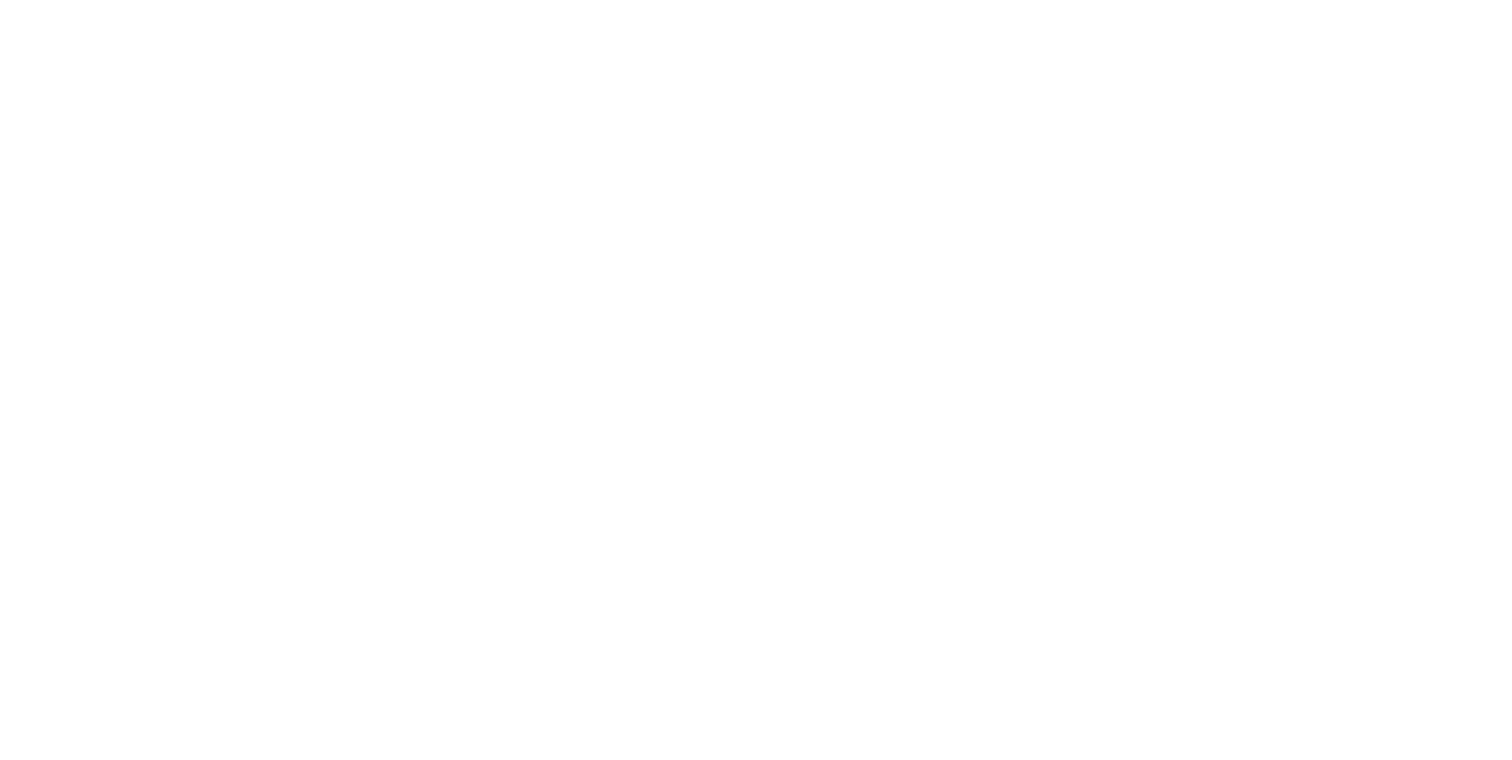 scroll, scrollTop: 0, scrollLeft: 0, axis: both 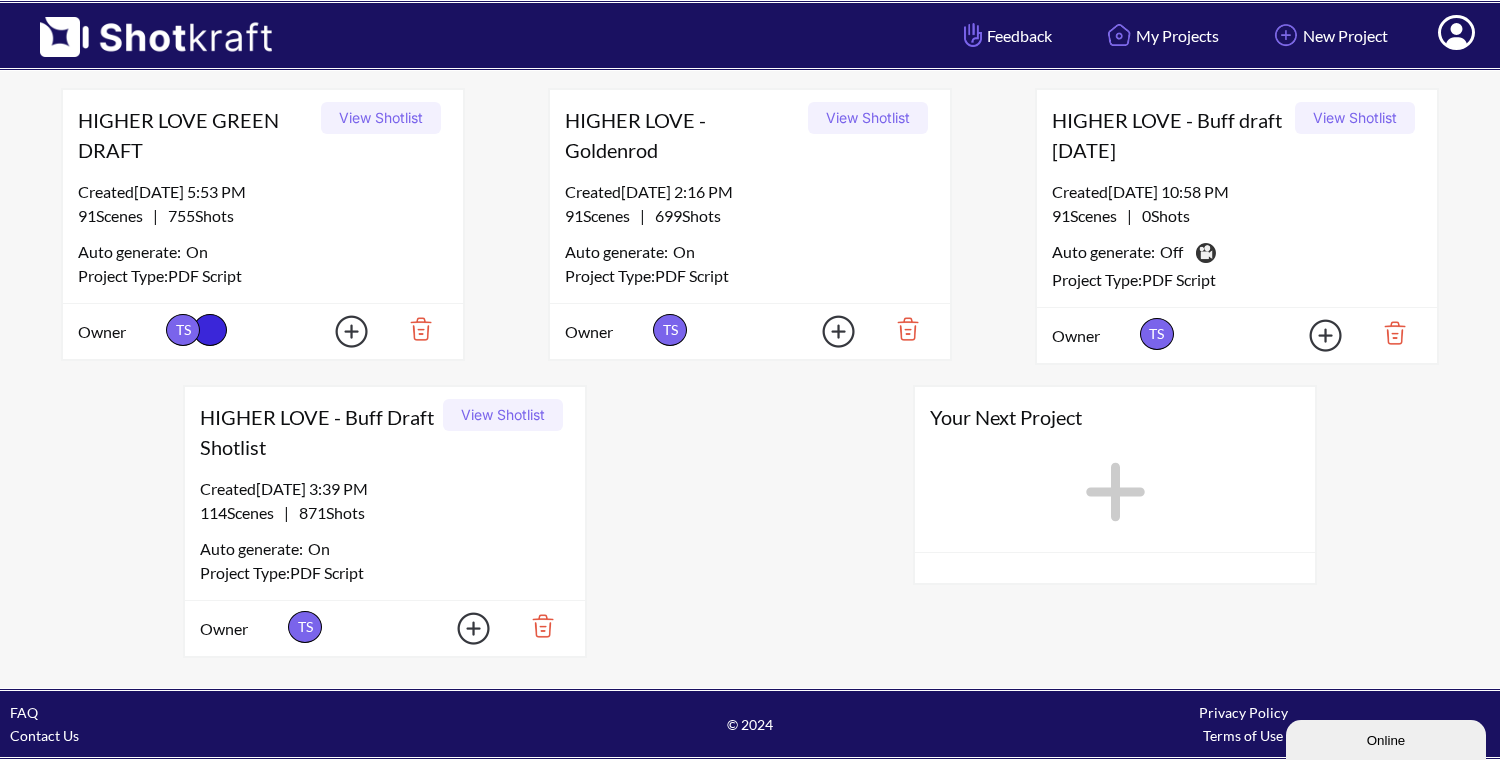 click 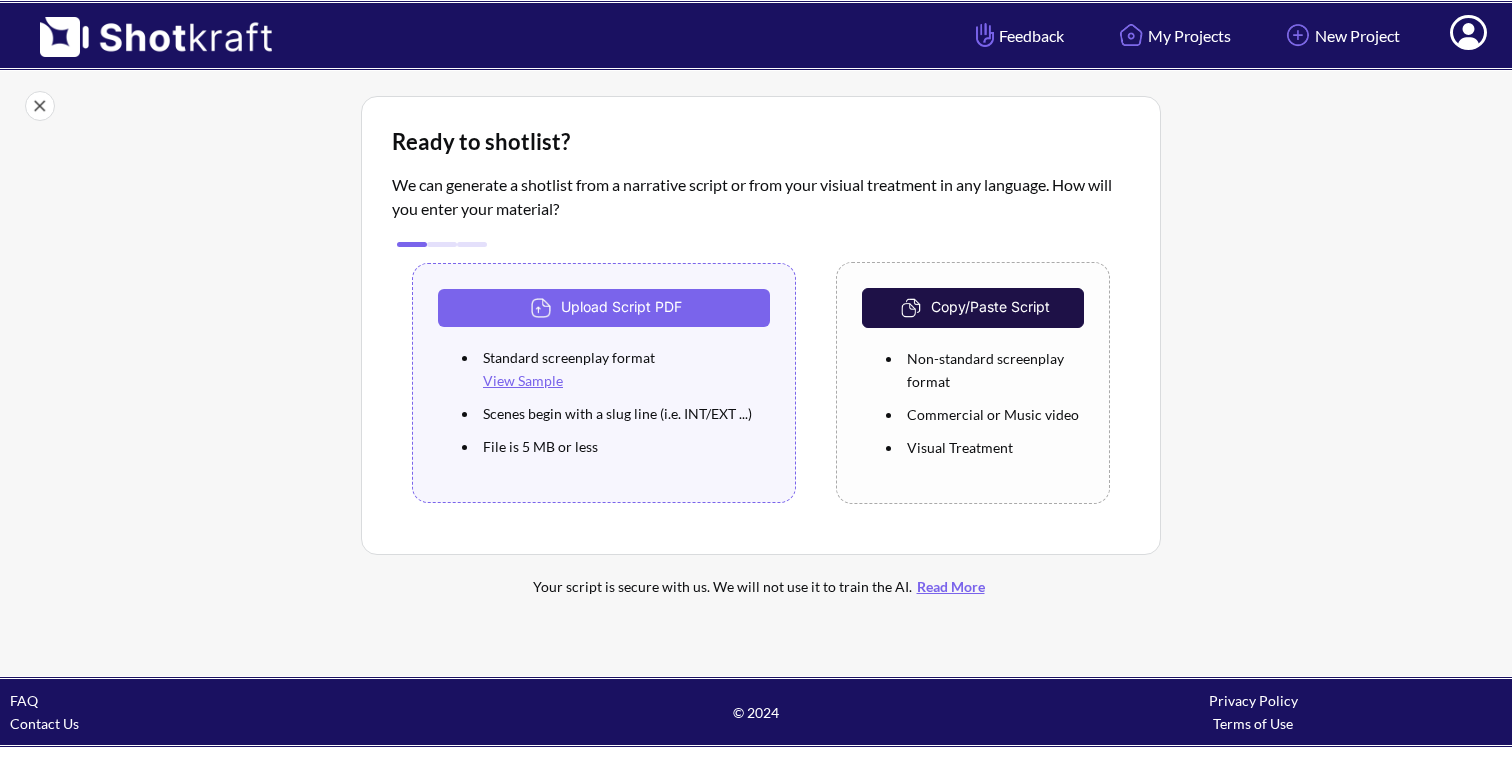 scroll, scrollTop: 0, scrollLeft: 0, axis: both 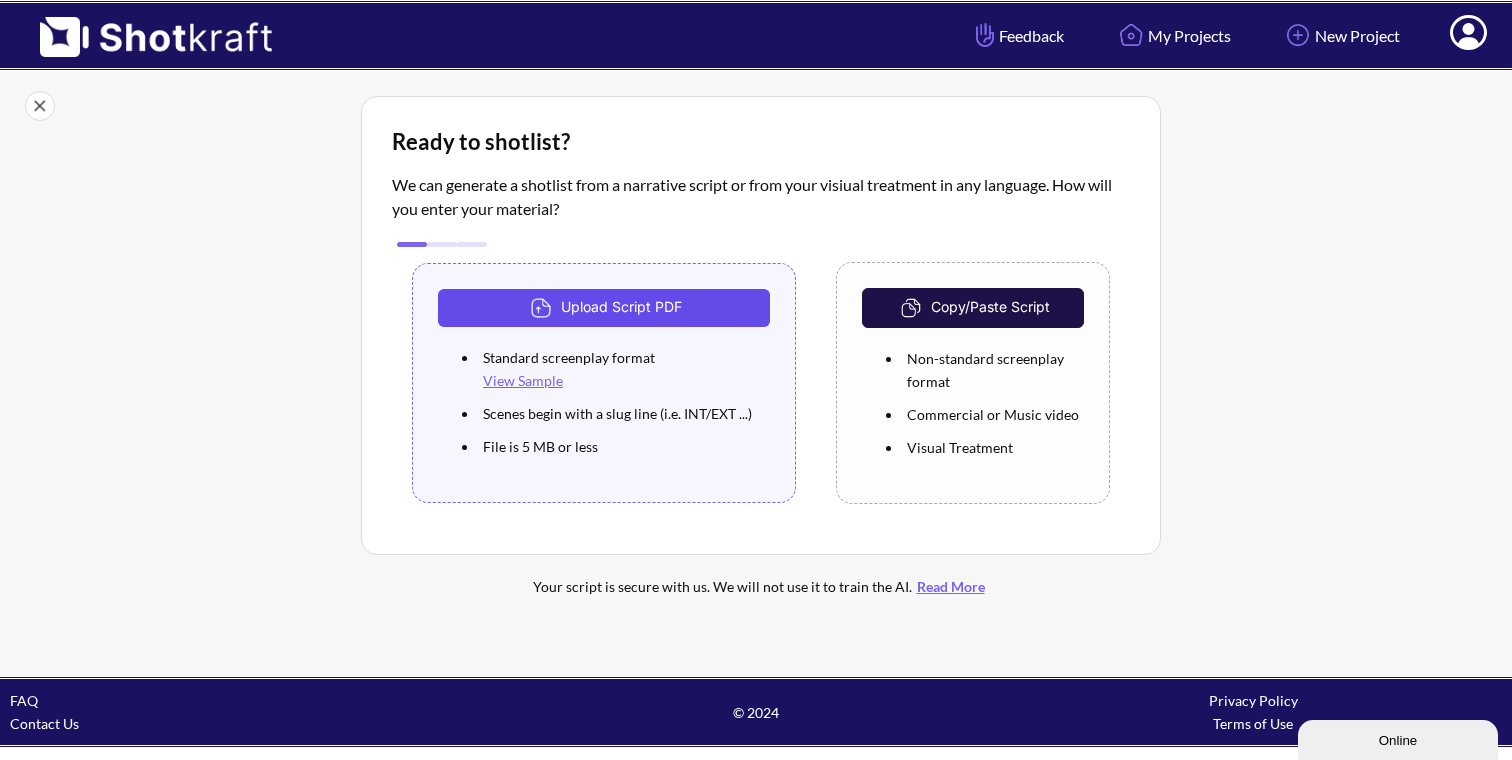 click on "Upload Script PDF" at bounding box center [604, 308] 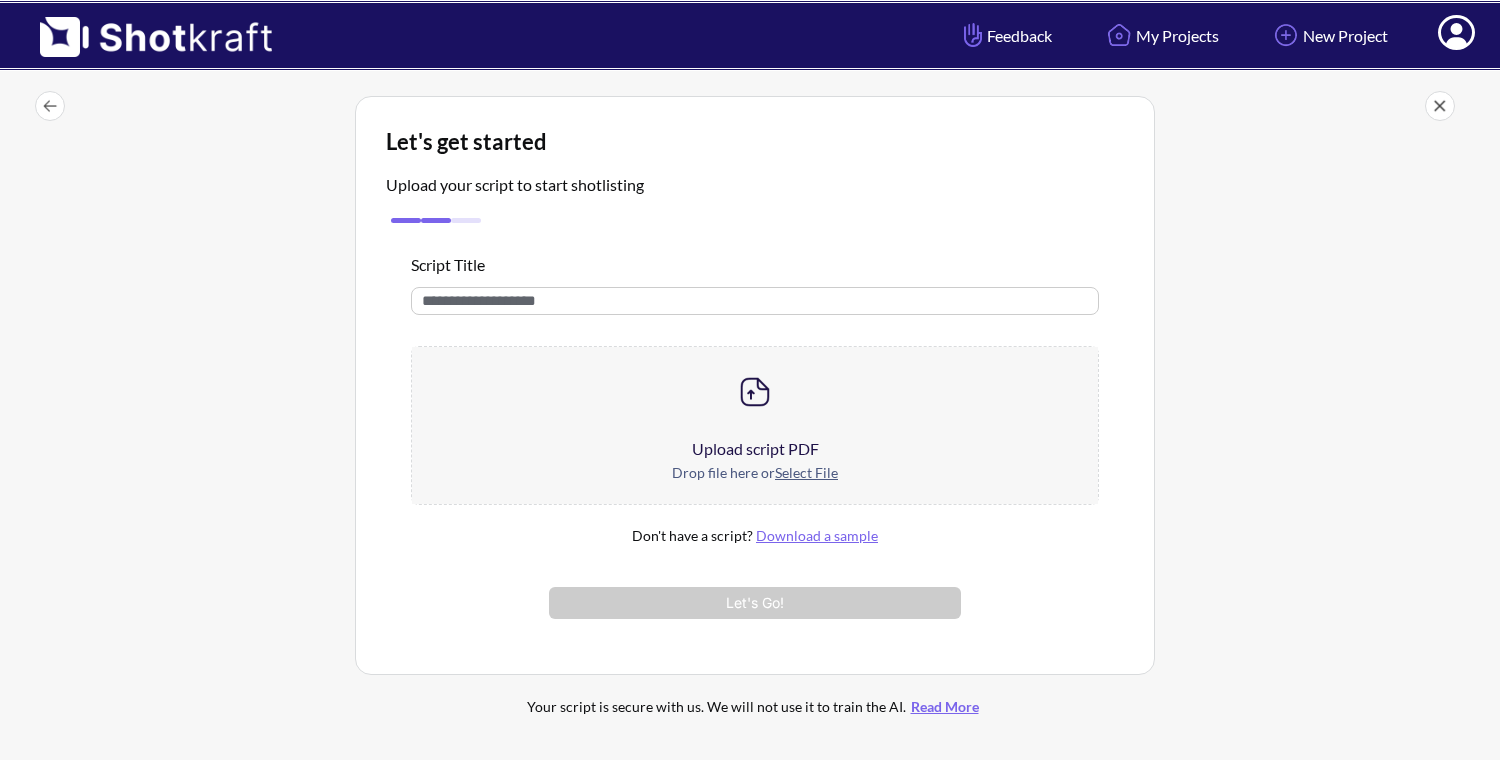 scroll, scrollTop: 0, scrollLeft: 0, axis: both 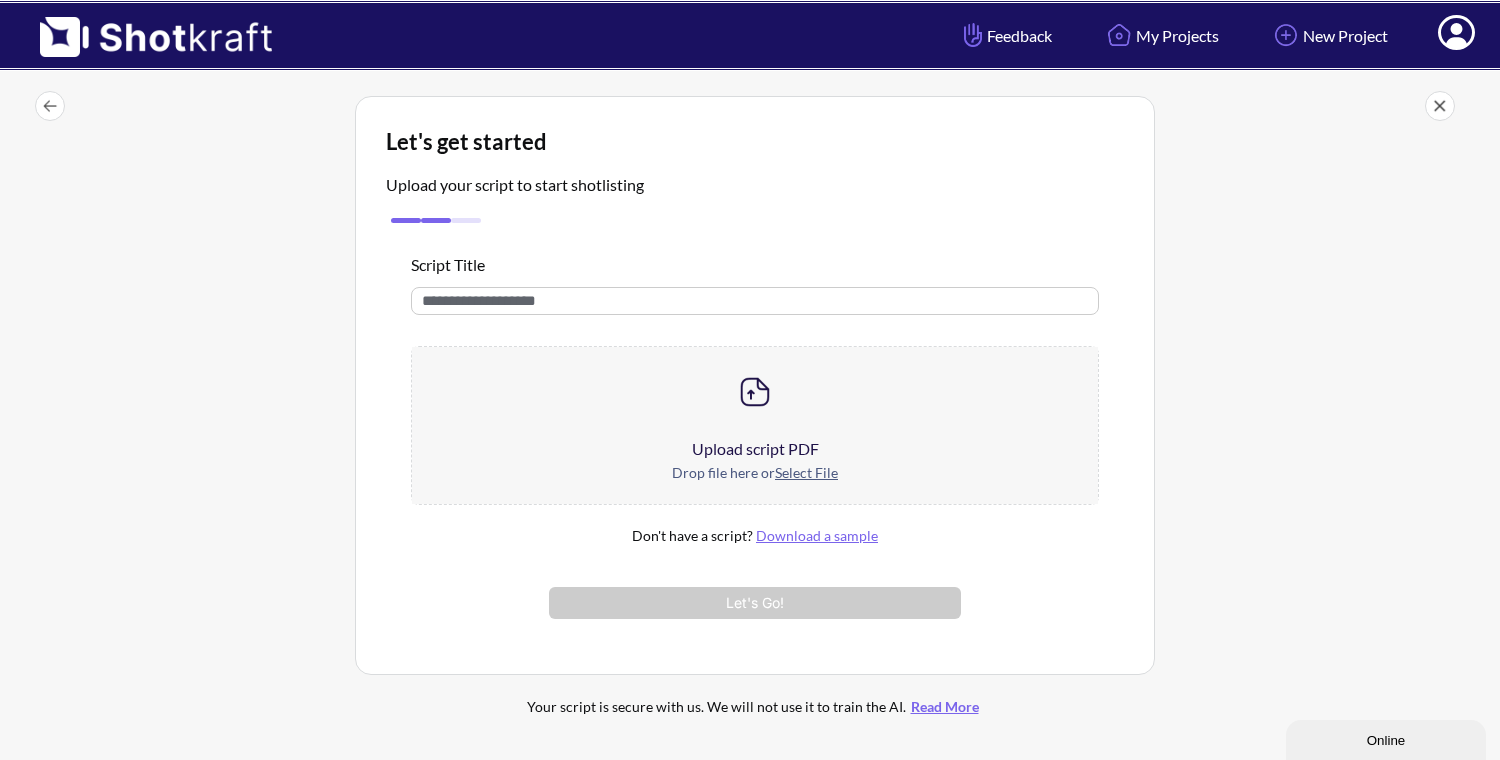 click on "Select File" at bounding box center [806, 472] 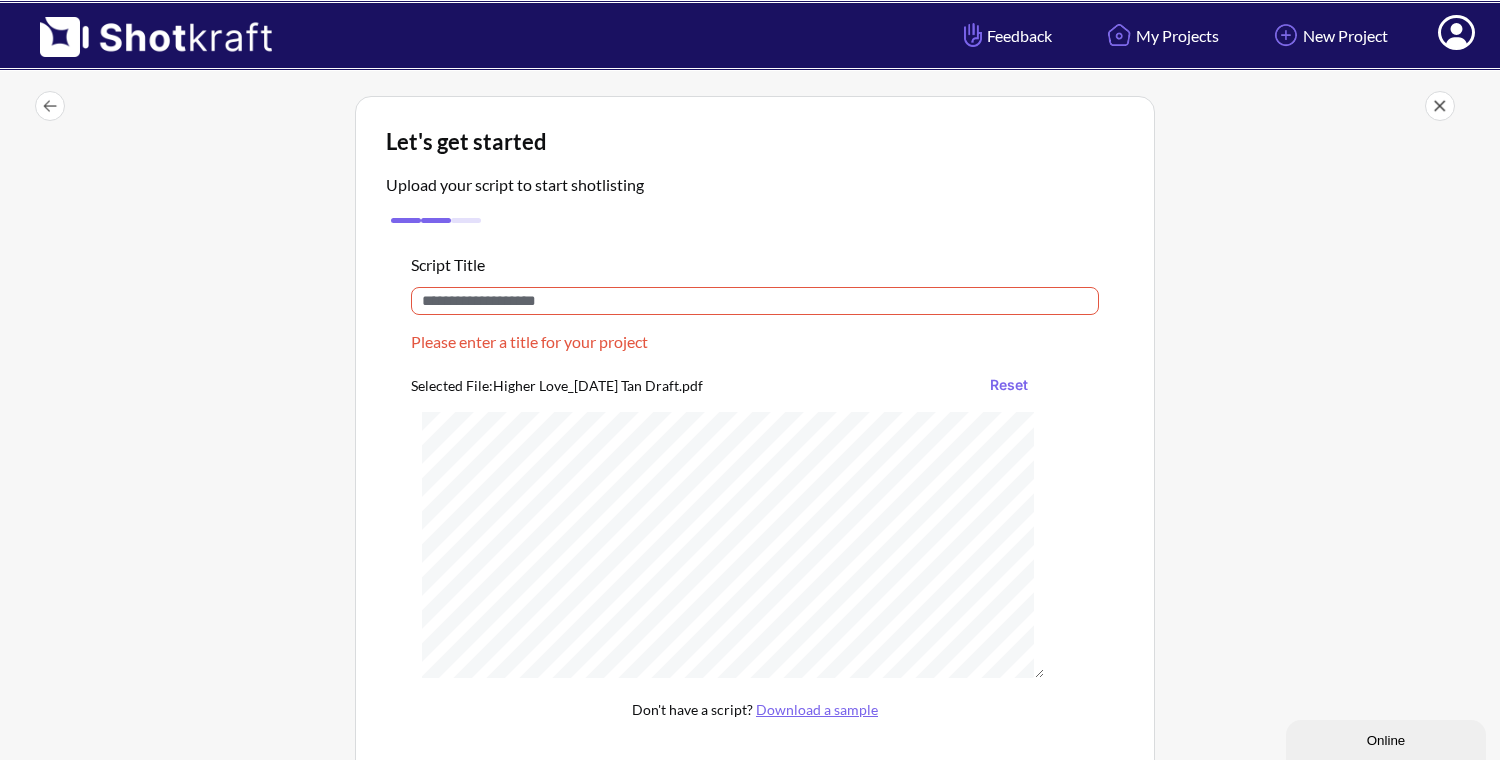 click at bounding box center (755, 301) 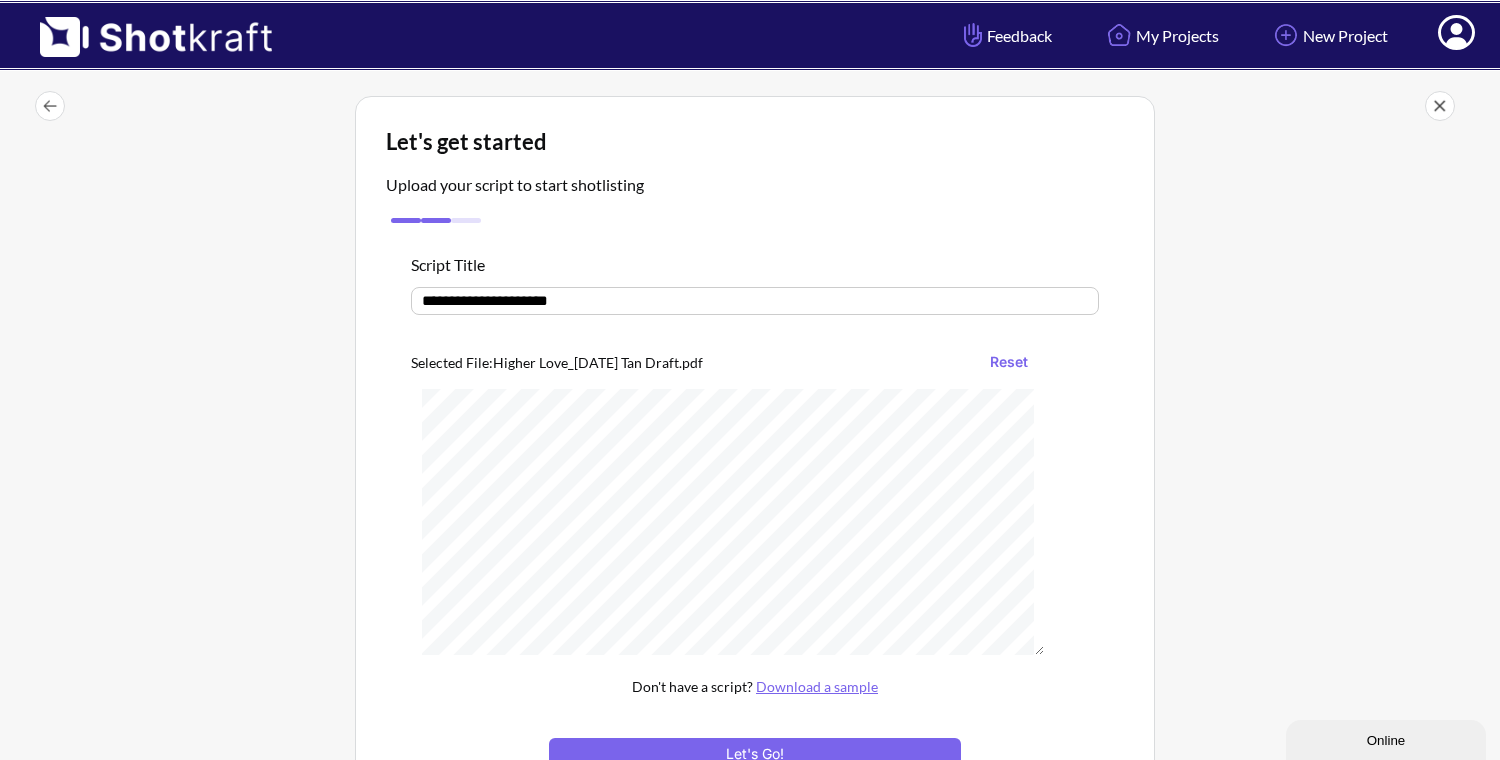 scroll, scrollTop: 63, scrollLeft: 0, axis: vertical 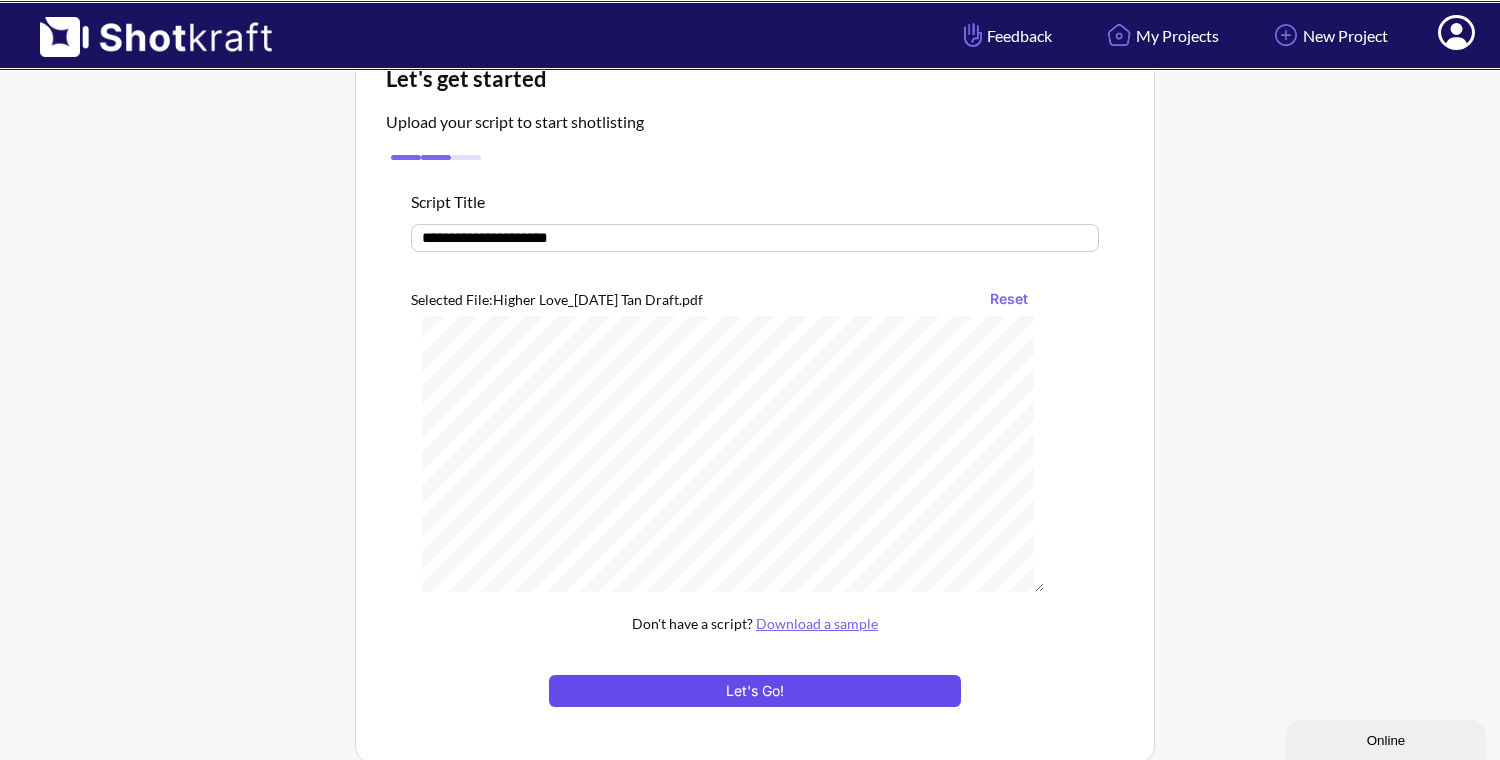type on "**********" 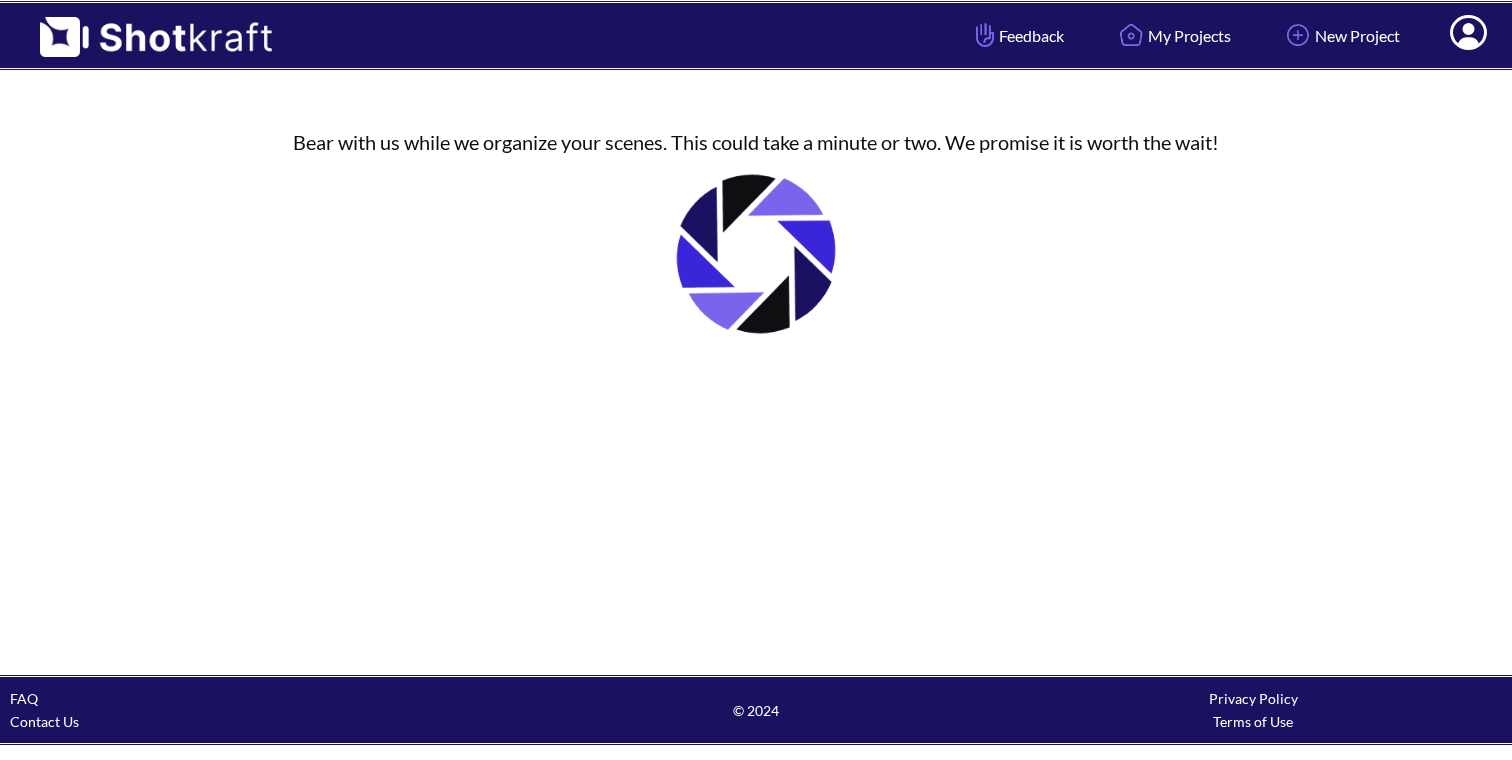 scroll, scrollTop: 0, scrollLeft: 0, axis: both 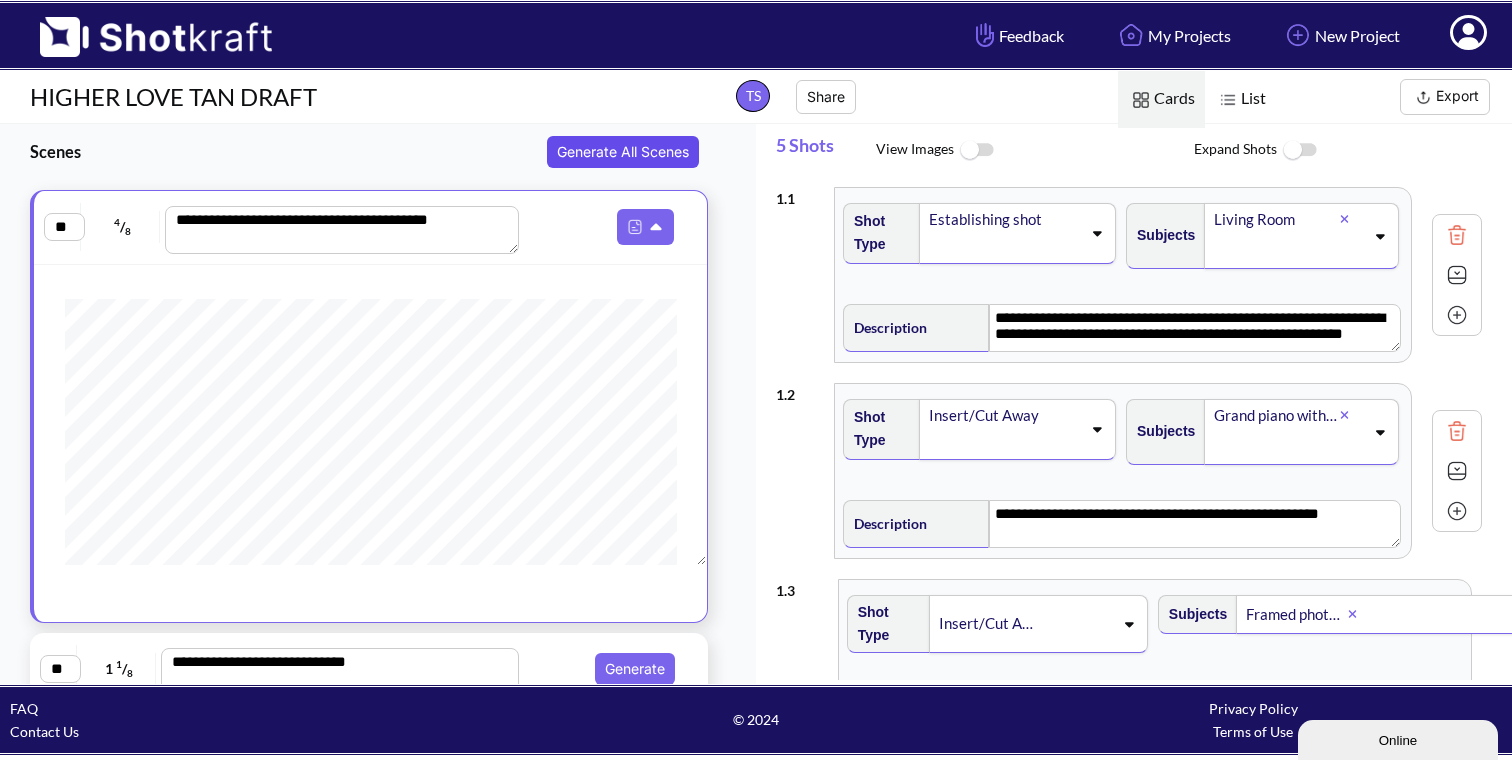click on "Generate All Scenes" at bounding box center [623, 152] 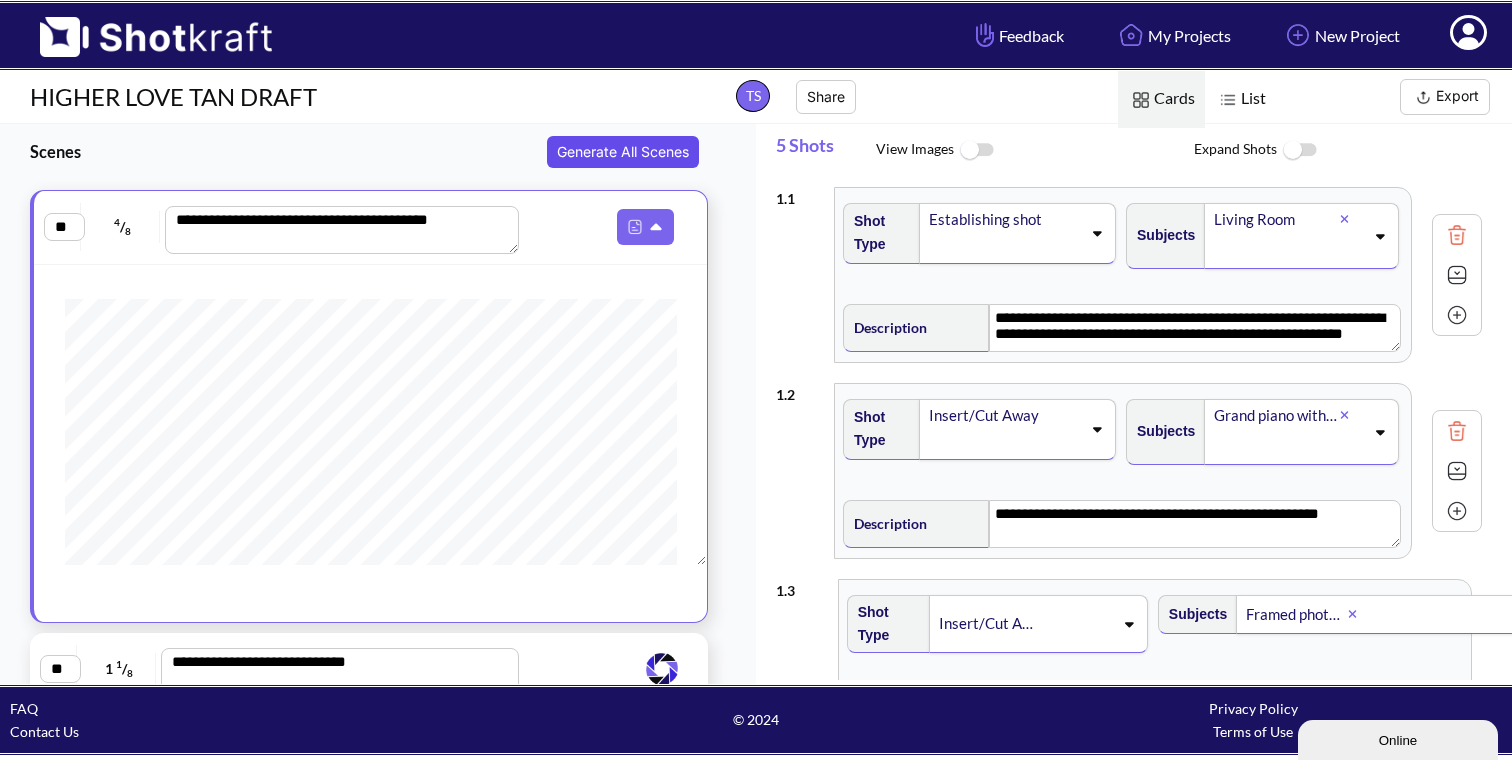 click on "Generate All Scenes" at bounding box center [623, 152] 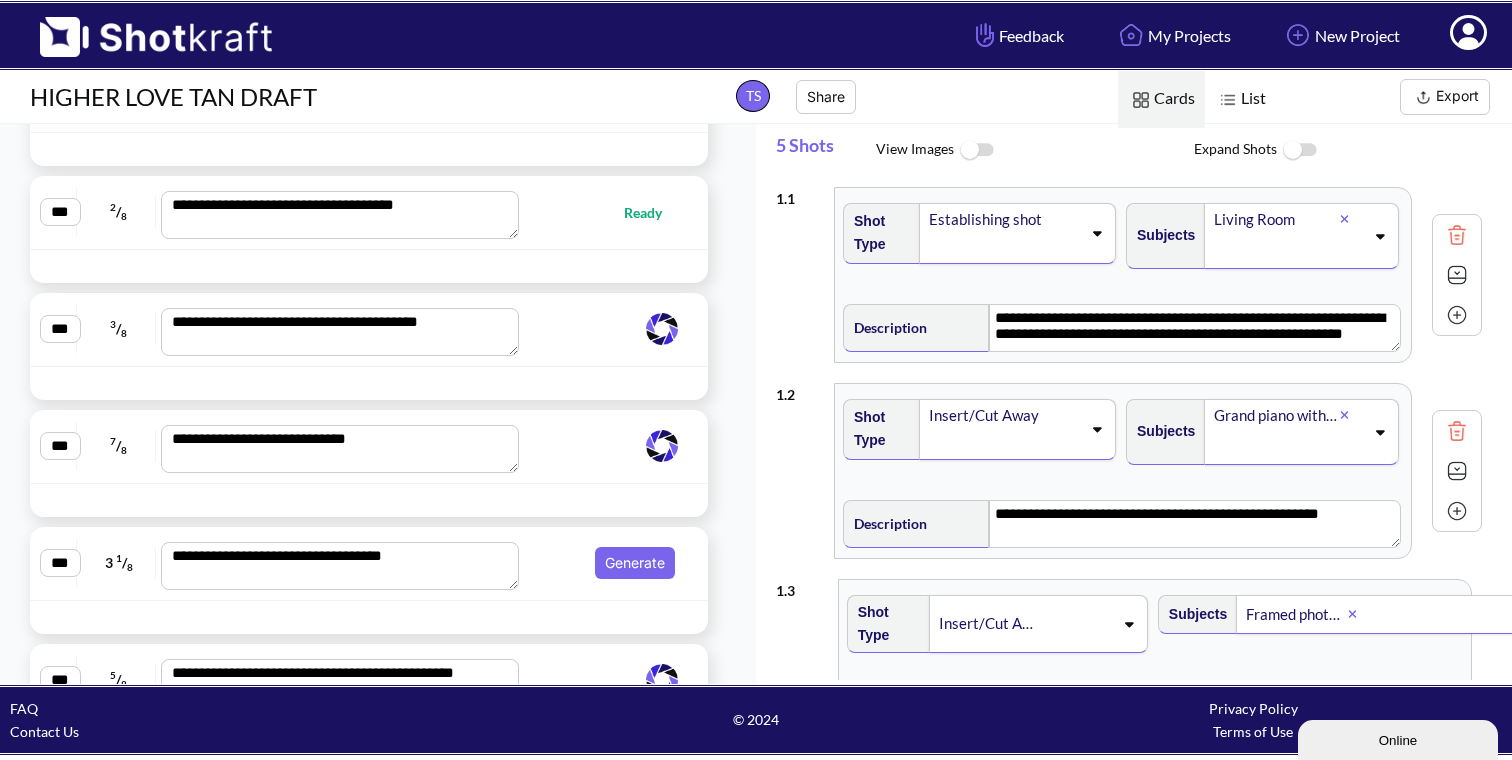 scroll, scrollTop: 1834, scrollLeft: 0, axis: vertical 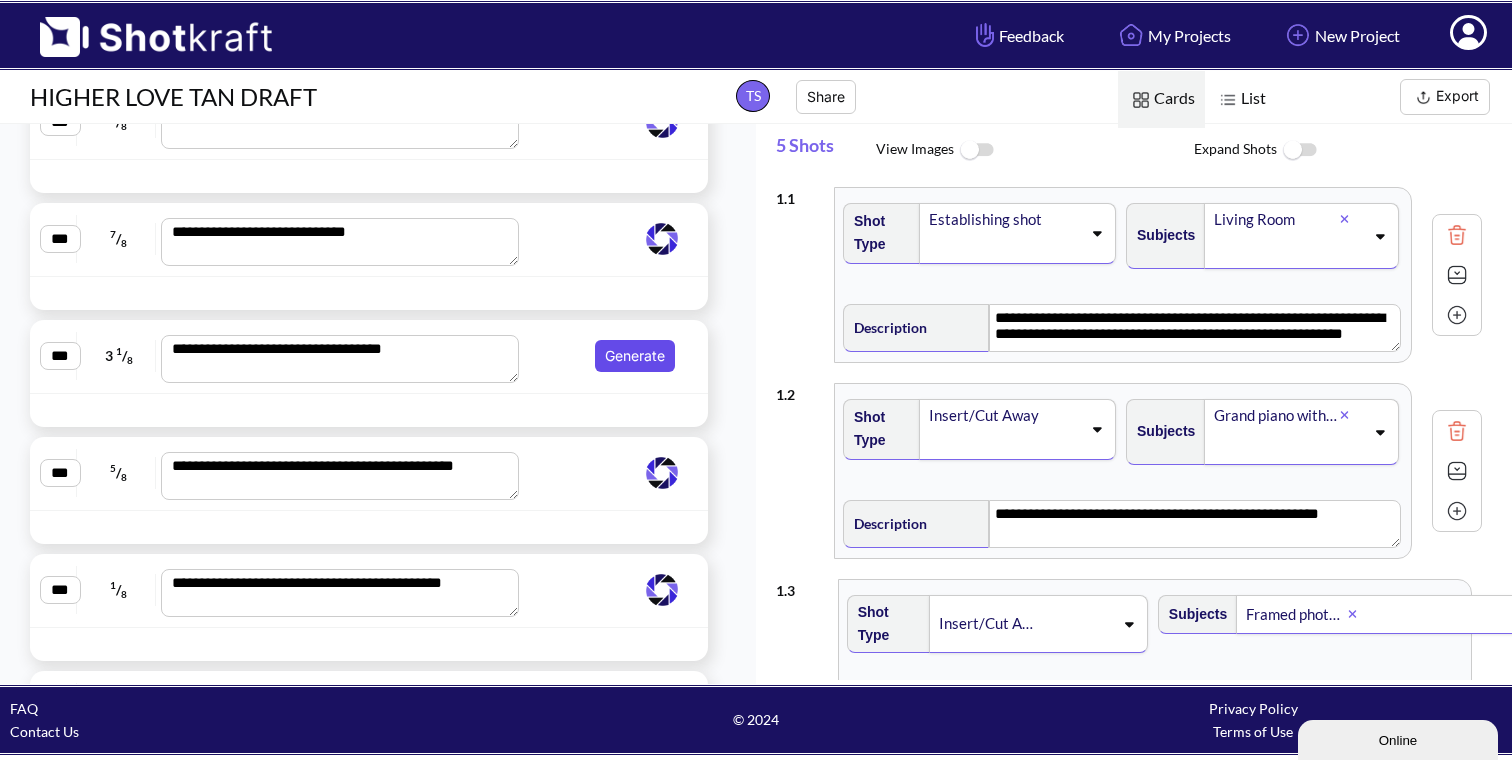click on "Generate" at bounding box center [635, 356] 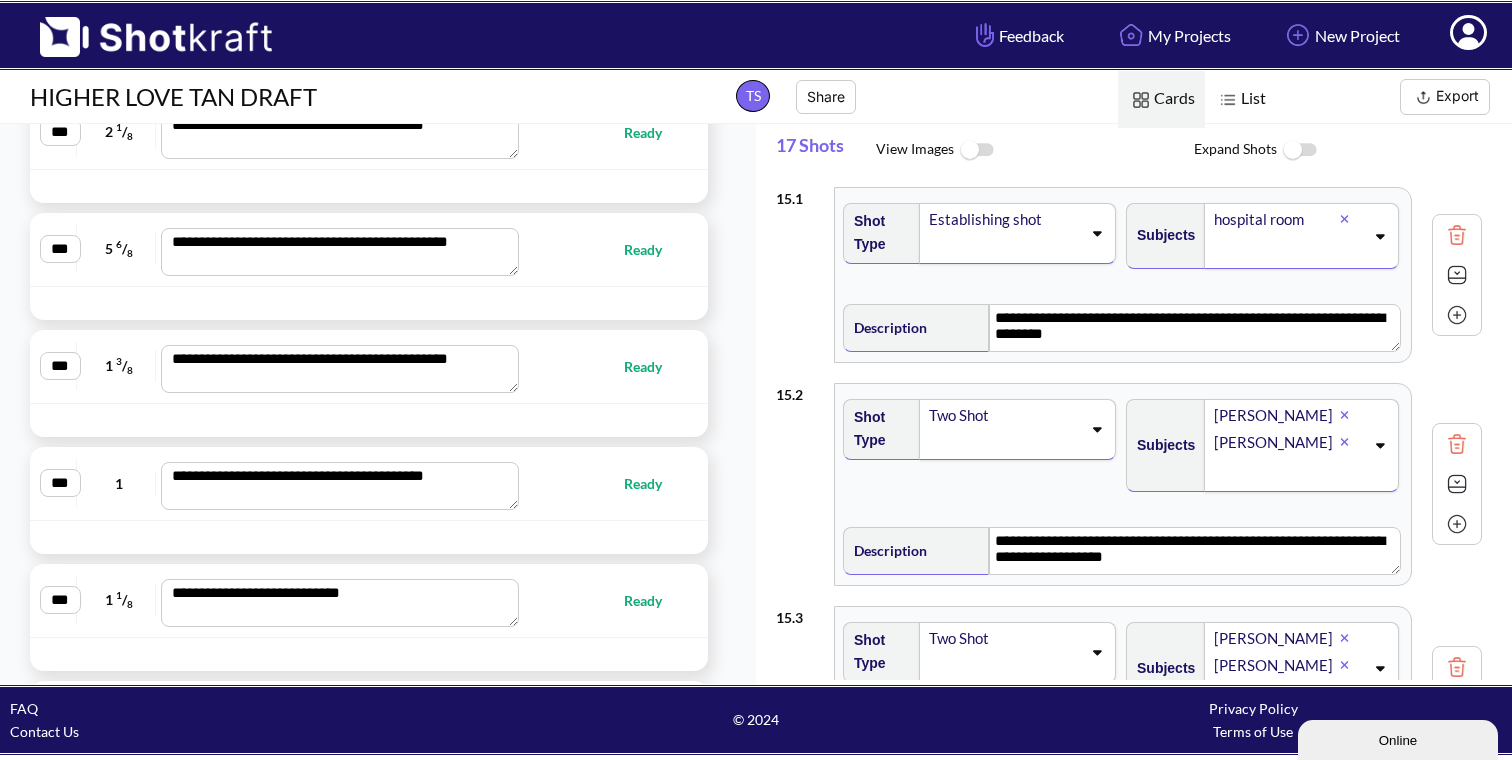 scroll, scrollTop: 4328, scrollLeft: 0, axis: vertical 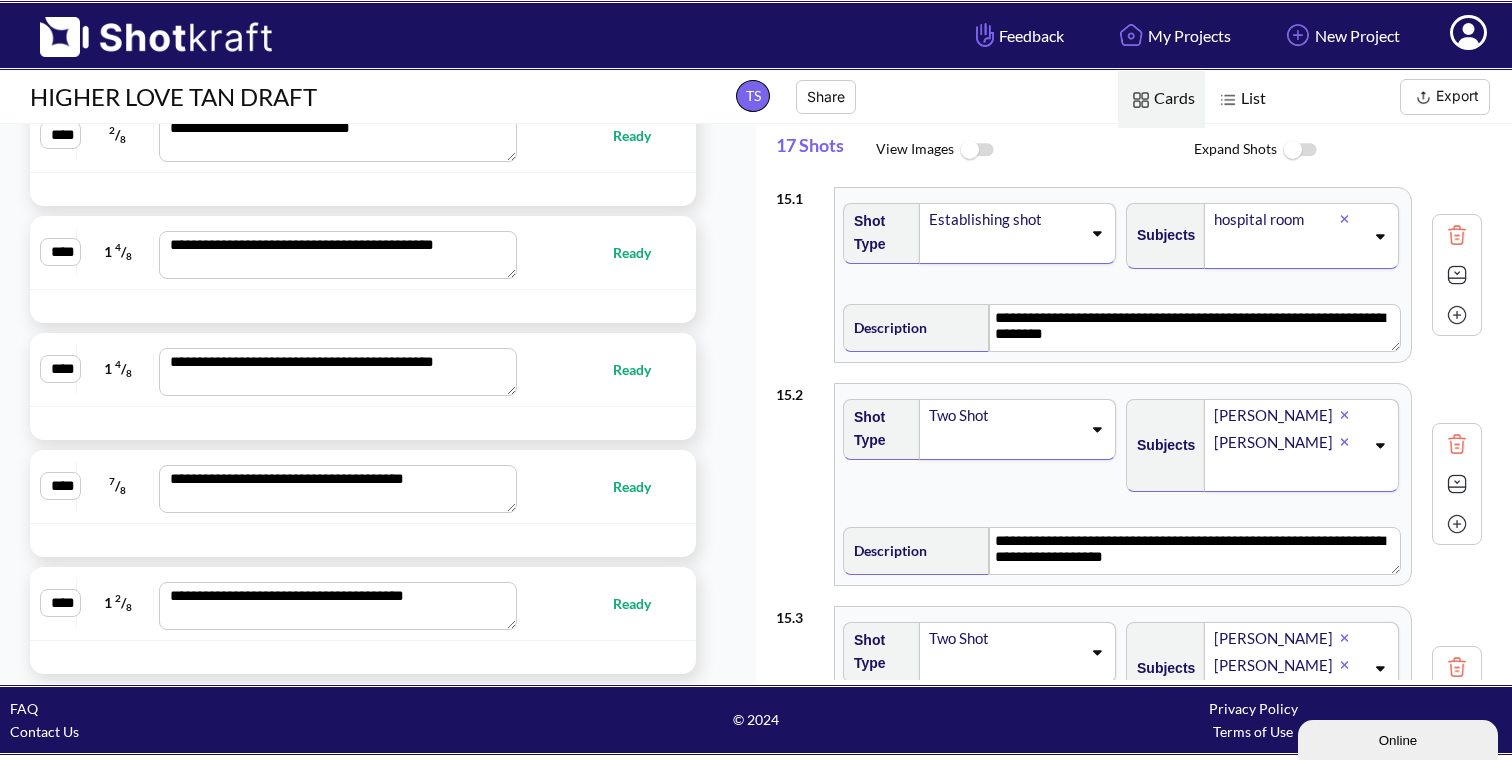 click at bounding box center (1299, 150) 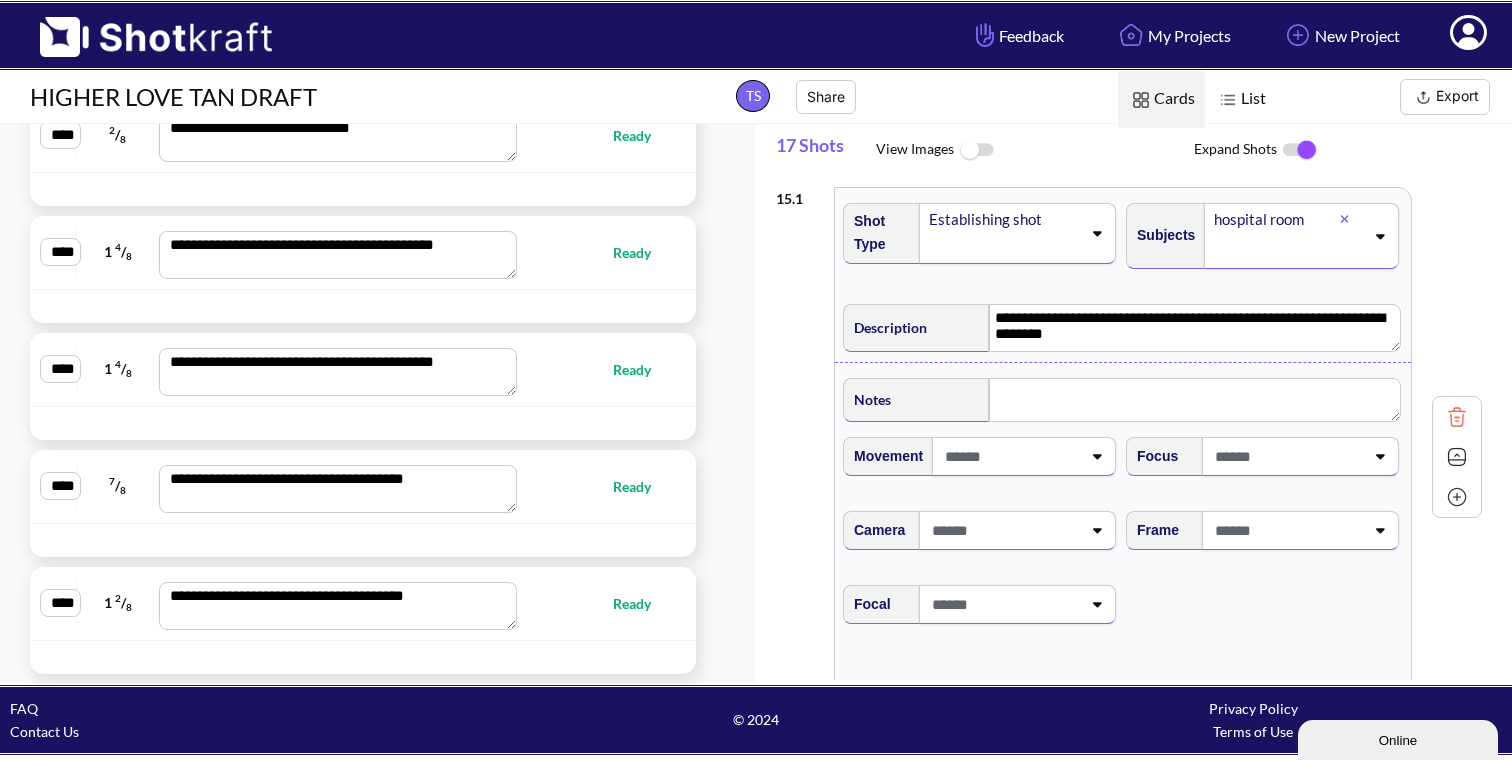 click on "Expand Shots" at bounding box center (1353, 150) 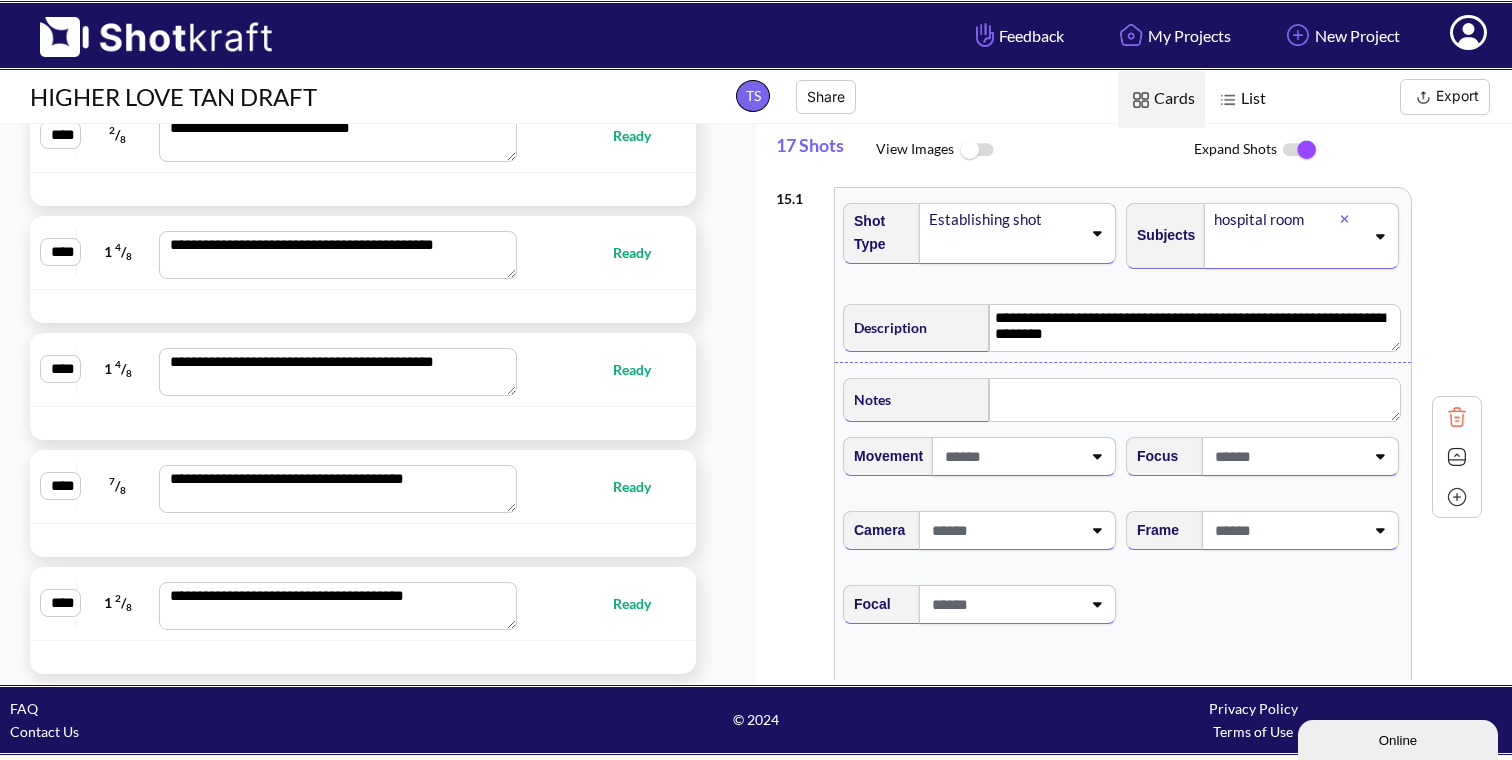 scroll, scrollTop: 0, scrollLeft: 0, axis: both 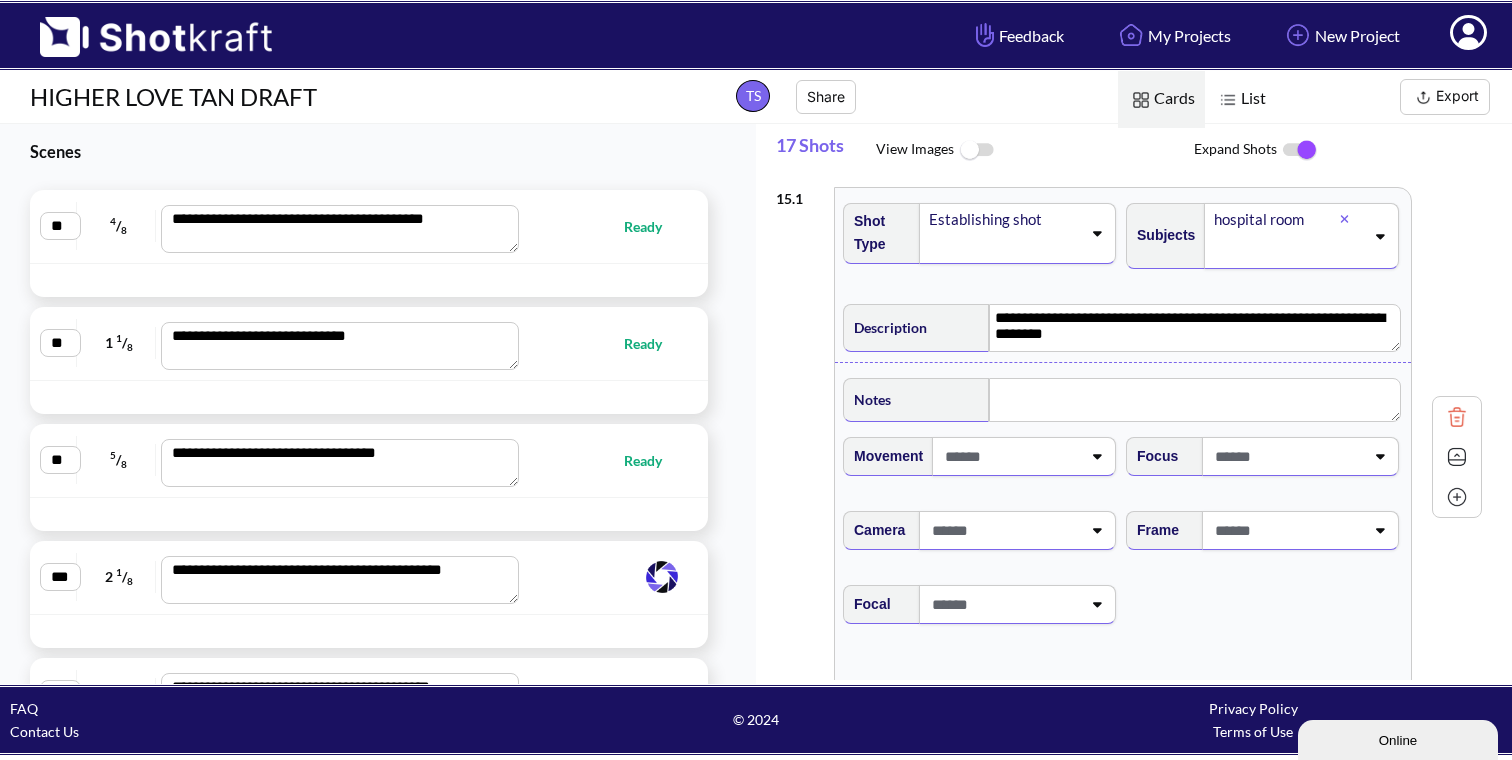 click on "Ready" at bounding box center [653, 226] 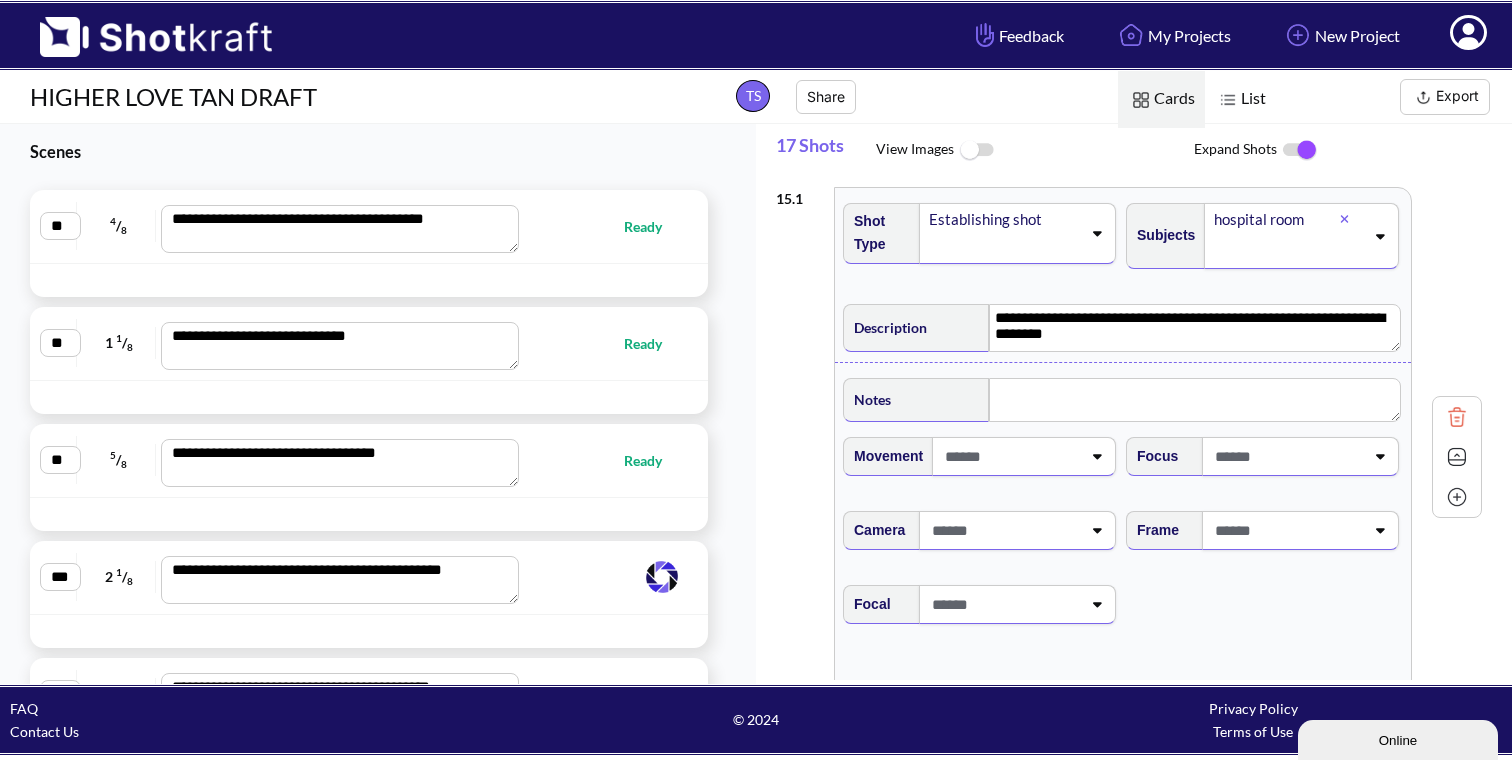 type on "**********" 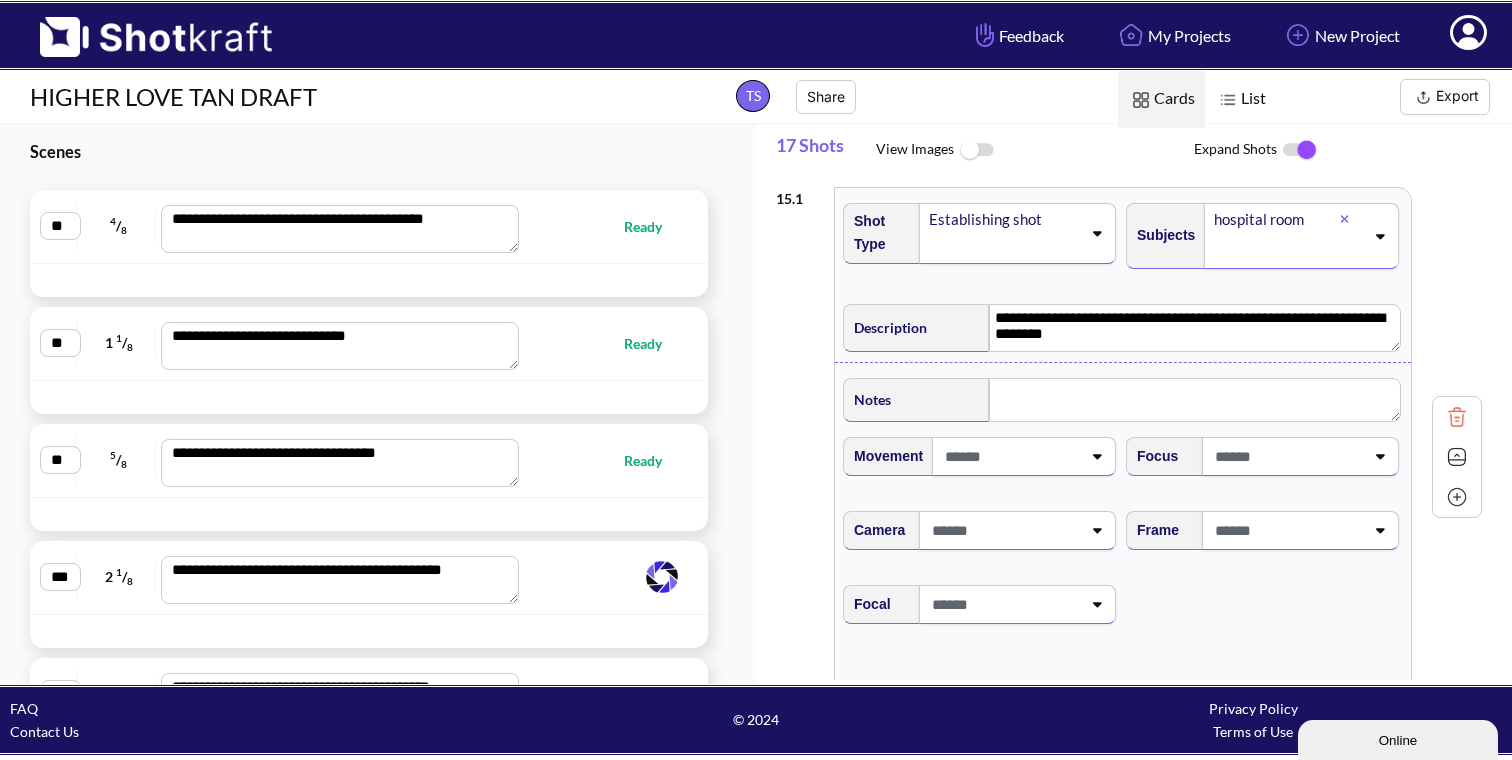 type on "**********" 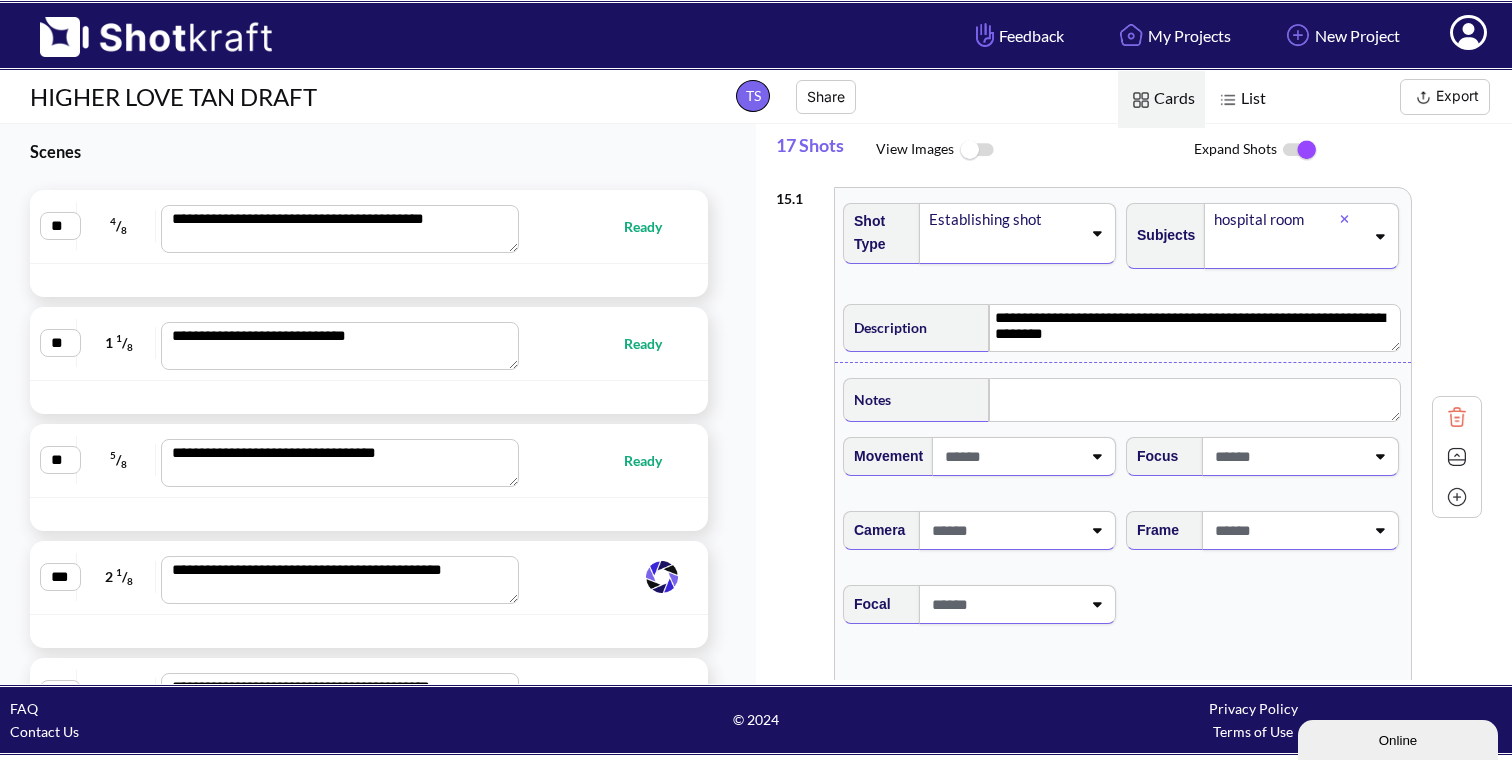 type on "**********" 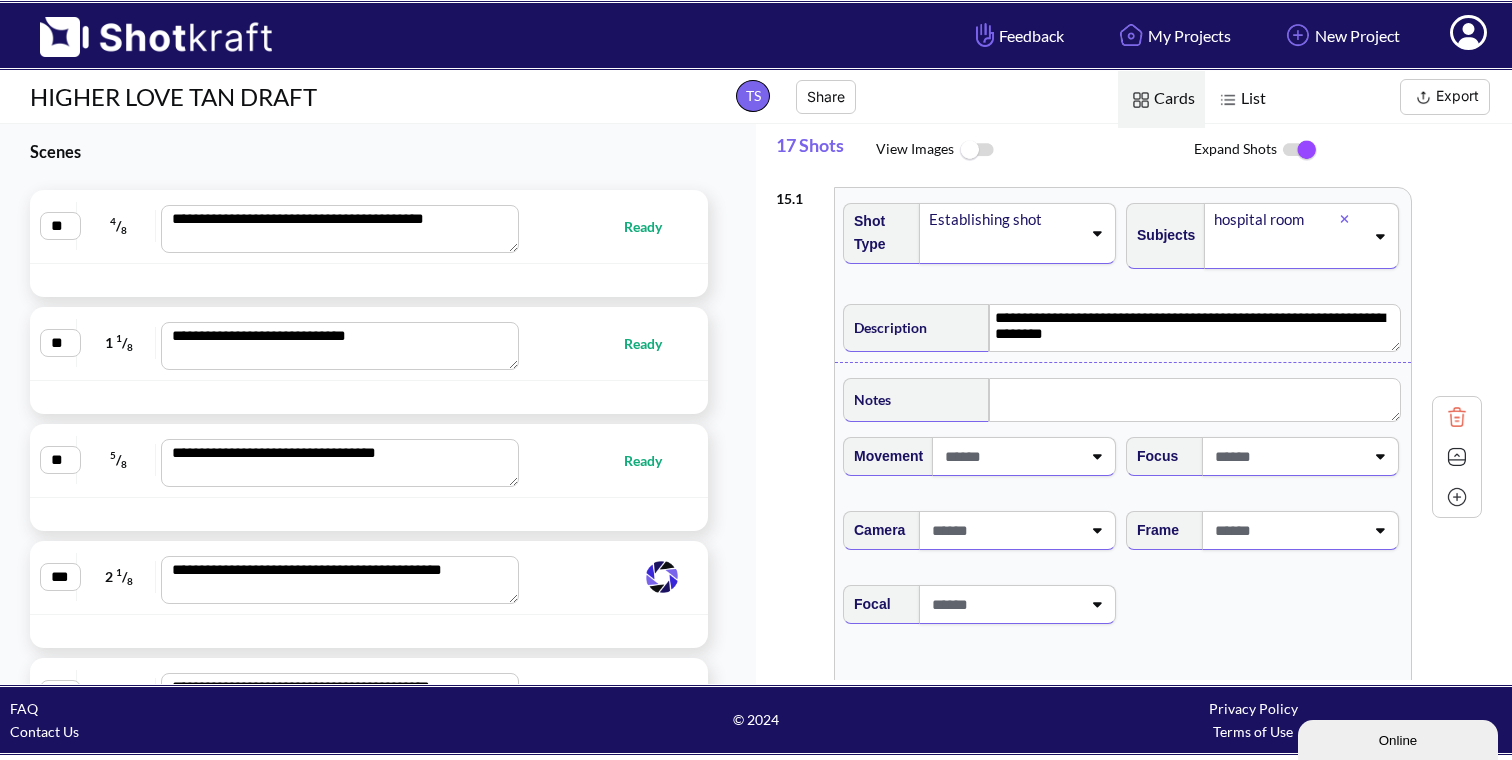 type on "**********" 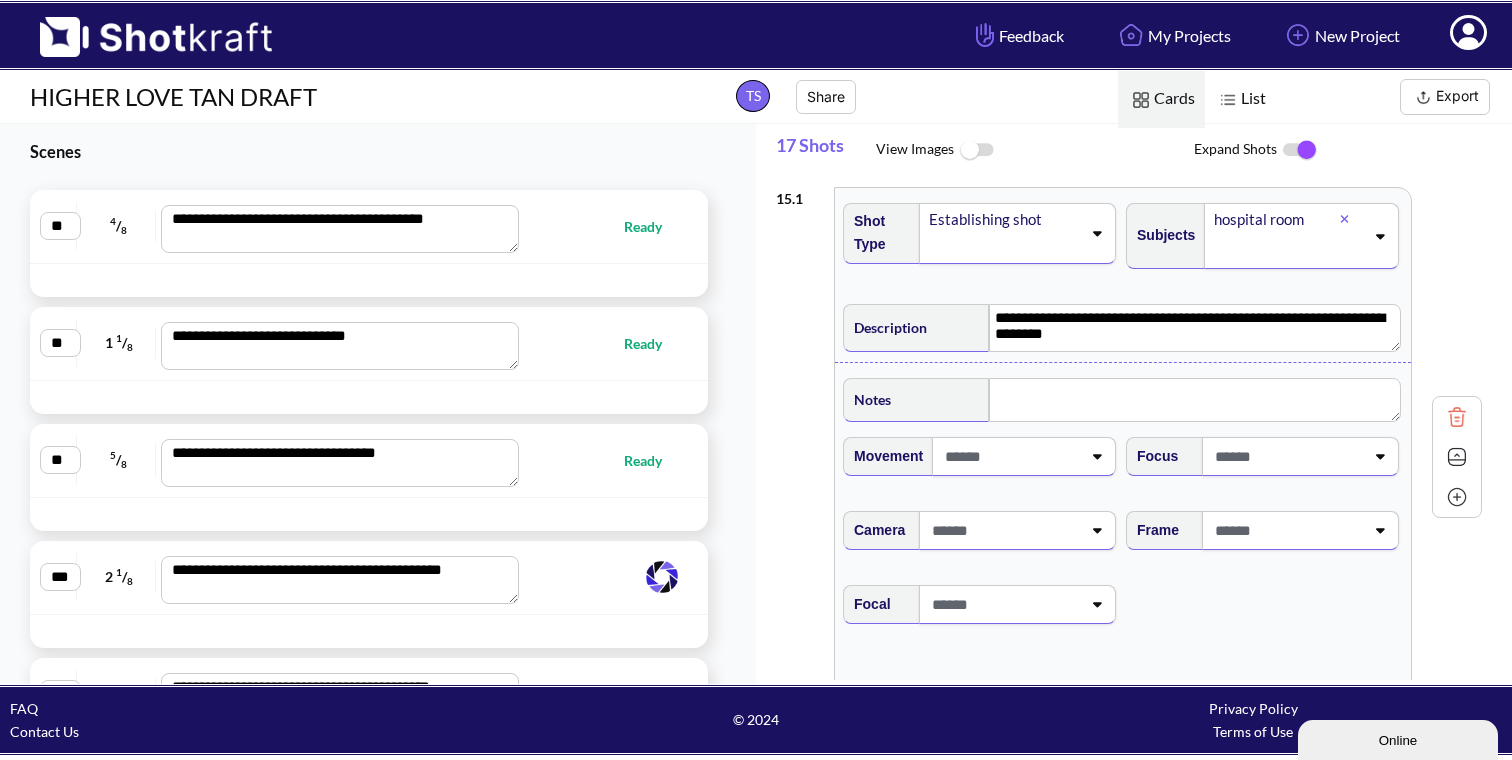 type on "**********" 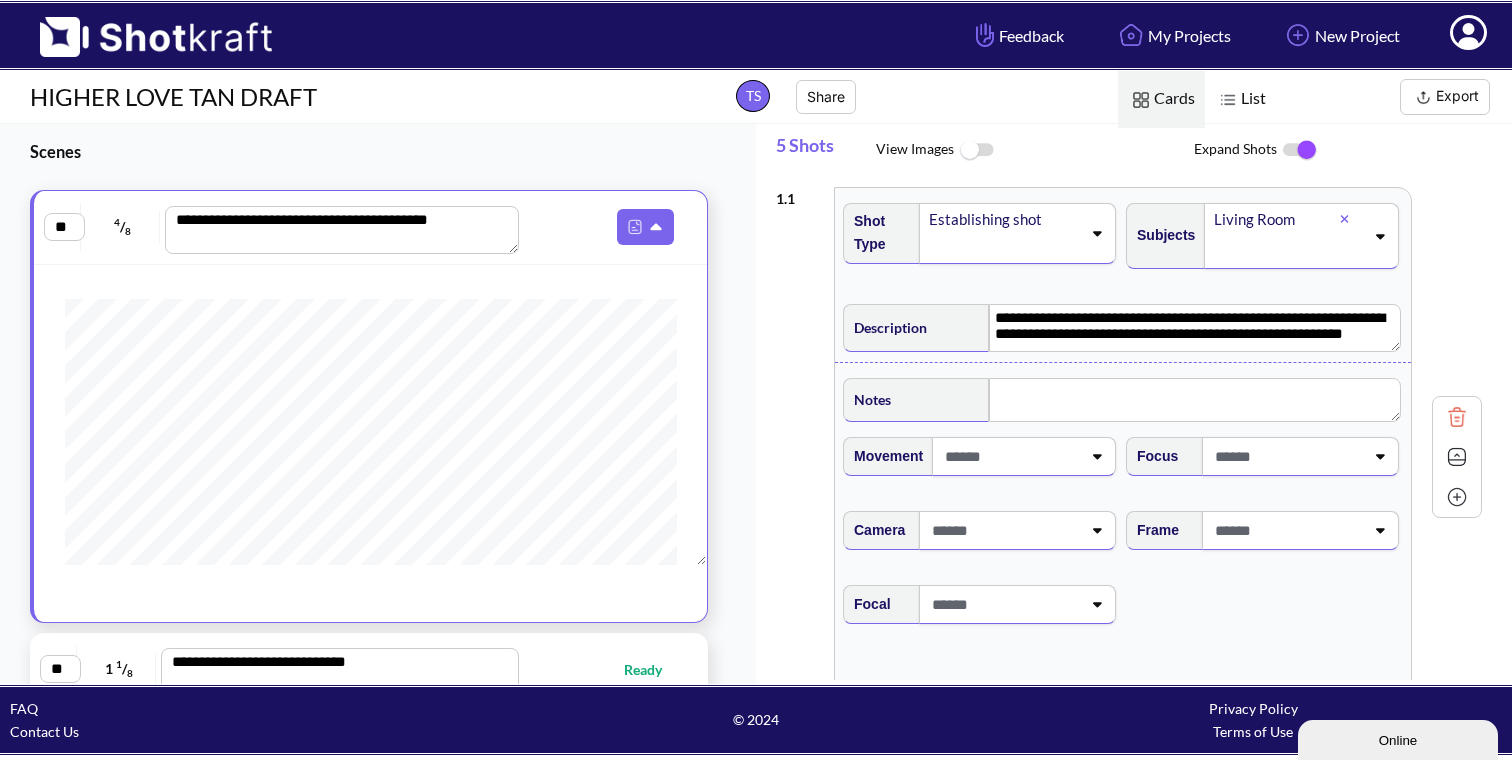 click on "List" at bounding box center [1240, 99] 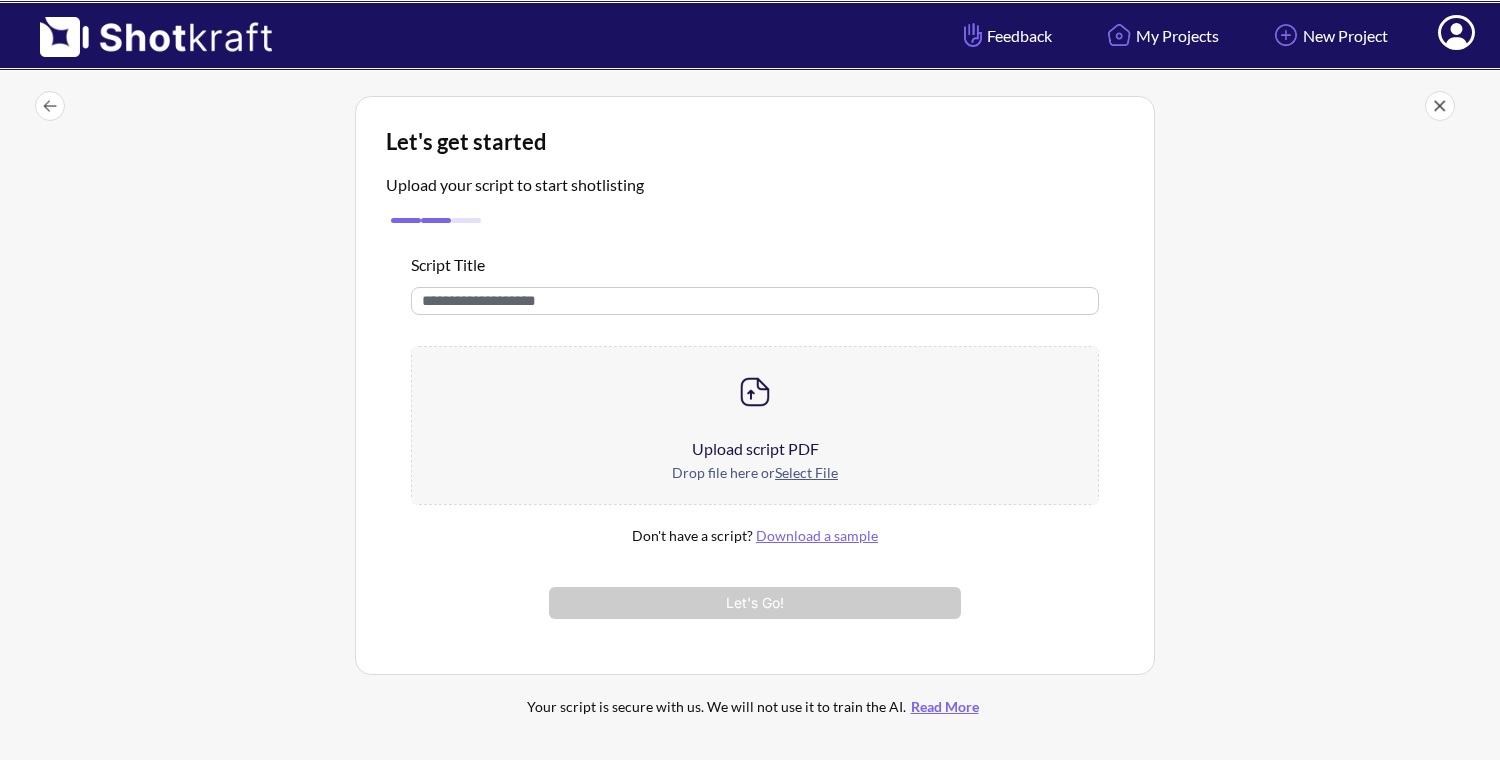 scroll, scrollTop: 63, scrollLeft: 0, axis: vertical 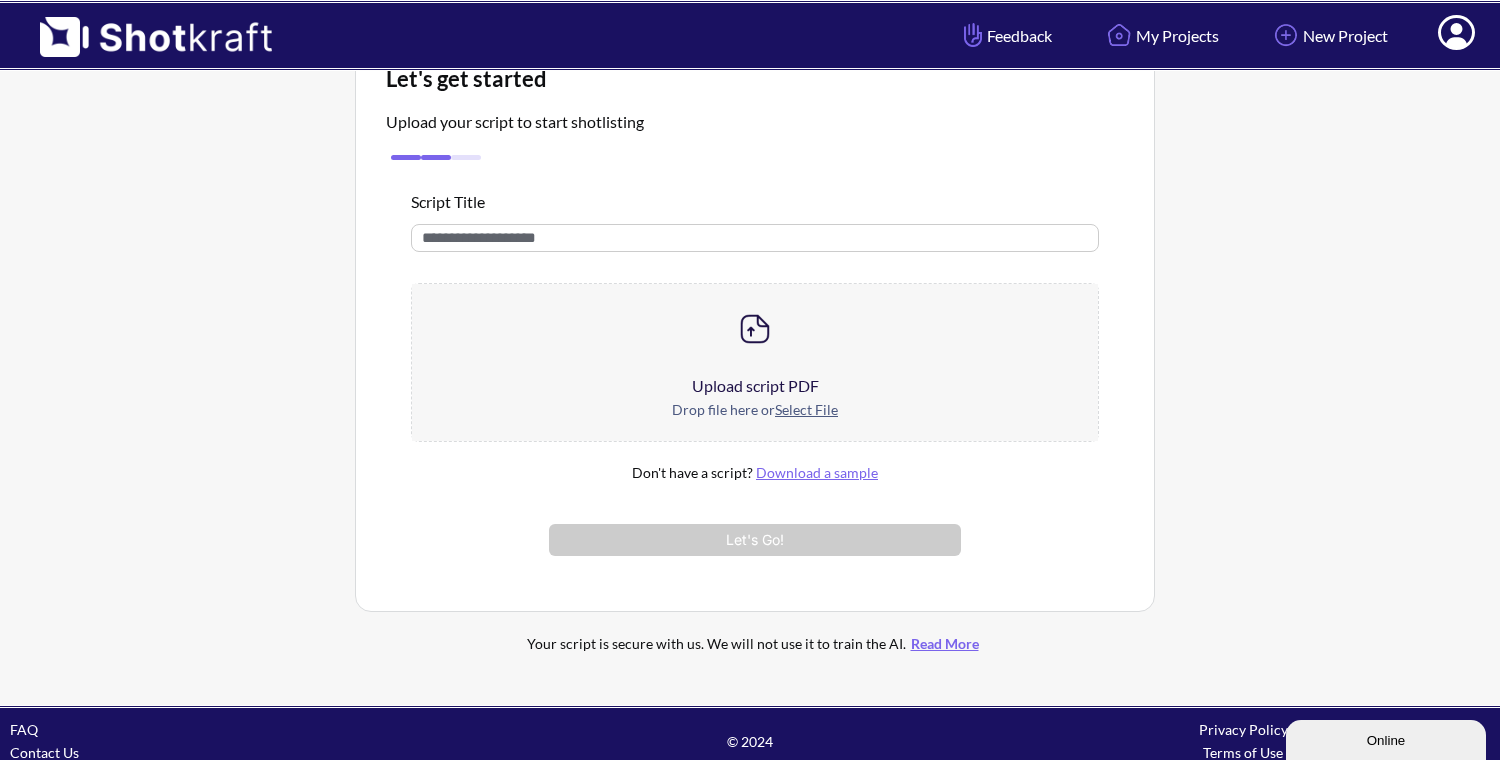 click on "Select File" at bounding box center [806, 409] 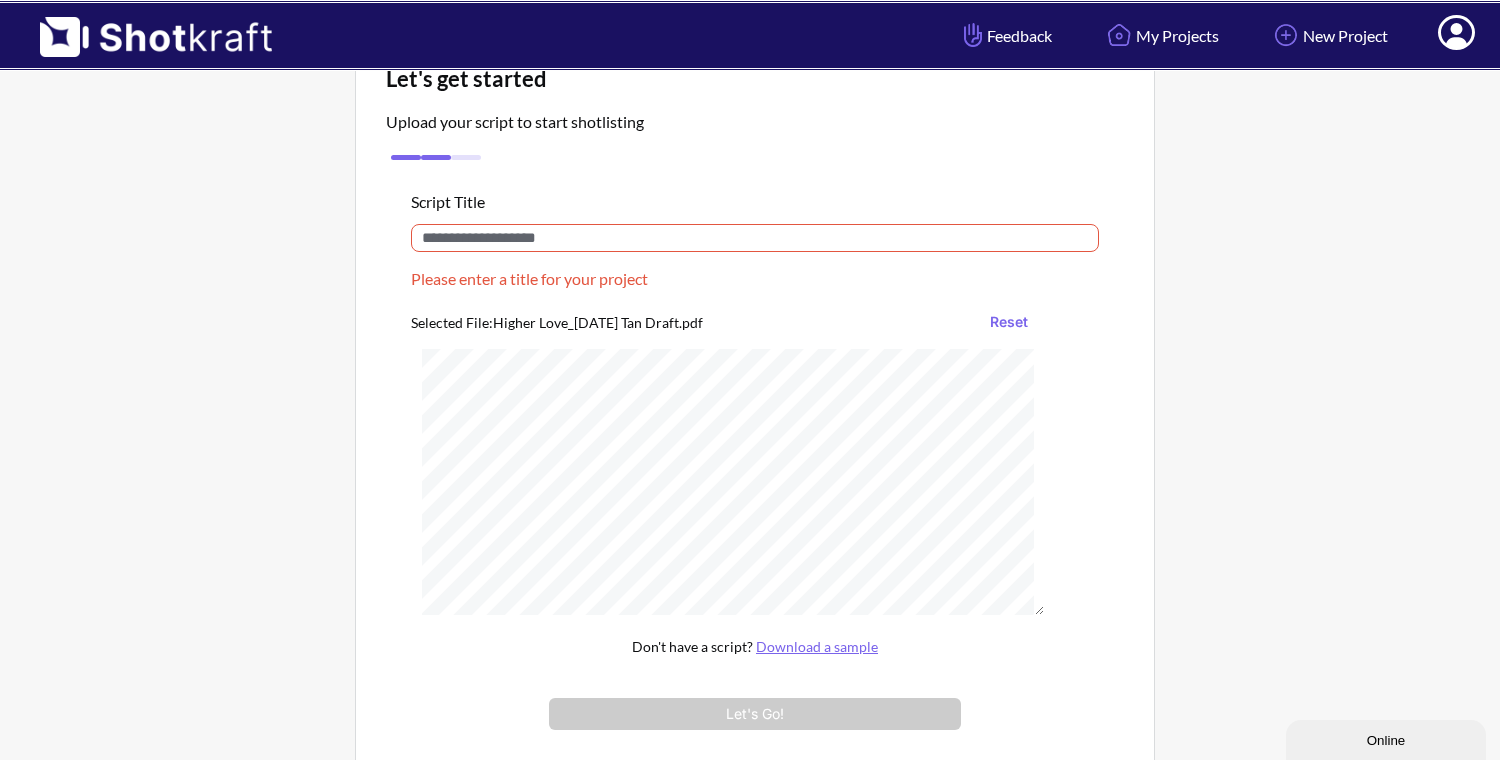 click at bounding box center (755, 238) 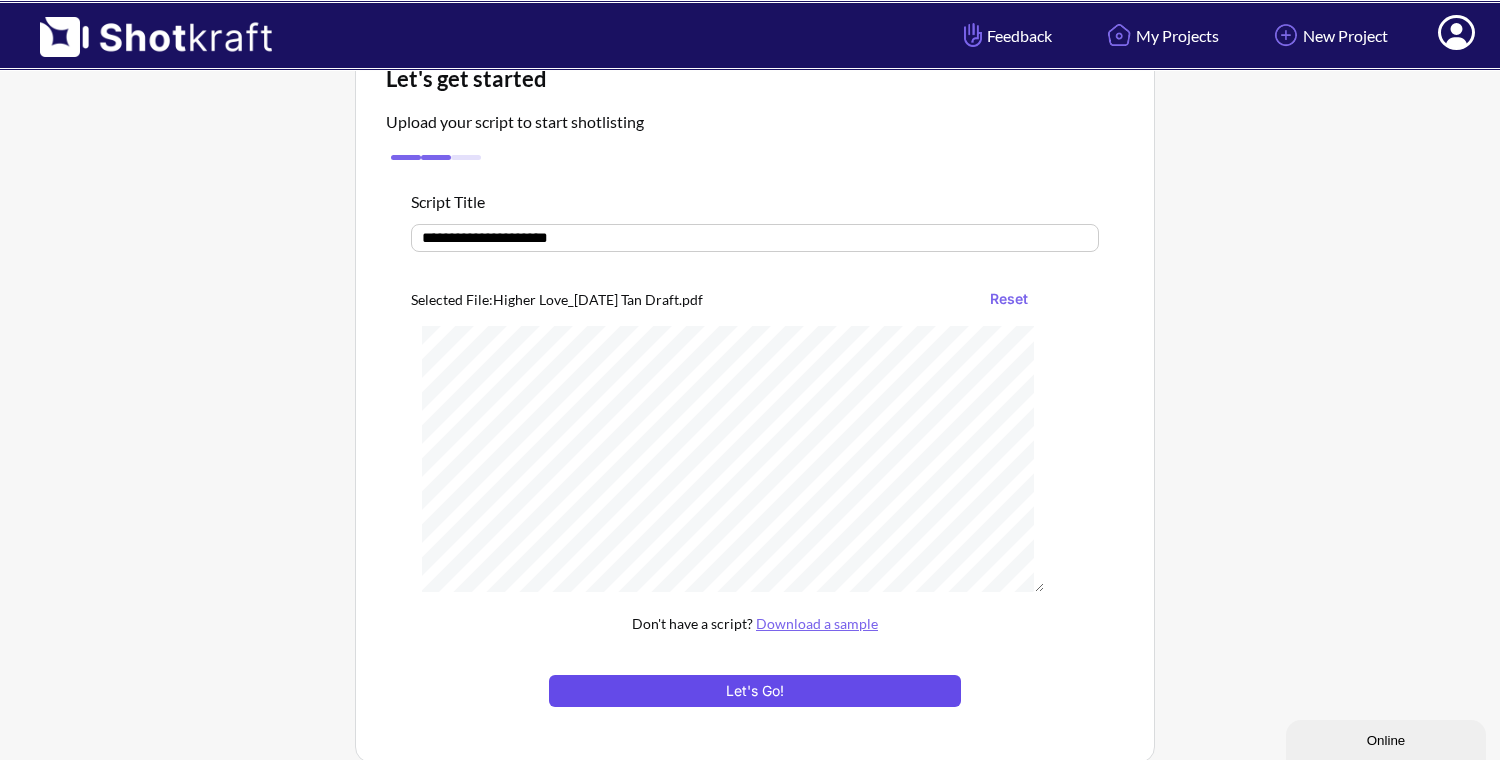 type on "**********" 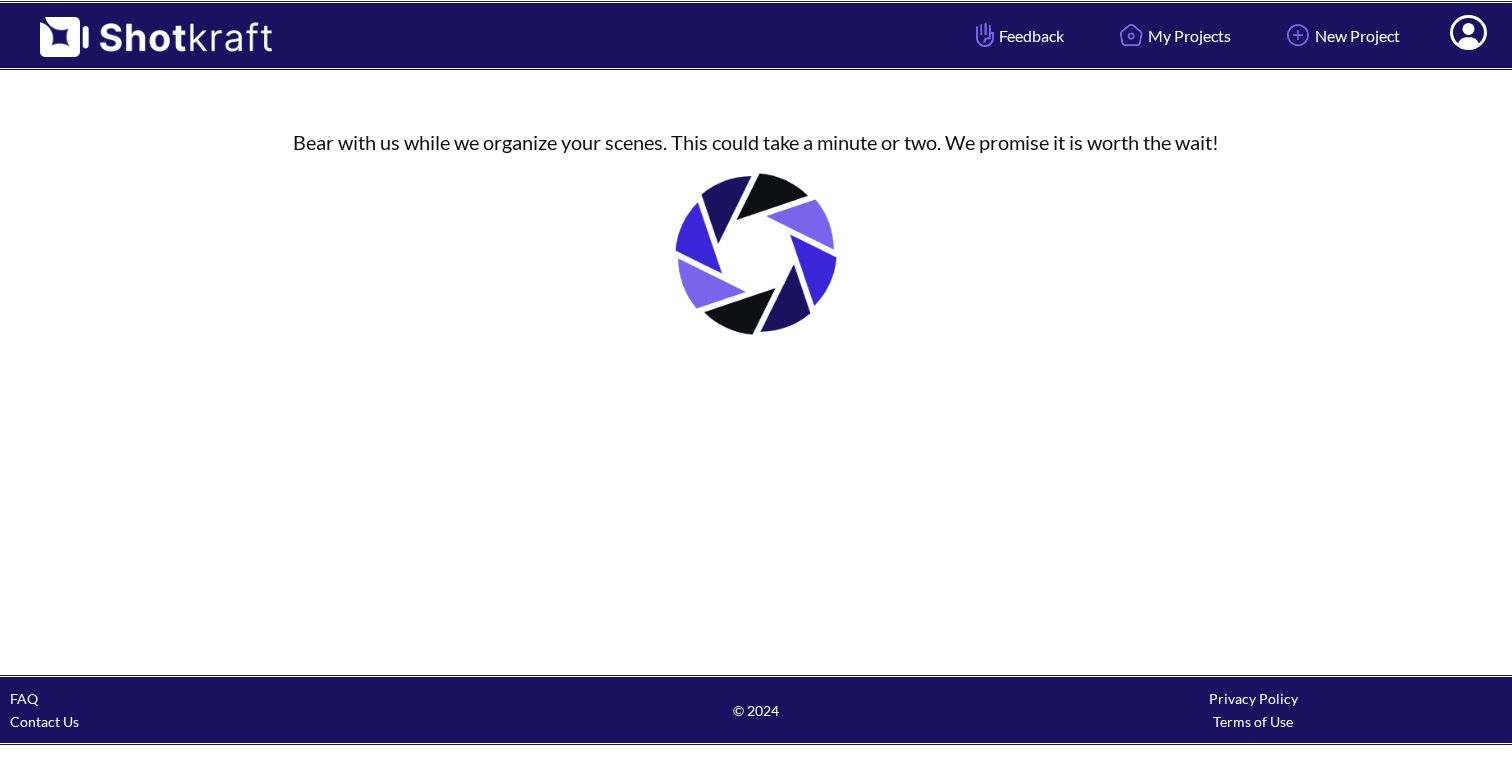 scroll, scrollTop: 0, scrollLeft: 0, axis: both 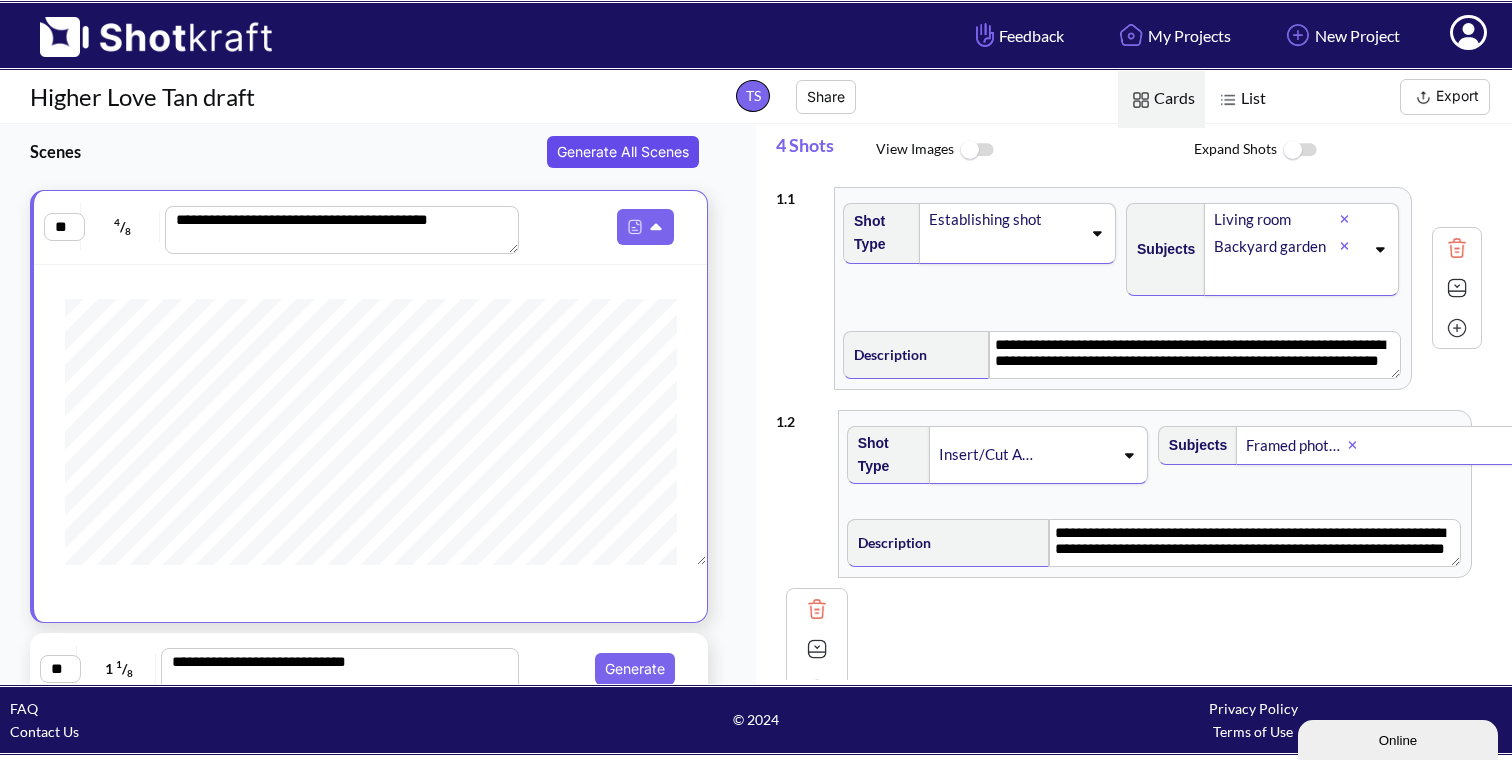click on "Generate All Scenes" at bounding box center (623, 152) 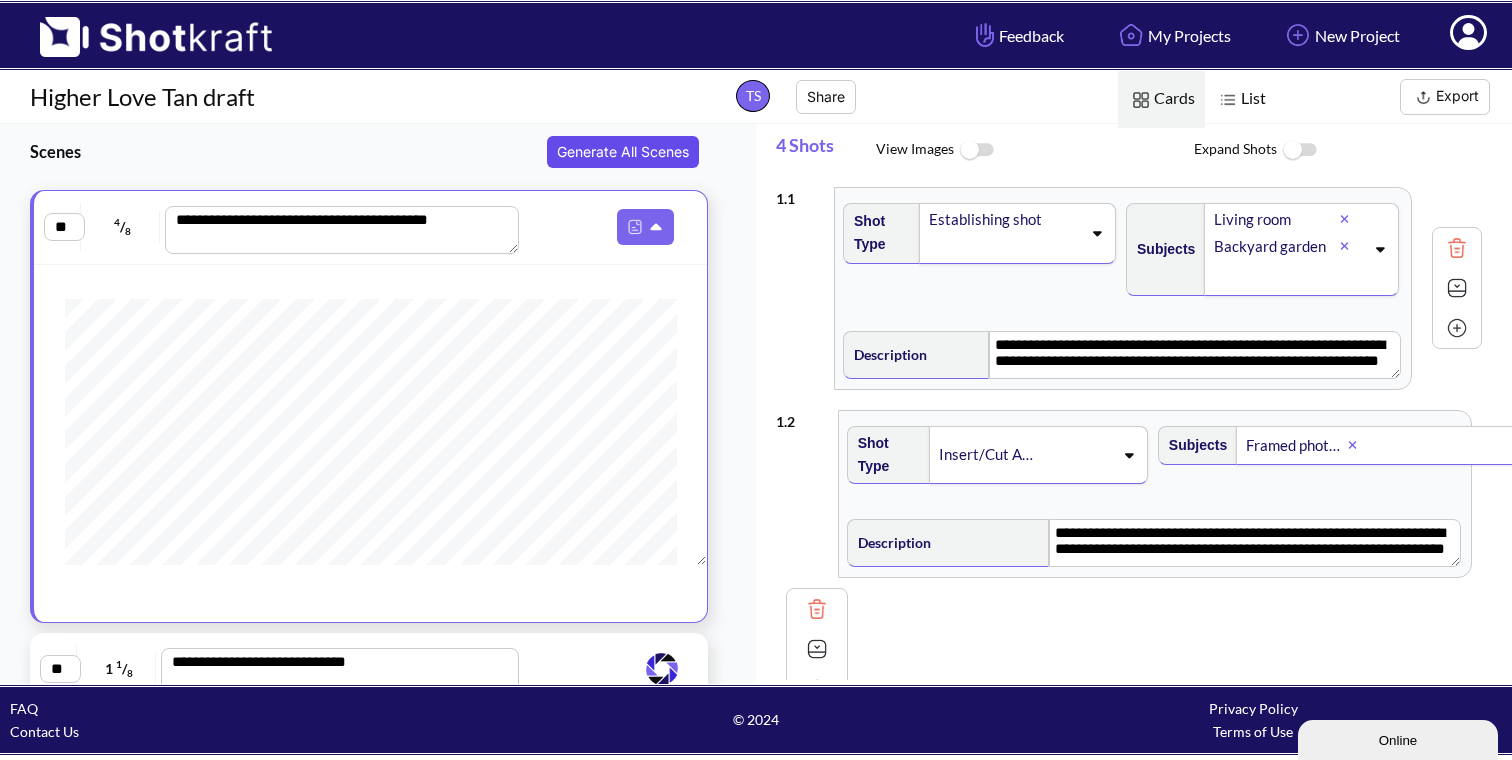 click on "Generate All Scenes" at bounding box center [623, 152] 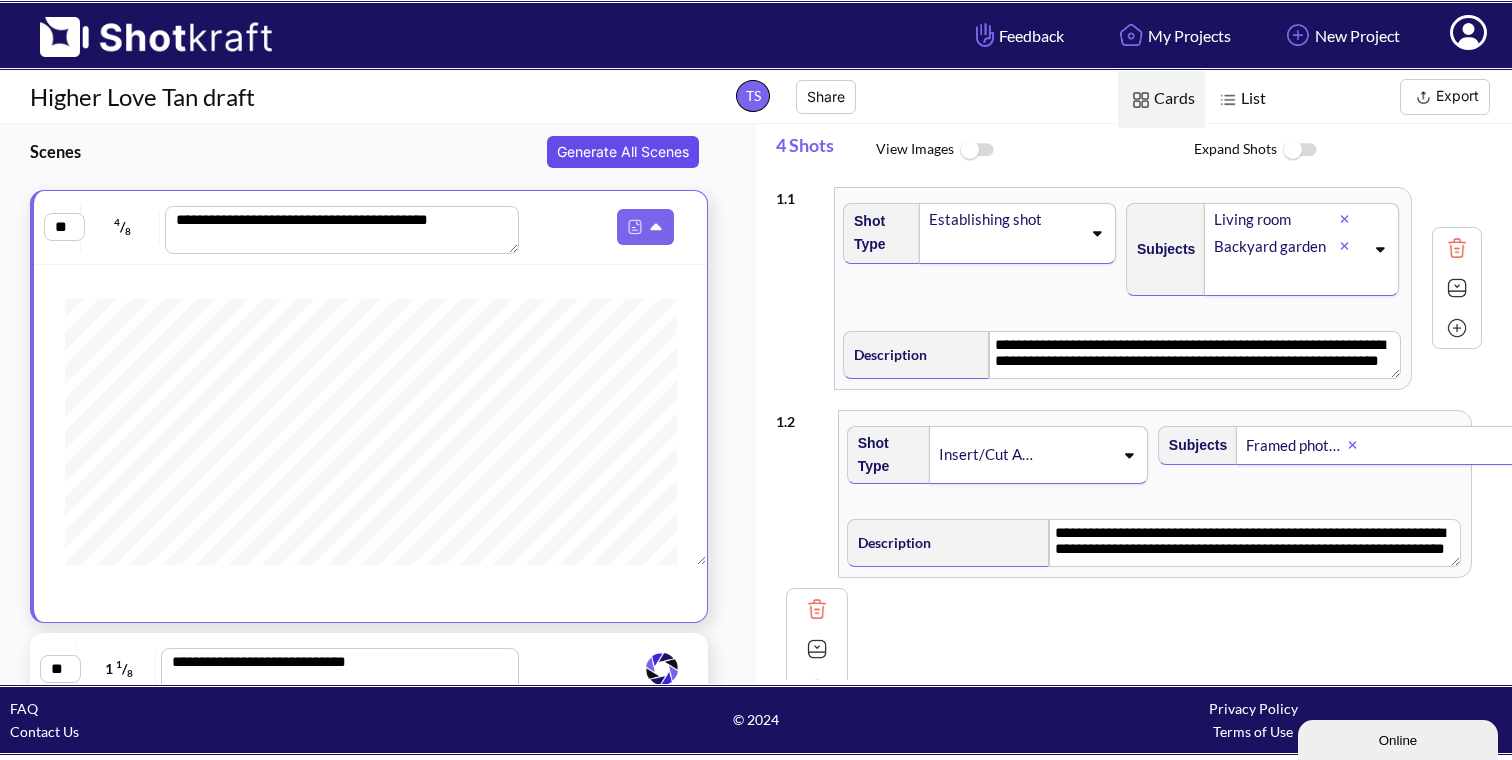 click on "Generate All Scenes" at bounding box center [623, 152] 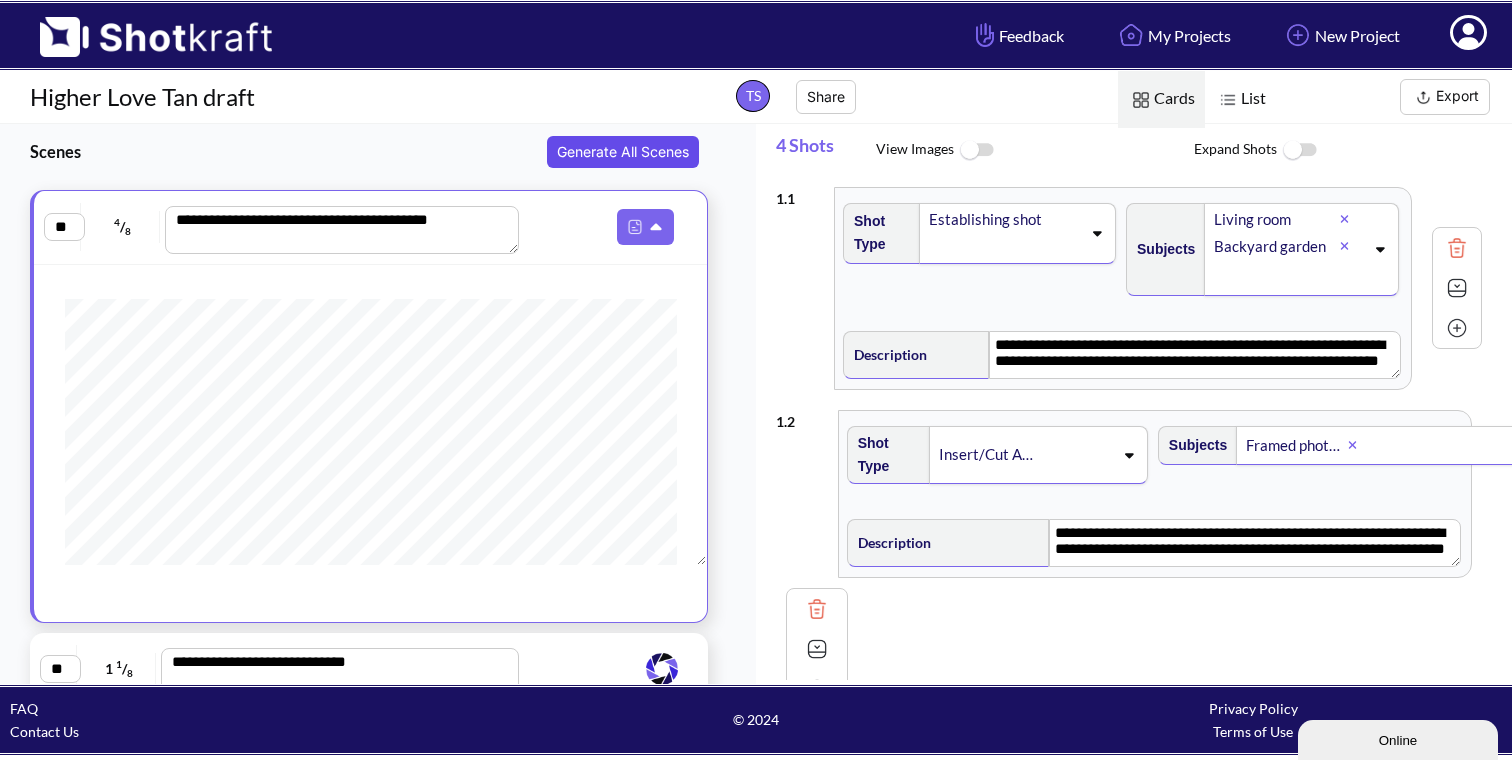 click on "Generate All Scenes" at bounding box center (623, 152) 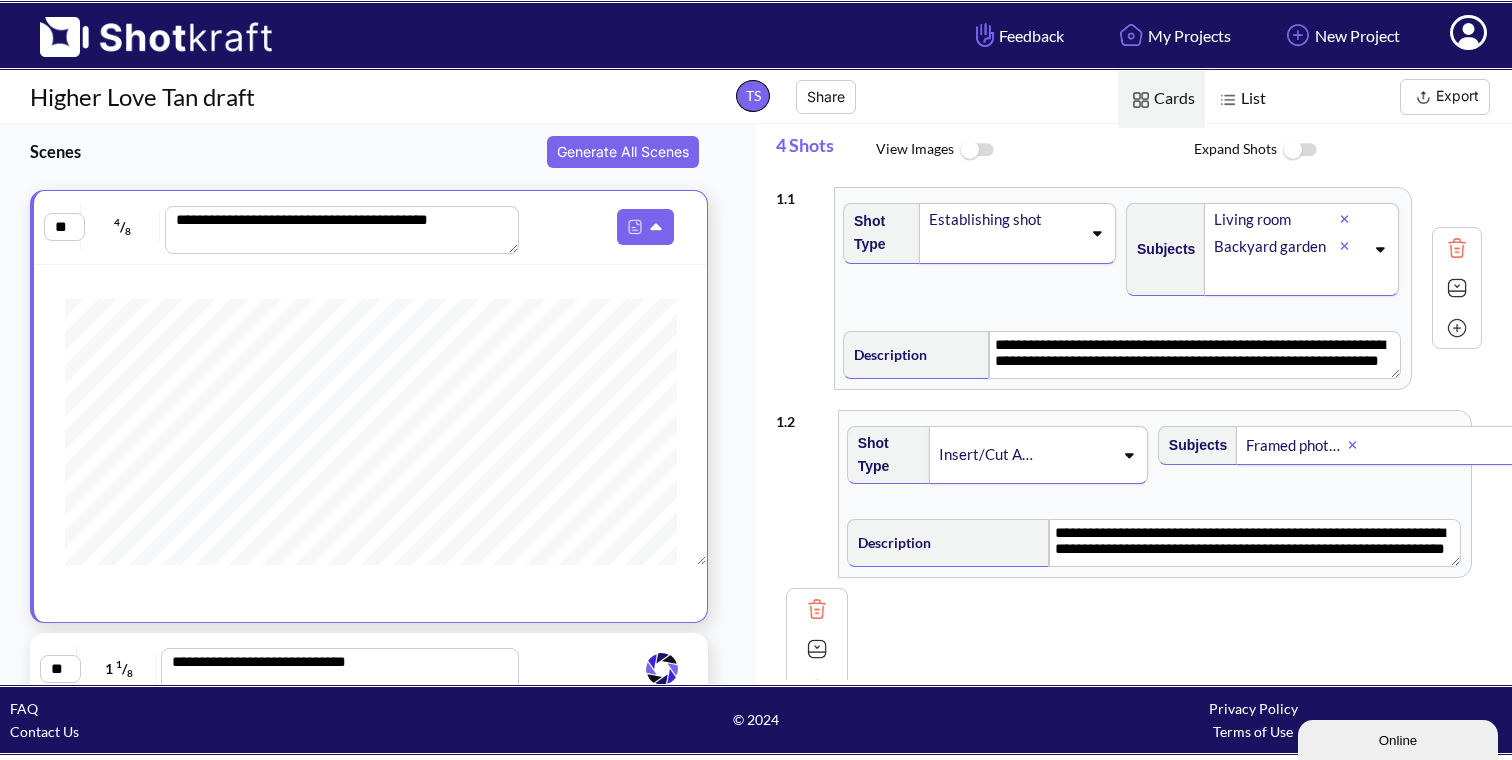 scroll, scrollTop: 0, scrollLeft: 0, axis: both 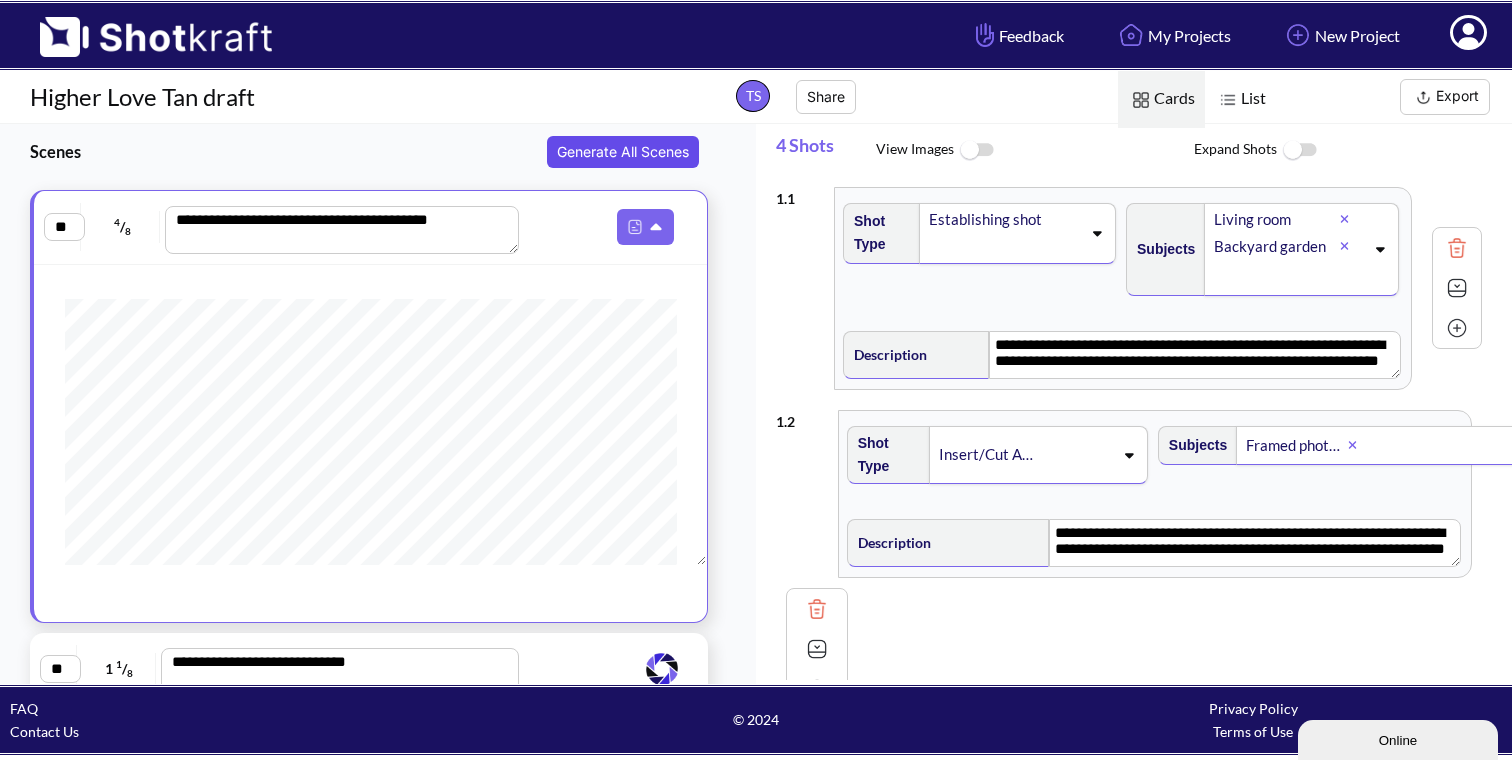 click on "Generate All Scenes" at bounding box center [623, 152] 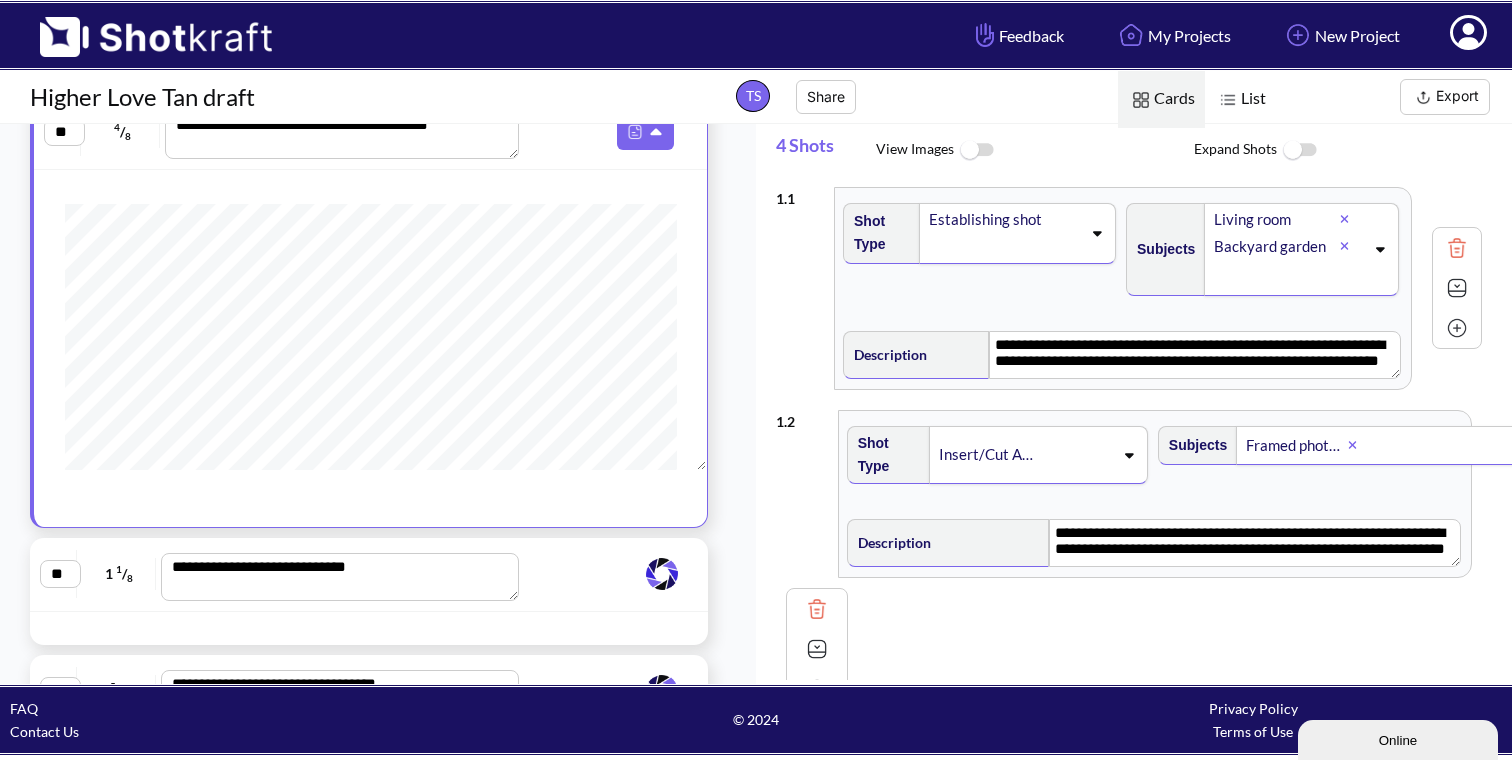scroll, scrollTop: 123, scrollLeft: 0, axis: vertical 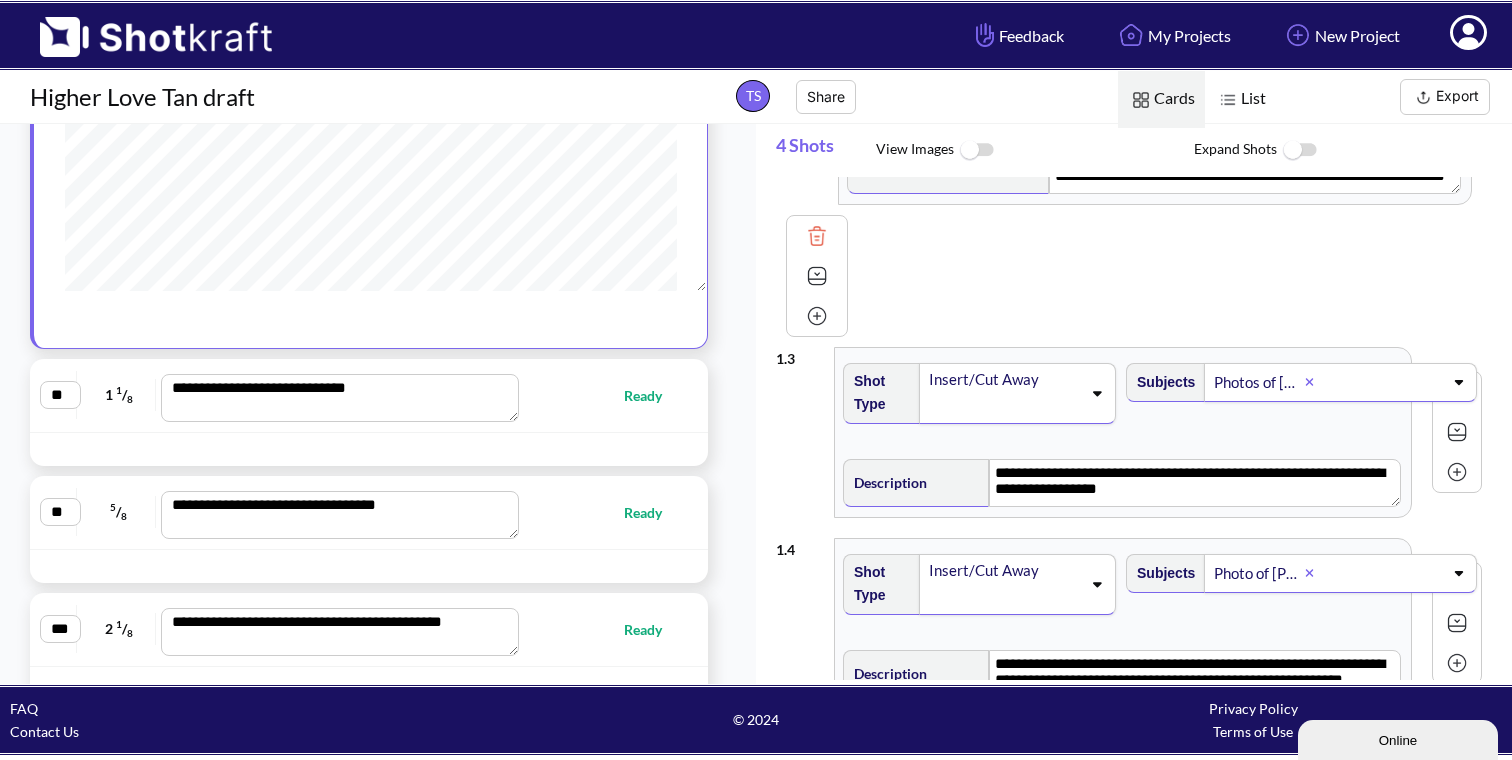 click on "**********" at bounding box center (369, 396) 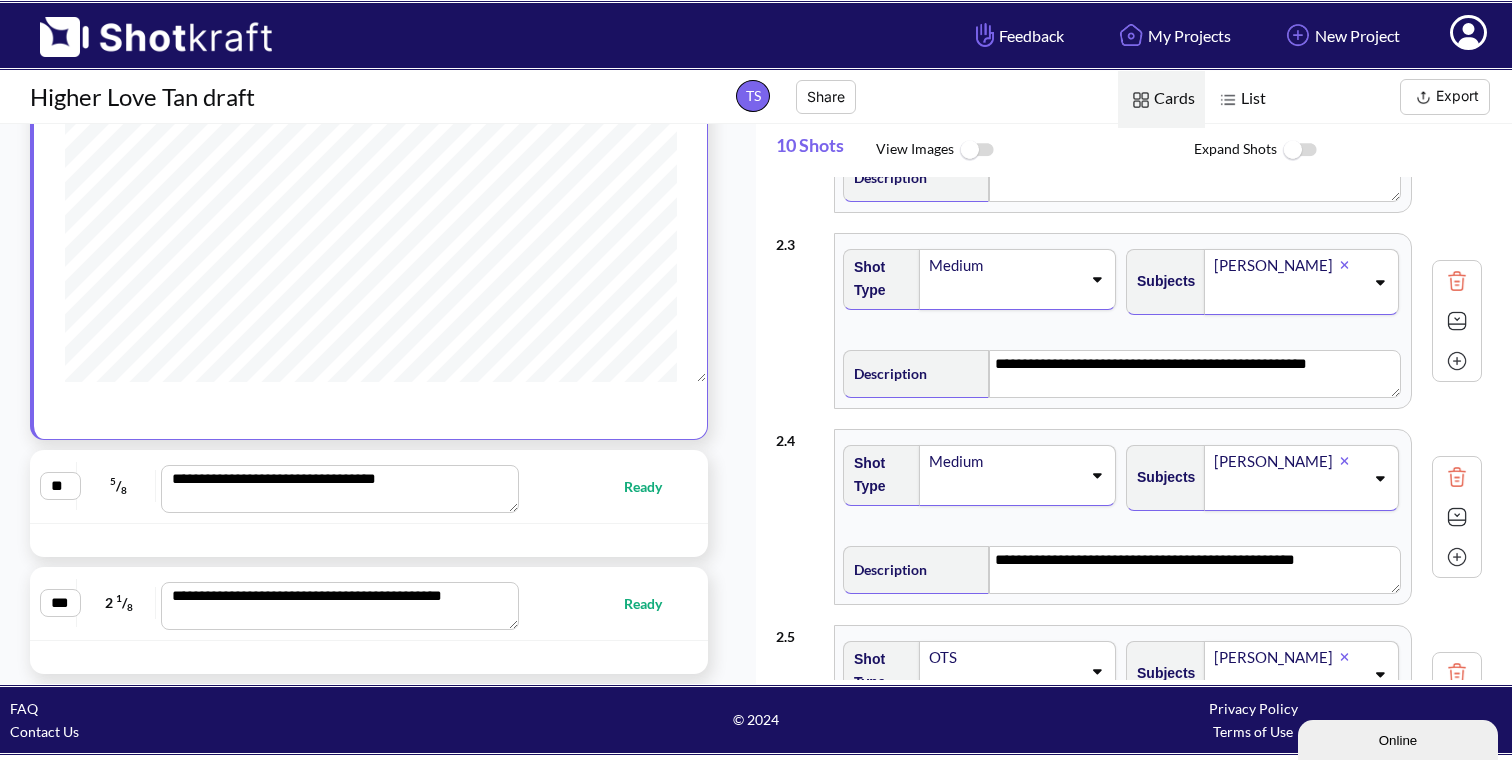 click at bounding box center [636, 540] 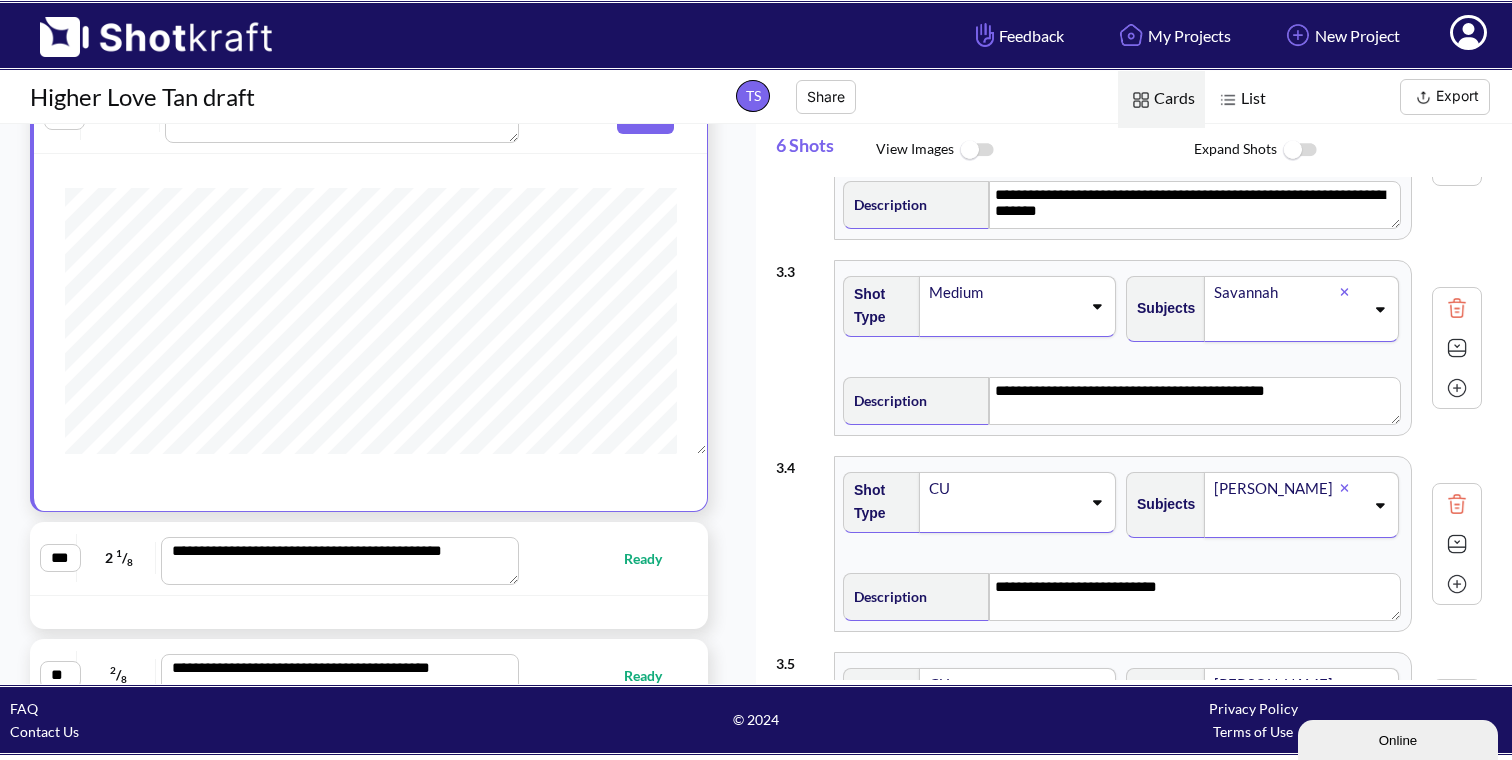 click on "**********" at bounding box center (369, 558) 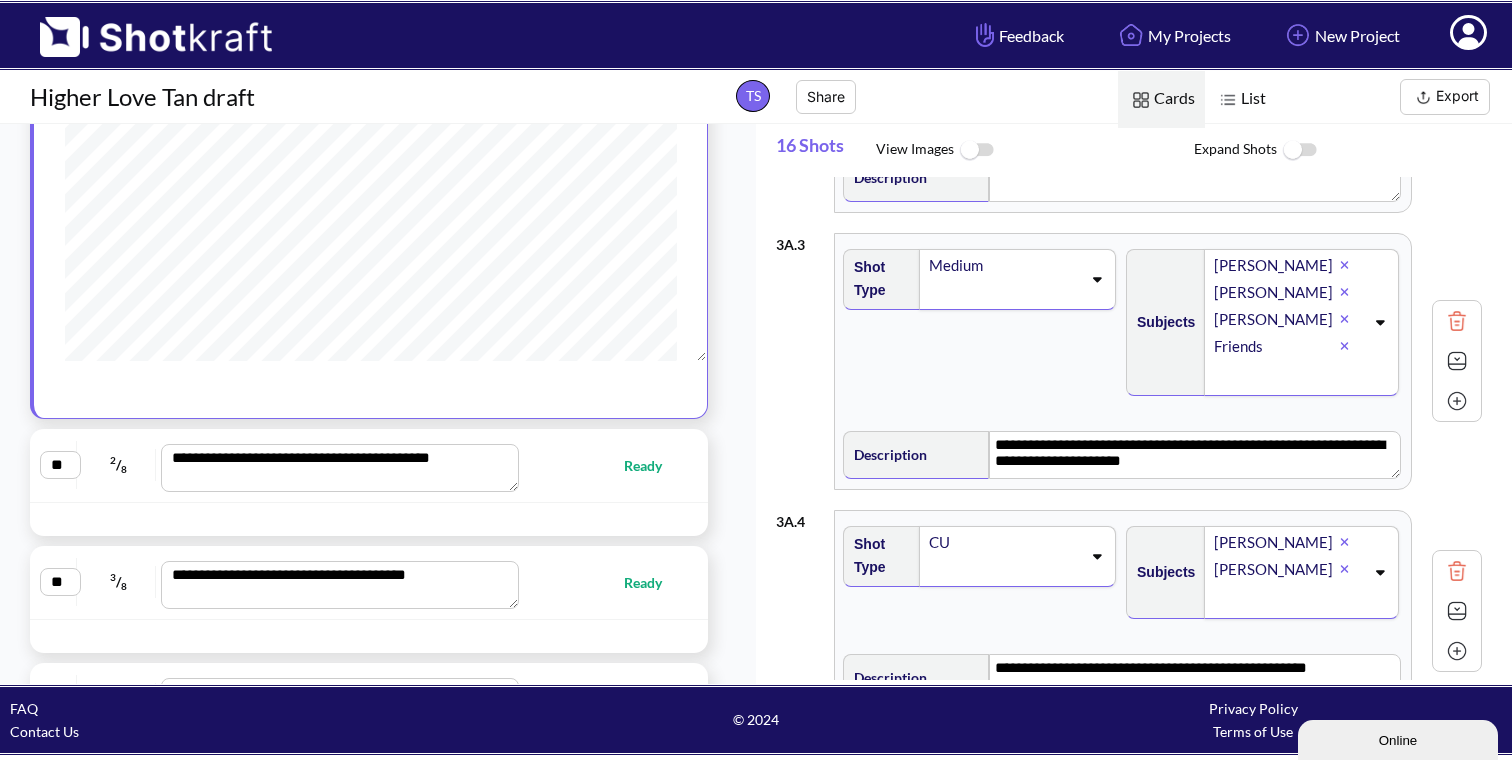 click on "**********" at bounding box center [369, 465] 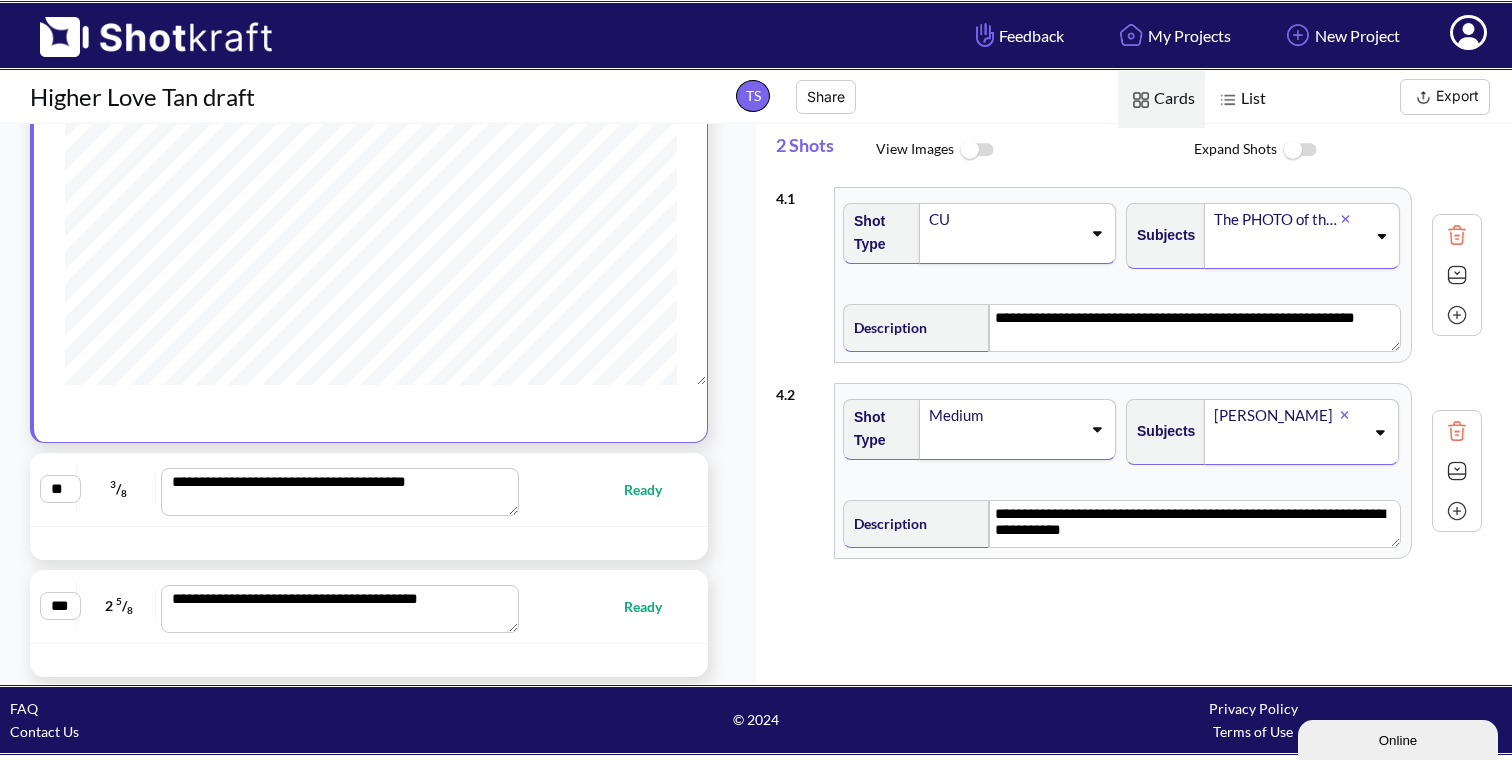 click on "**********" at bounding box center (369, 490) 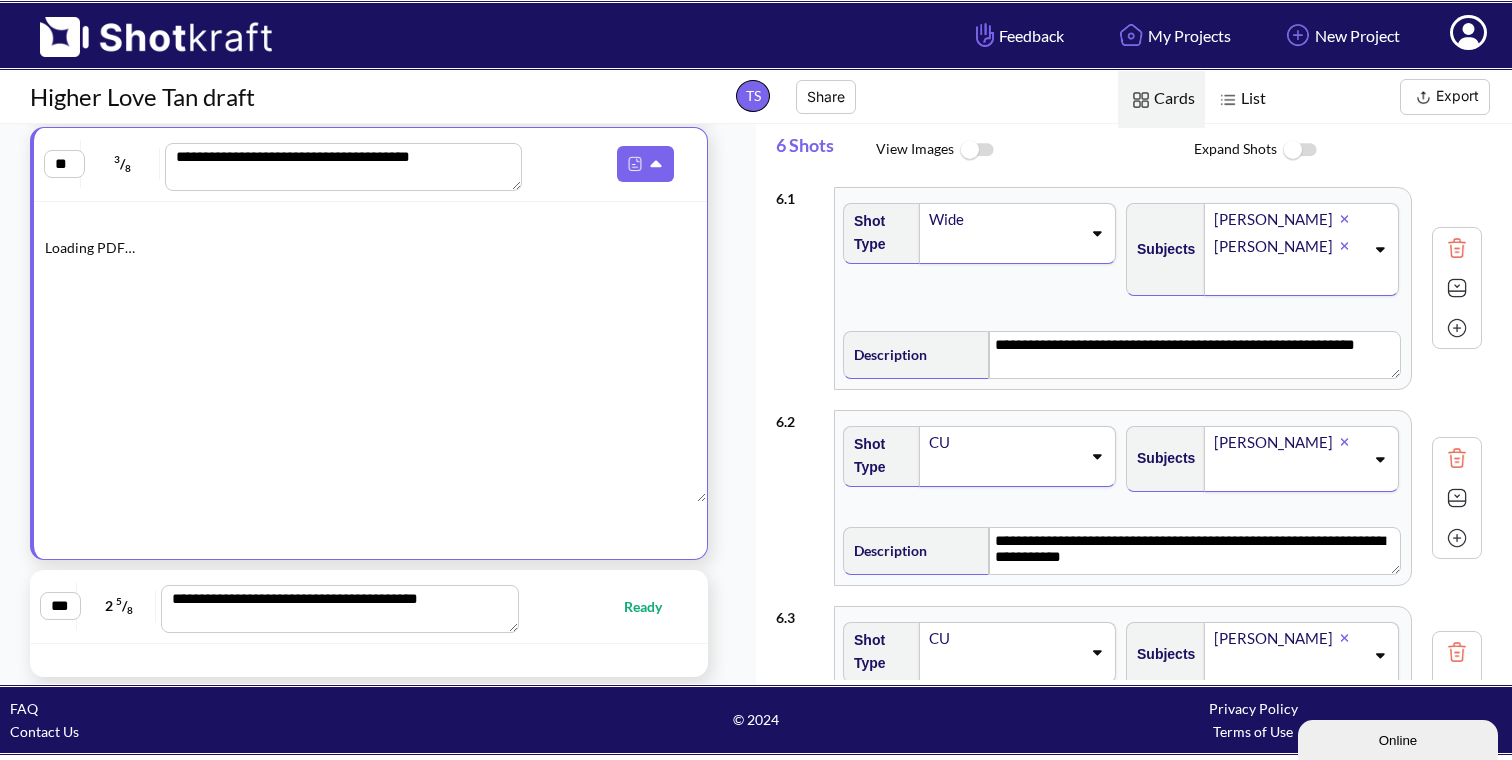 type on "**********" 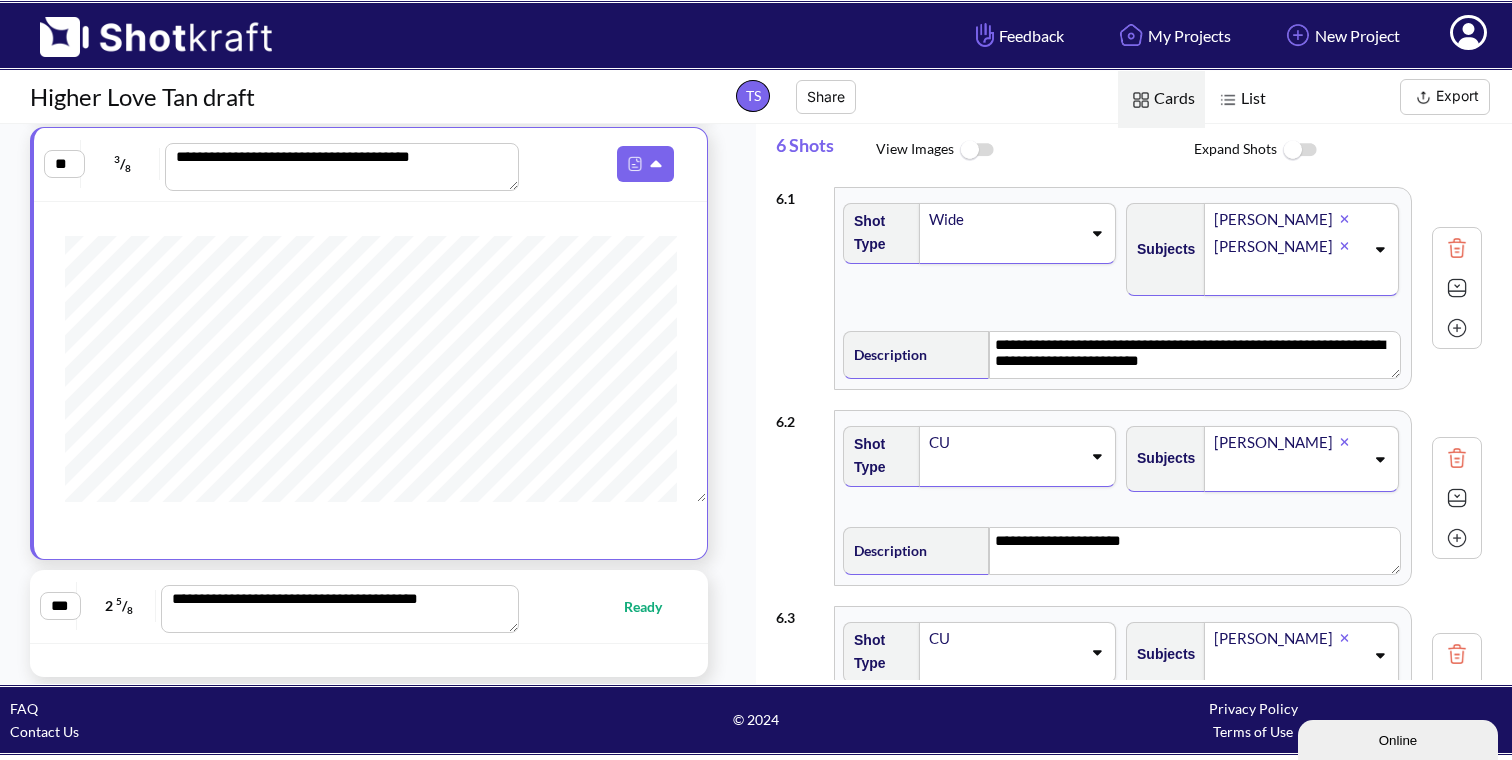 click on "Ready" at bounding box center (653, 606) 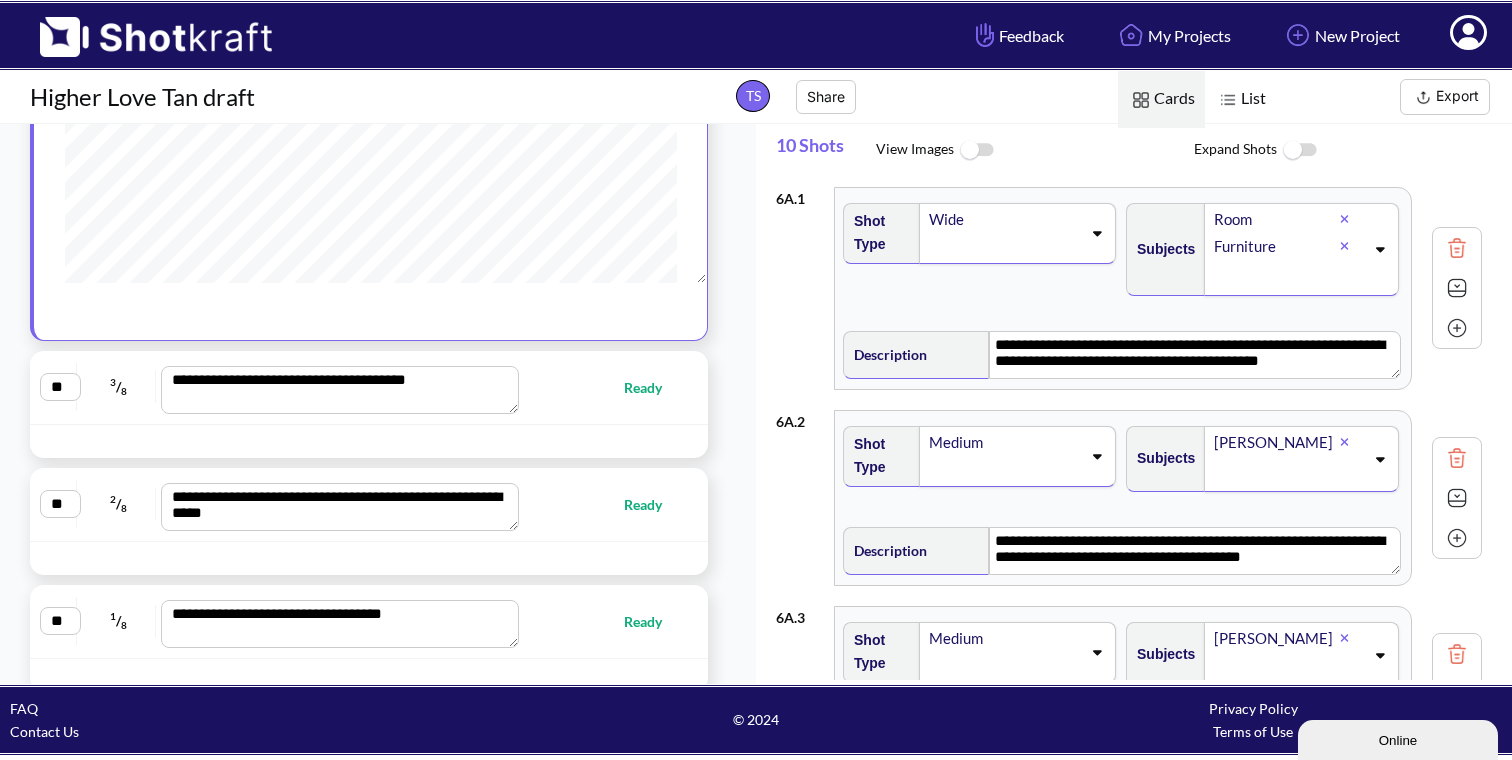 click on "**********" at bounding box center (369, 387) 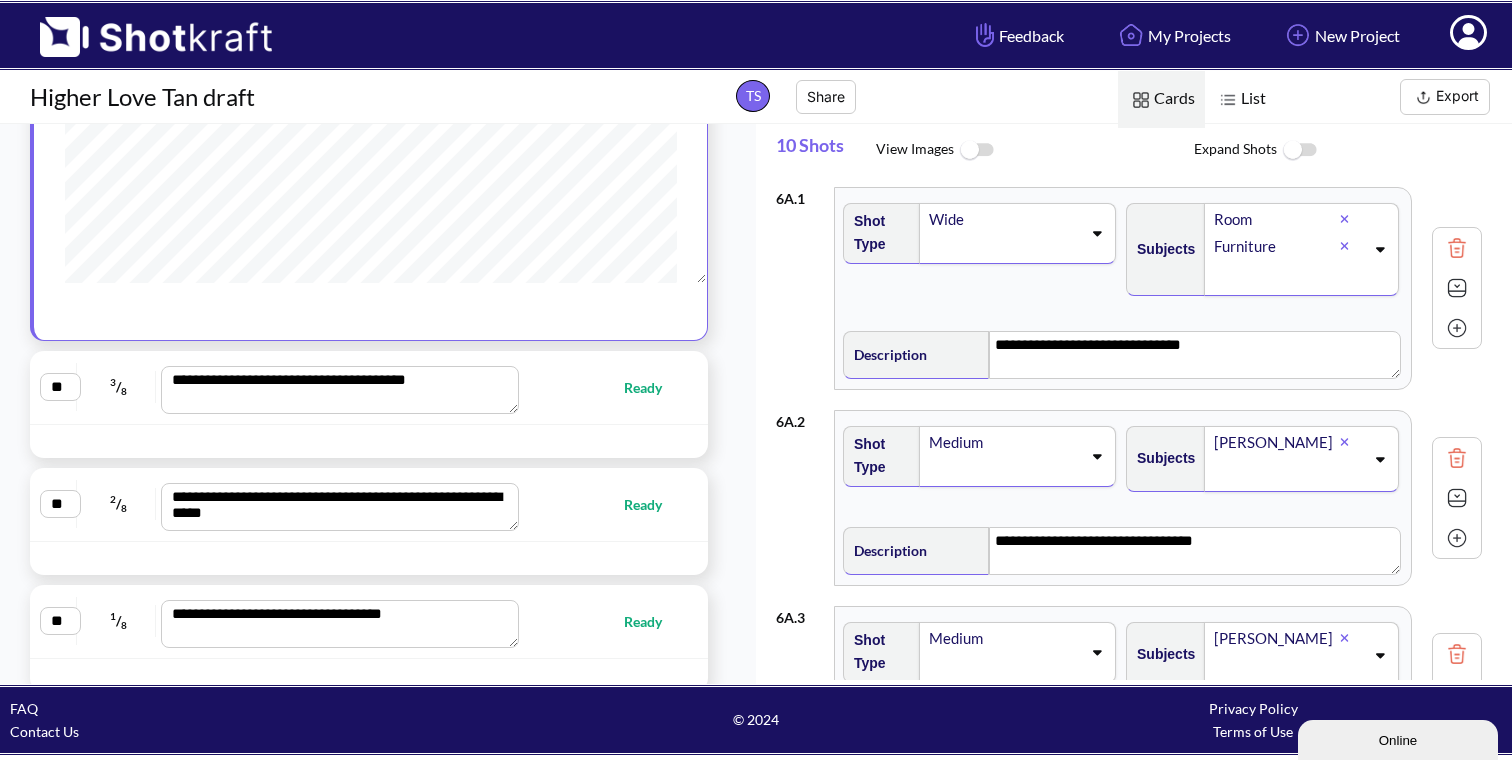 type on "**********" 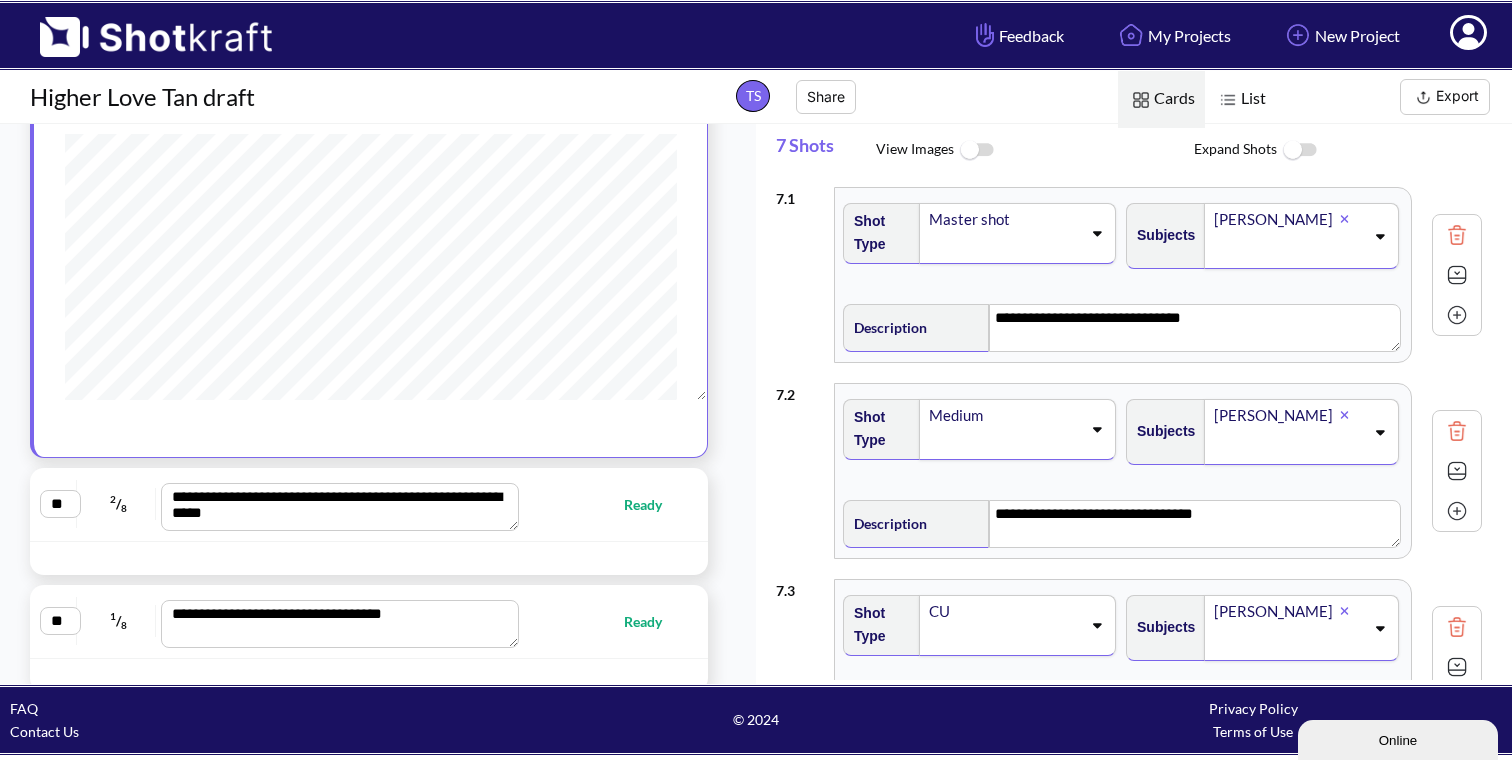 click on "**********" at bounding box center (369, 504) 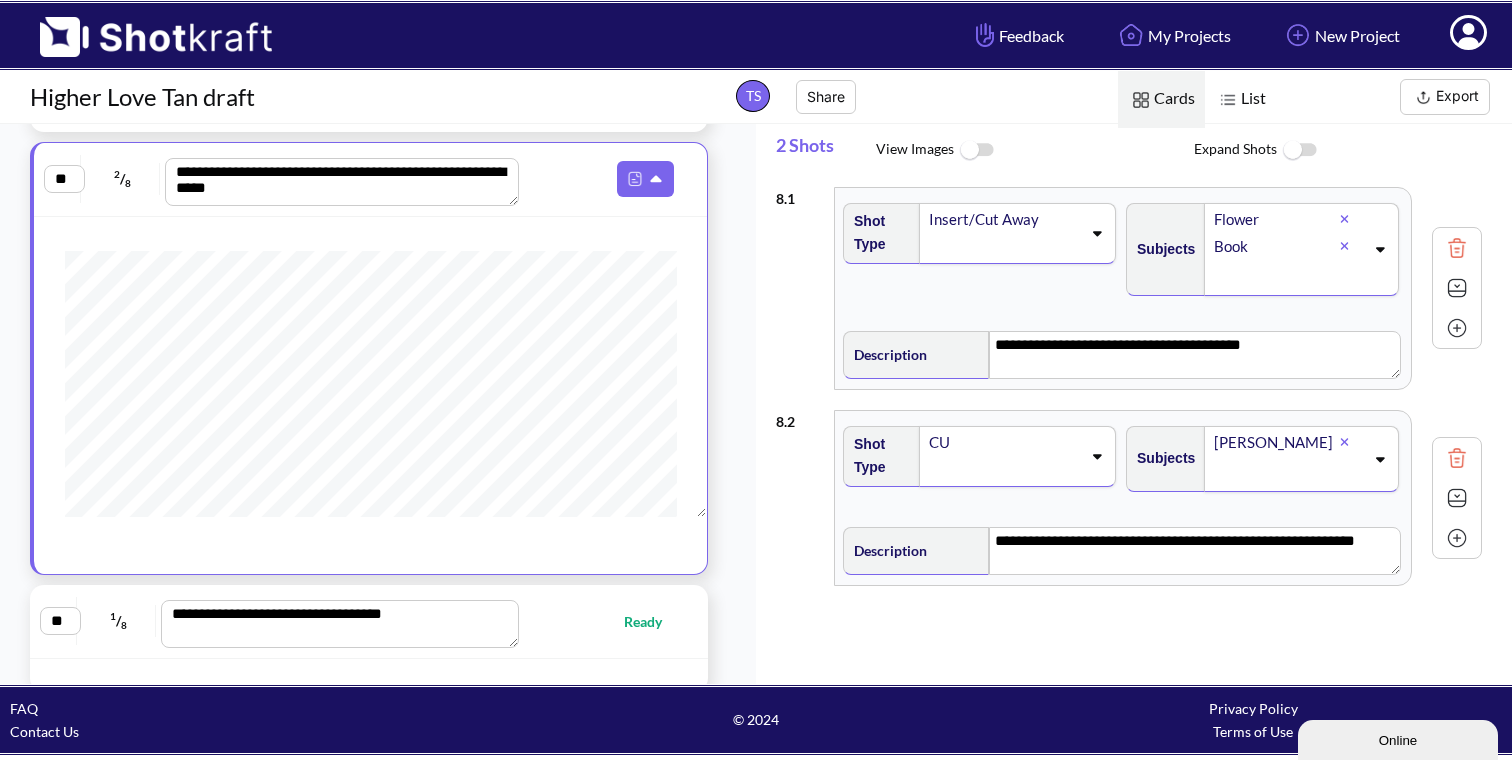 click on "Ready" at bounding box center (653, 621) 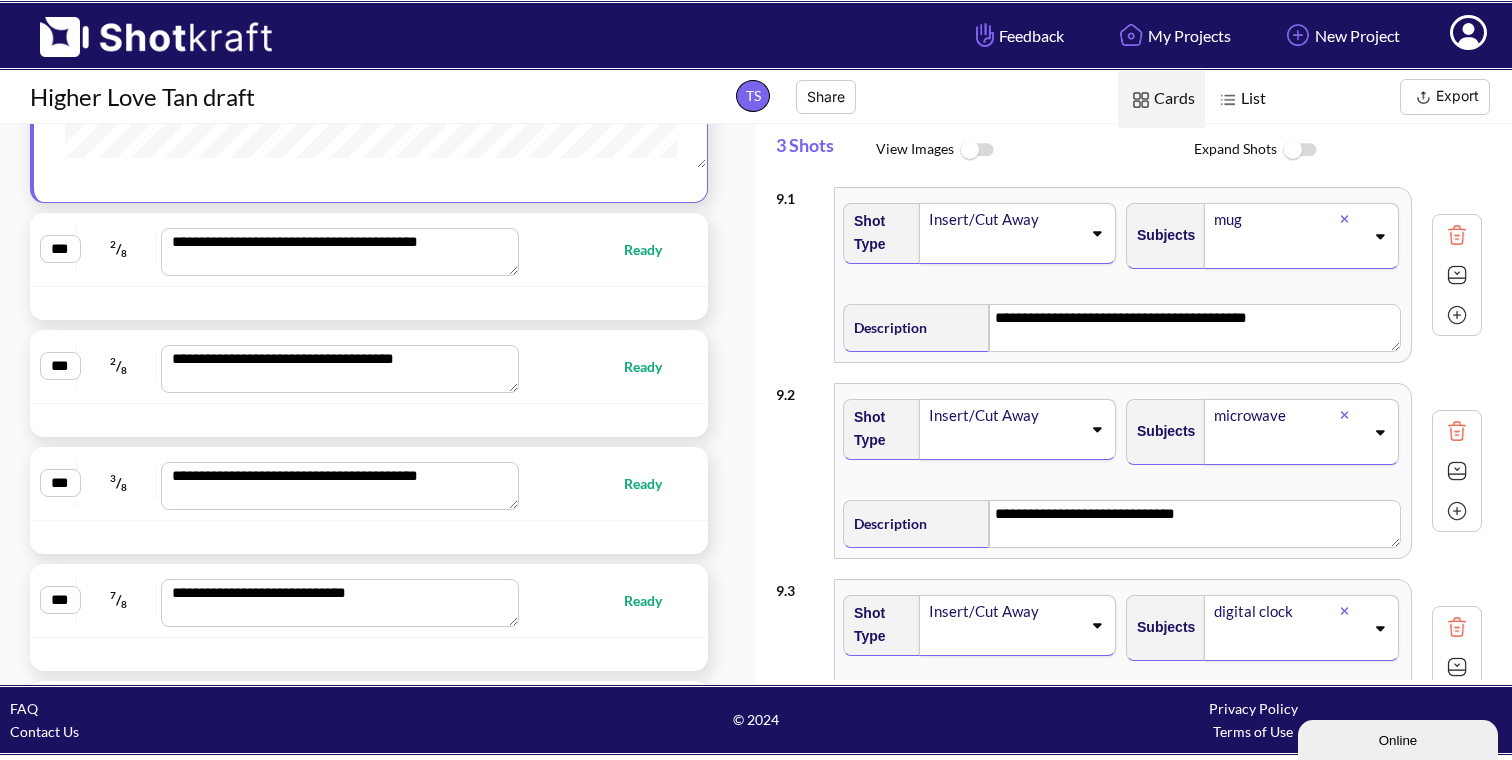 click on "Ready" at bounding box center (604, 249) 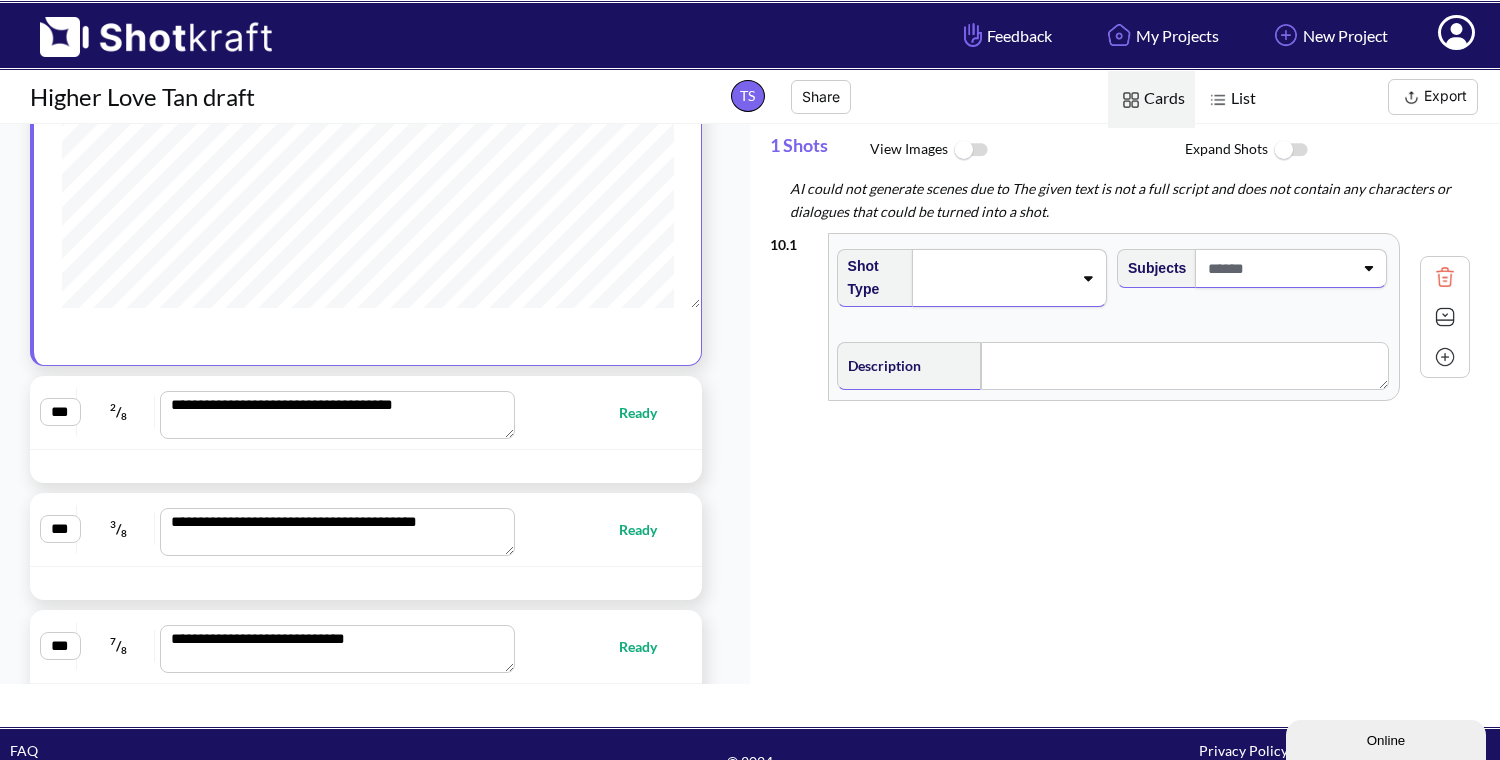 click at bounding box center (631, 466) 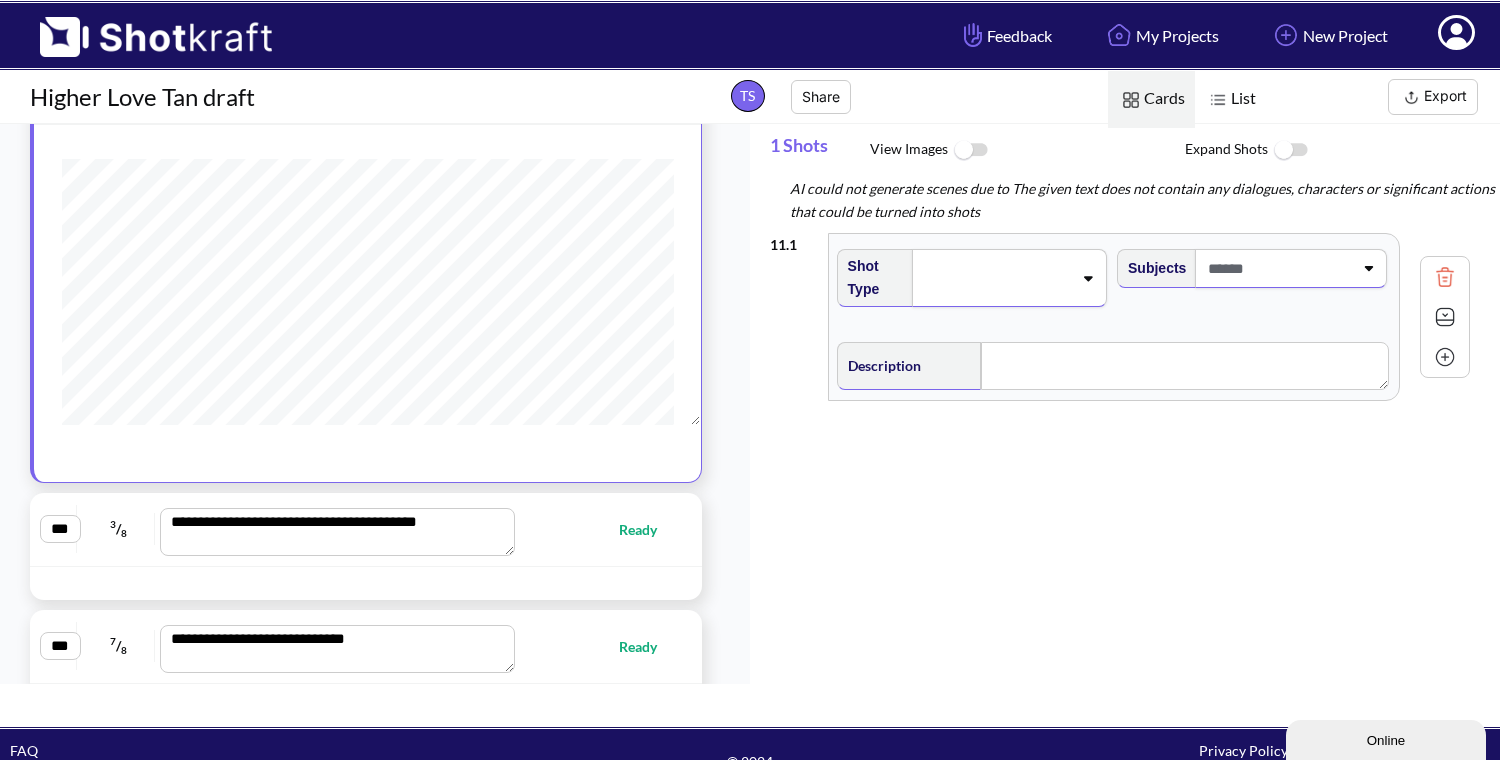 click on "**********" at bounding box center [366, 529] 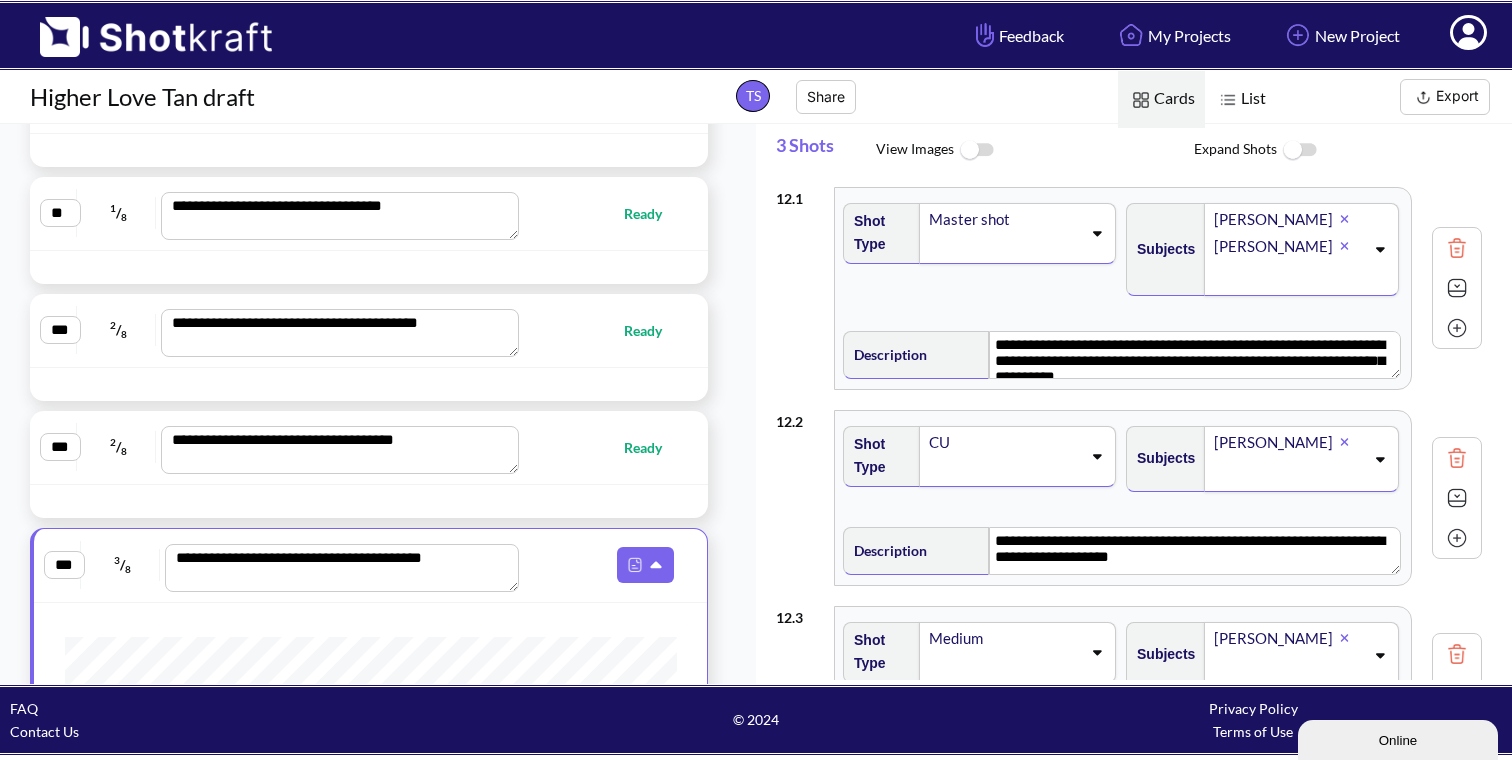 click at bounding box center (369, 501) 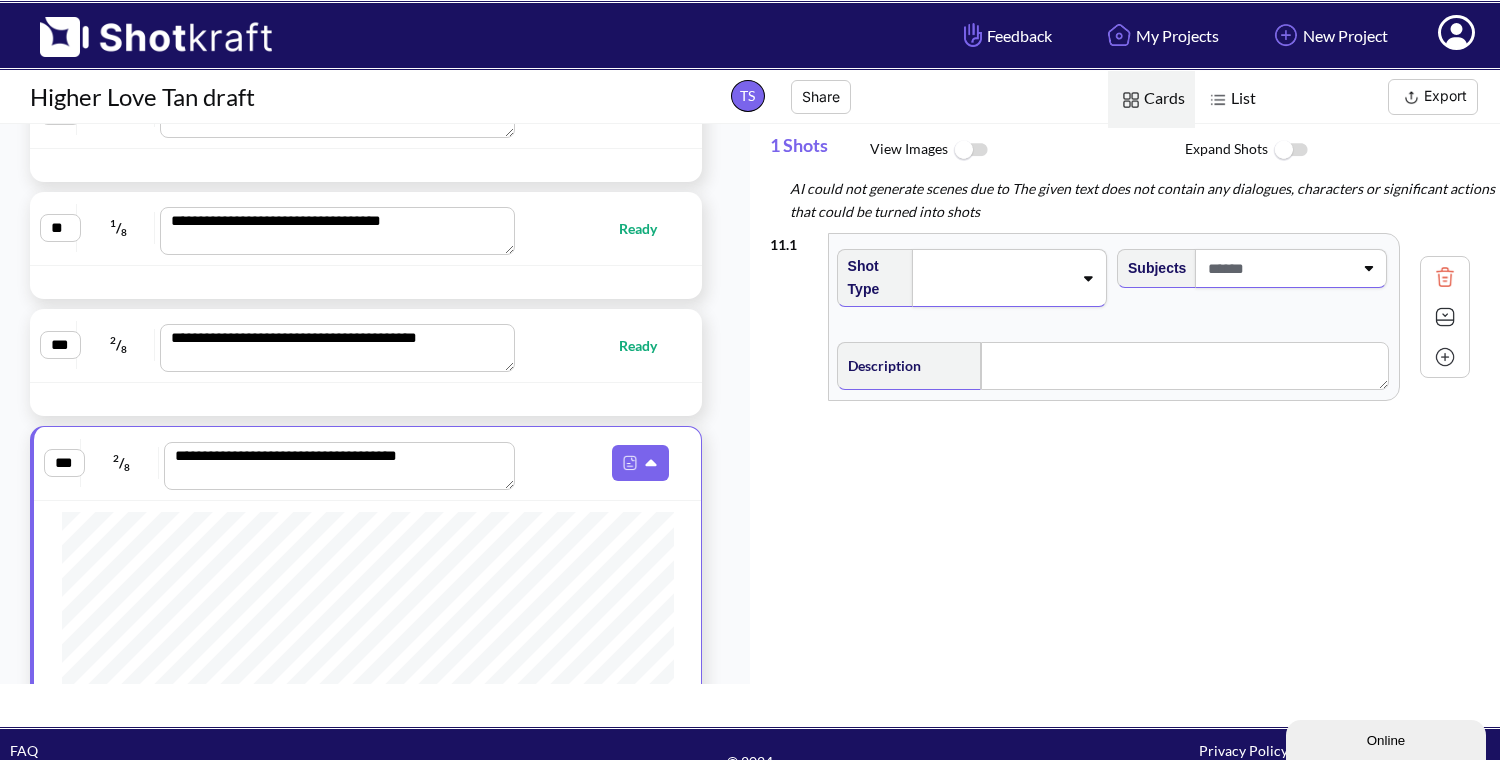 click at bounding box center (631, 399) 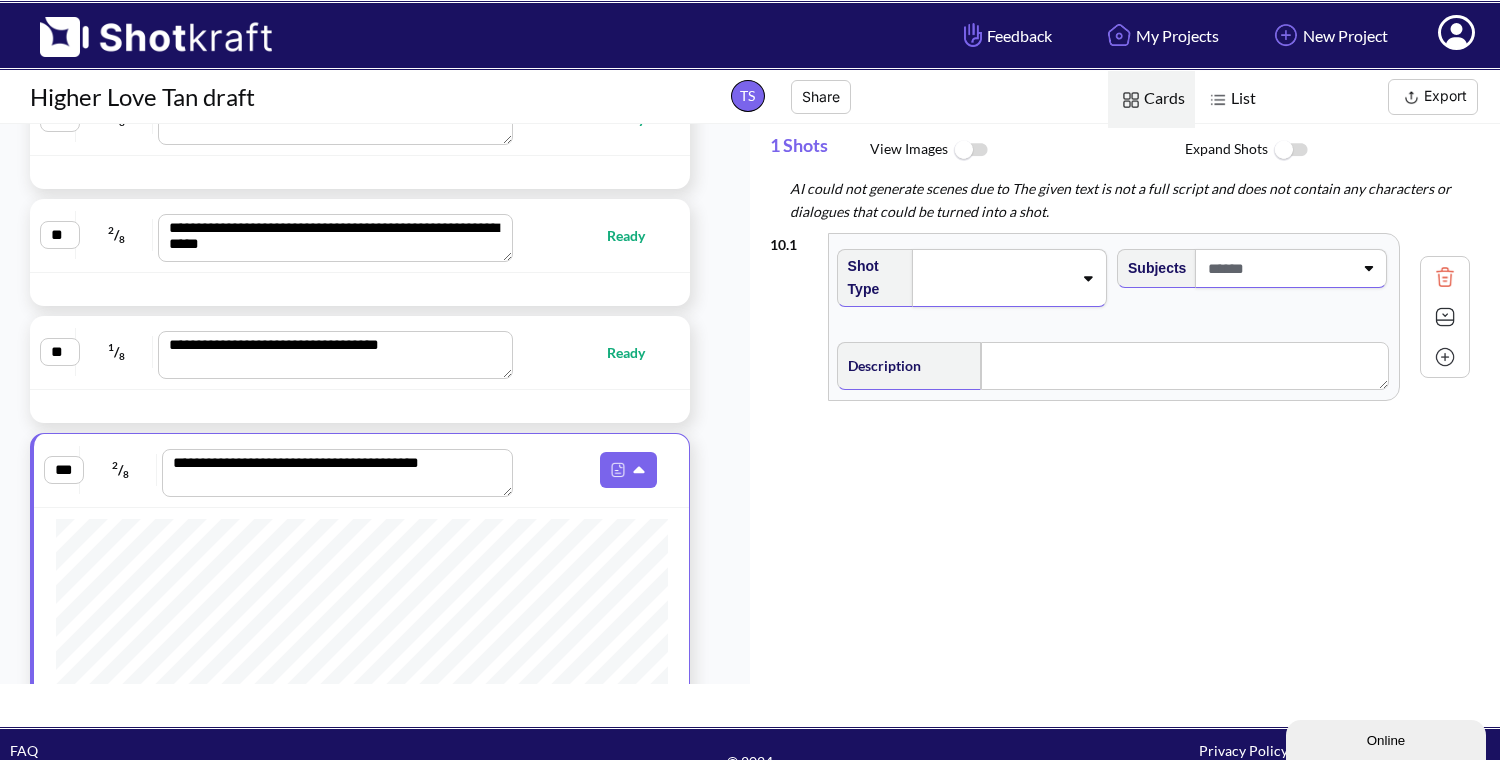 click on "**********" at bounding box center [360, 352] 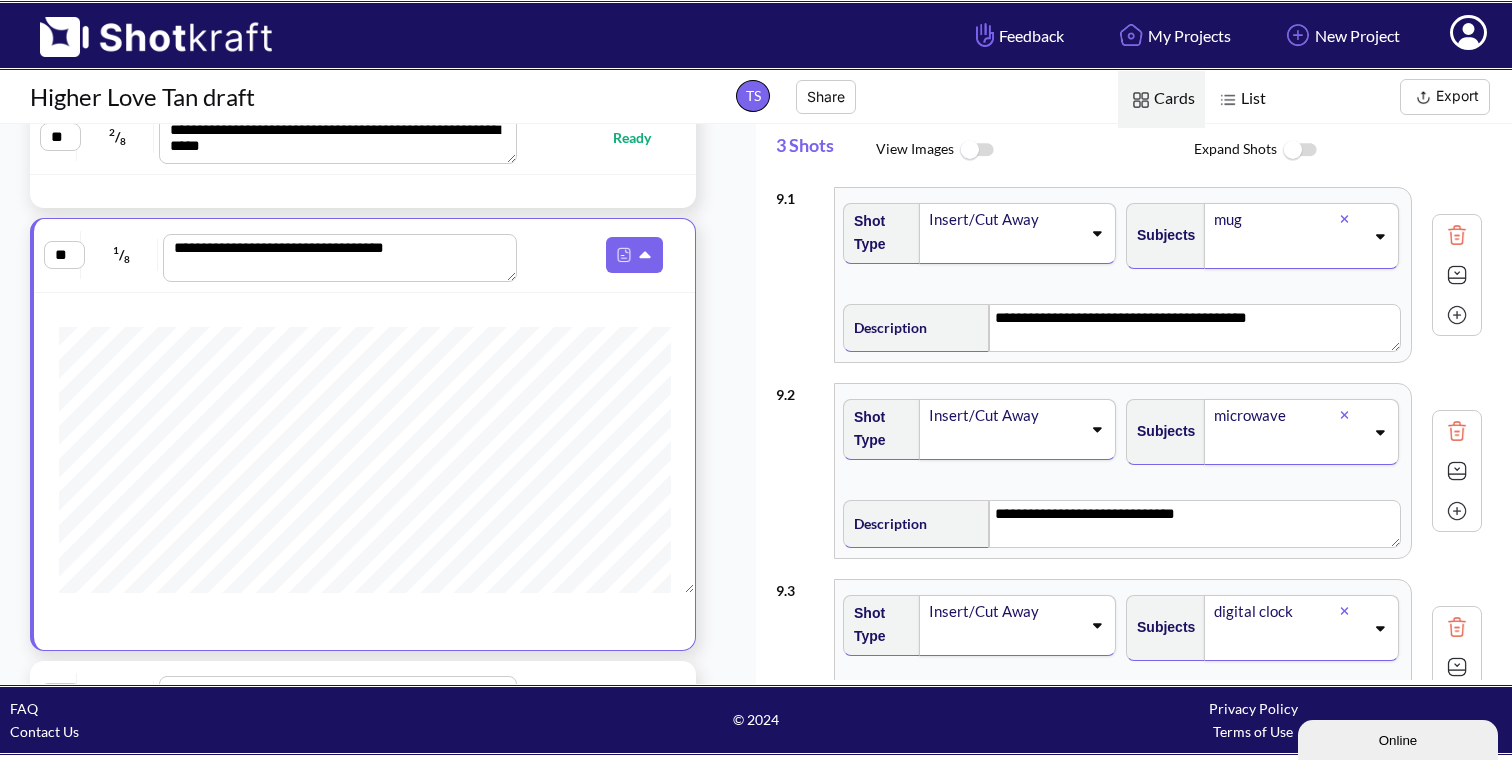 scroll, scrollTop: 1034, scrollLeft: 0, axis: vertical 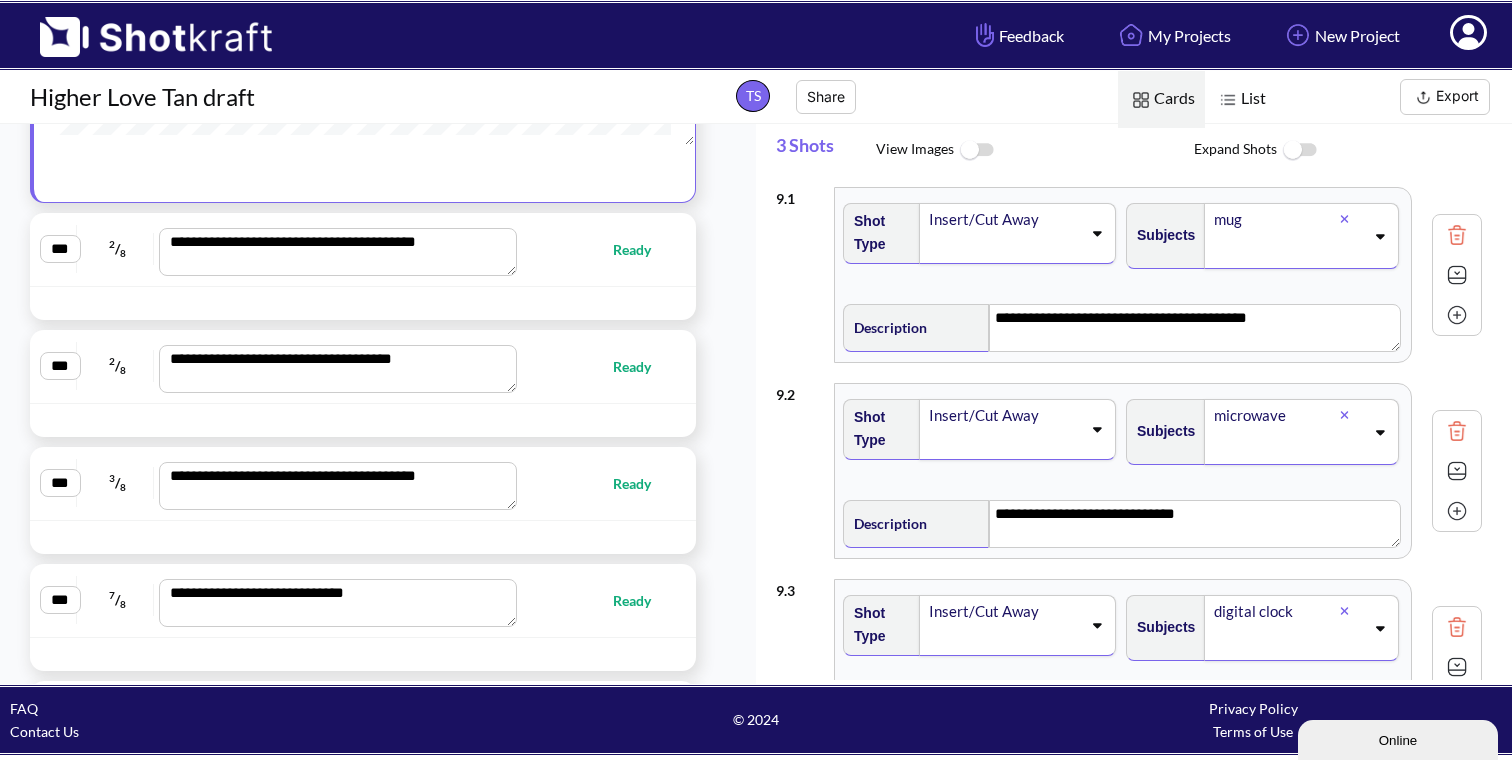 click at bounding box center (625, 303) 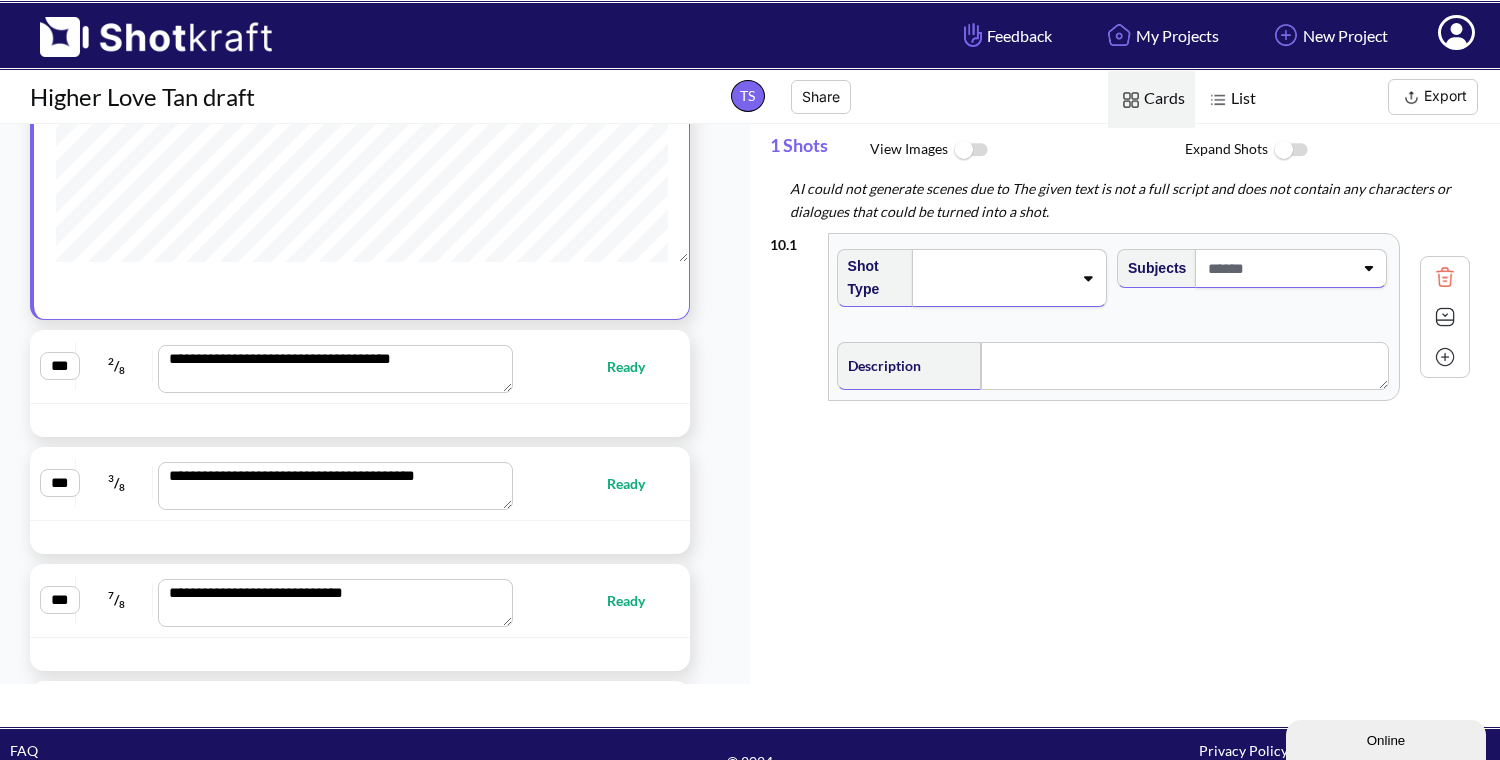 click on "**********" at bounding box center [360, 366] 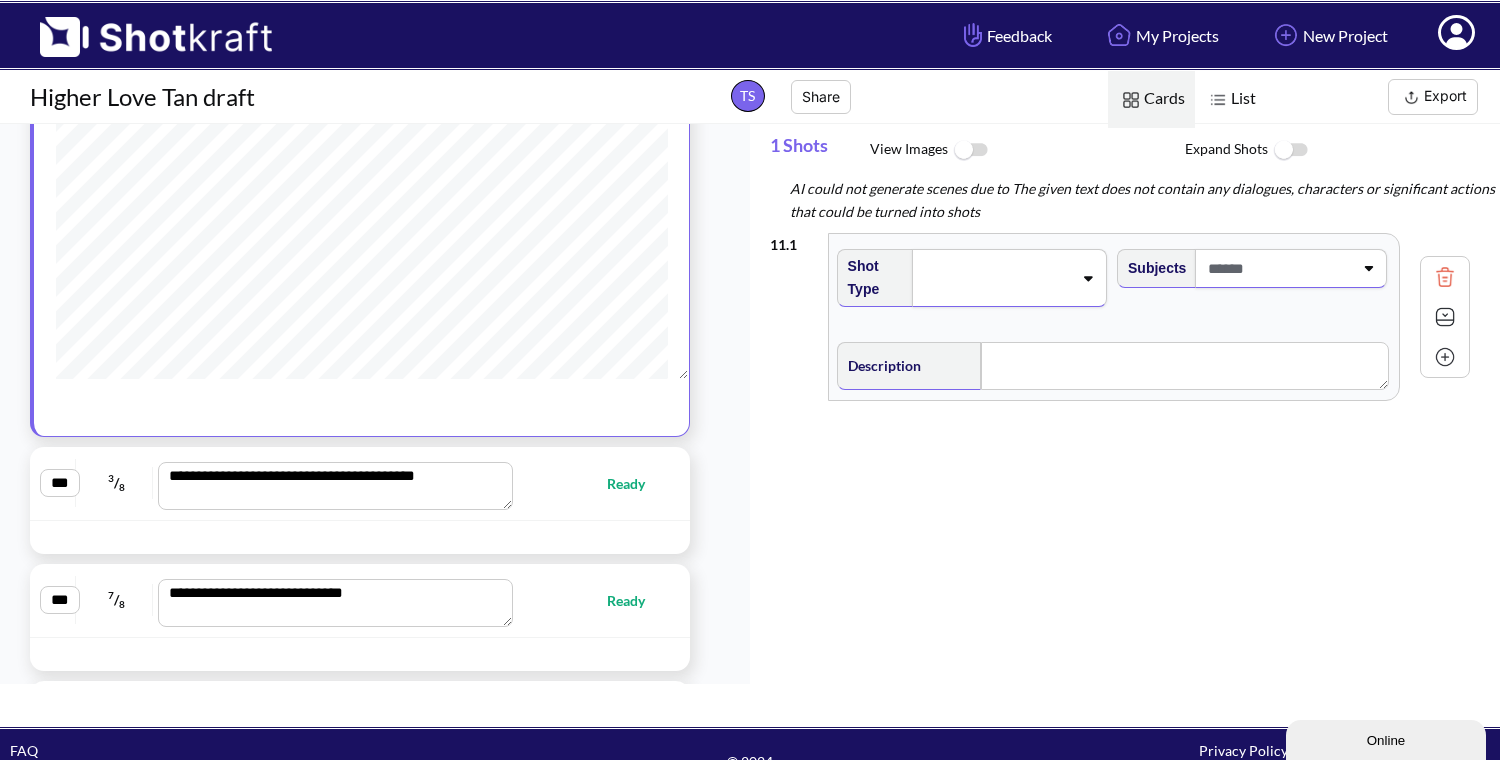 click on "Ready" at bounding box center (589, 483) 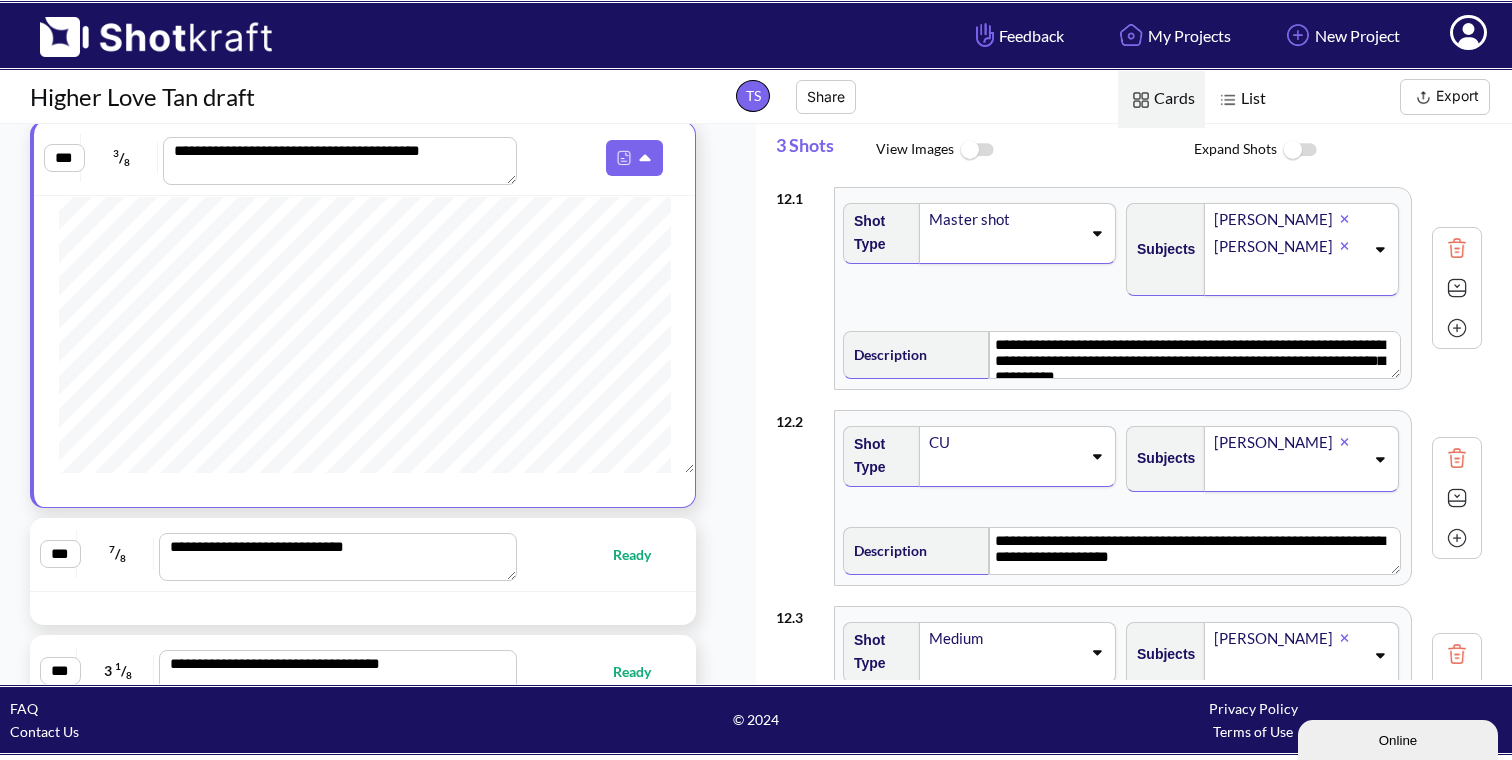 scroll, scrollTop: 66, scrollLeft: 0, axis: vertical 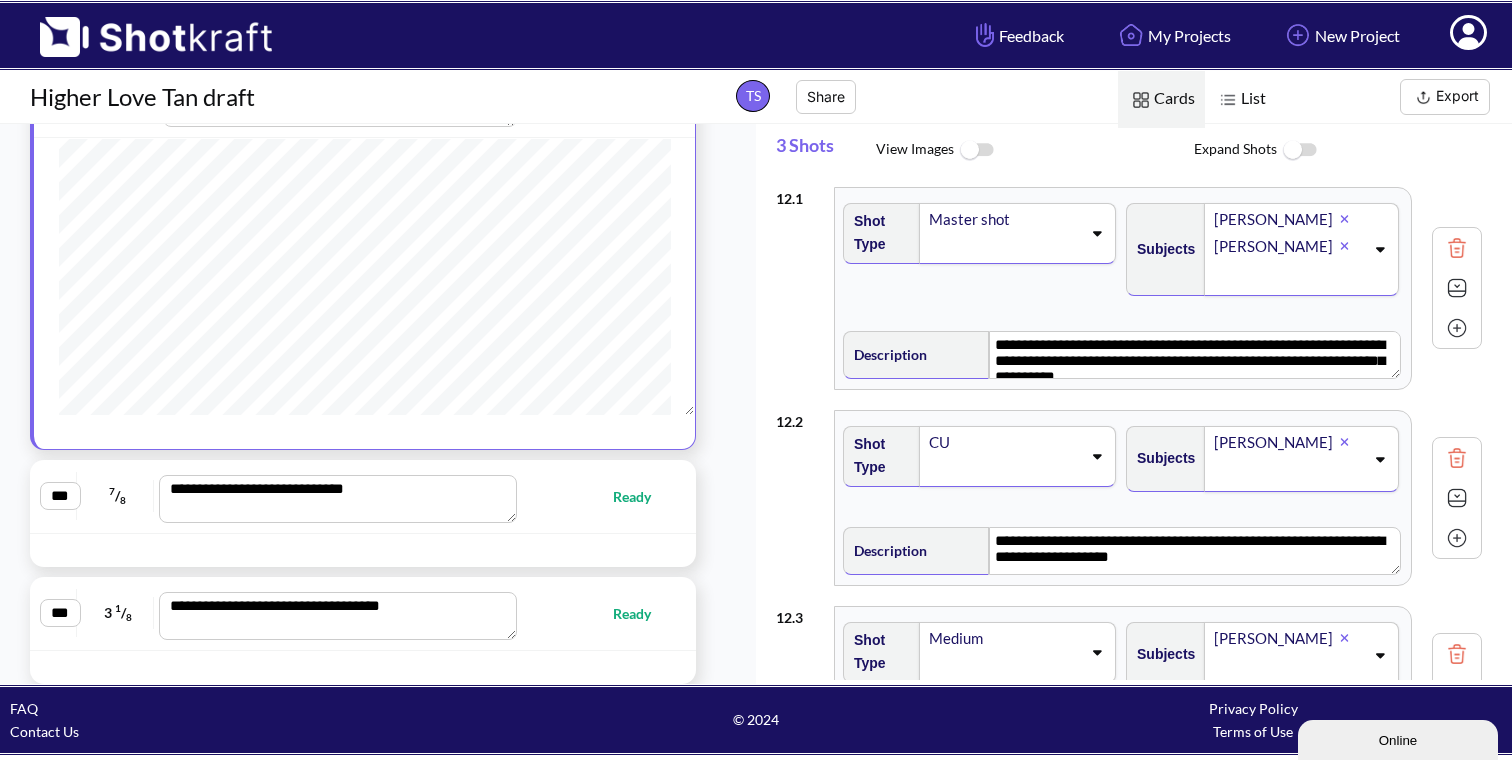 click on "**********" at bounding box center (363, 496) 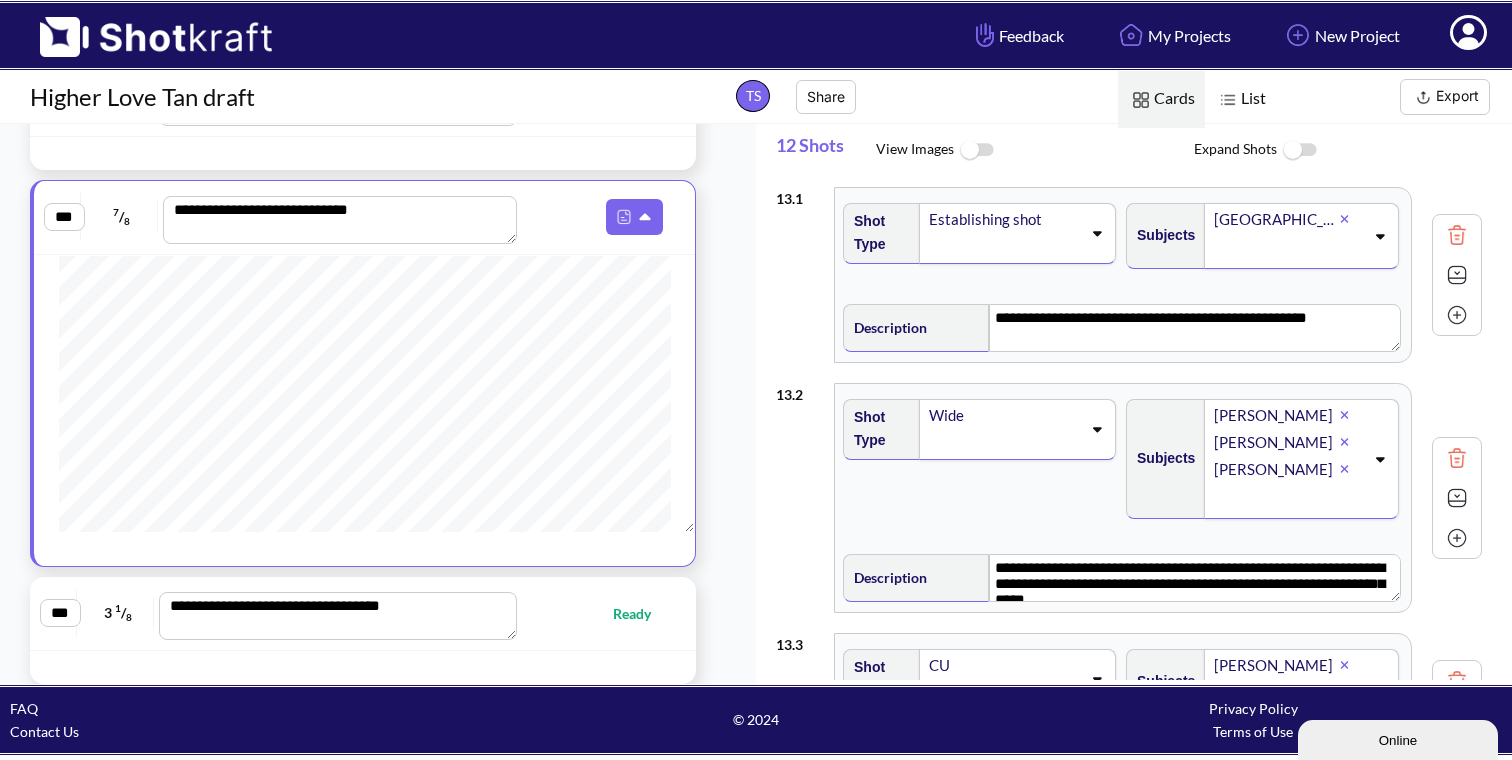 scroll, scrollTop: 166, scrollLeft: 0, axis: vertical 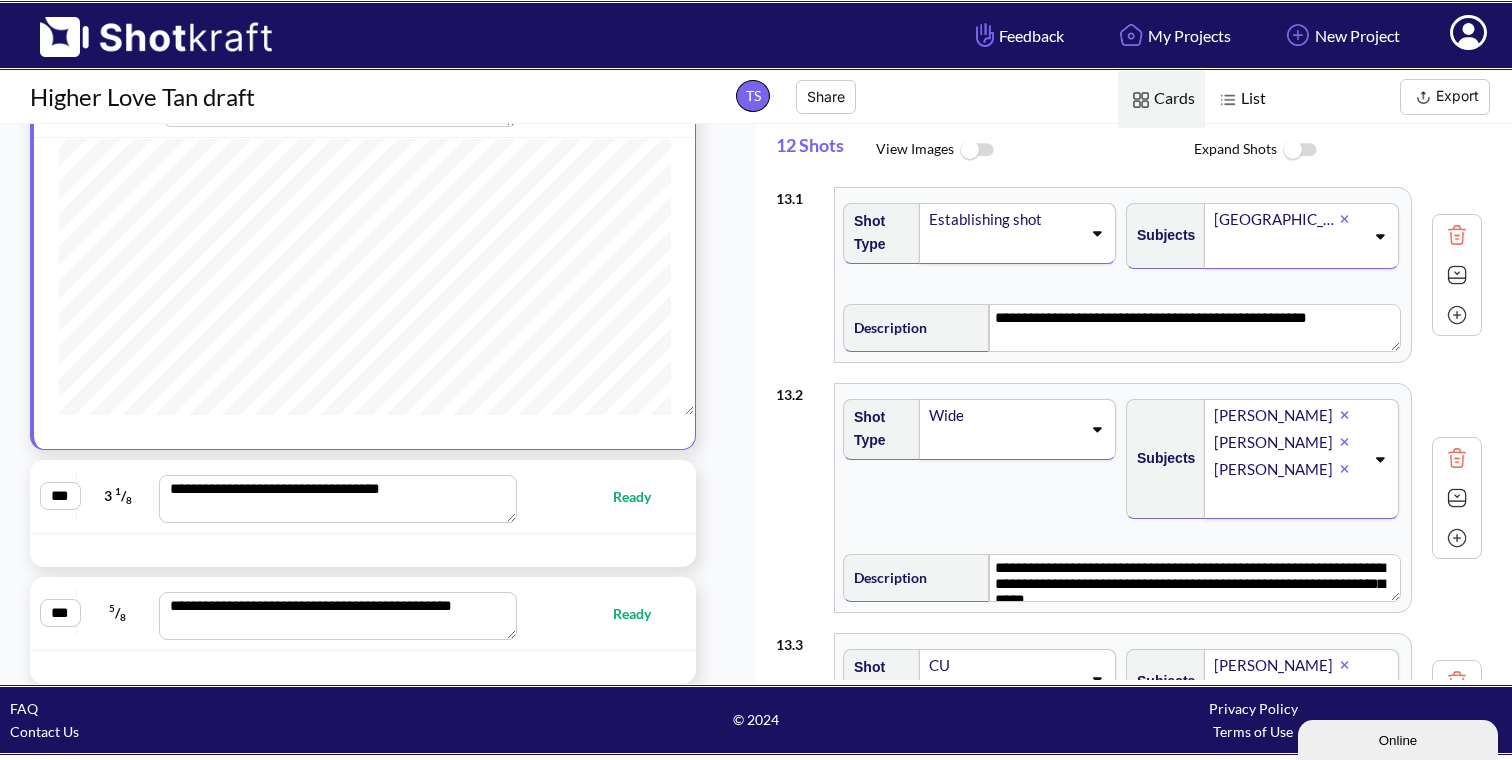 click on "**********" at bounding box center [363, 496] 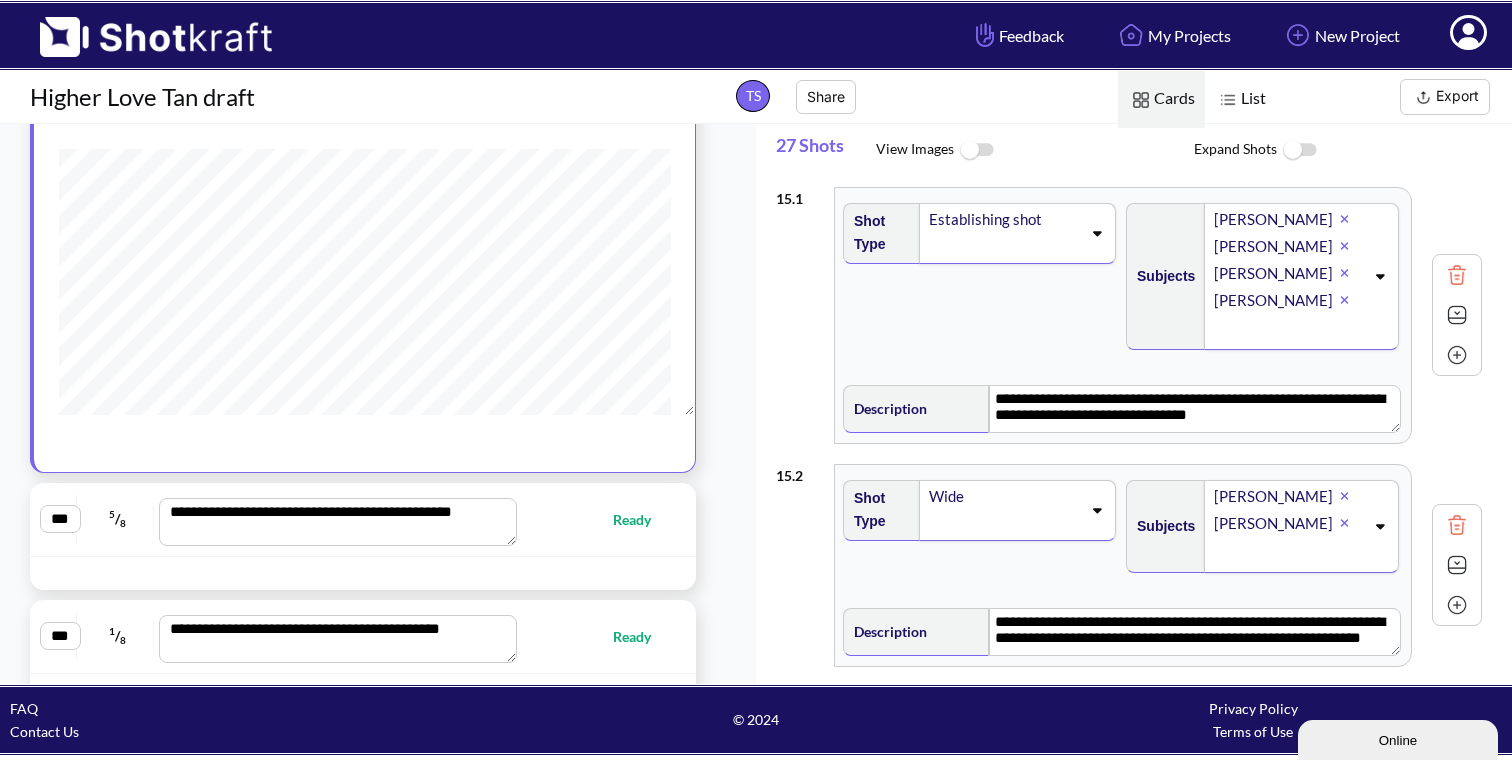 scroll, scrollTop: 1800, scrollLeft: 0, axis: vertical 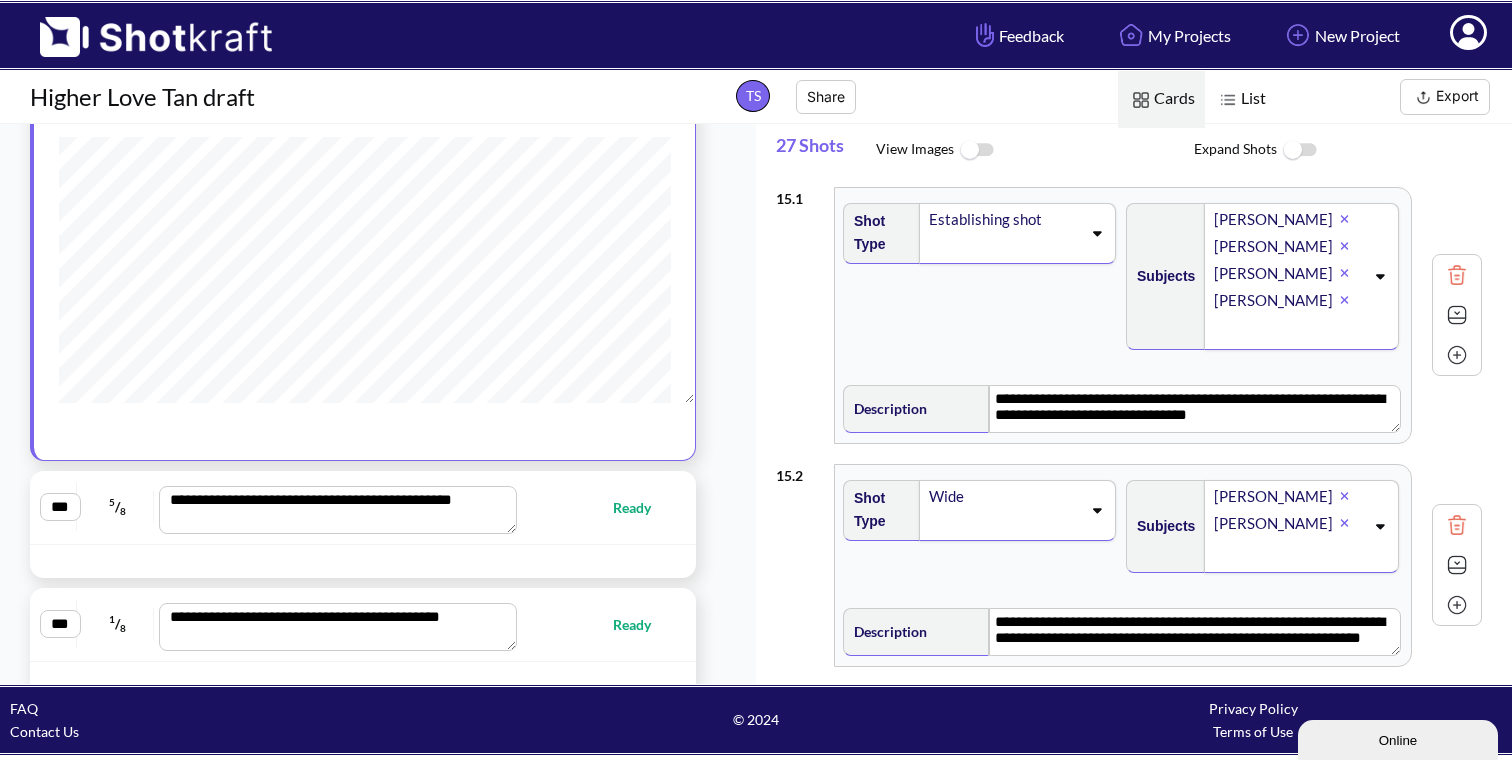 click on "**********" at bounding box center (363, 507) 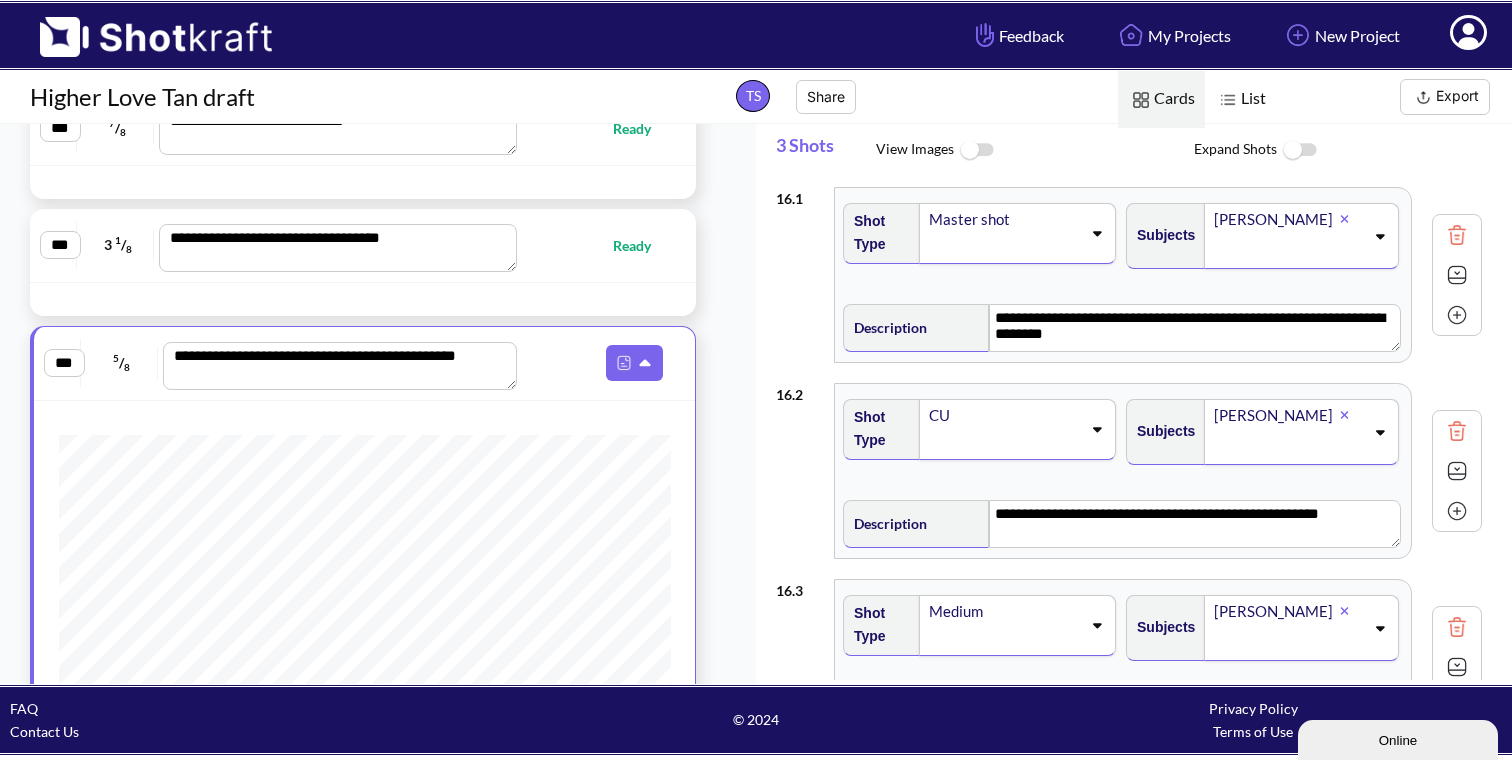 scroll, scrollTop: 1538, scrollLeft: 0, axis: vertical 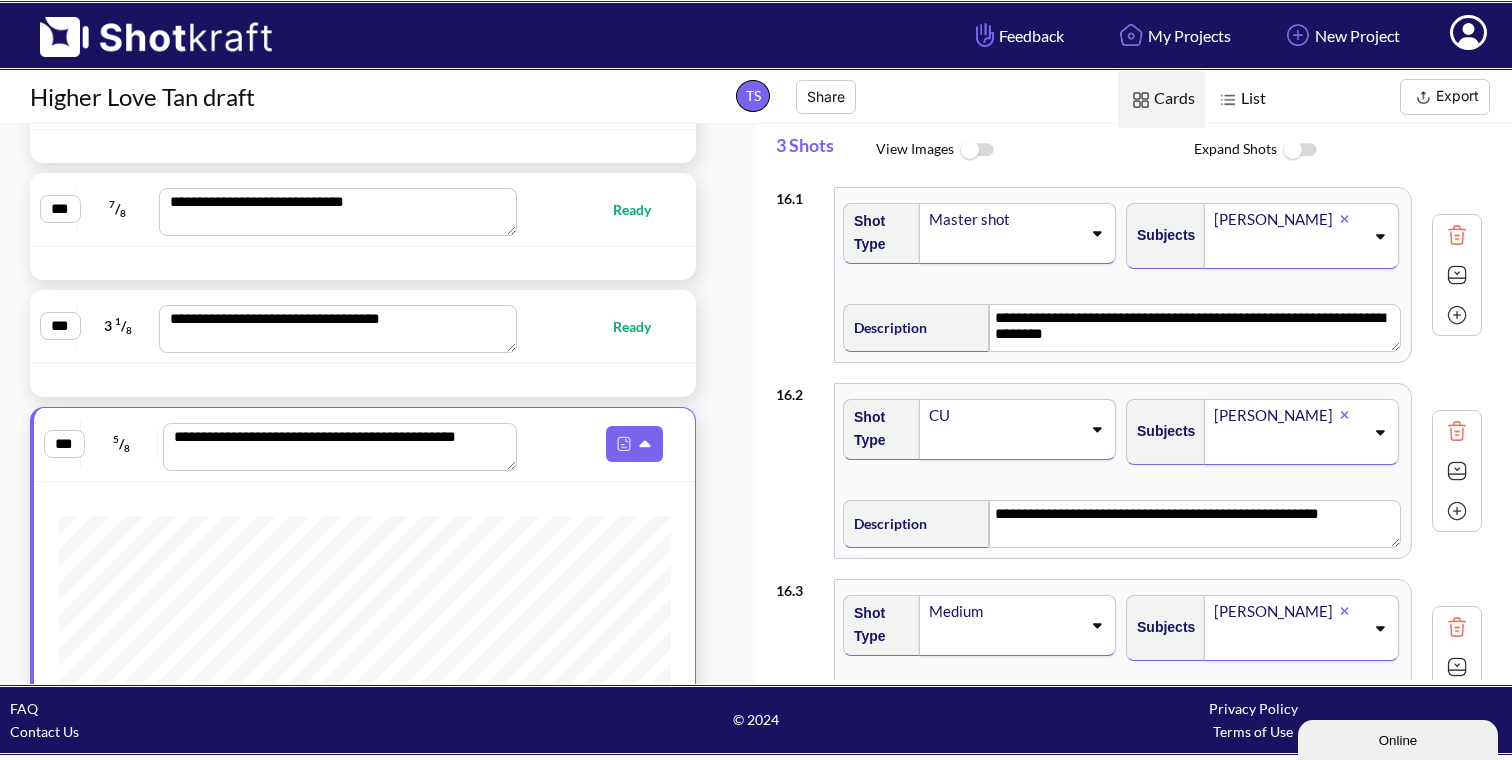 click on "**********" at bounding box center (363, 326) 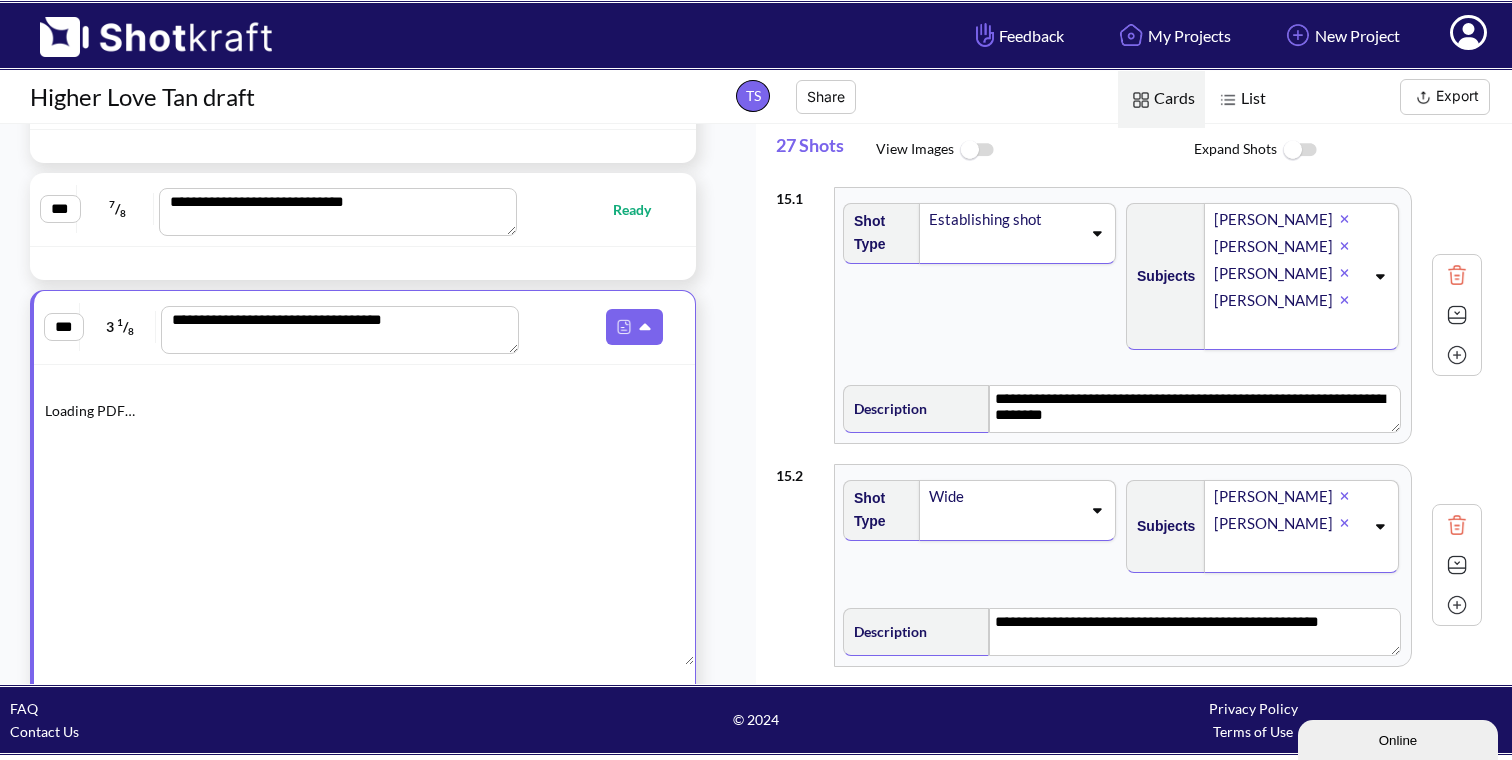 type on "**********" 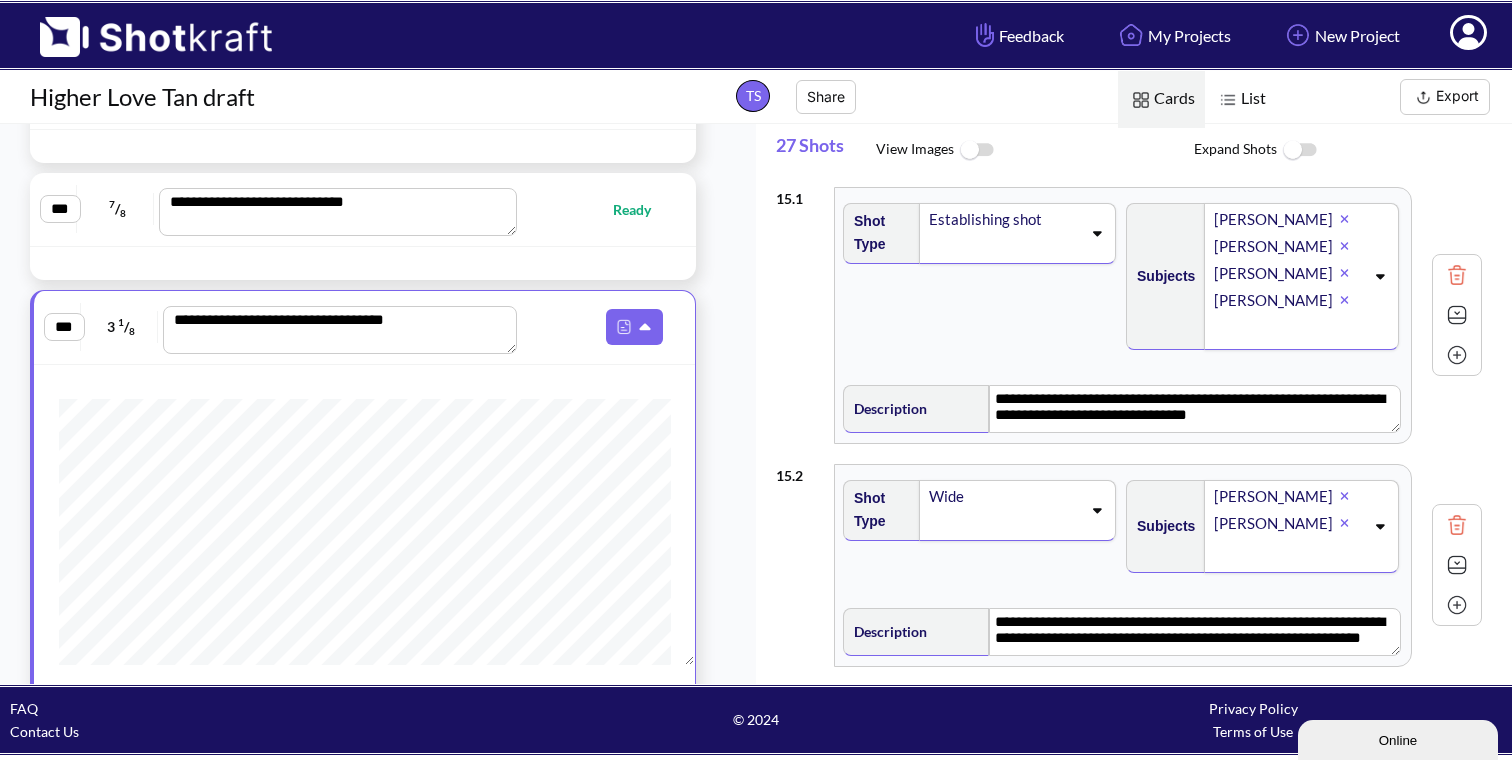 scroll, scrollTop: 1585, scrollLeft: 0, axis: vertical 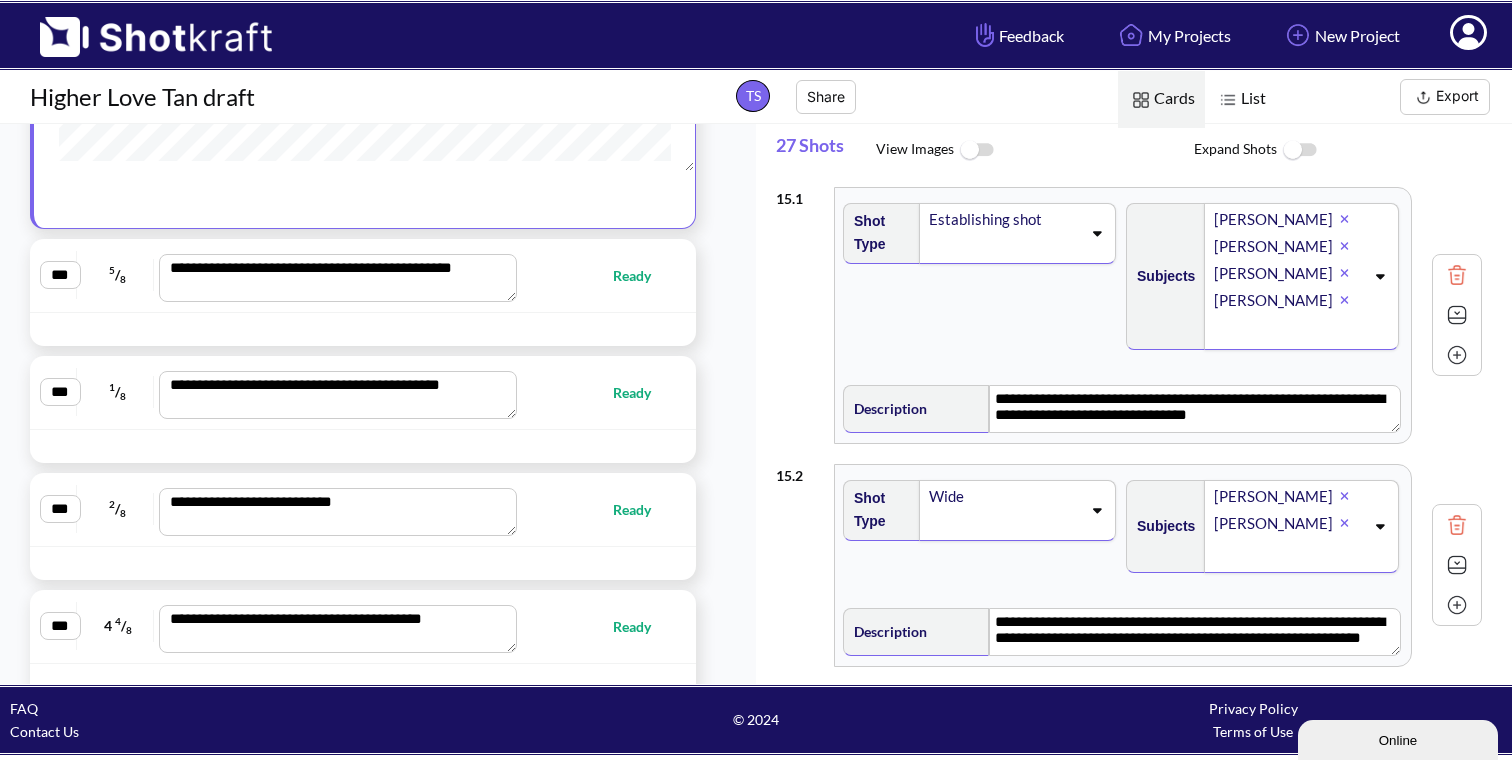 click on "**********" at bounding box center (363, 275) 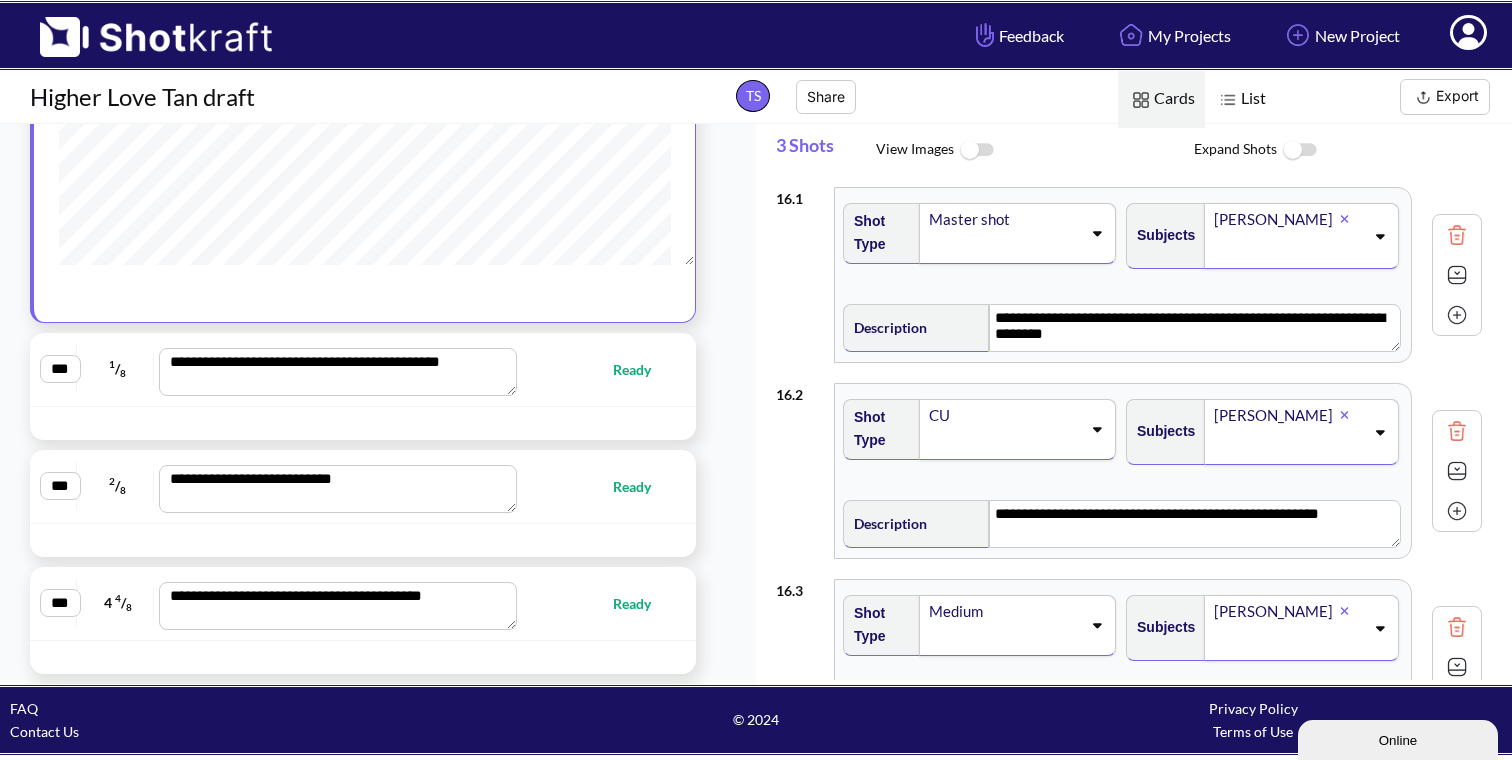 scroll, scrollTop: 2057, scrollLeft: 0, axis: vertical 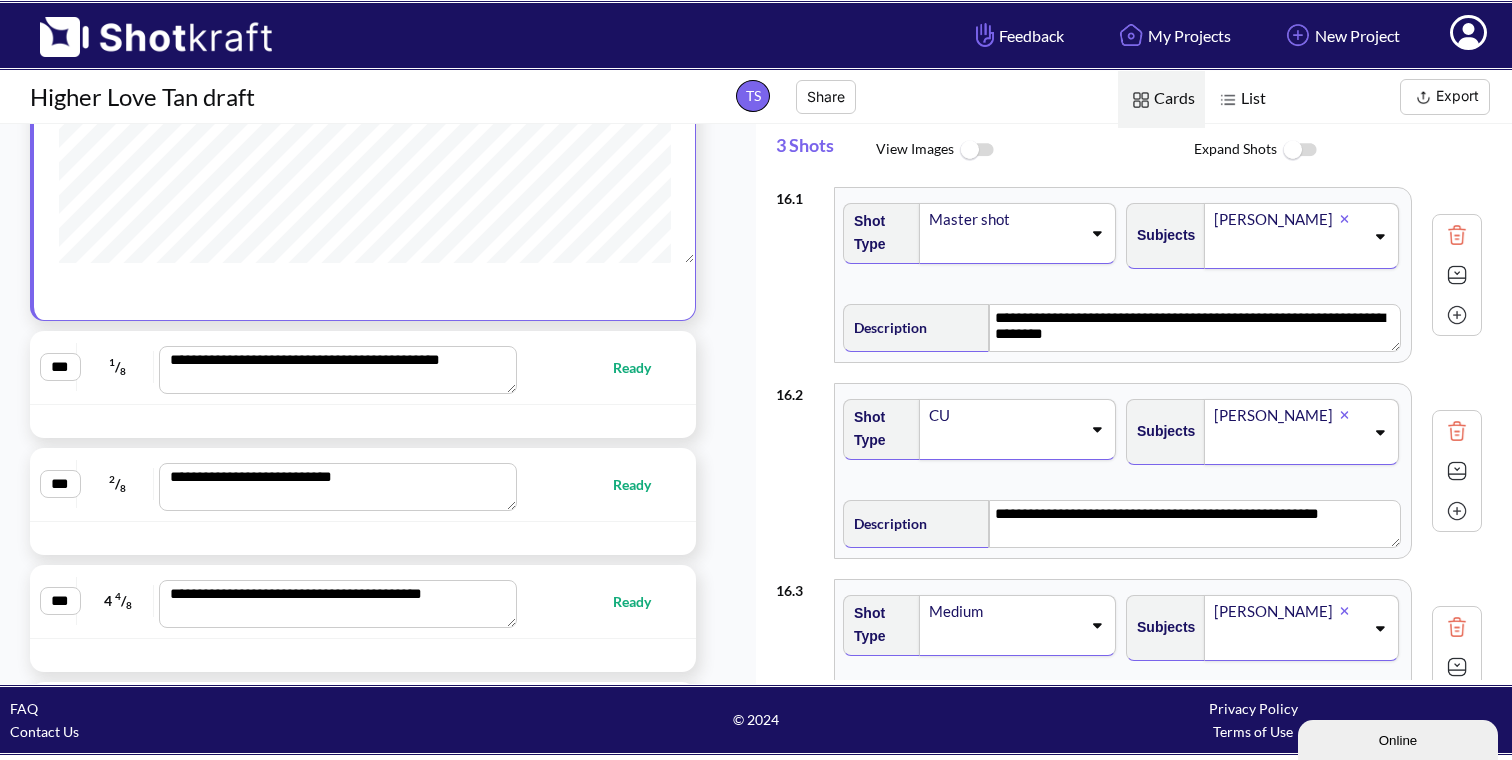 click on "**********" at bounding box center [363, 367] 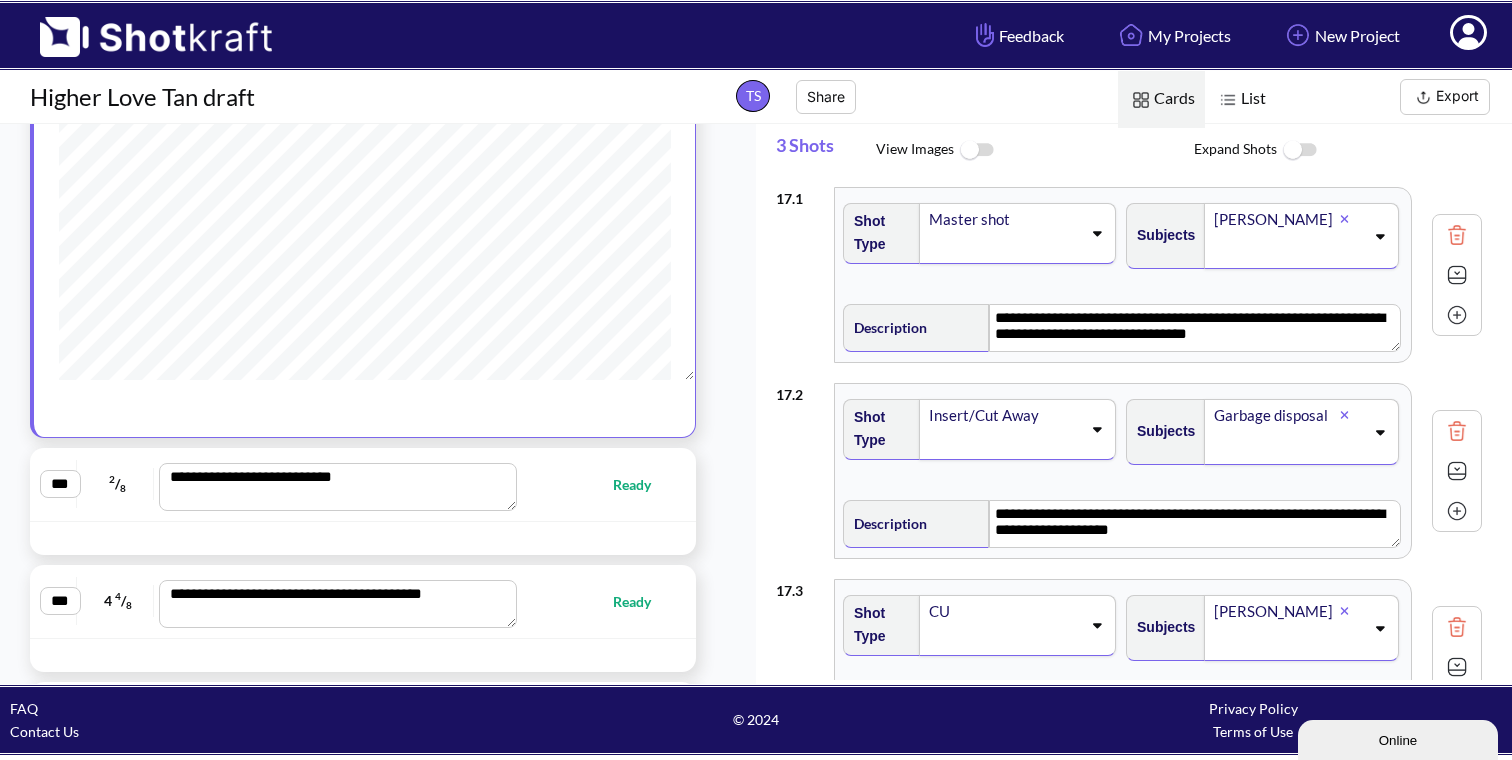 click on "**********" at bounding box center (363, 485) 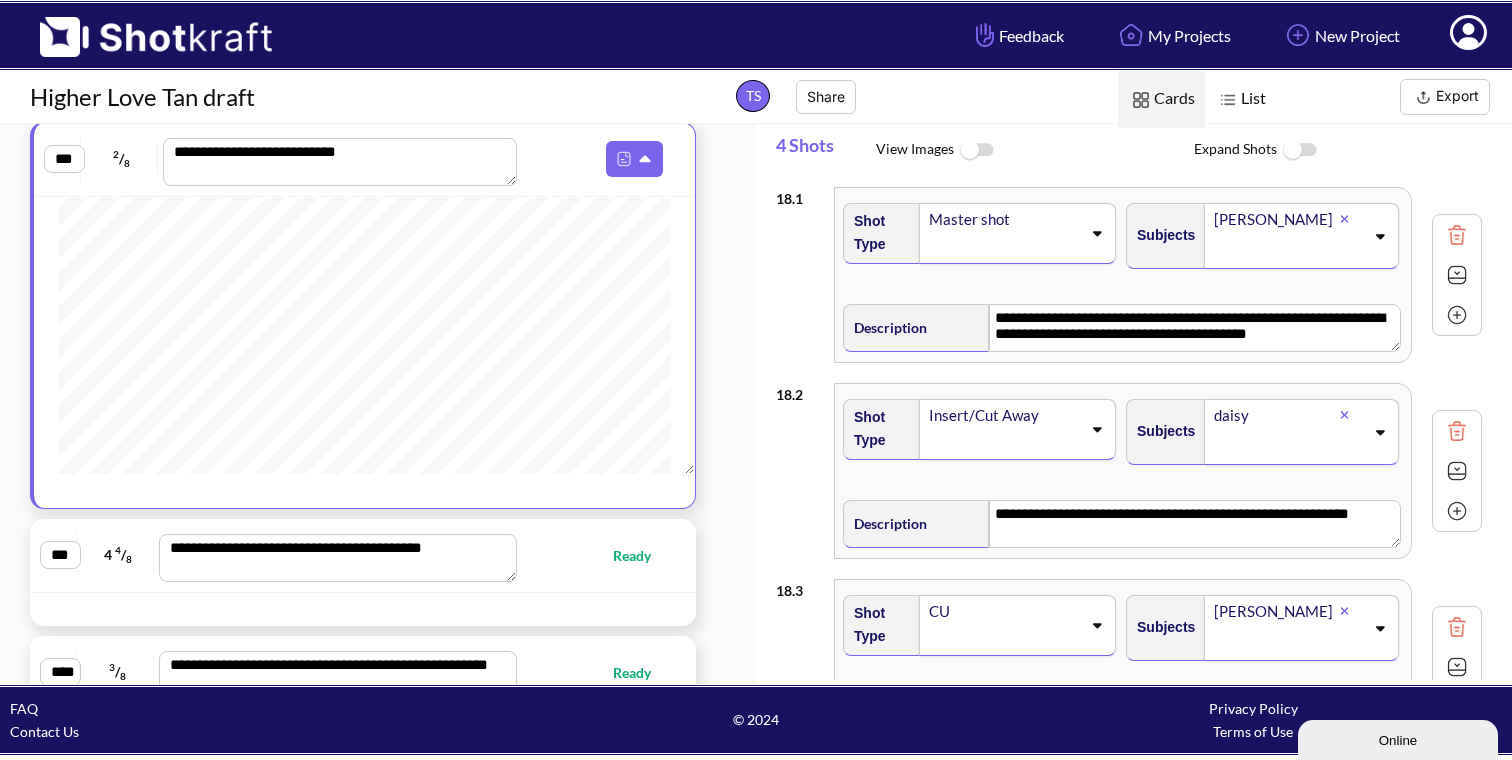 scroll, scrollTop: 289, scrollLeft: 0, axis: vertical 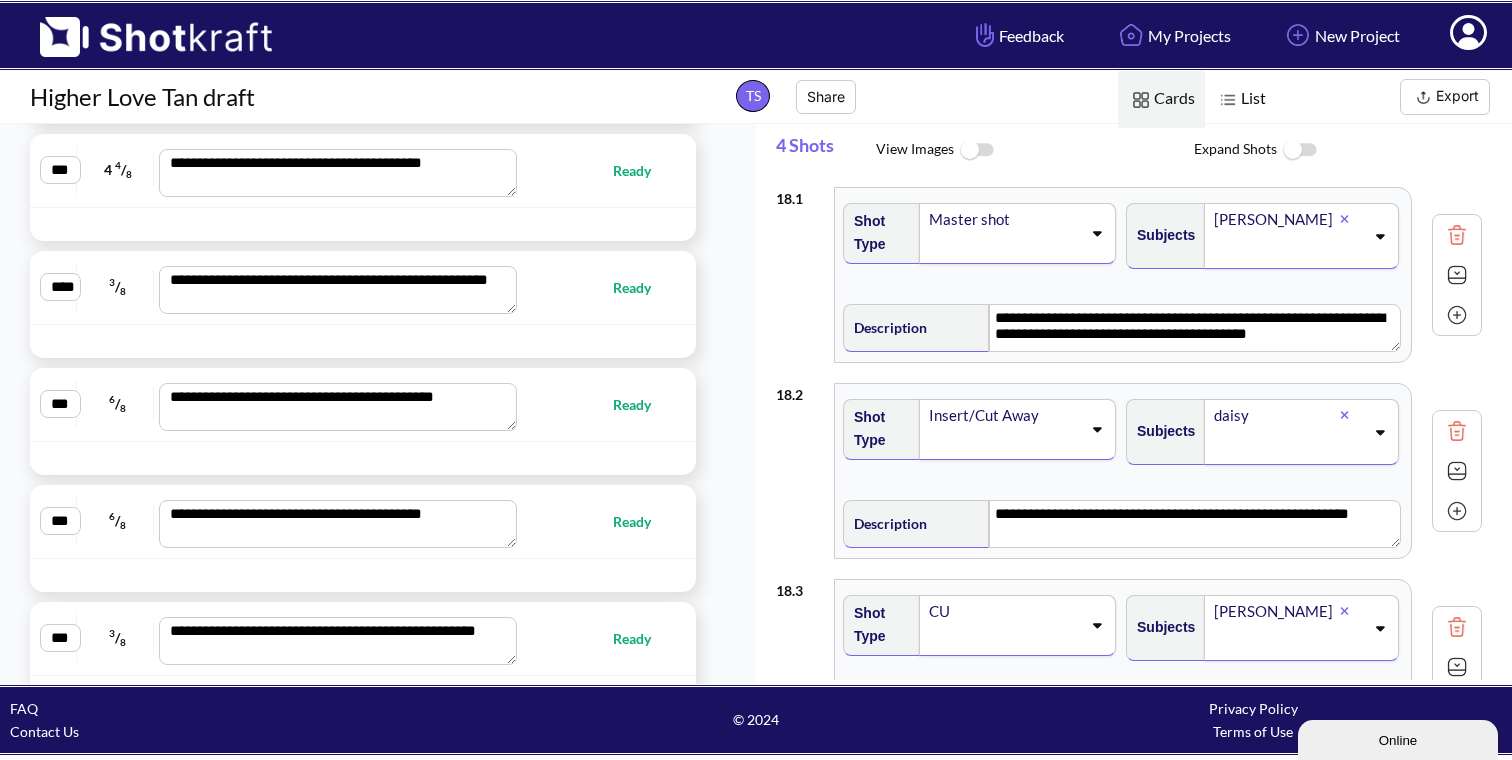 click at bounding box center (625, 224) 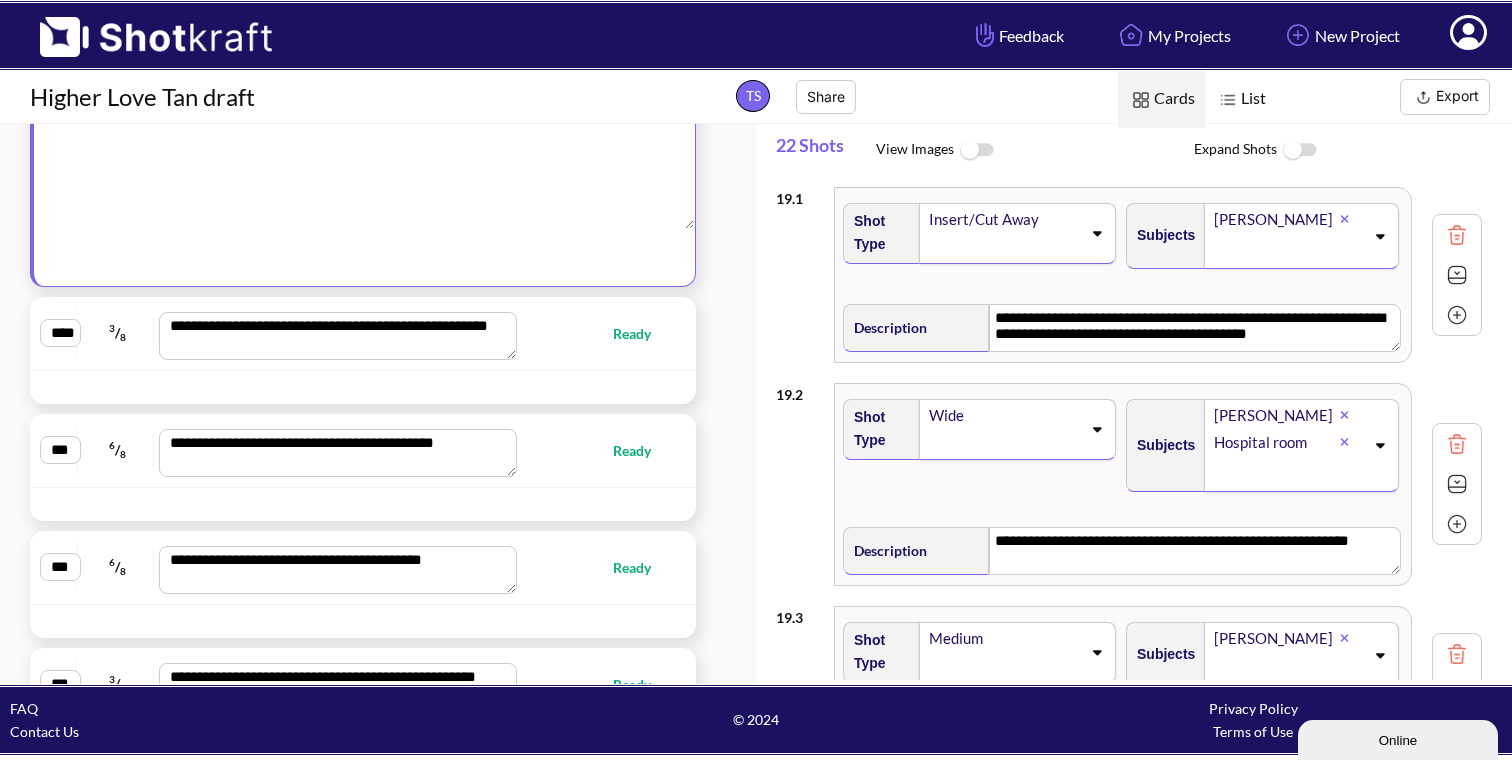 type on "**********" 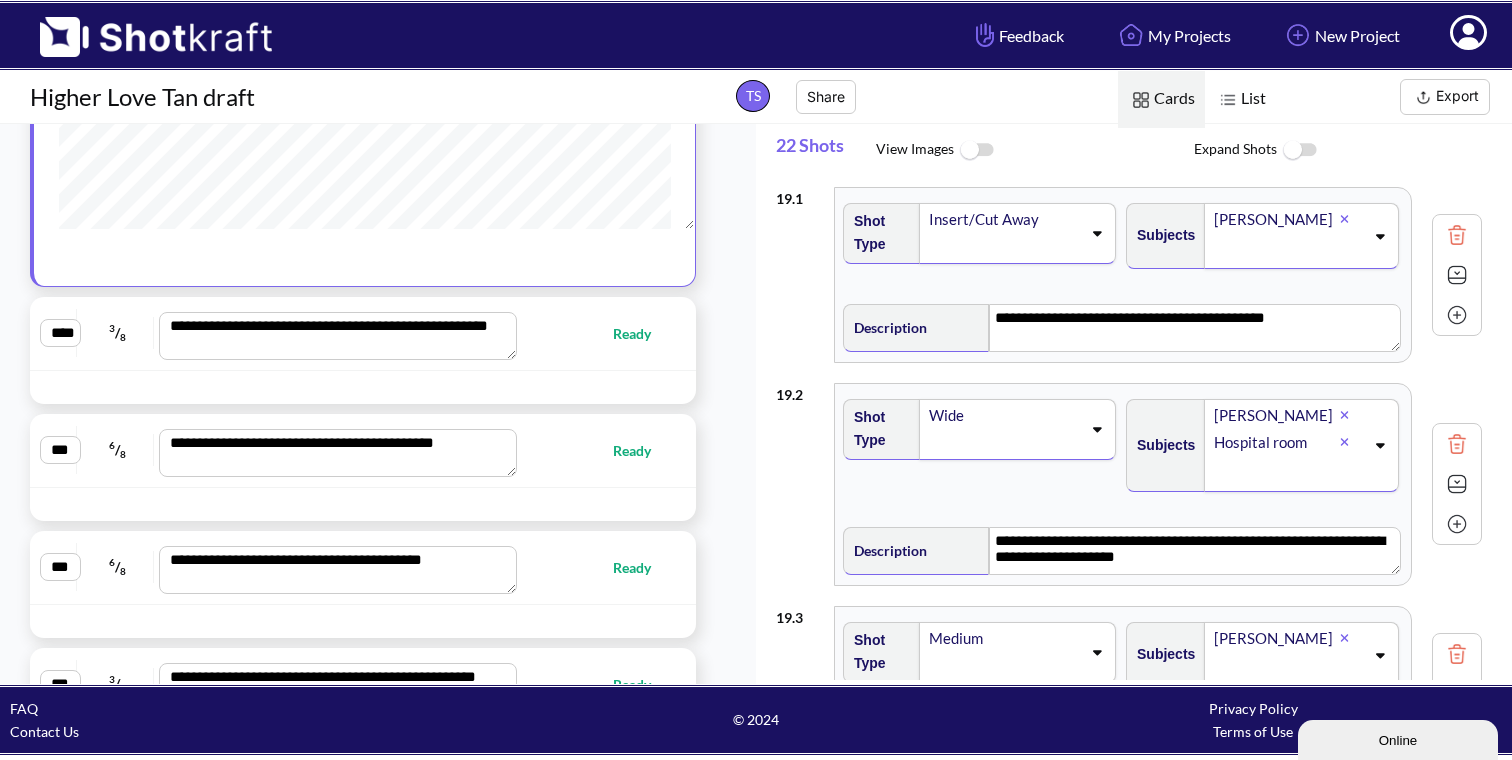 click on "**********" at bounding box center (363, 334) 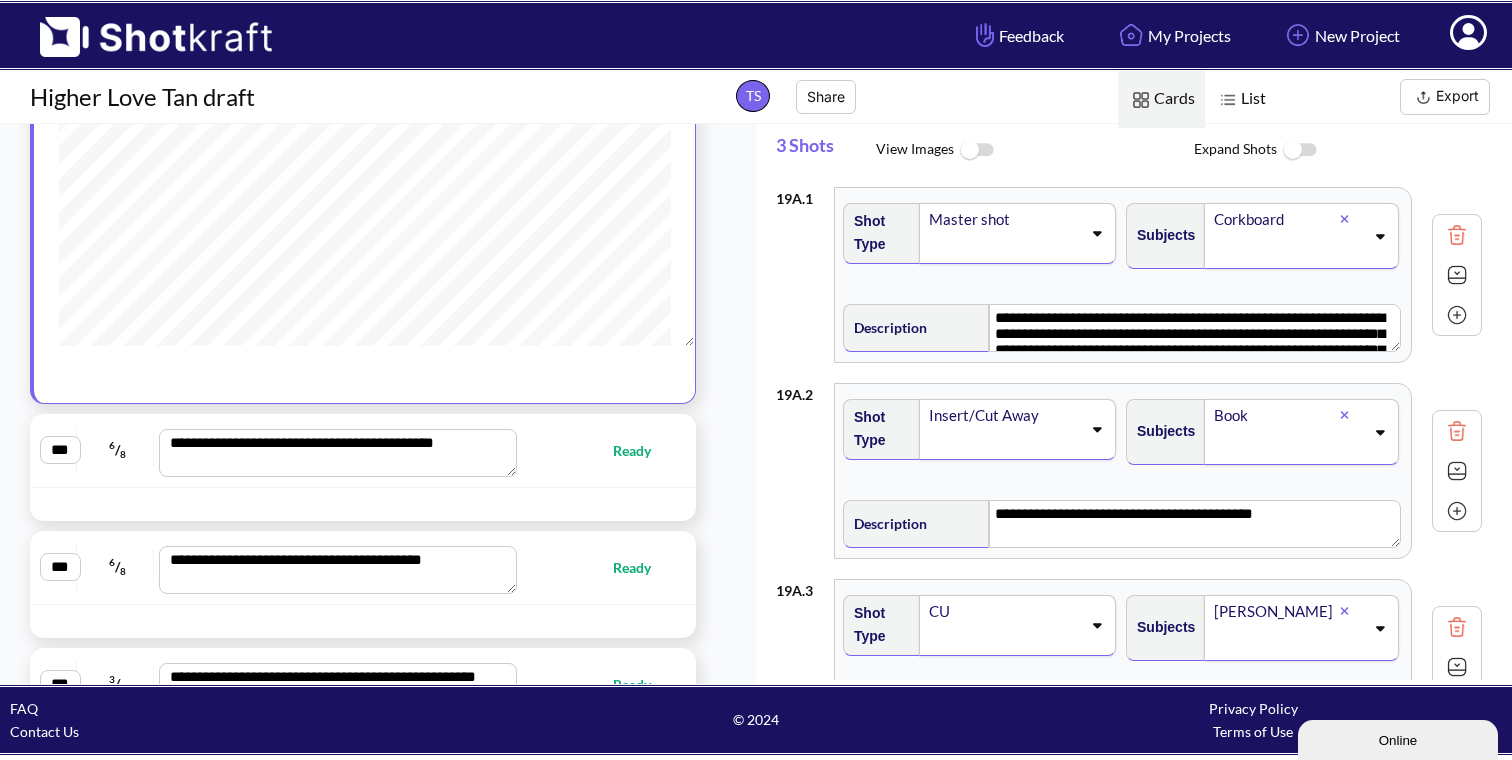 click on "**********" at bounding box center [363, 450] 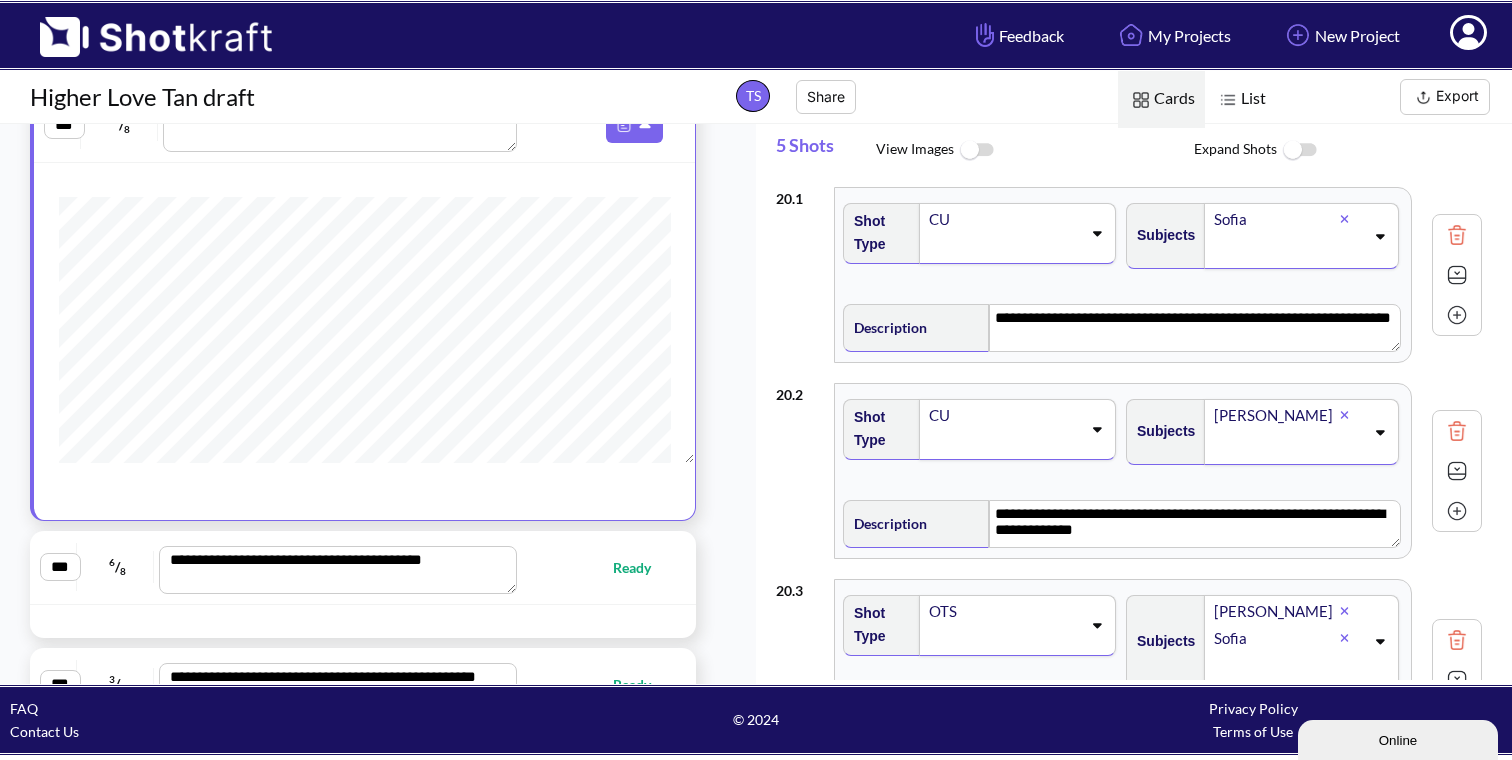 click on "**********" at bounding box center [363, 567] 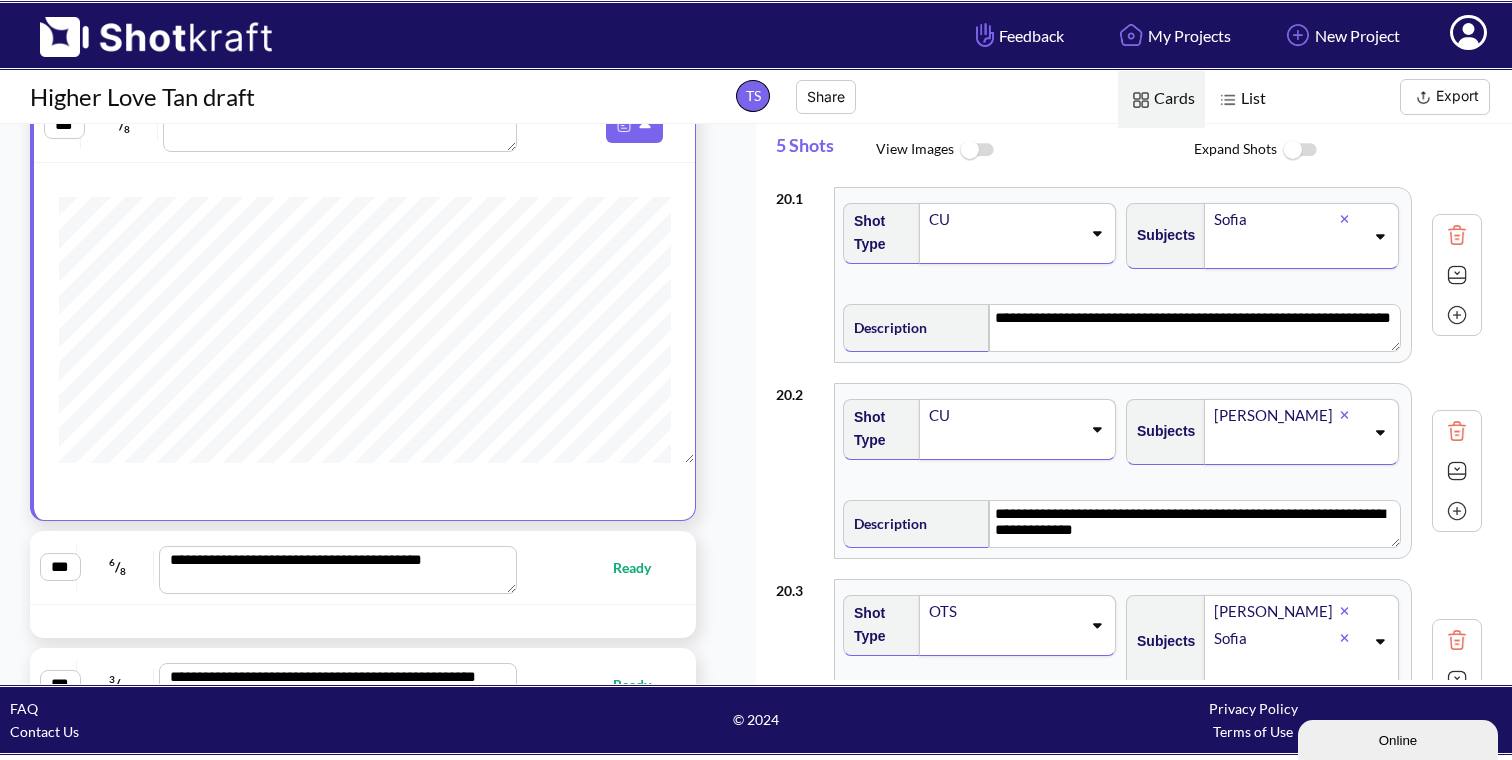 type on "**********" 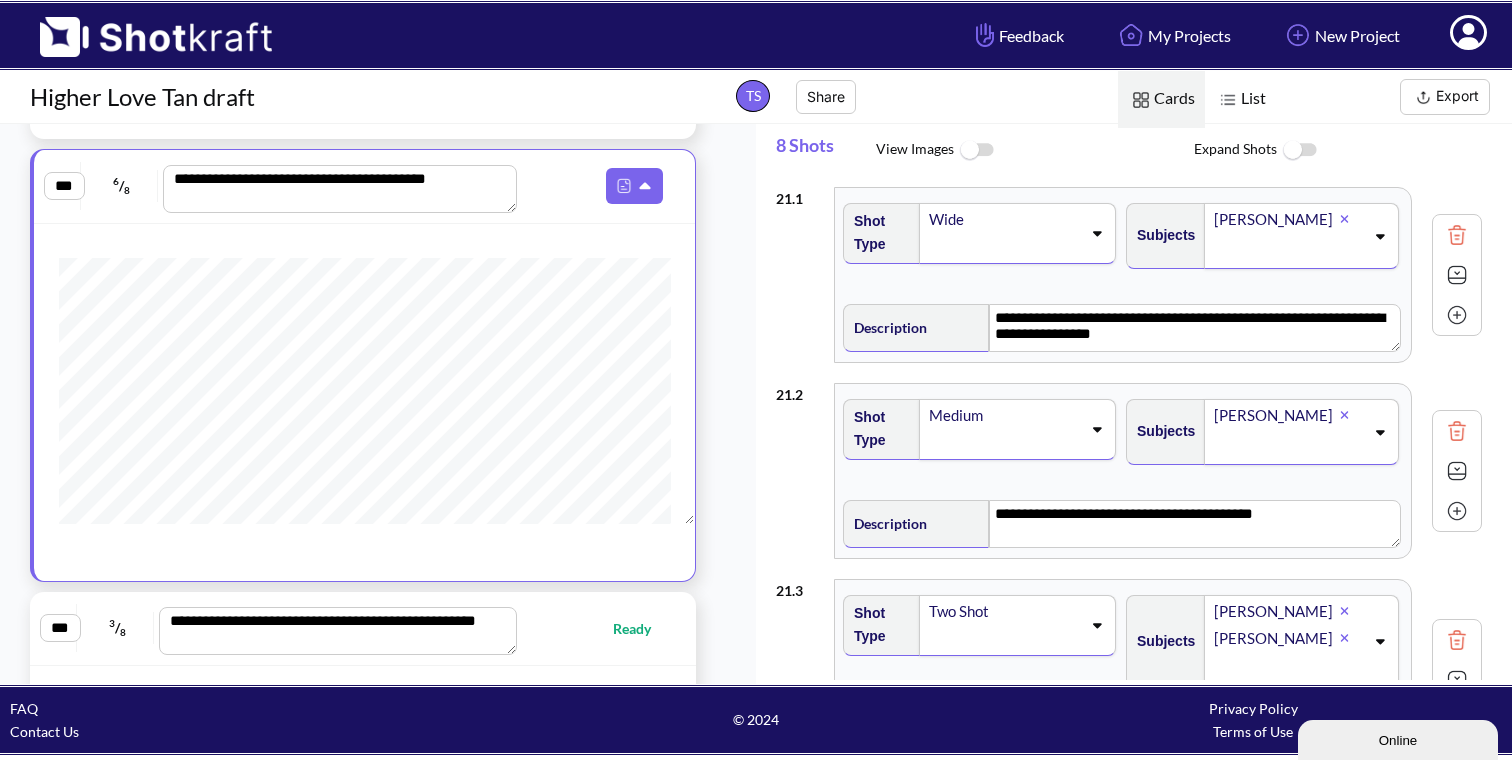 scroll, scrollTop: 2516, scrollLeft: 0, axis: vertical 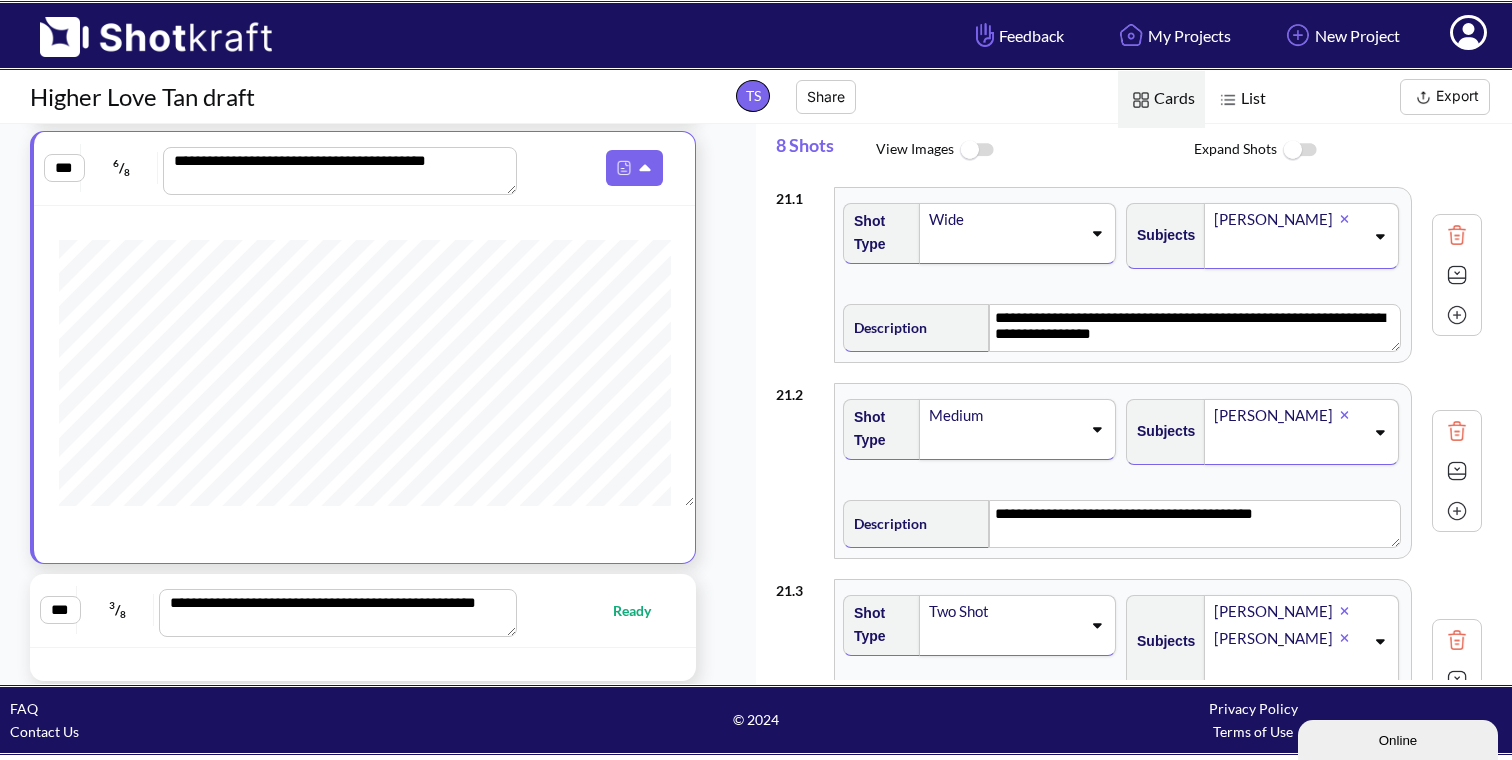 click on "**********" at bounding box center (363, 610) 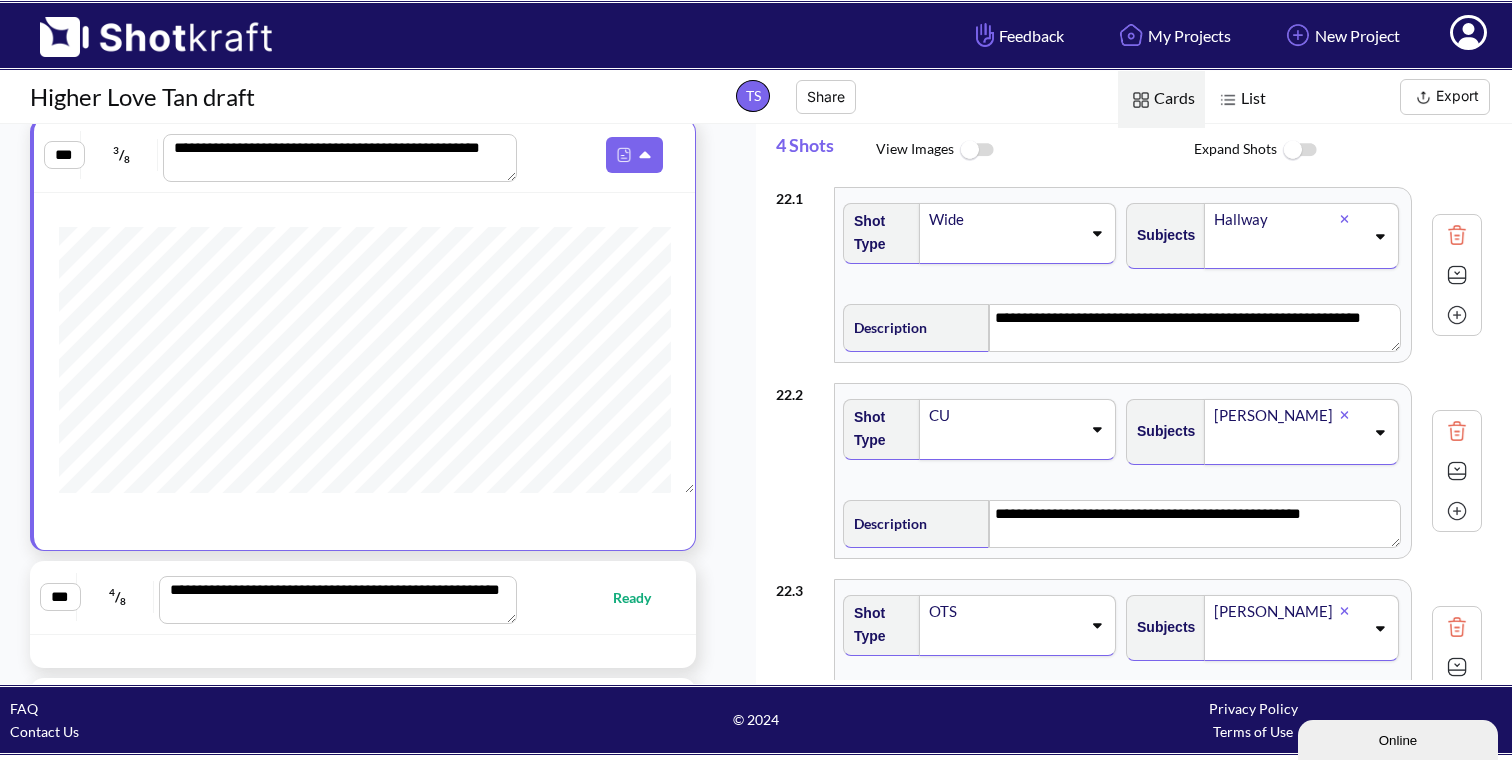 scroll, scrollTop: 2654, scrollLeft: 0, axis: vertical 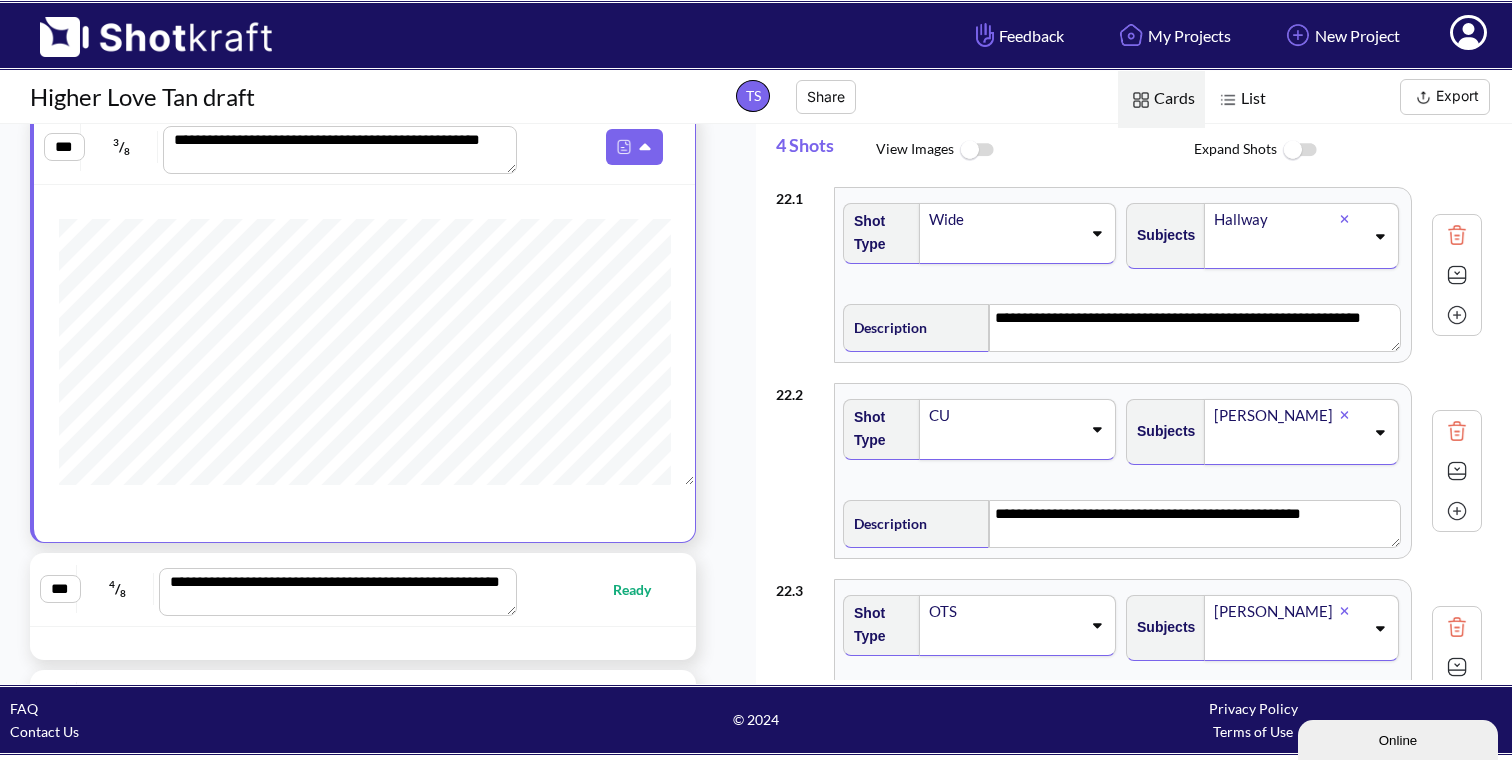 click at bounding box center [1299, 150] 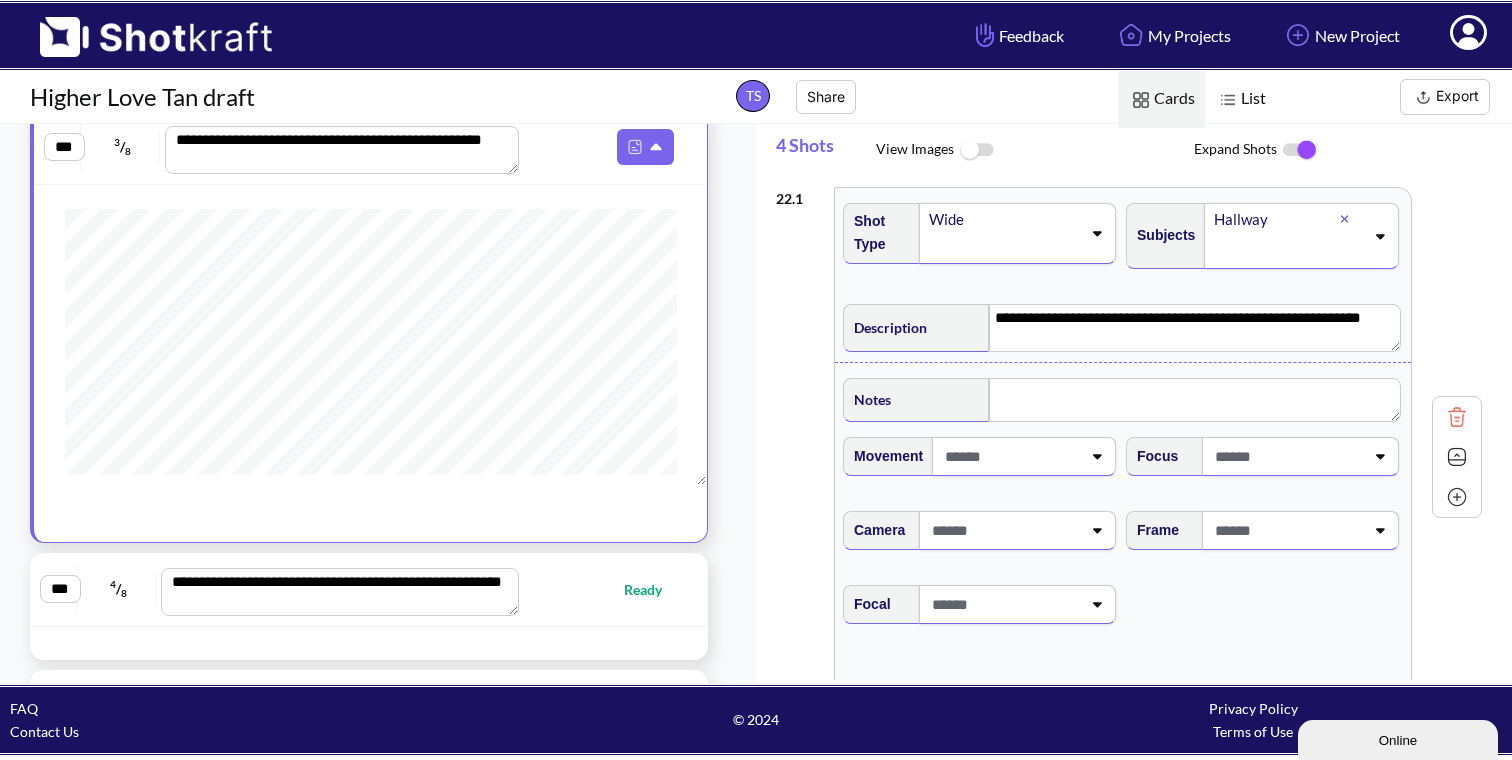 scroll, scrollTop: 536, scrollLeft: 0, axis: vertical 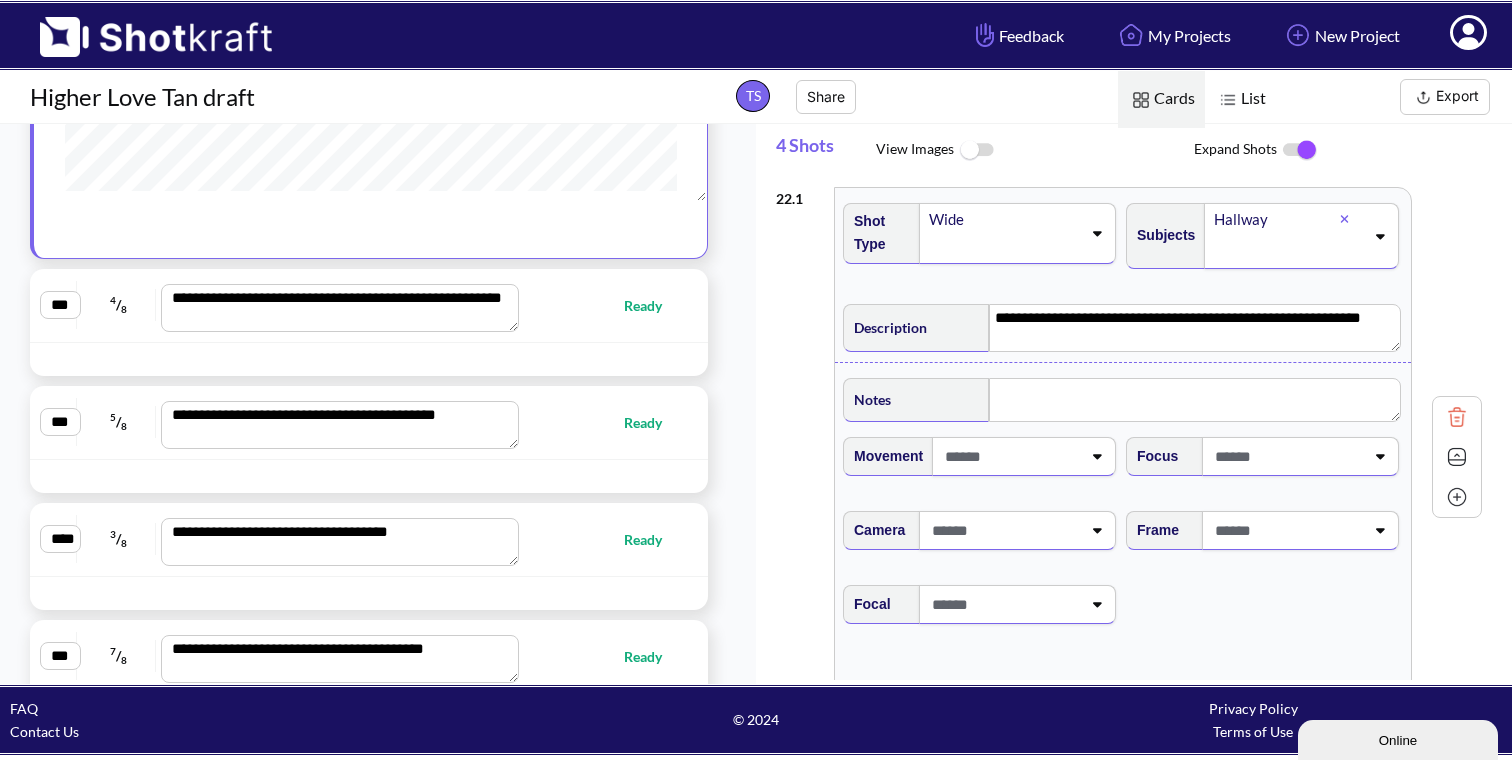 click on "**********" at bounding box center (369, 306) 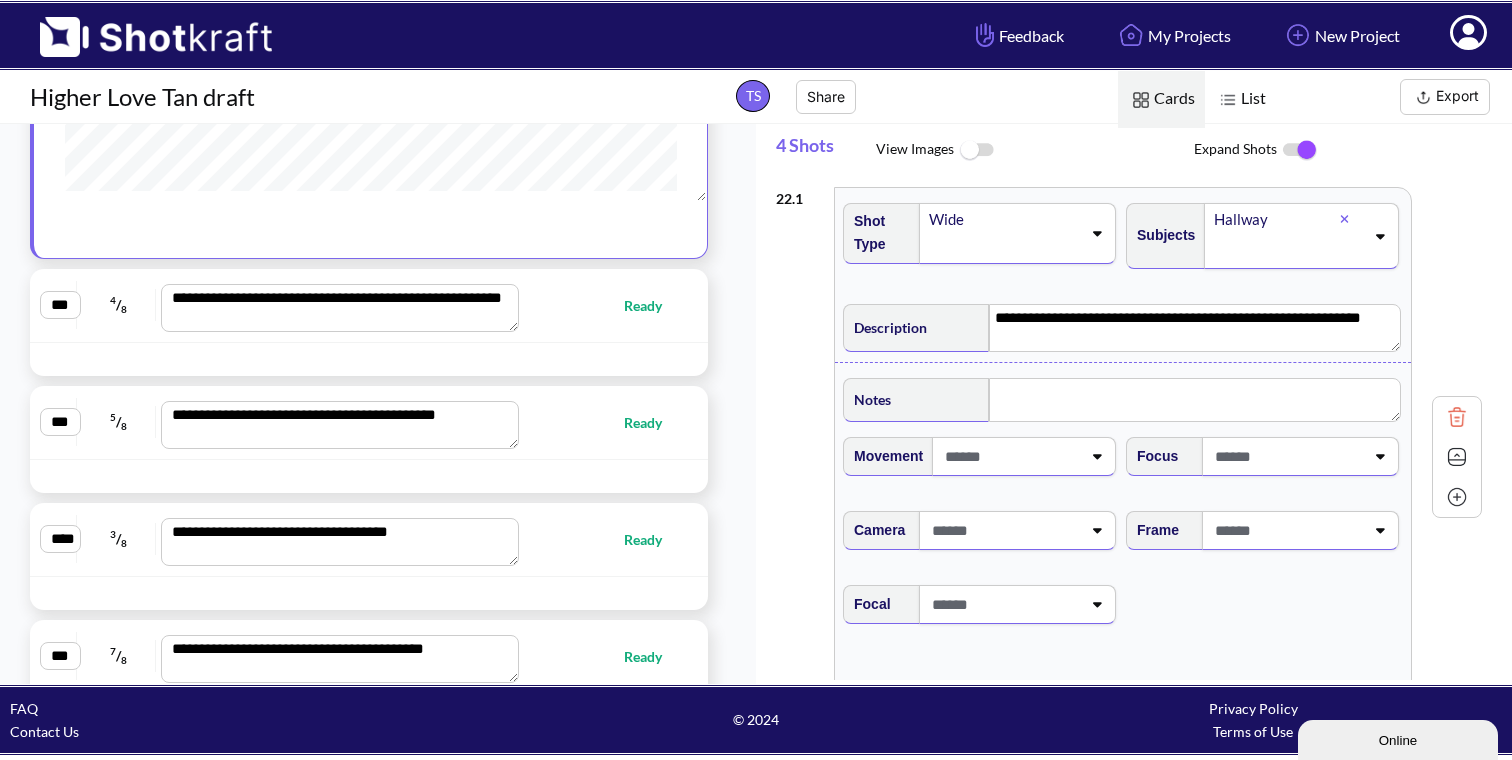 type on "**********" 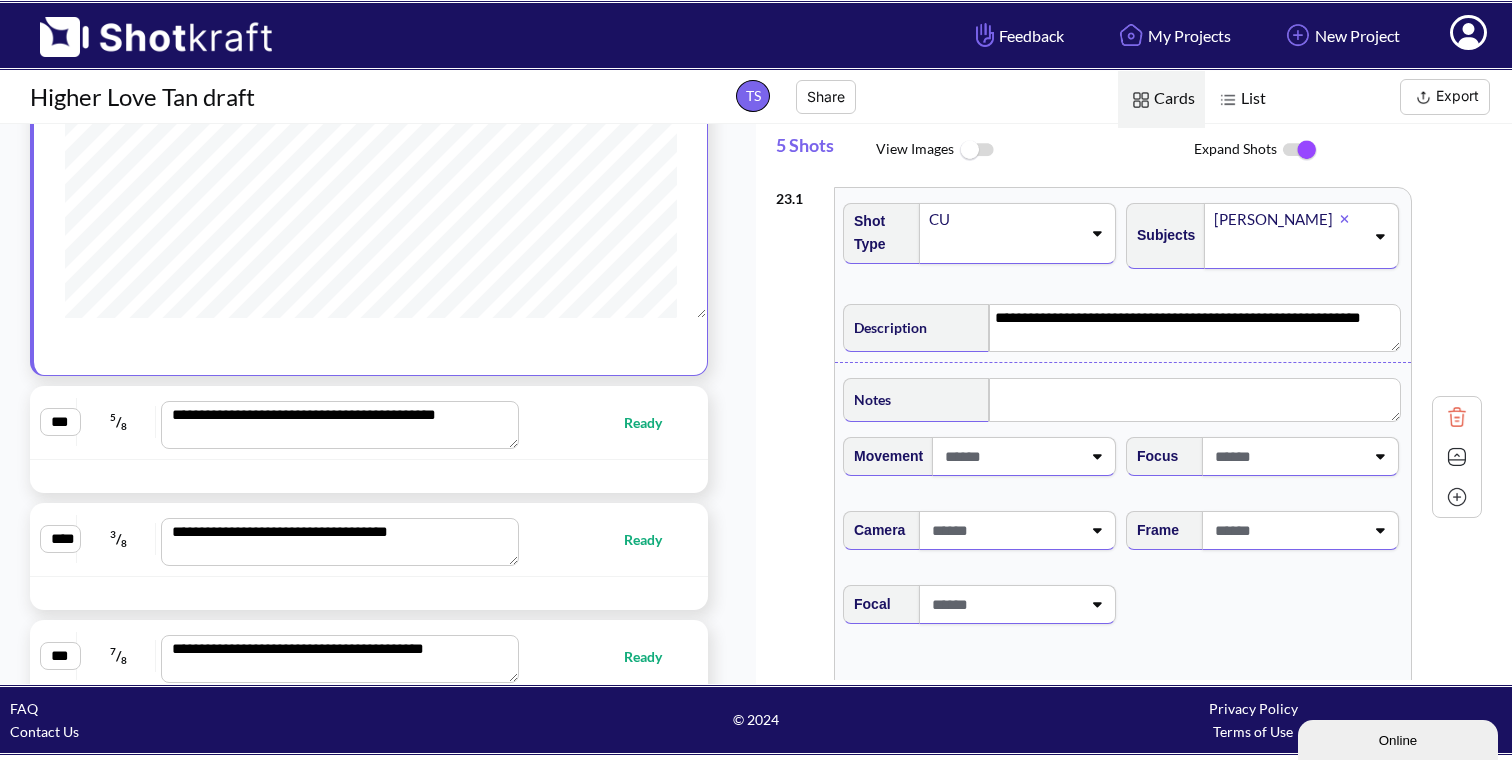 click on "**********" at bounding box center (369, 422) 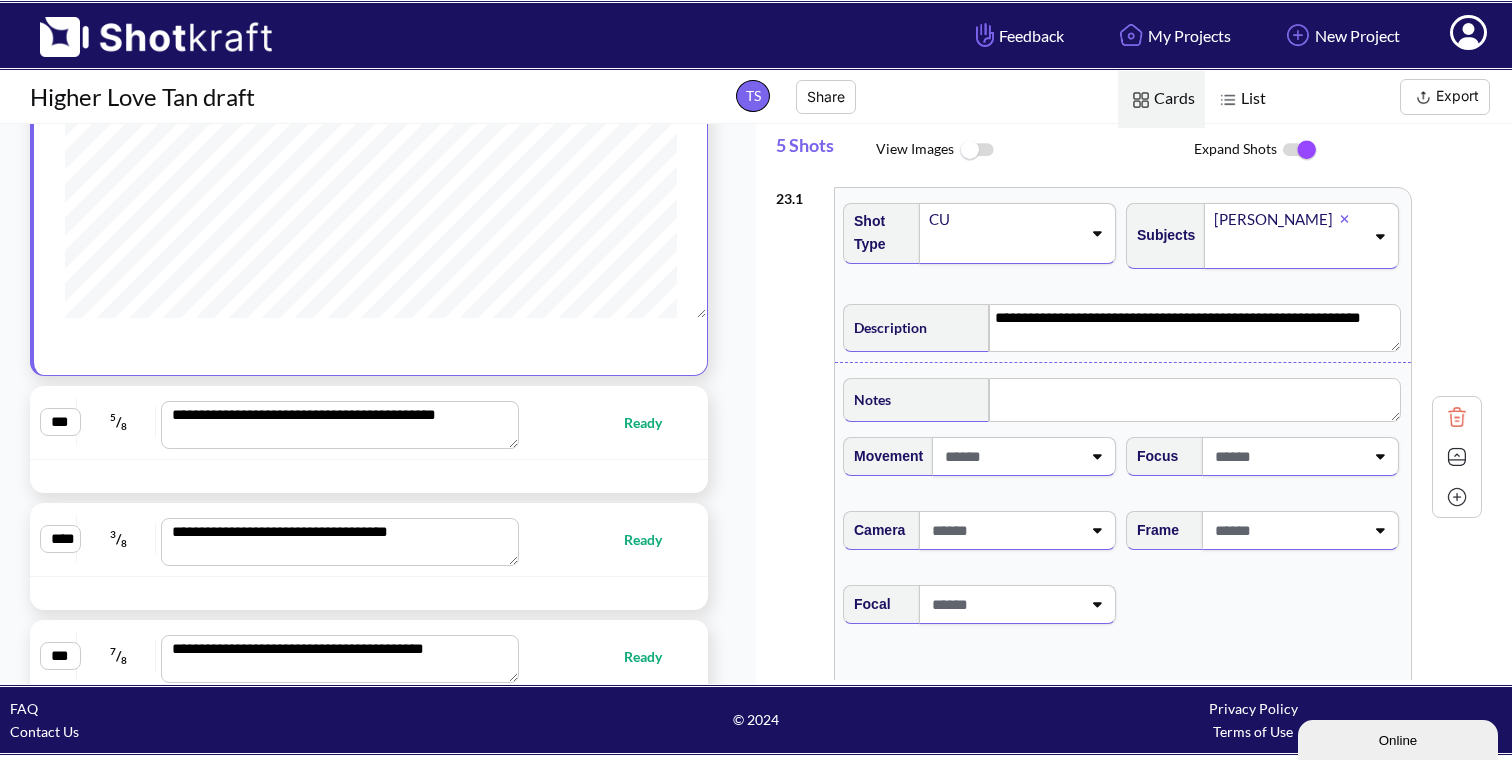 type on "**********" 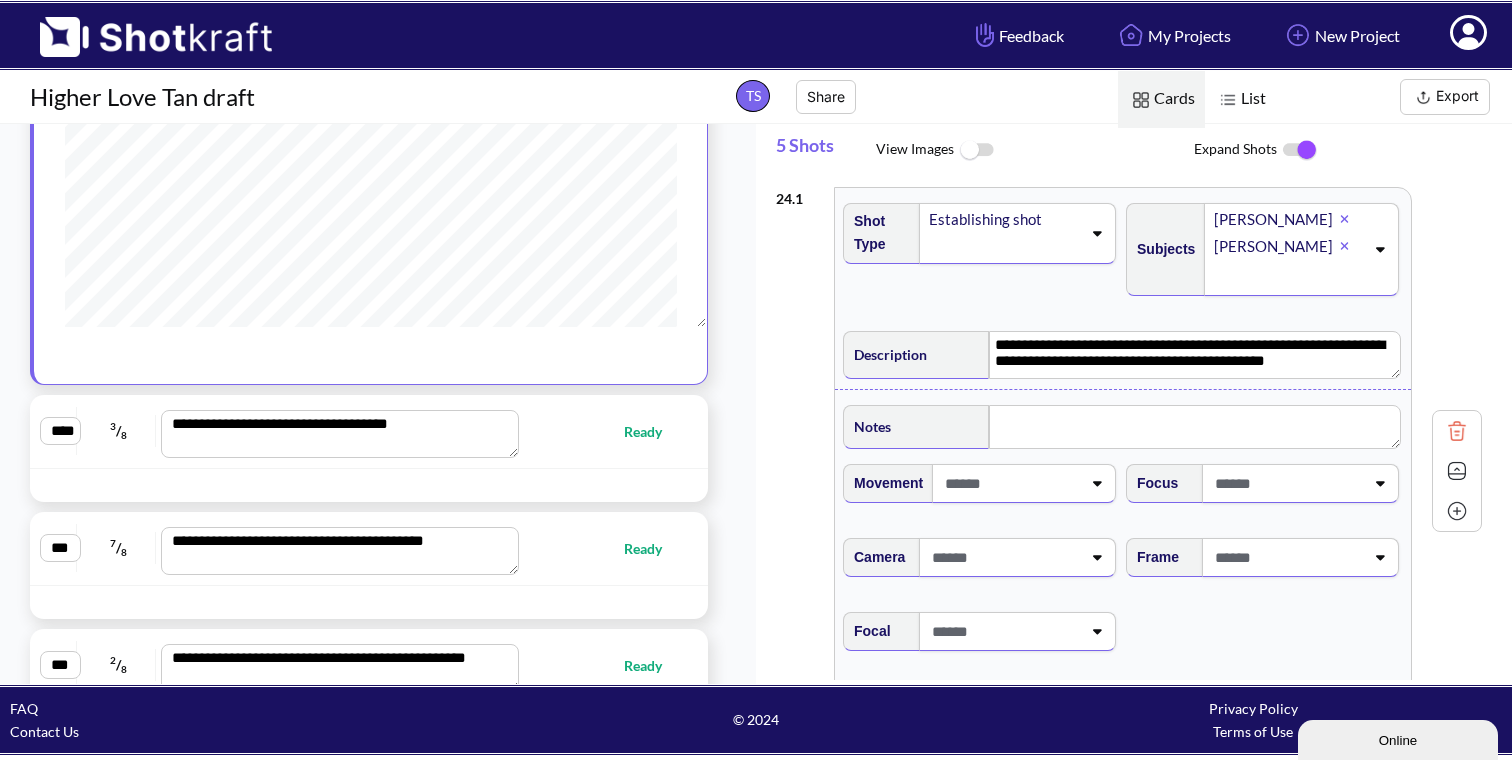 click on "**********" at bounding box center (369, 432) 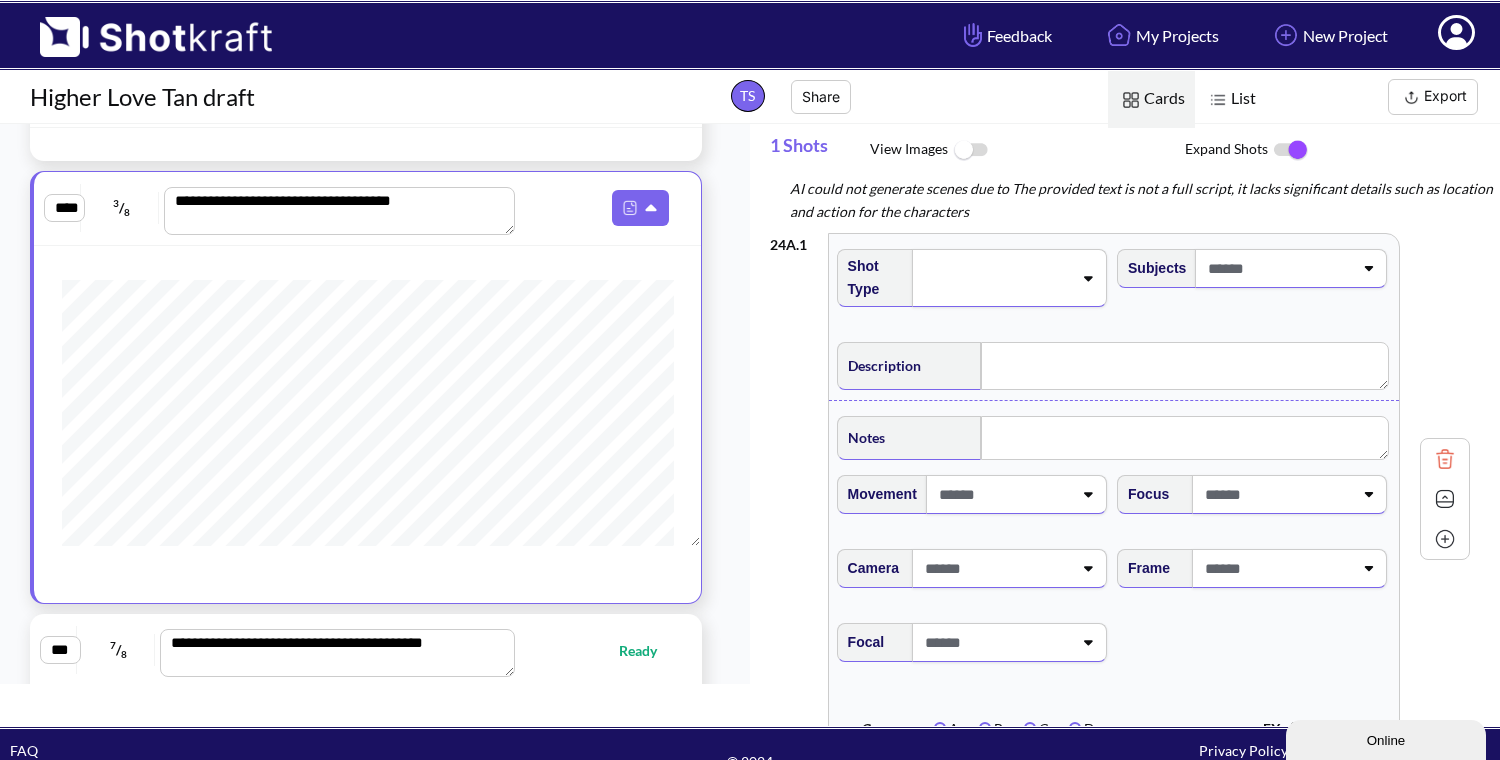 scroll, scrollTop: 2934, scrollLeft: 0, axis: vertical 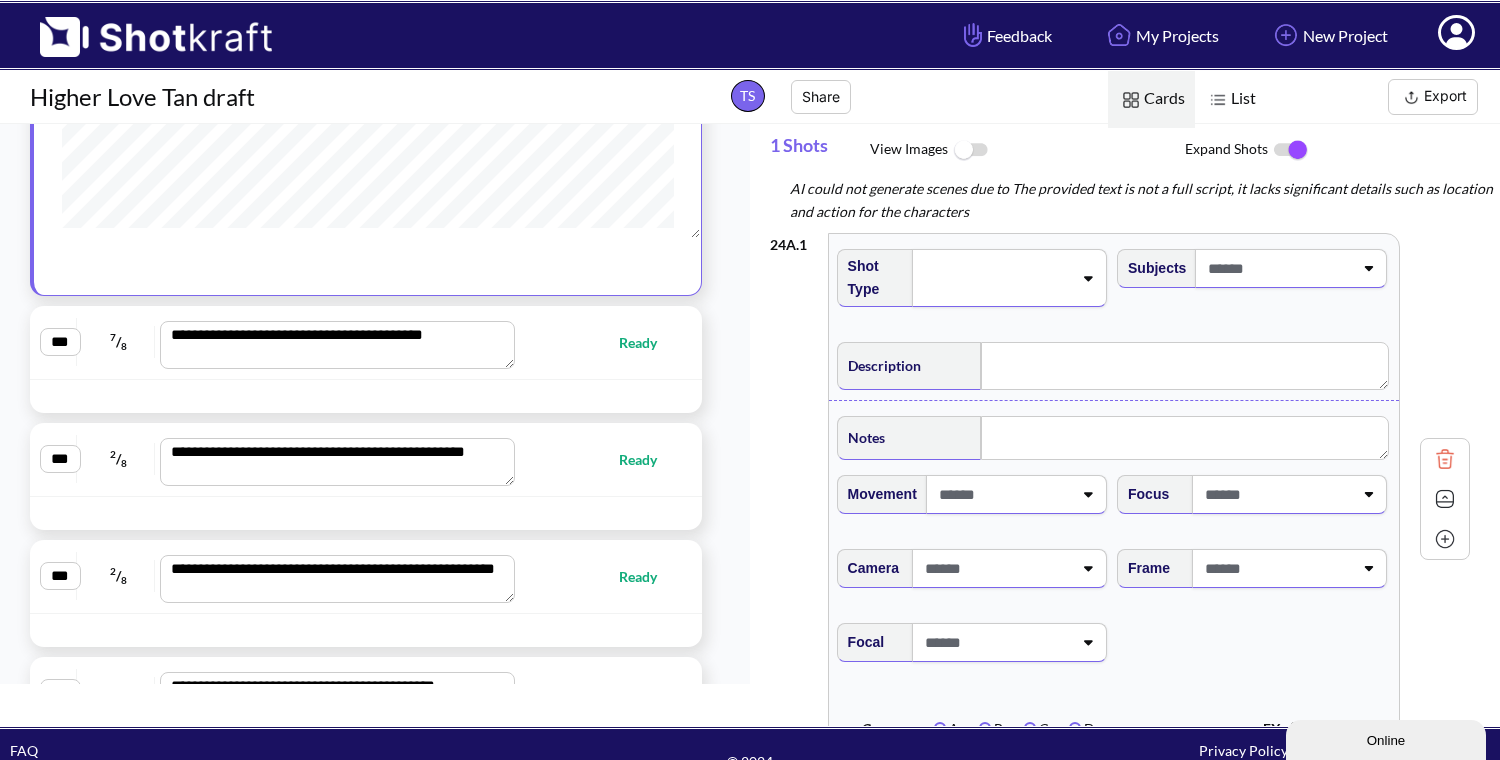 click on "**********" at bounding box center [366, 342] 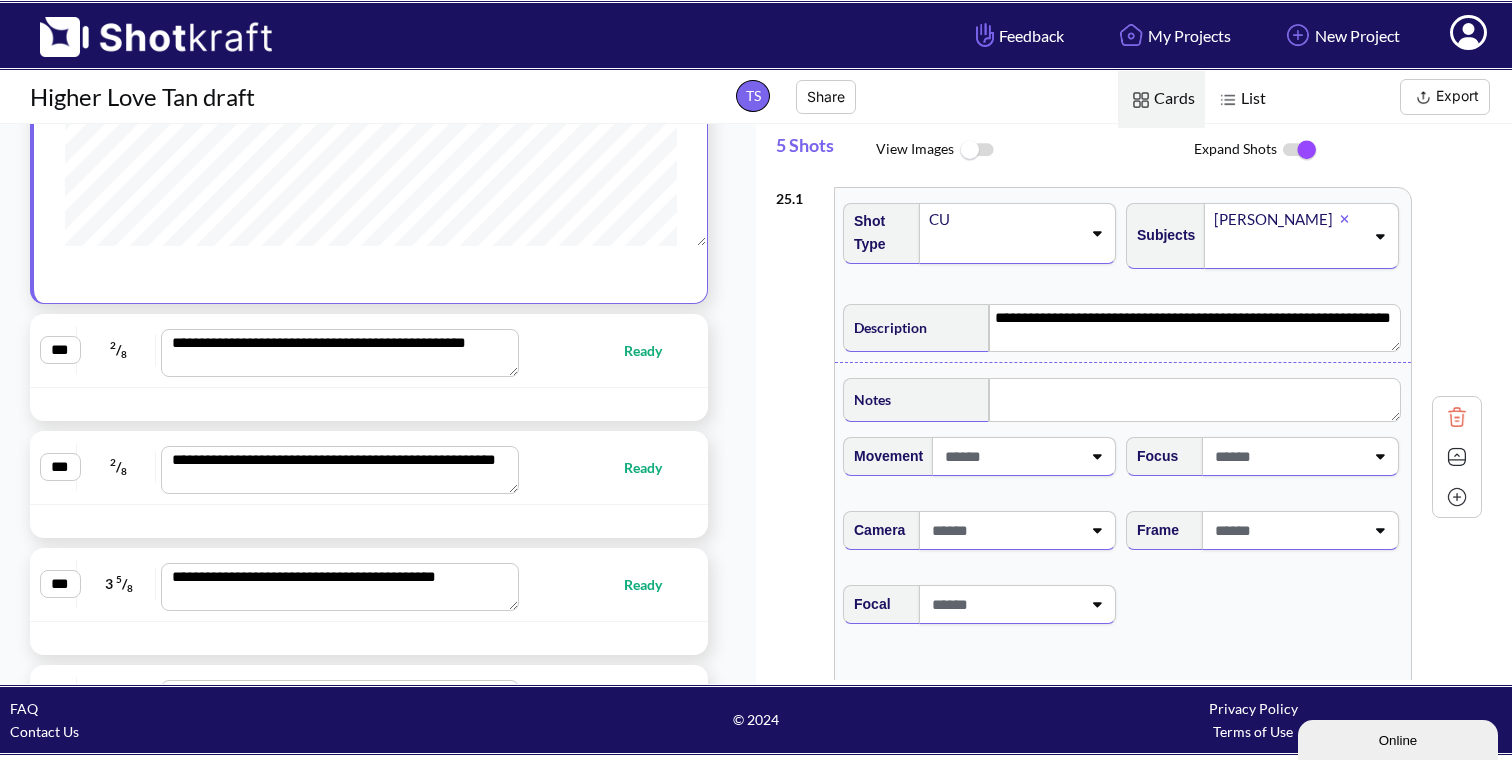 scroll, scrollTop: 3331, scrollLeft: 0, axis: vertical 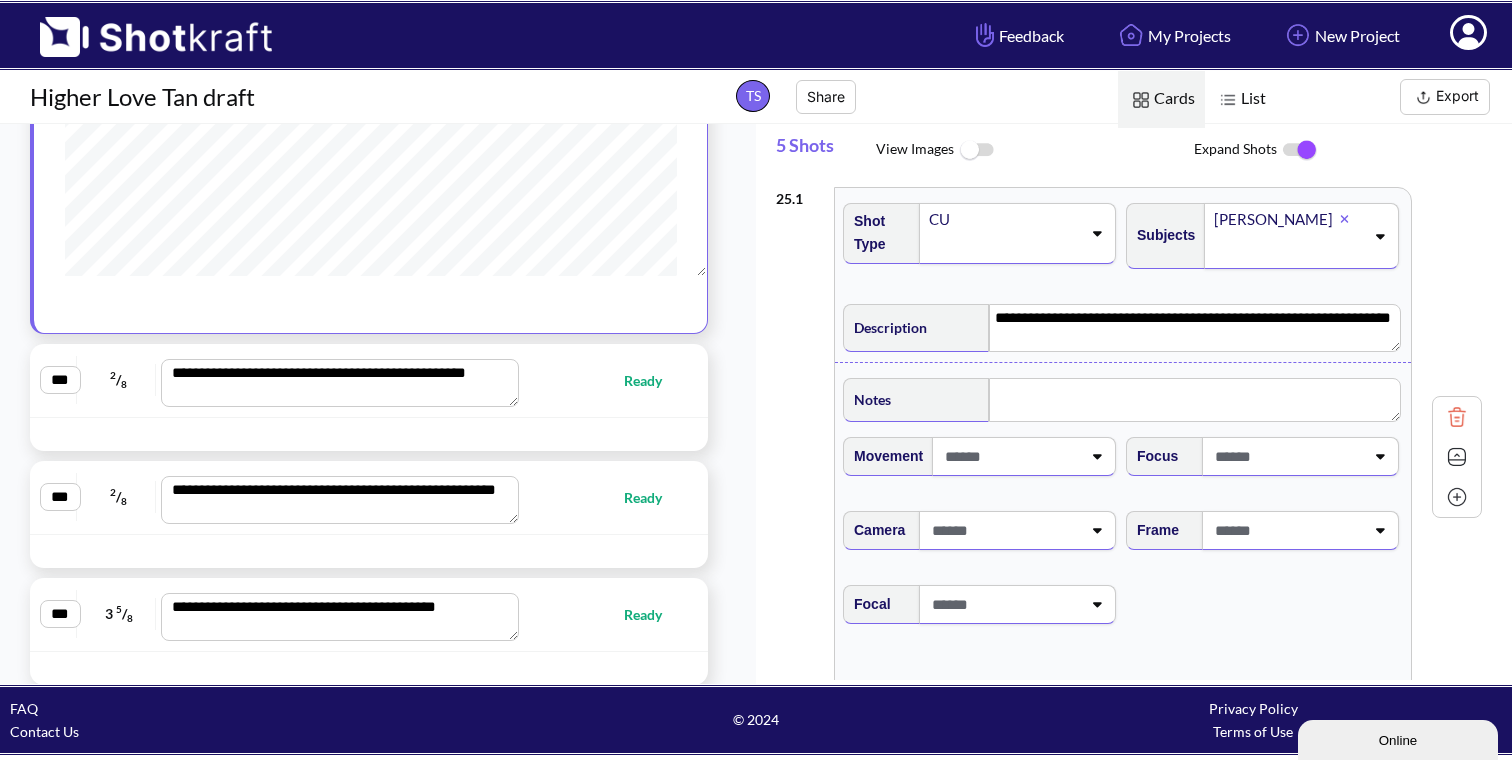 type on "**********" 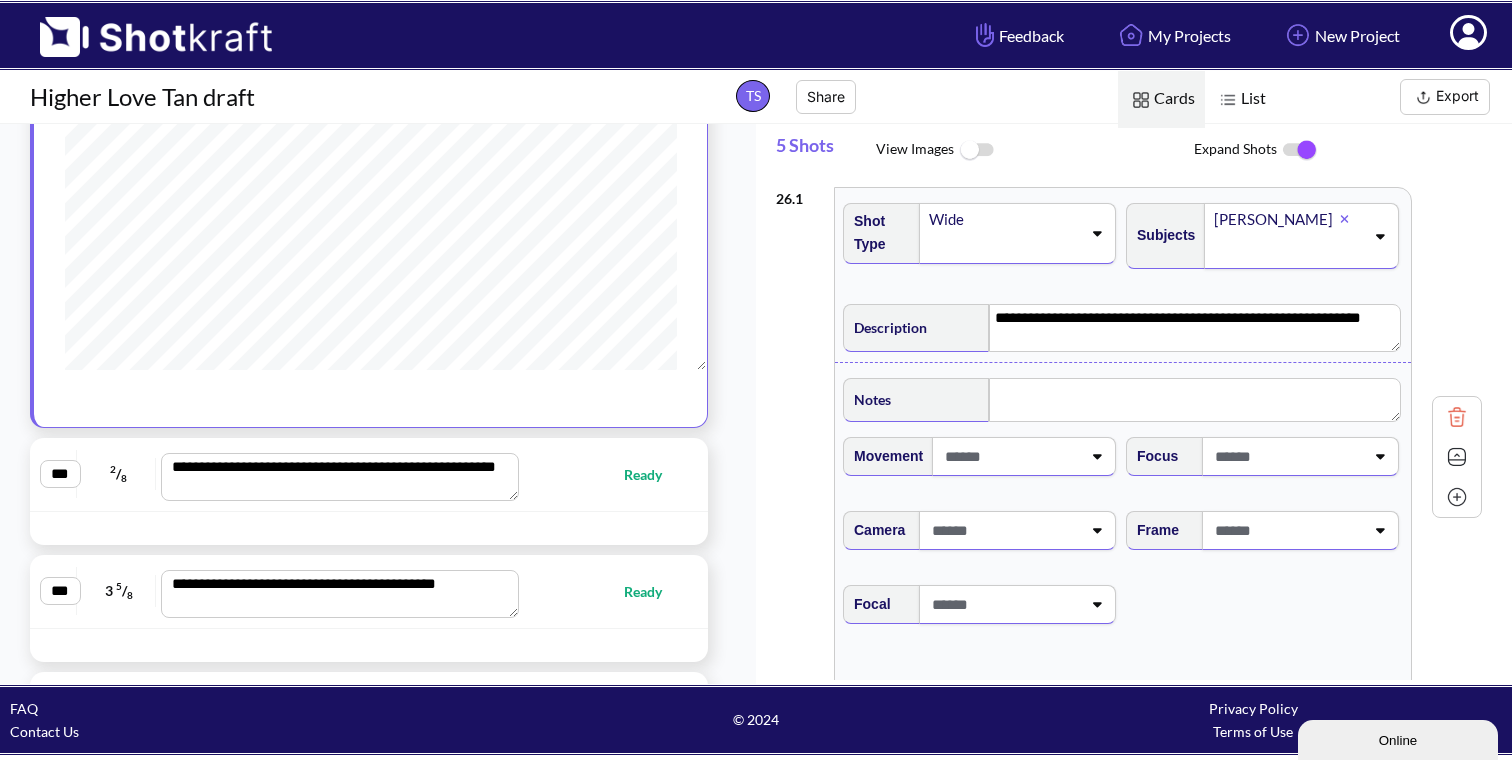 scroll, scrollTop: 3382, scrollLeft: 0, axis: vertical 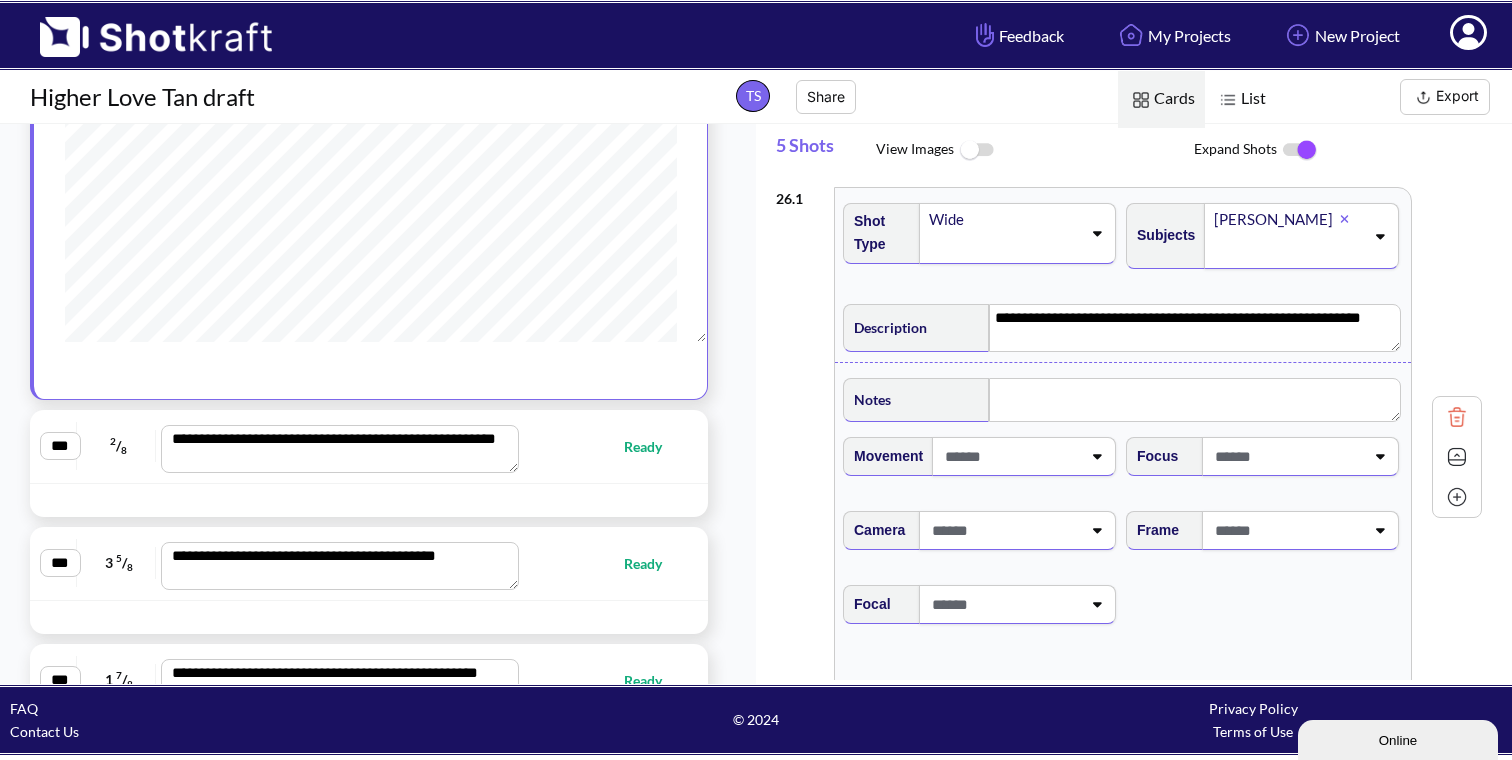 click on "**********" at bounding box center [369, 447] 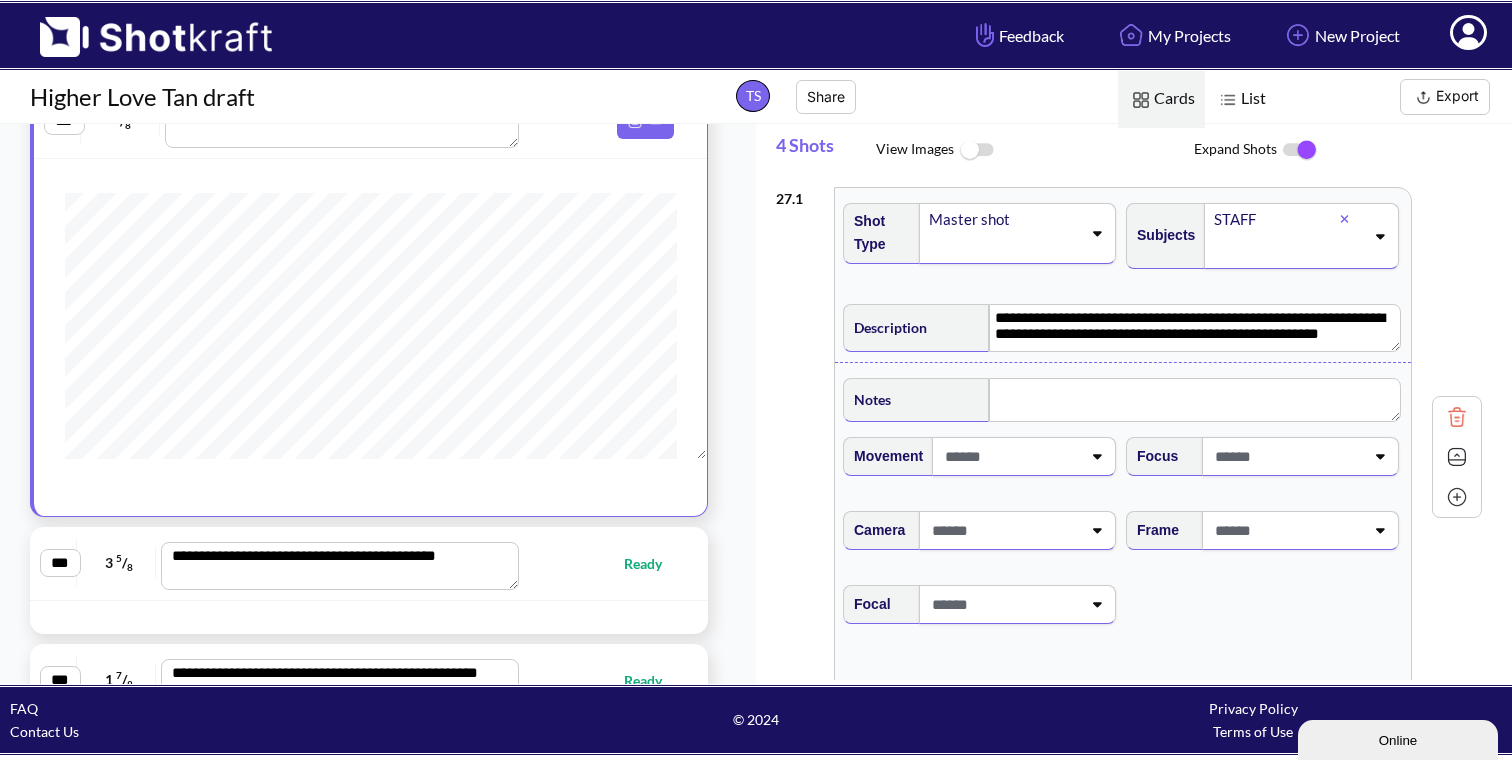 click on "**********" at bounding box center [369, 563] 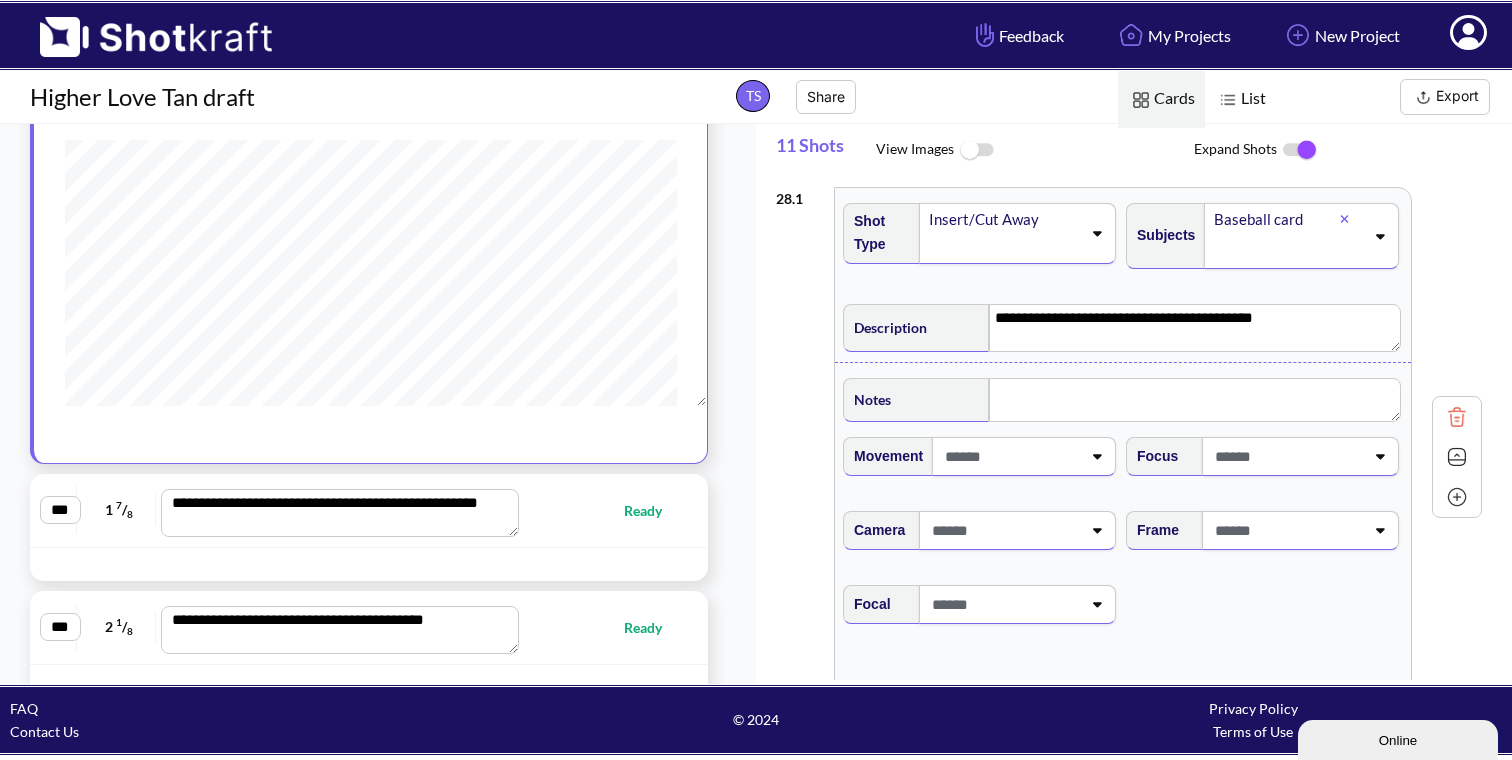 scroll, scrollTop: 3553, scrollLeft: 0, axis: vertical 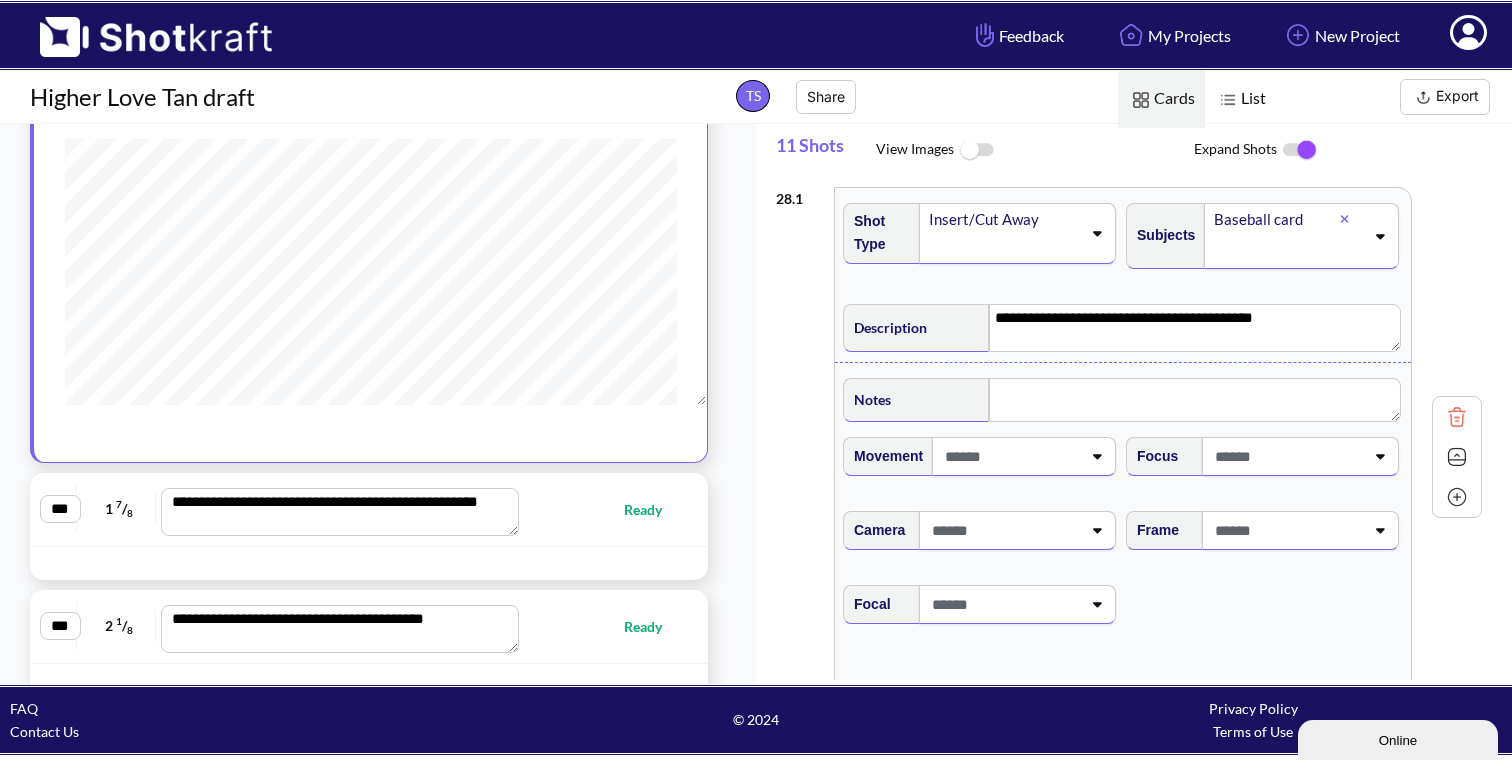 click at bounding box center (369, 563) 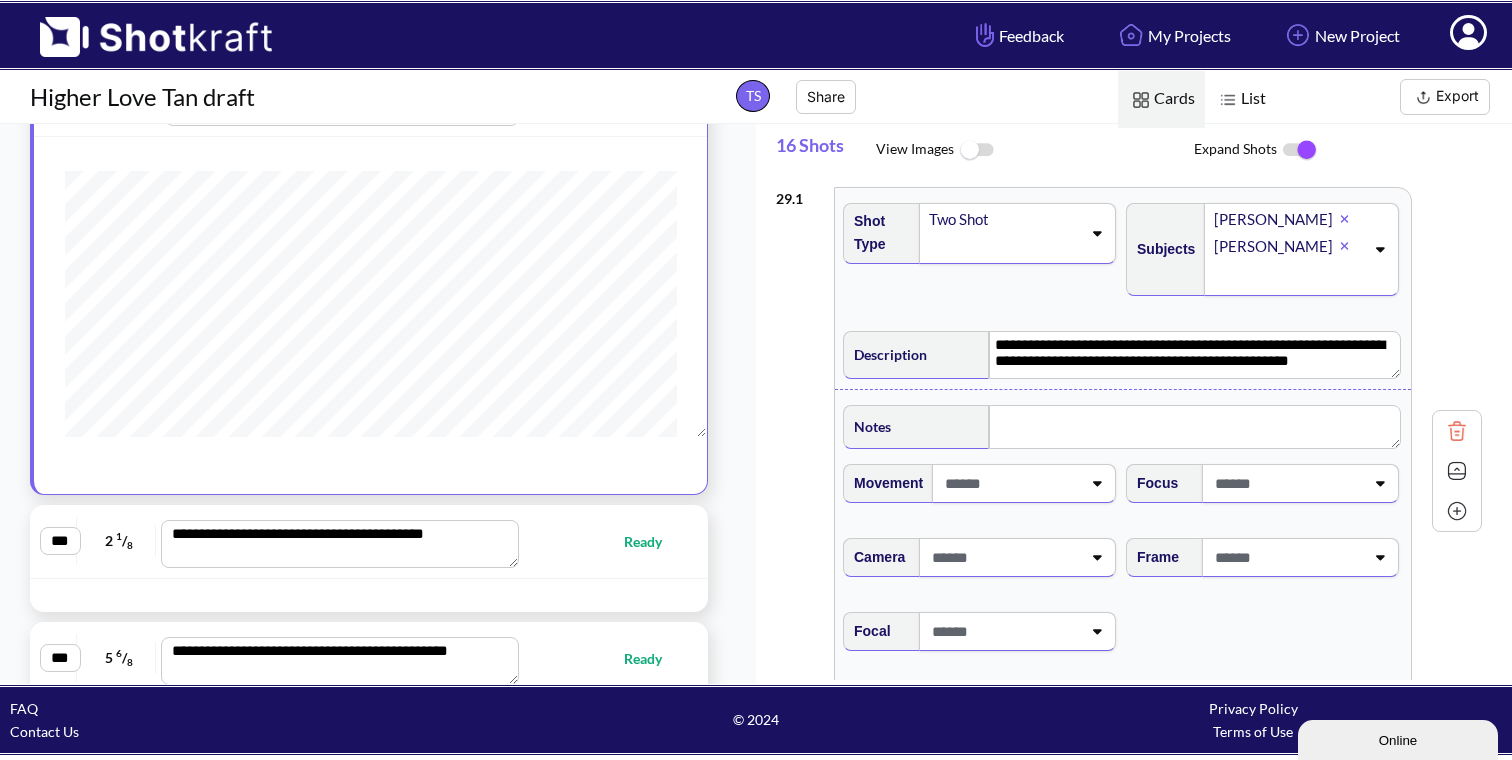 click on "**********" at bounding box center (369, 542) 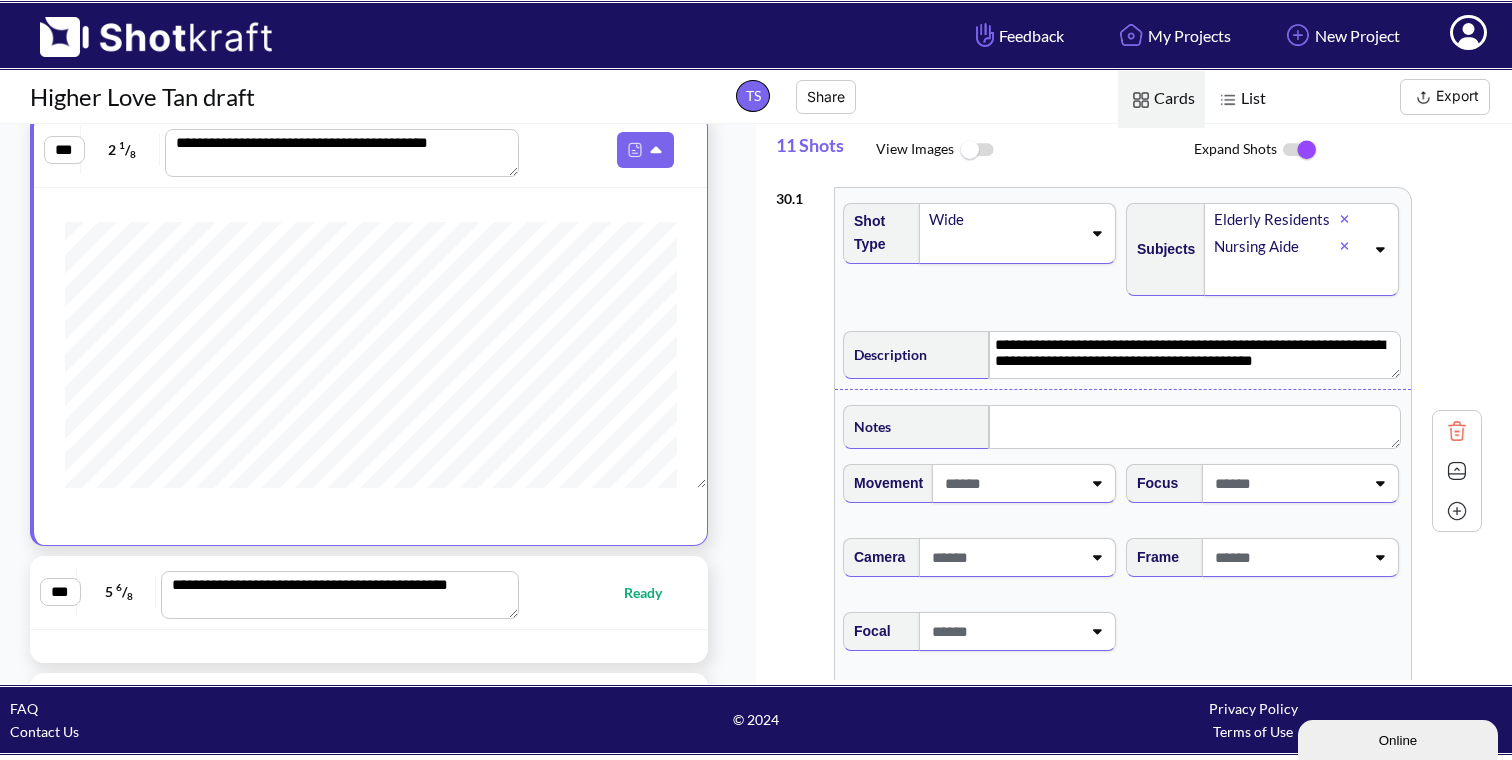 scroll, scrollTop: 3728, scrollLeft: 0, axis: vertical 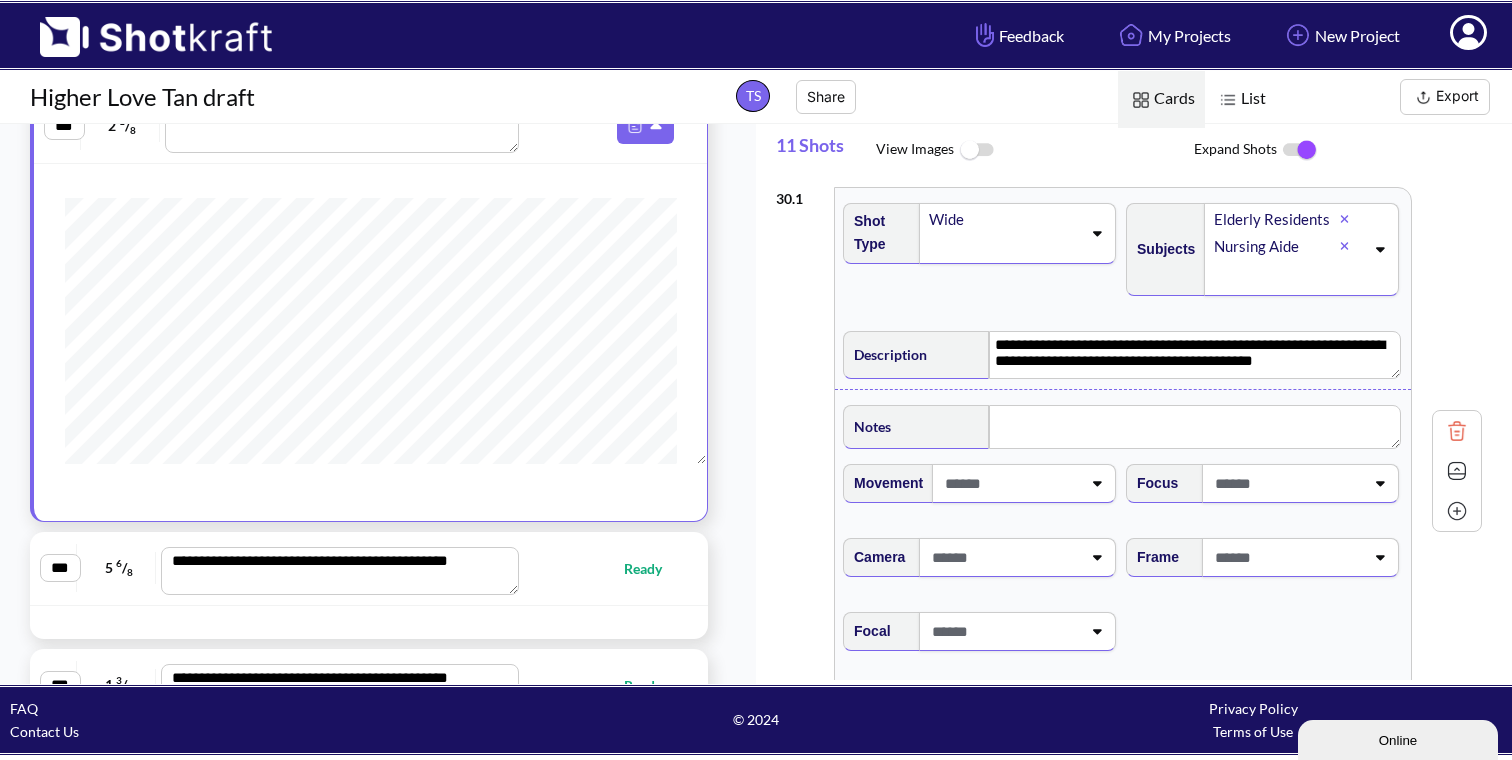 click on "Ready" at bounding box center [653, 568] 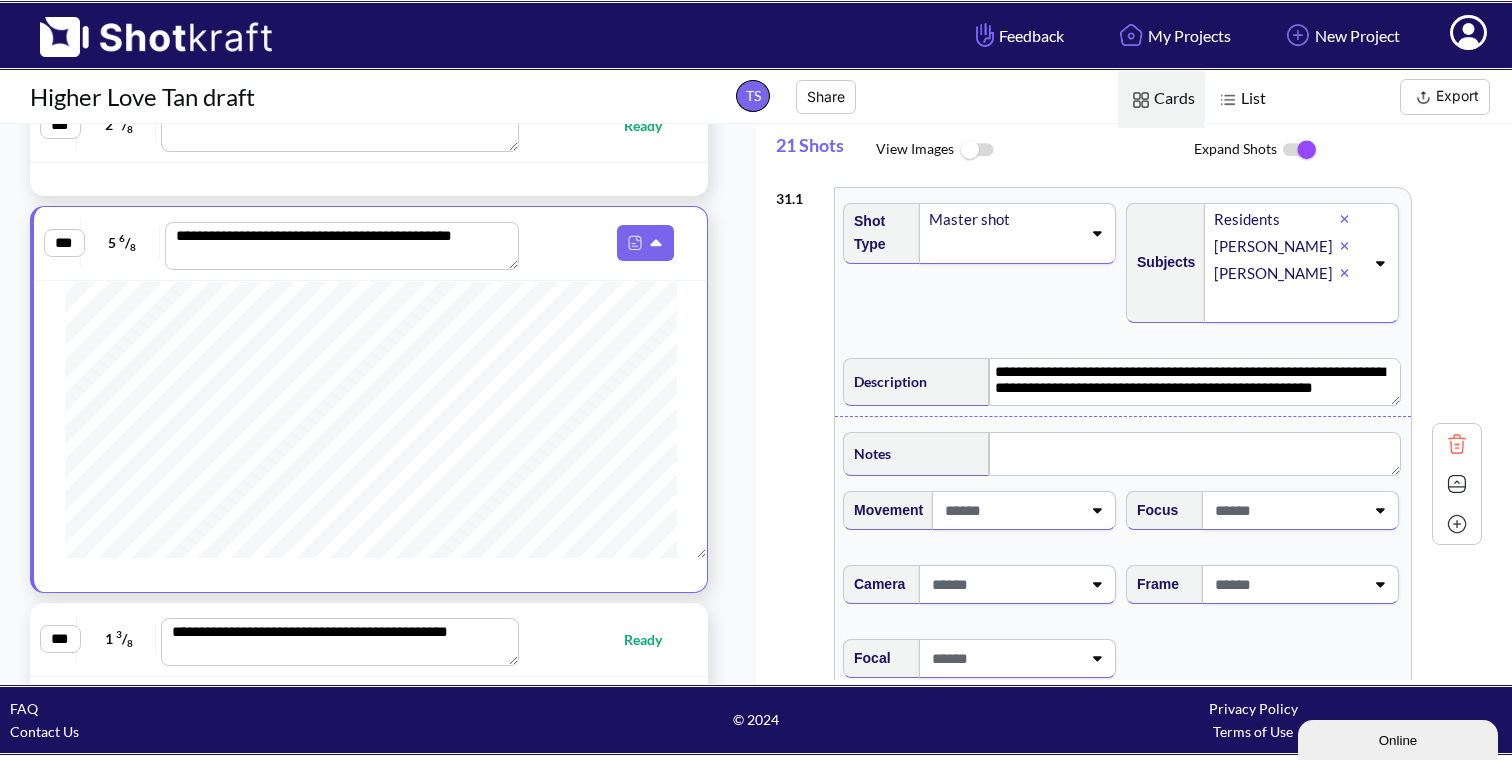 scroll, scrollTop: 86, scrollLeft: 0, axis: vertical 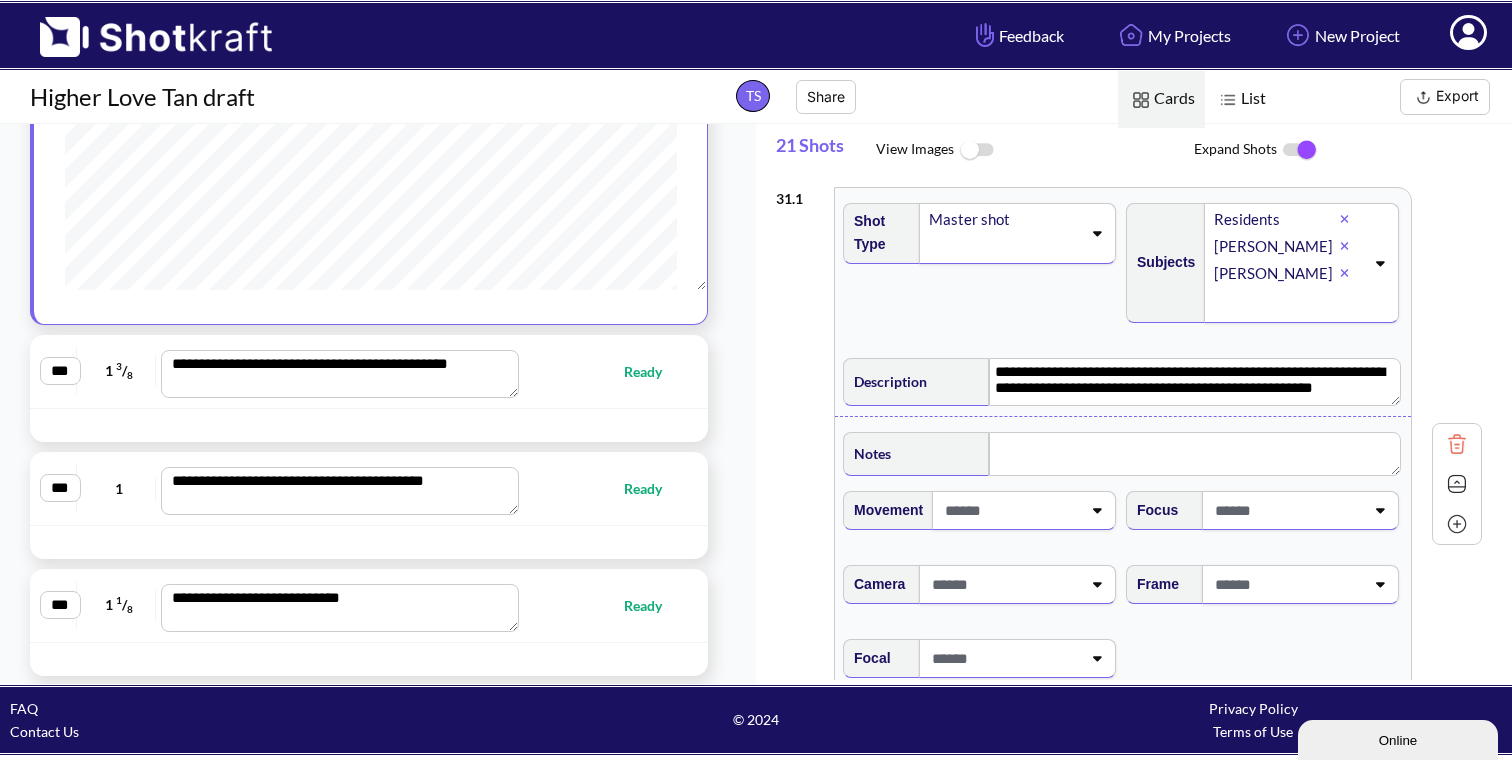 click on "Ready" at bounding box center [604, 371] 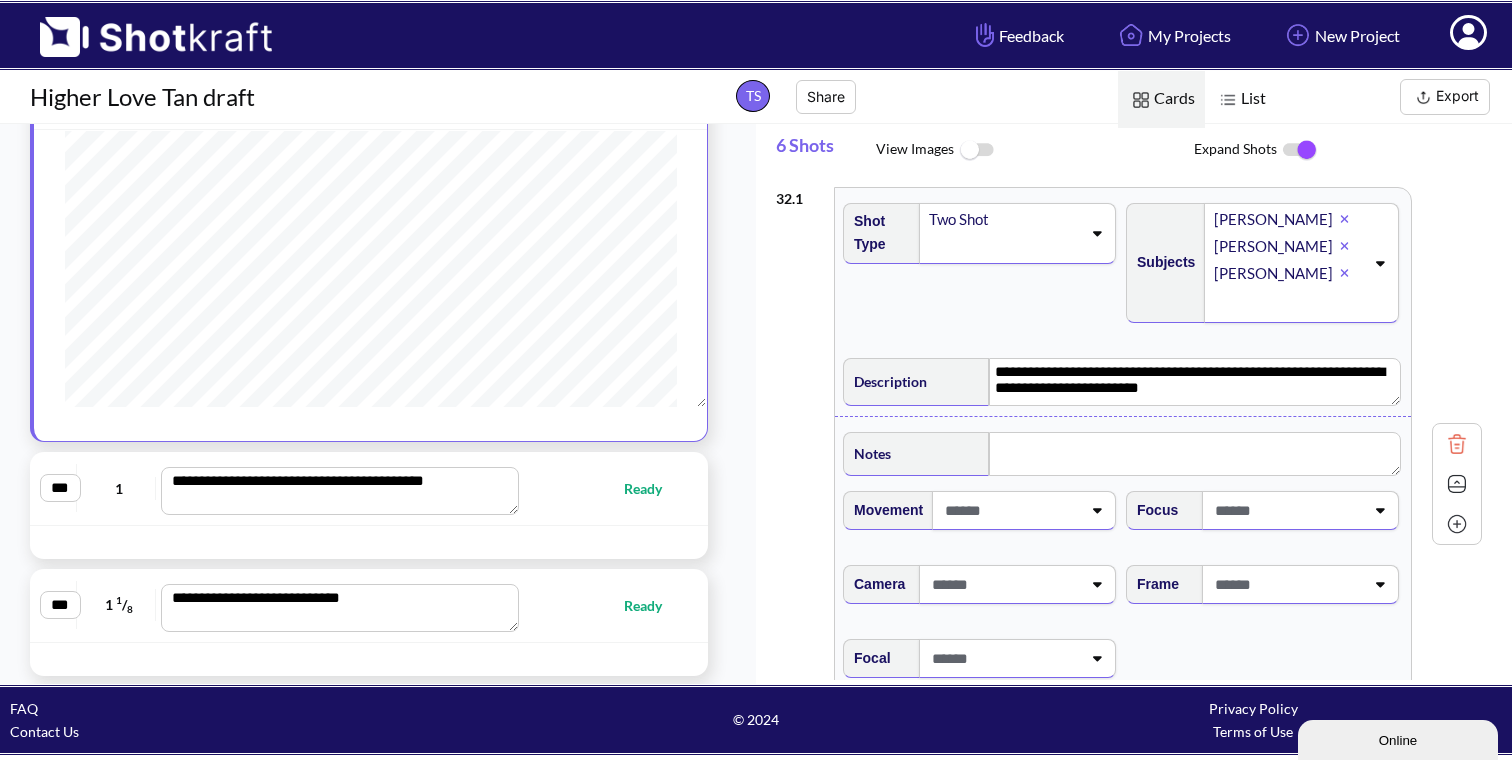 scroll, scrollTop: 65, scrollLeft: 0, axis: vertical 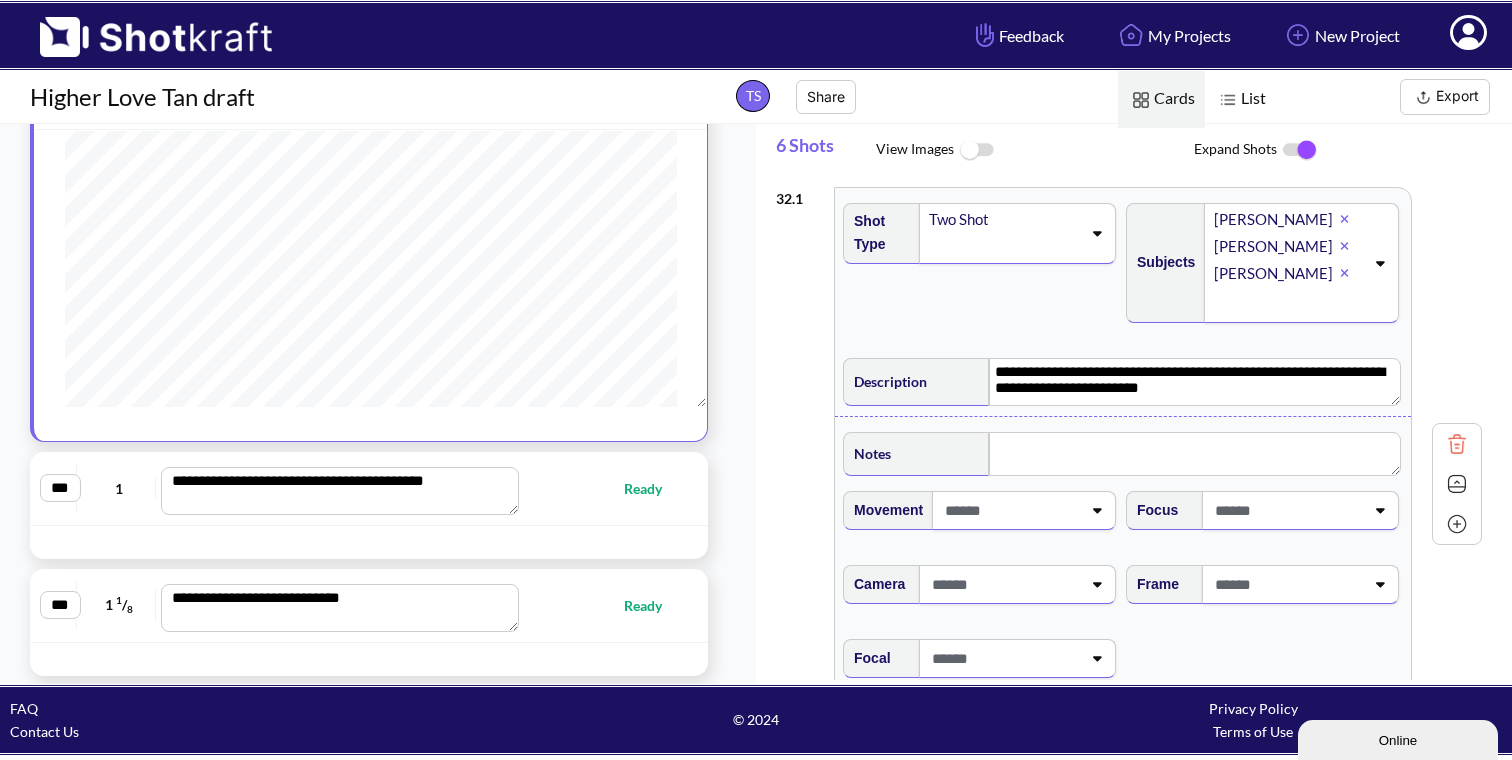 click on "**********" at bounding box center (369, 488) 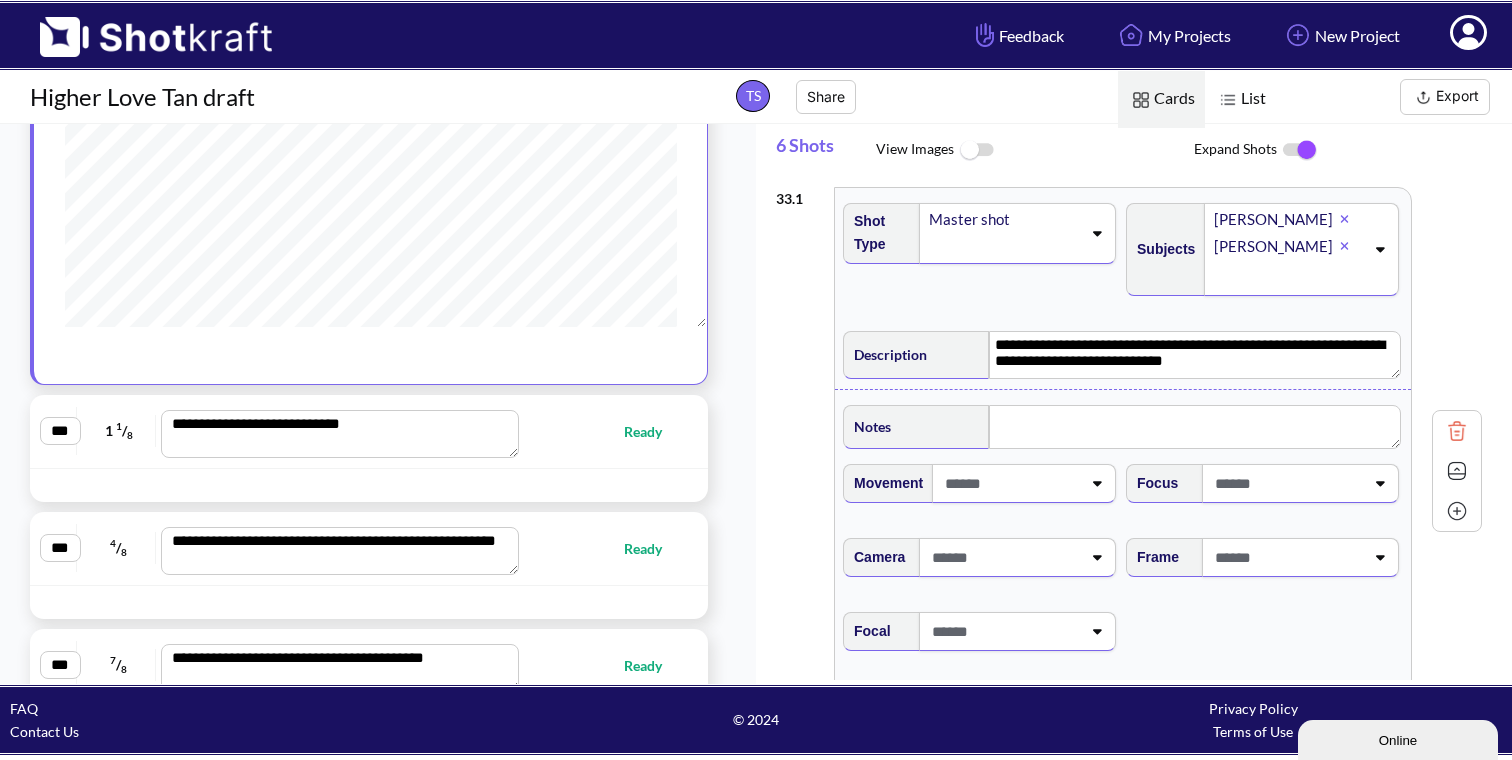 scroll, scrollTop: 4226, scrollLeft: 0, axis: vertical 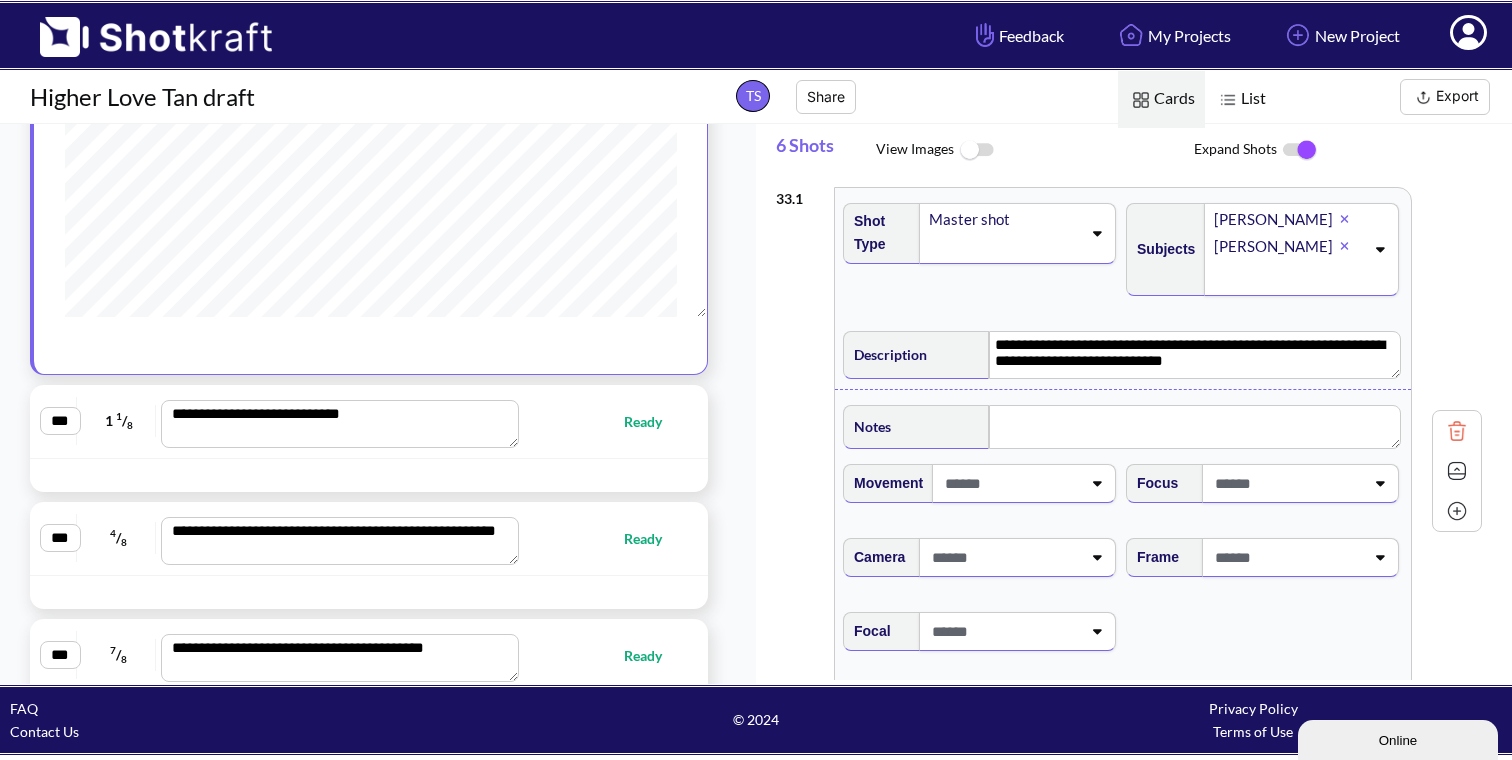 click on "**********" at bounding box center [369, 421] 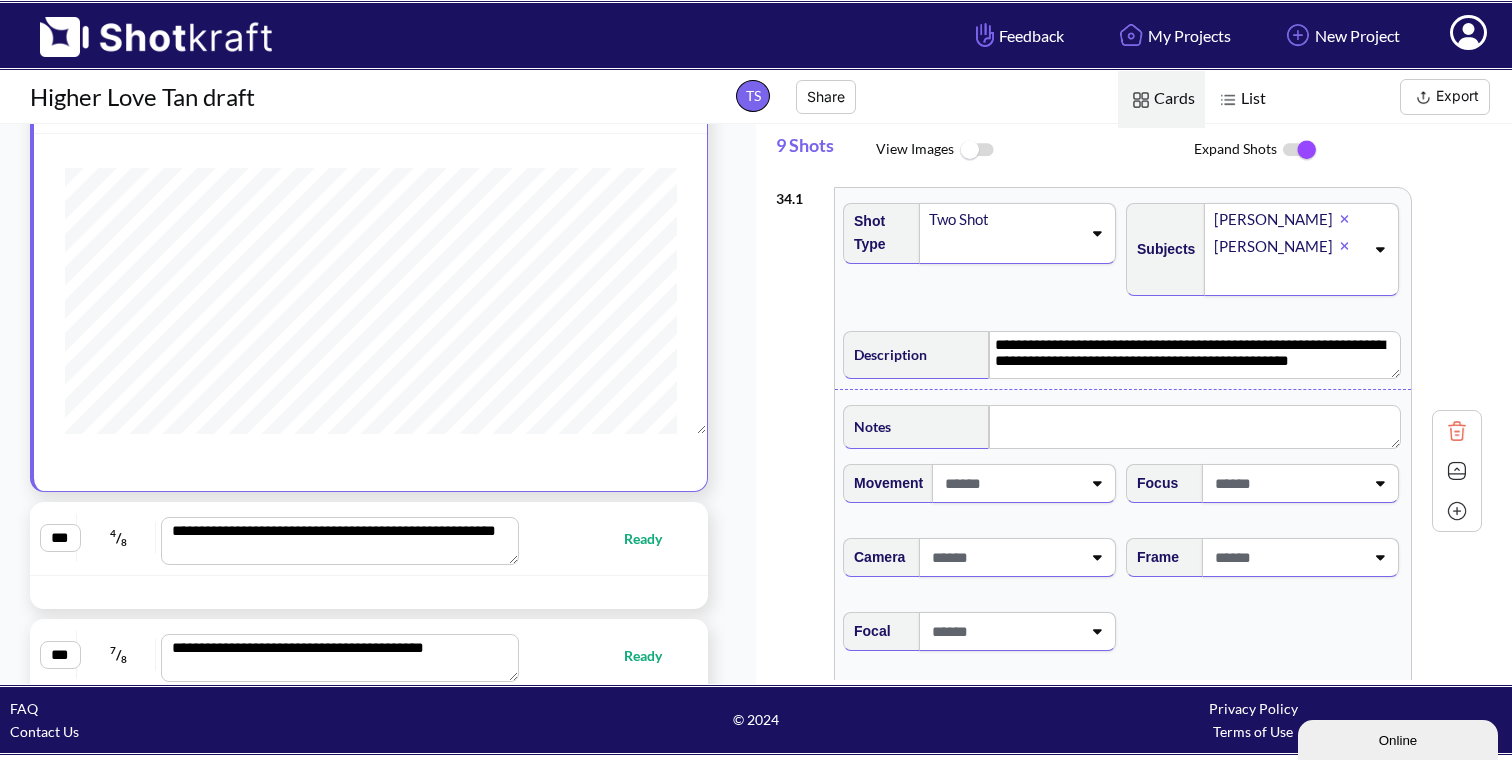 click on "**********" at bounding box center (369, 538) 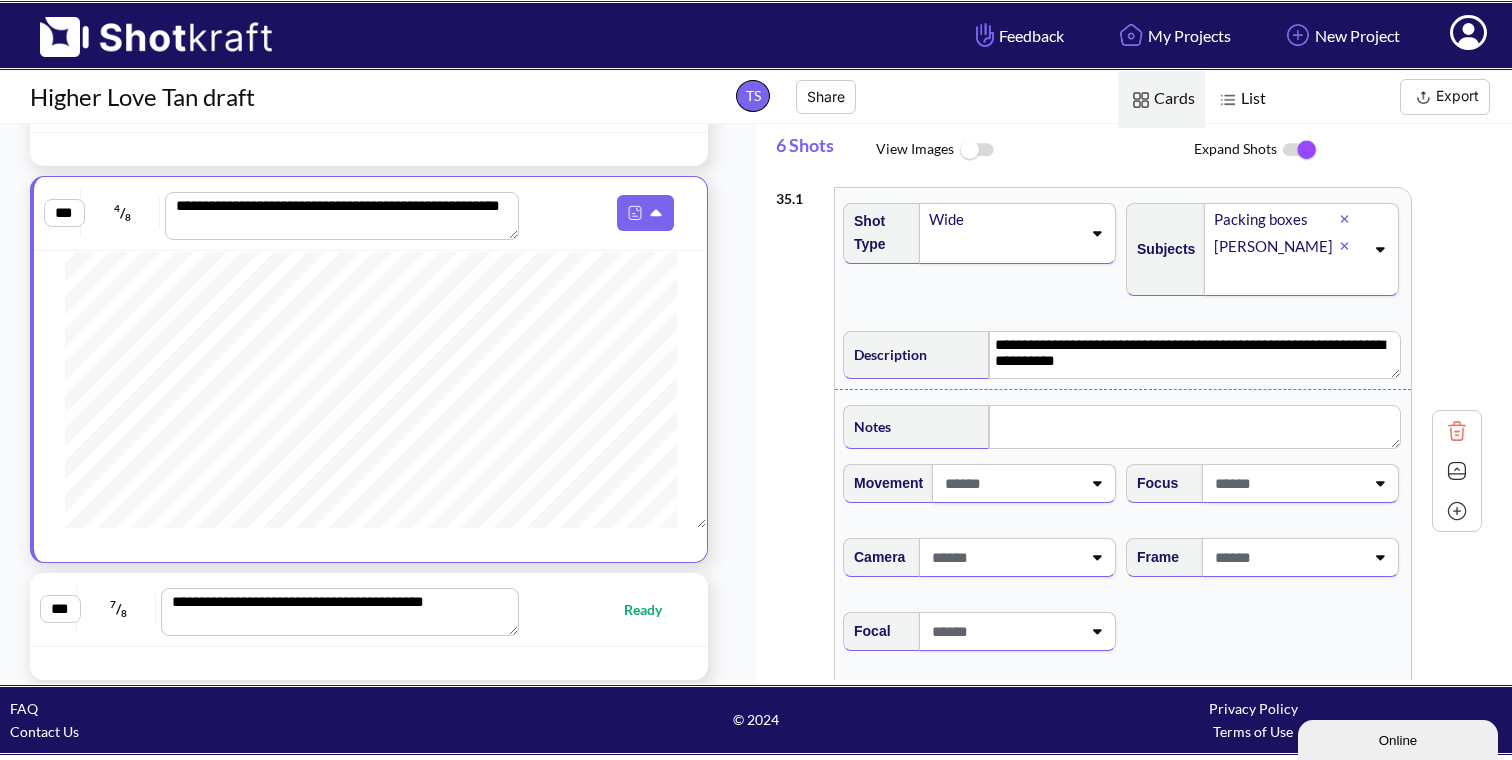 scroll, scrollTop: 434, scrollLeft: 0, axis: vertical 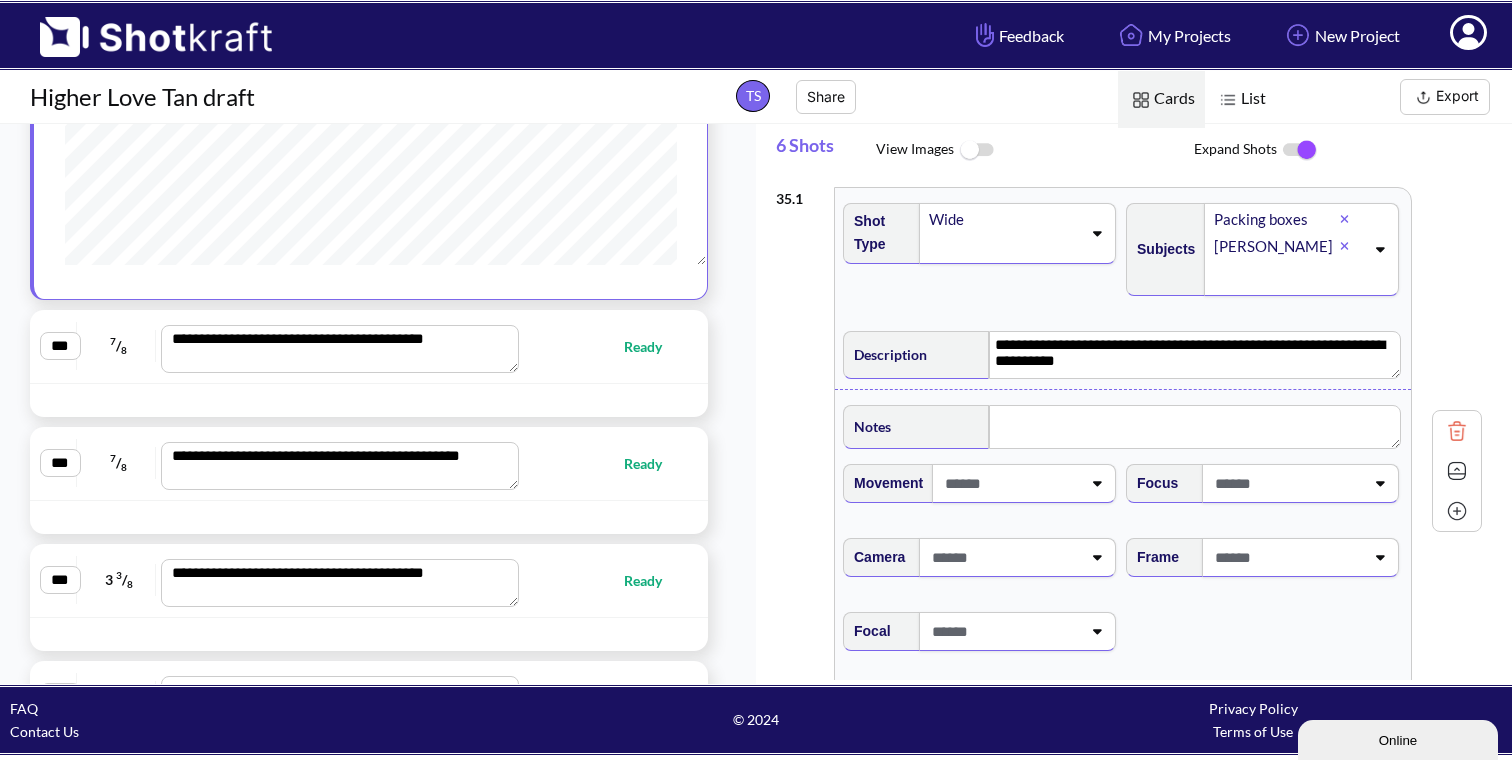 click on "**********" at bounding box center [369, 346] 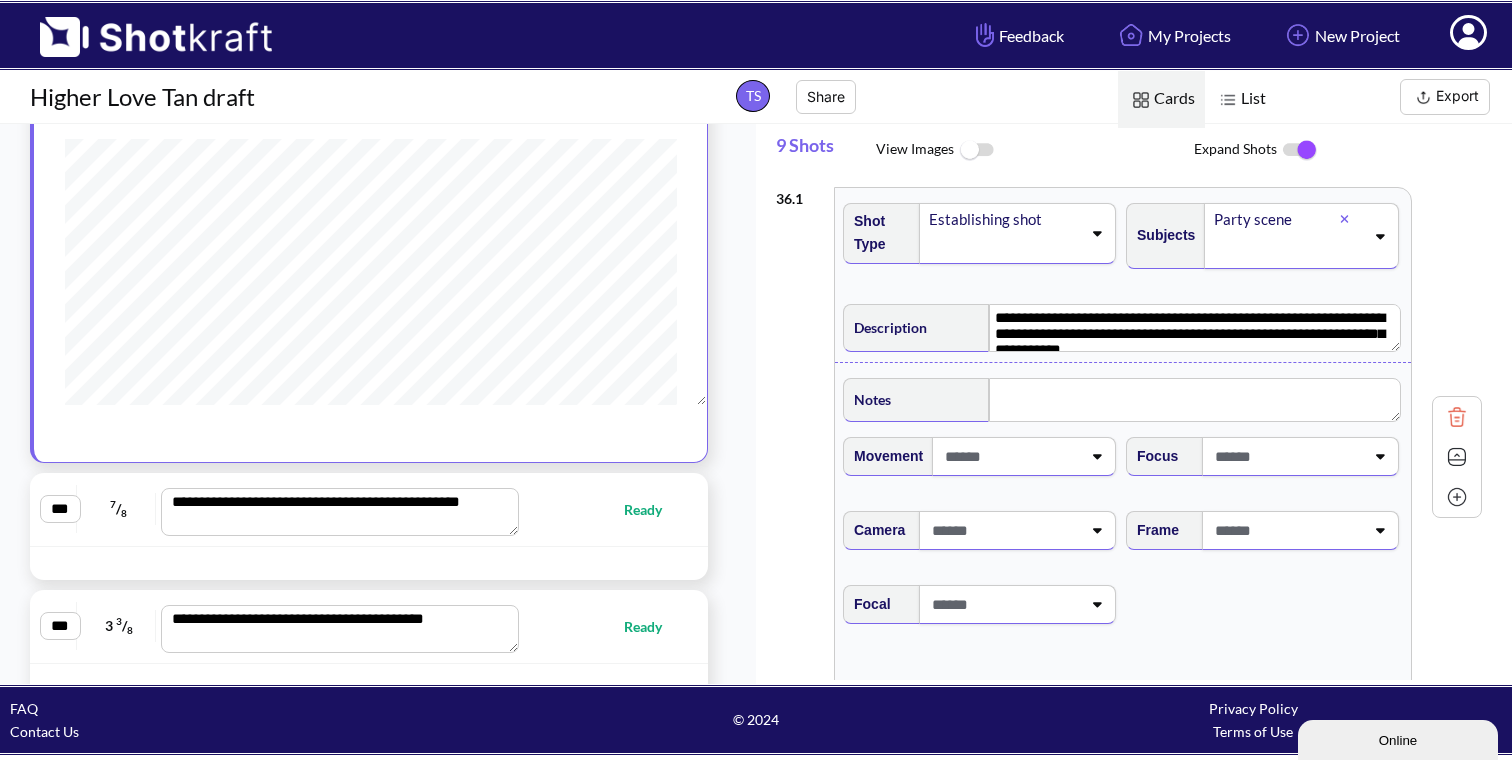 click on "**********" at bounding box center [369, 509] 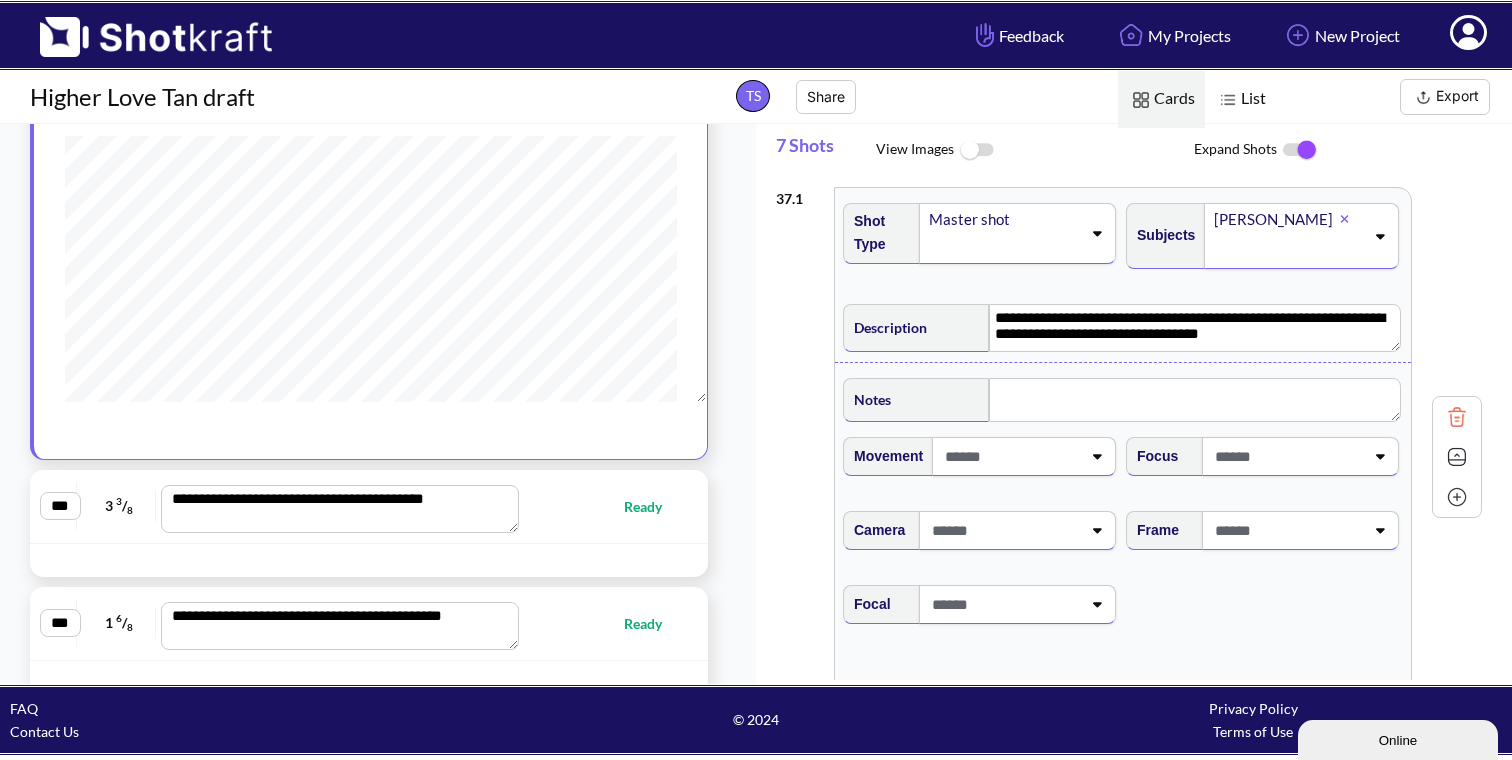 scroll, scrollTop: 4626, scrollLeft: 0, axis: vertical 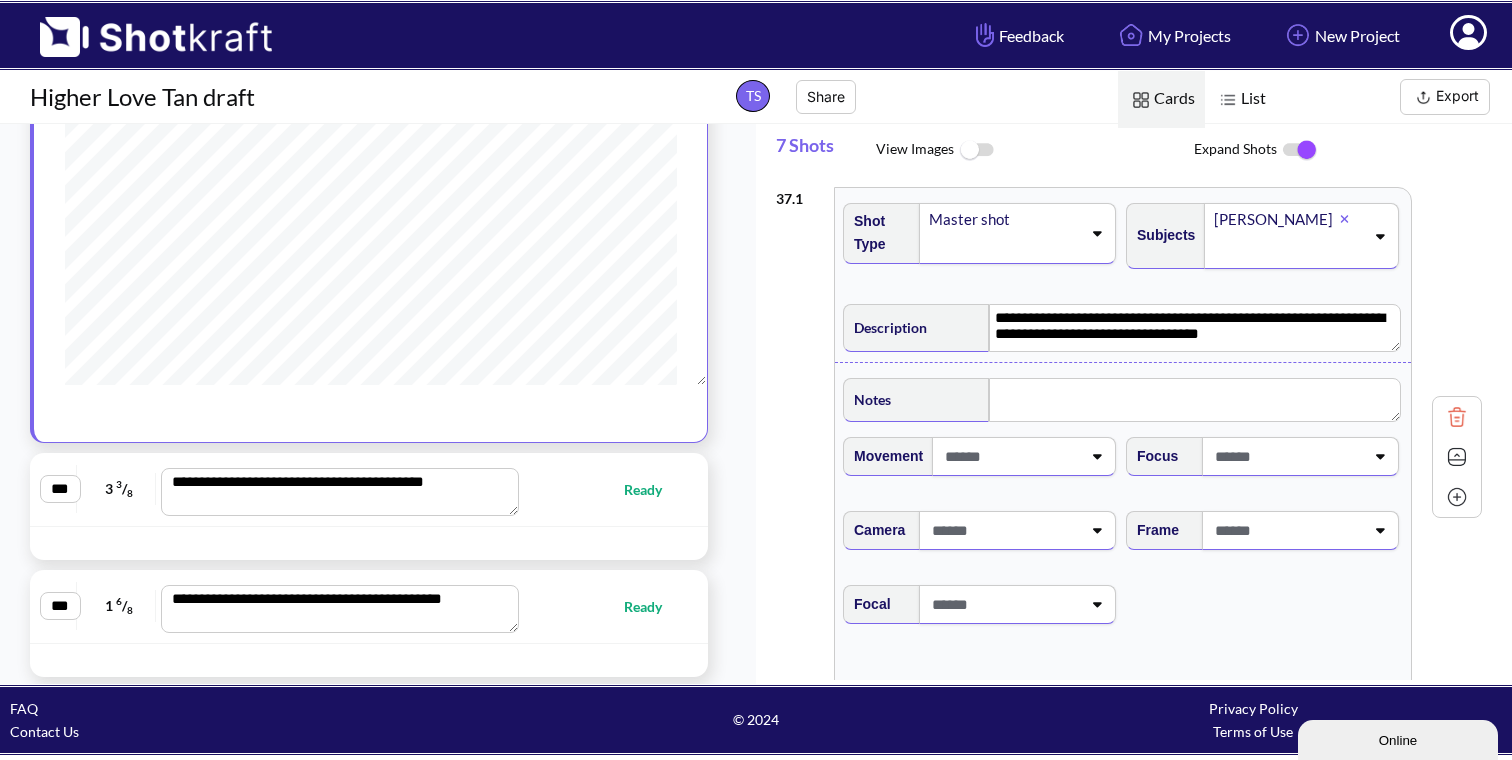 click on "**********" at bounding box center [369, 489] 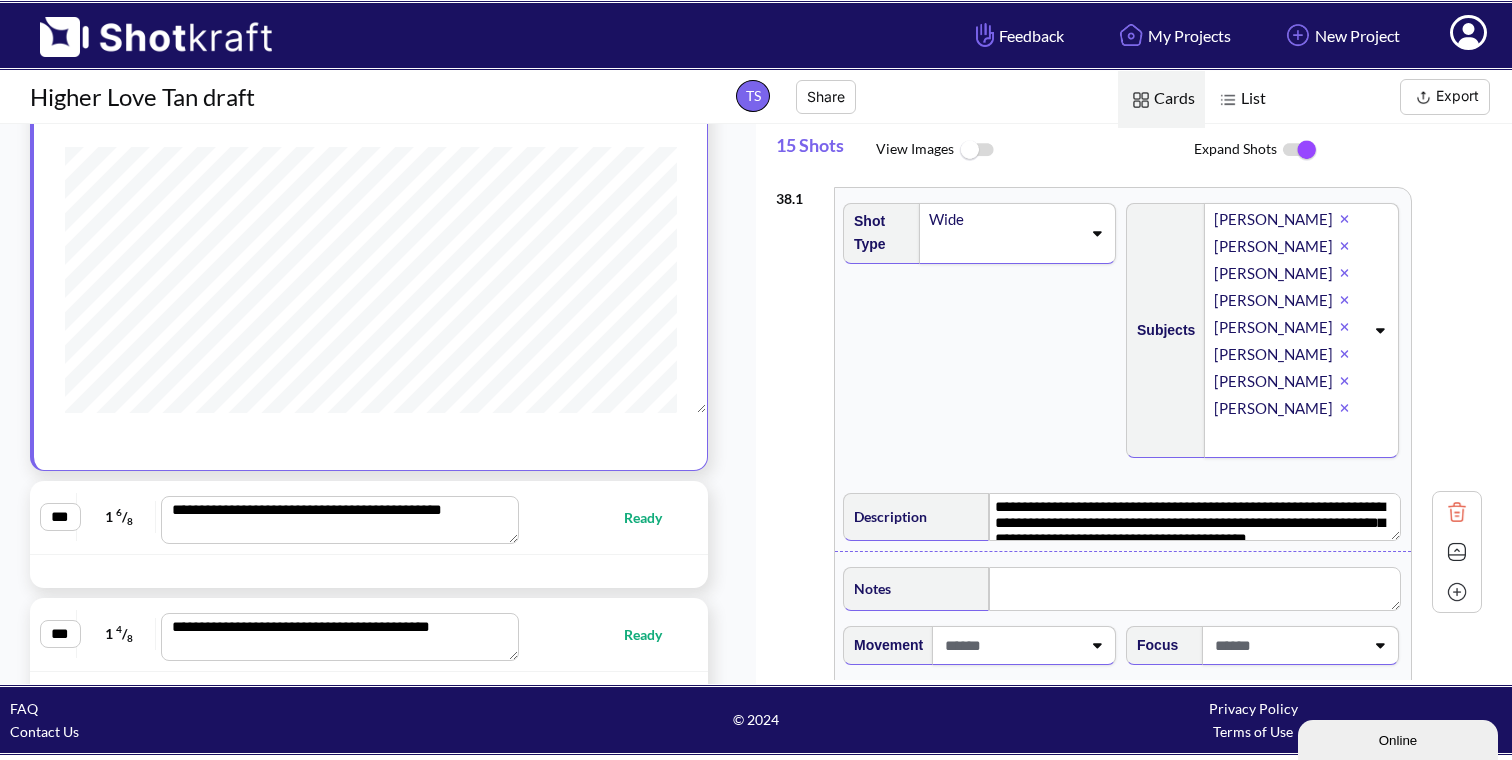 scroll, scrollTop: 4758, scrollLeft: 0, axis: vertical 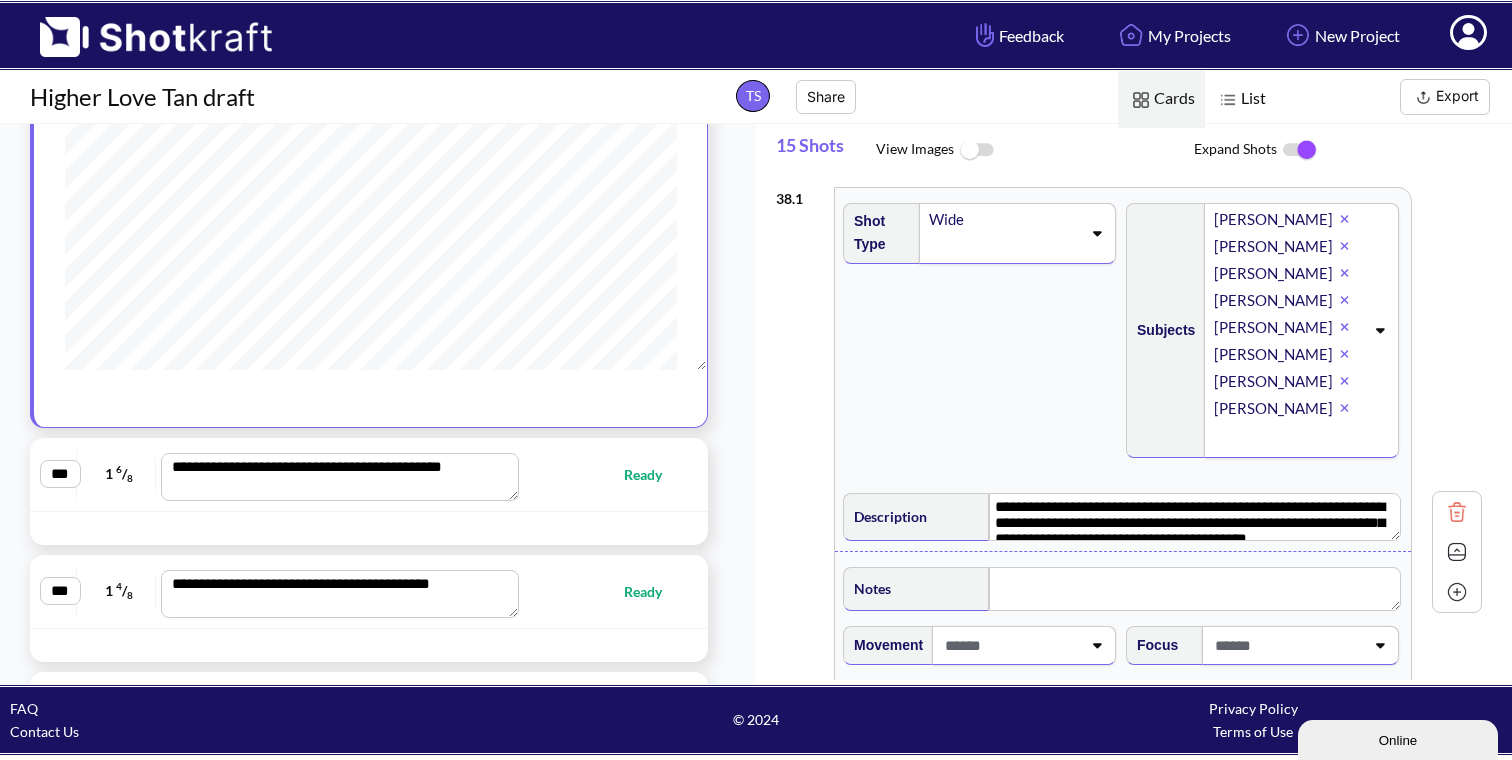 click on "**********" at bounding box center (369, 474) 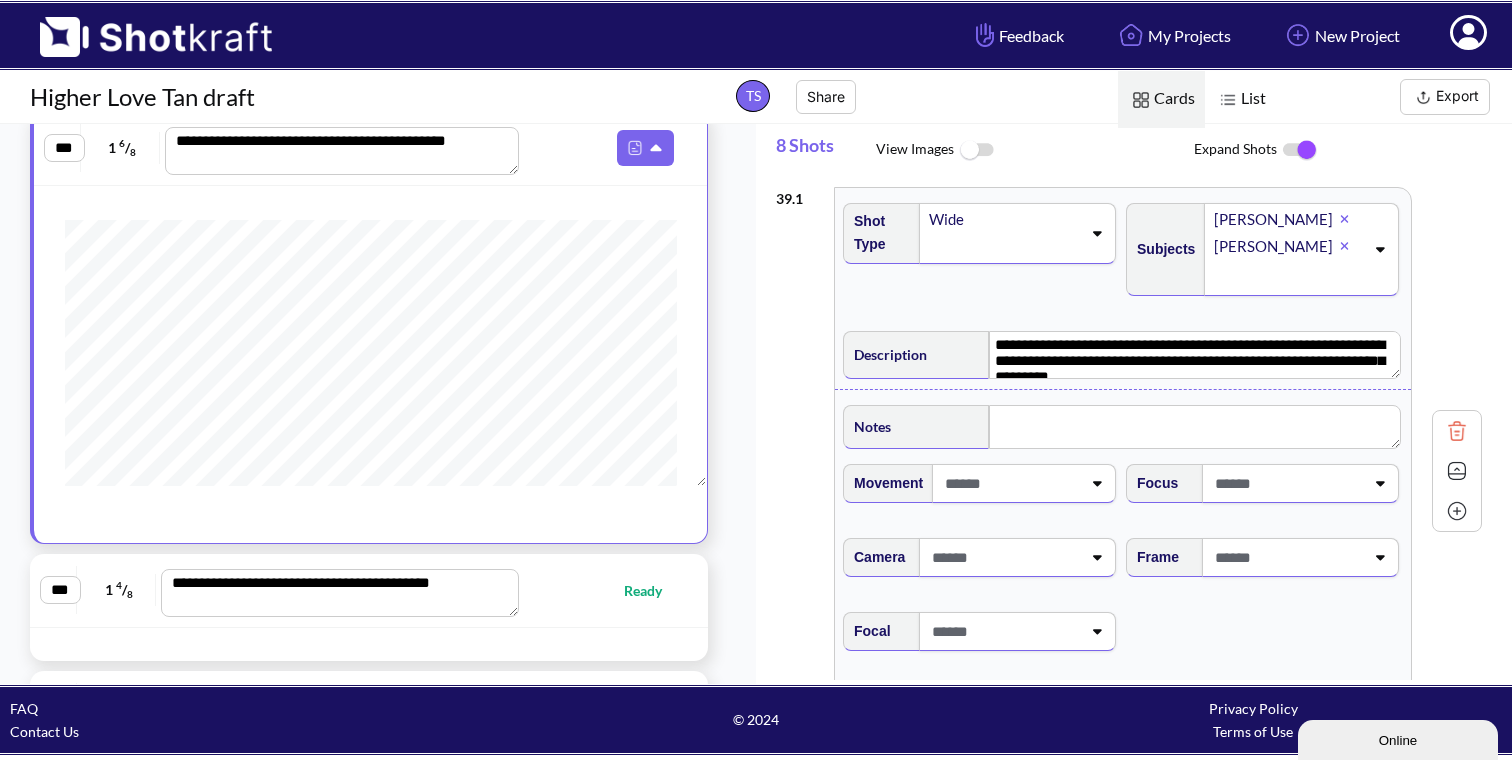 scroll, scrollTop: 4801, scrollLeft: 0, axis: vertical 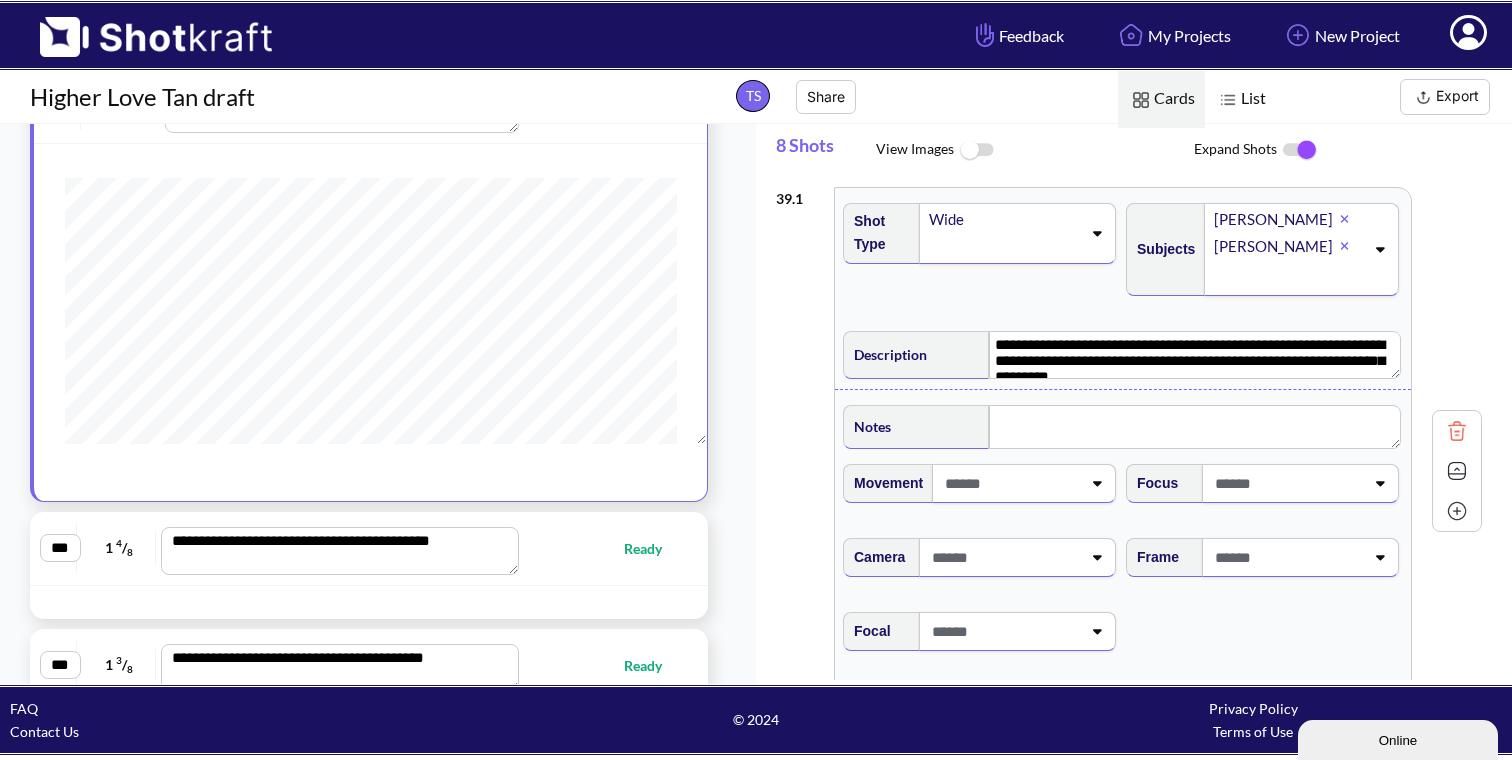 click on "Ready" at bounding box center (653, 548) 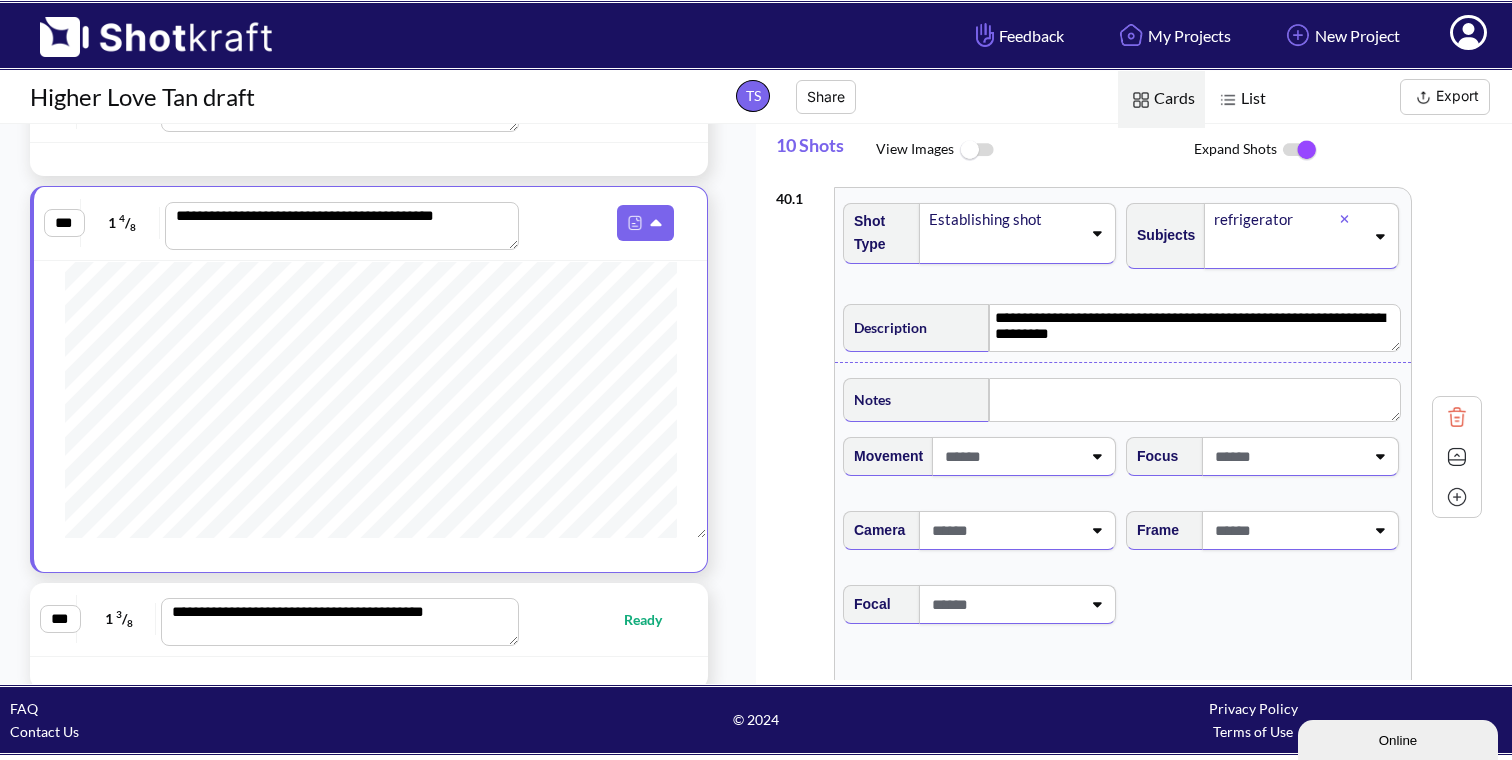 scroll, scrollTop: 288, scrollLeft: 0, axis: vertical 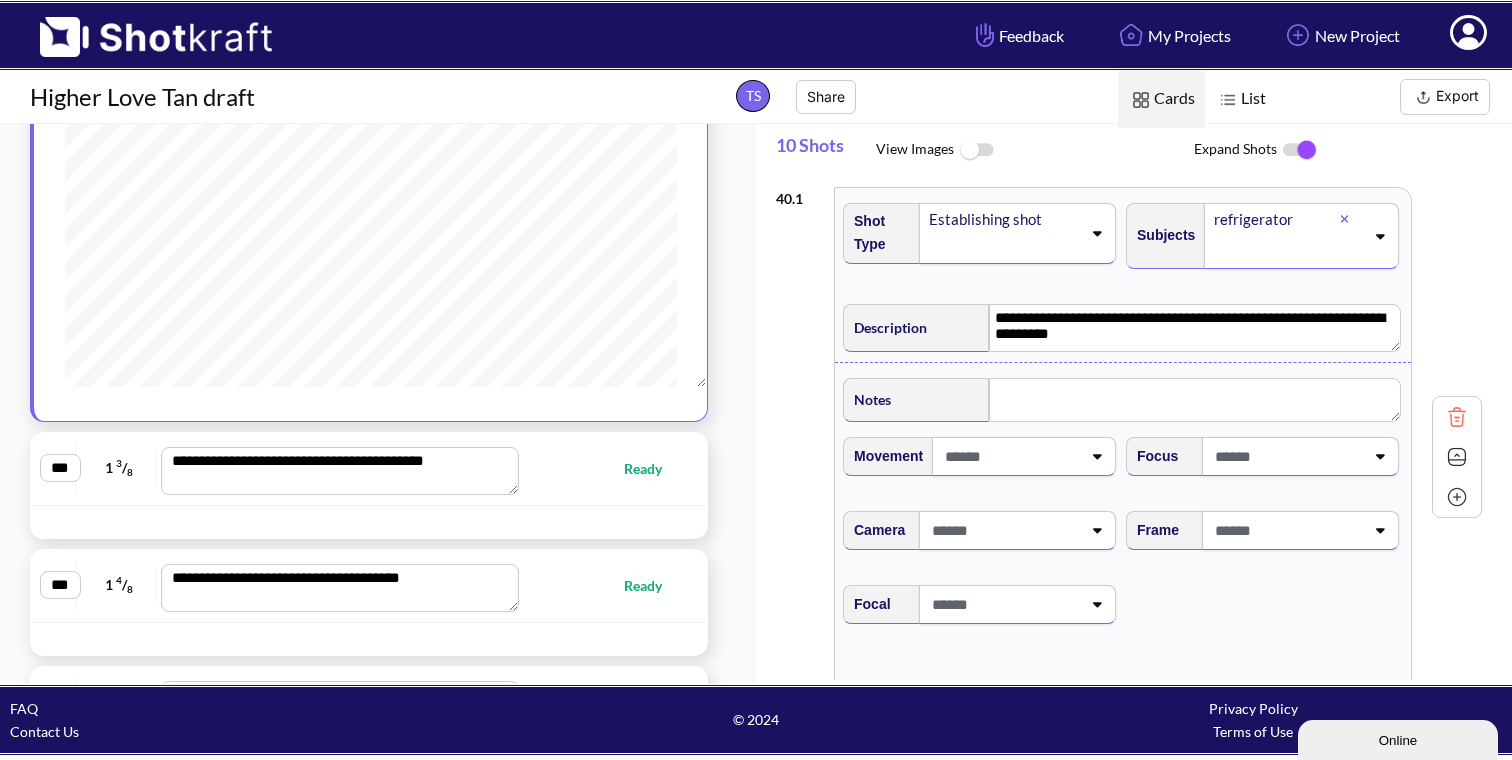 click on "Ready" at bounding box center [604, 468] 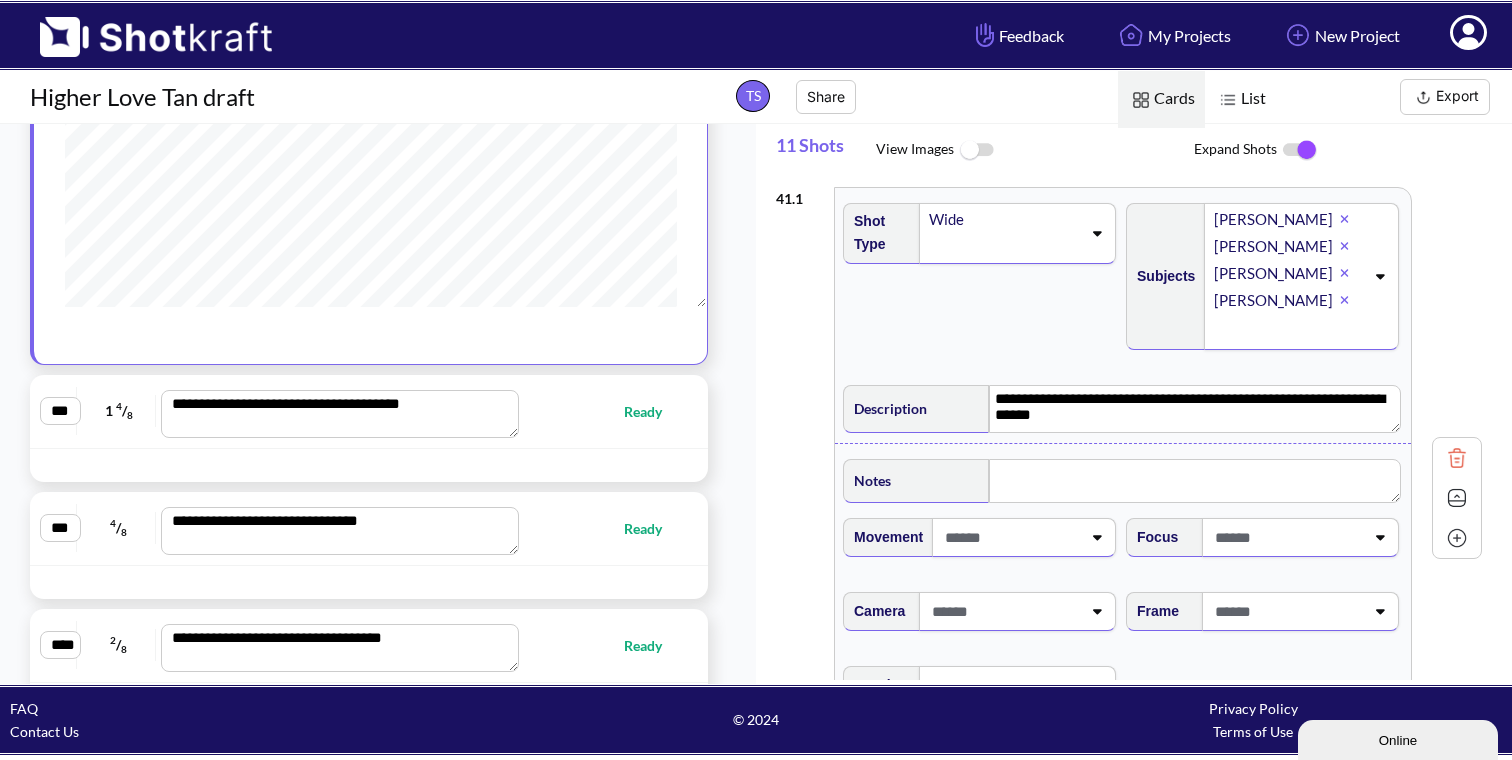 scroll, scrollTop: 5199, scrollLeft: 0, axis: vertical 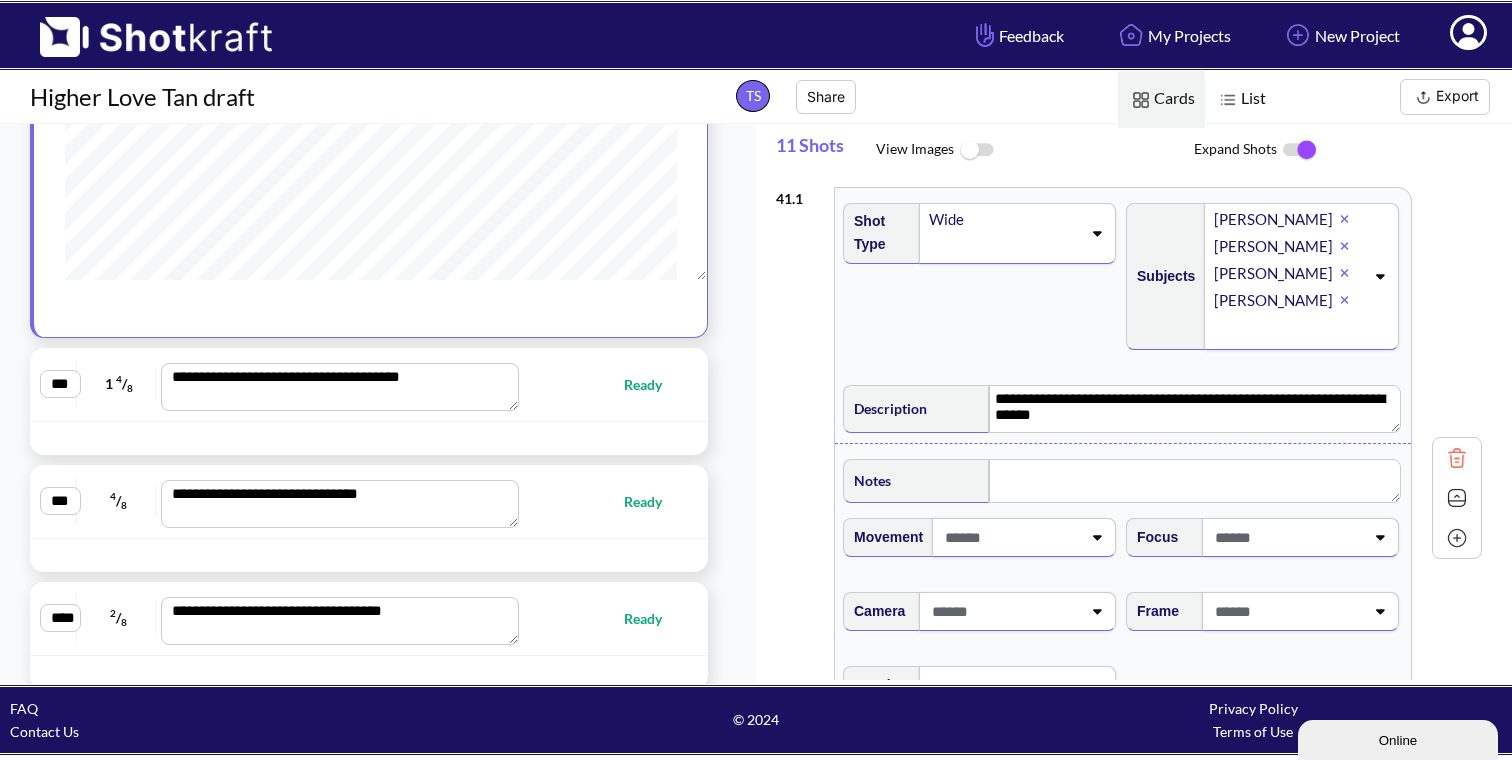 click at bounding box center [369, 438] 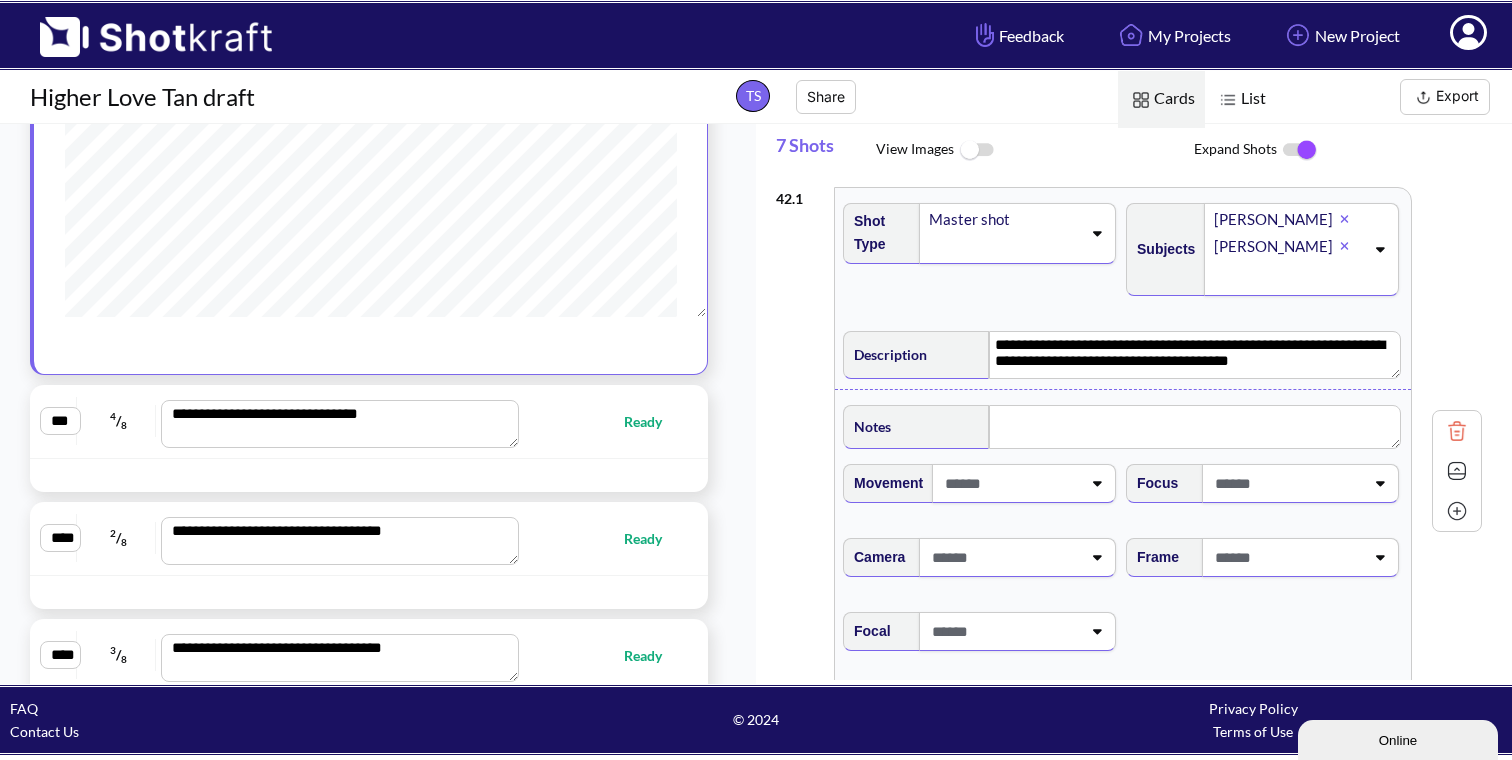 click on "**********" at bounding box center (369, 421) 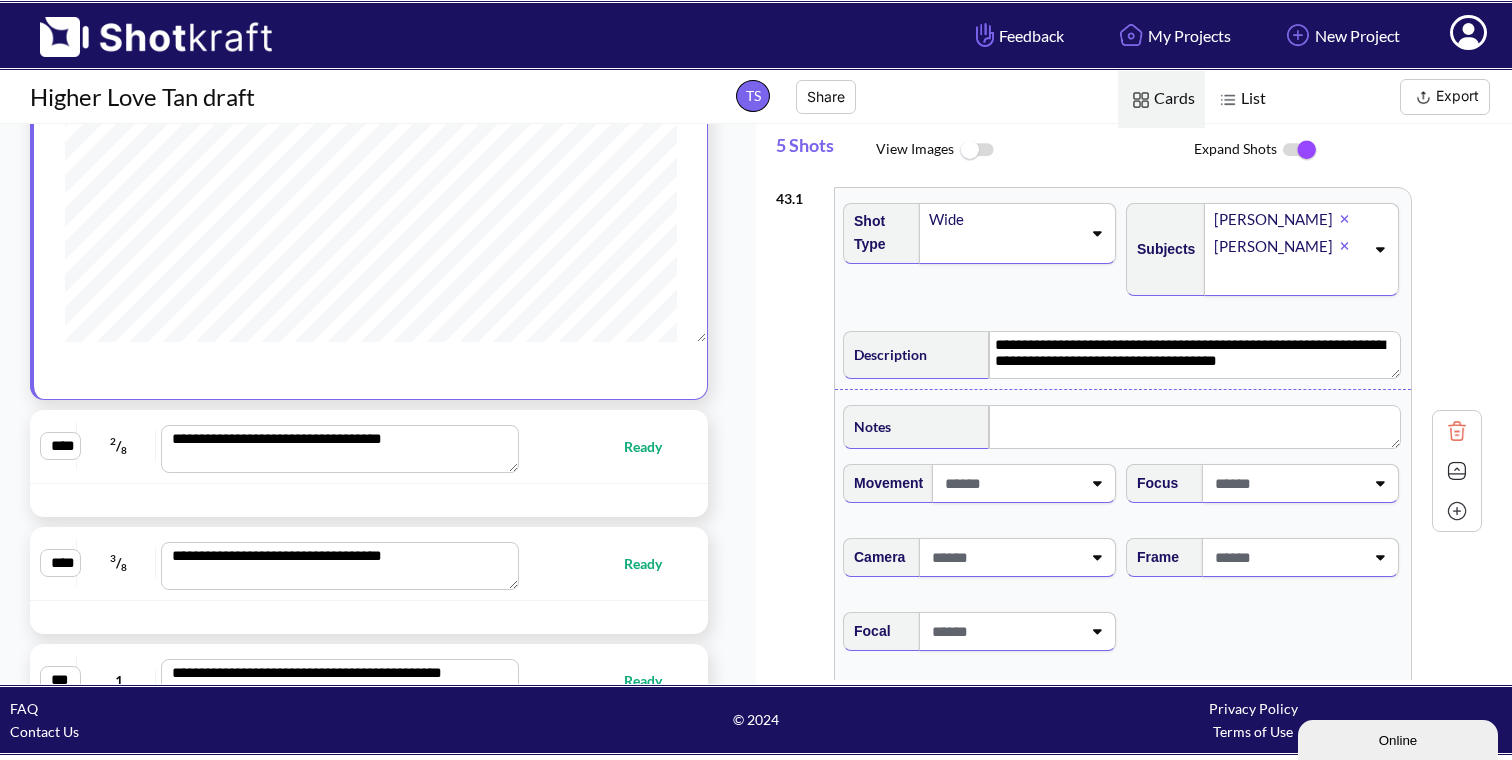 click on "**********" at bounding box center [369, 446] 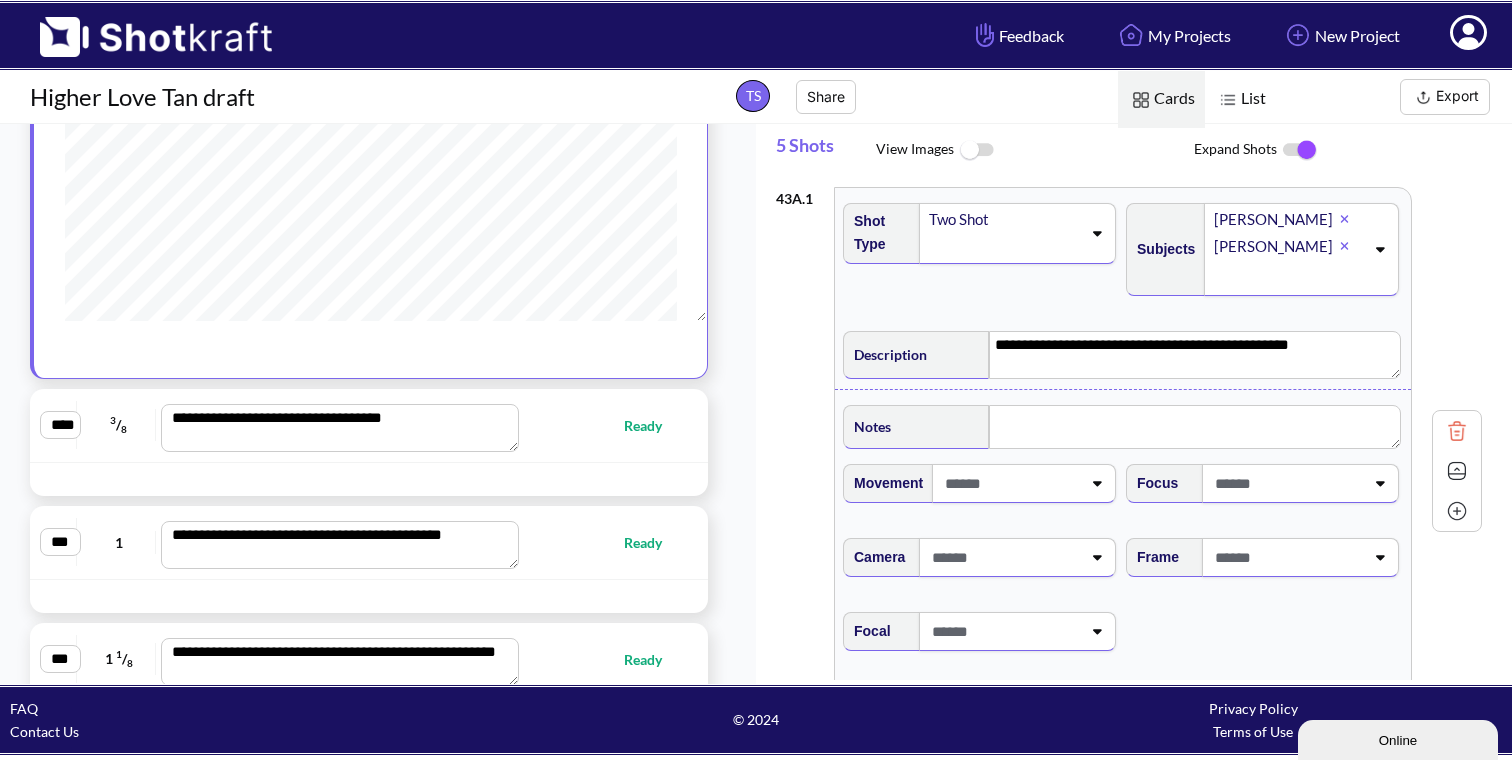 click on "**********" at bounding box center (369, 425) 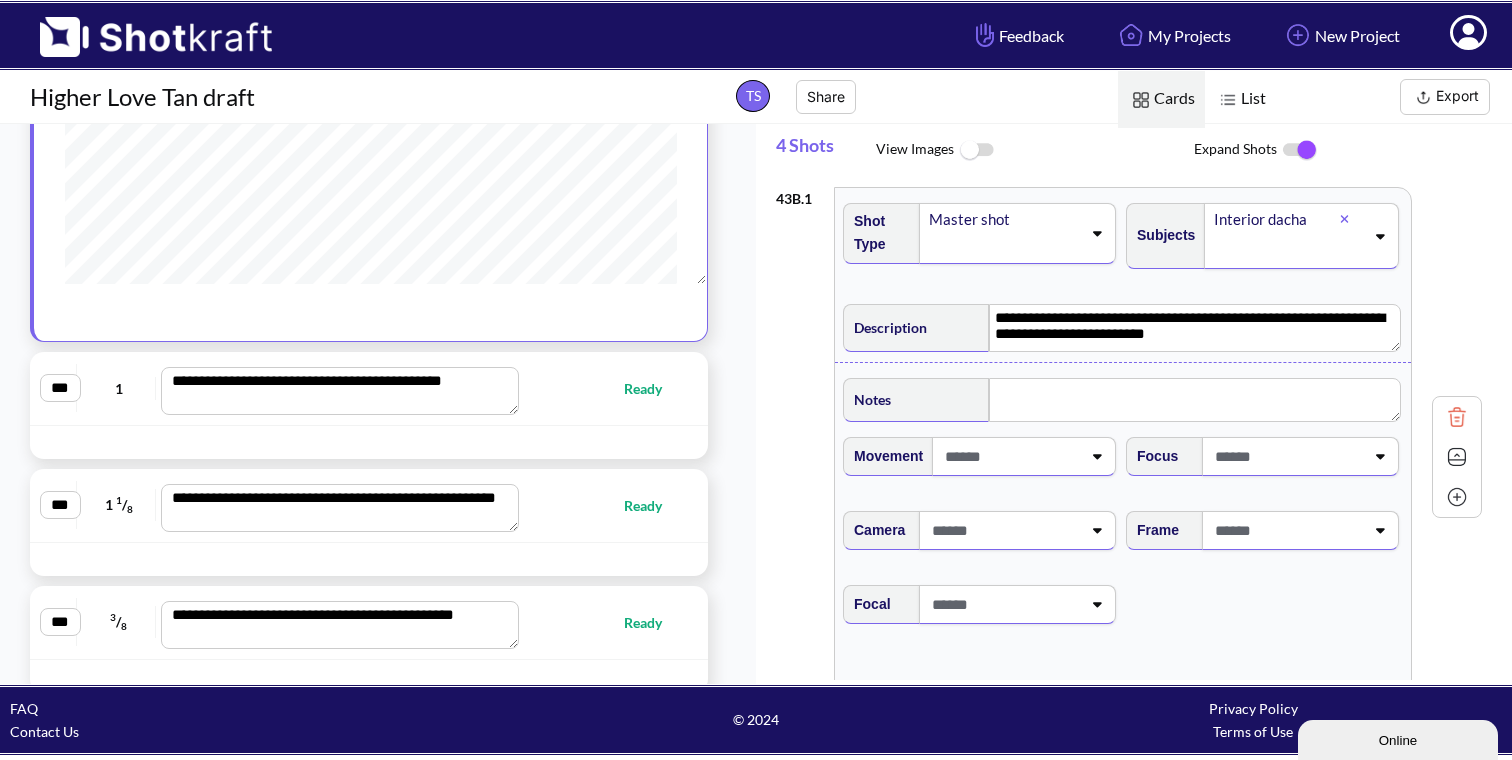 click on "**********" at bounding box center (369, 389) 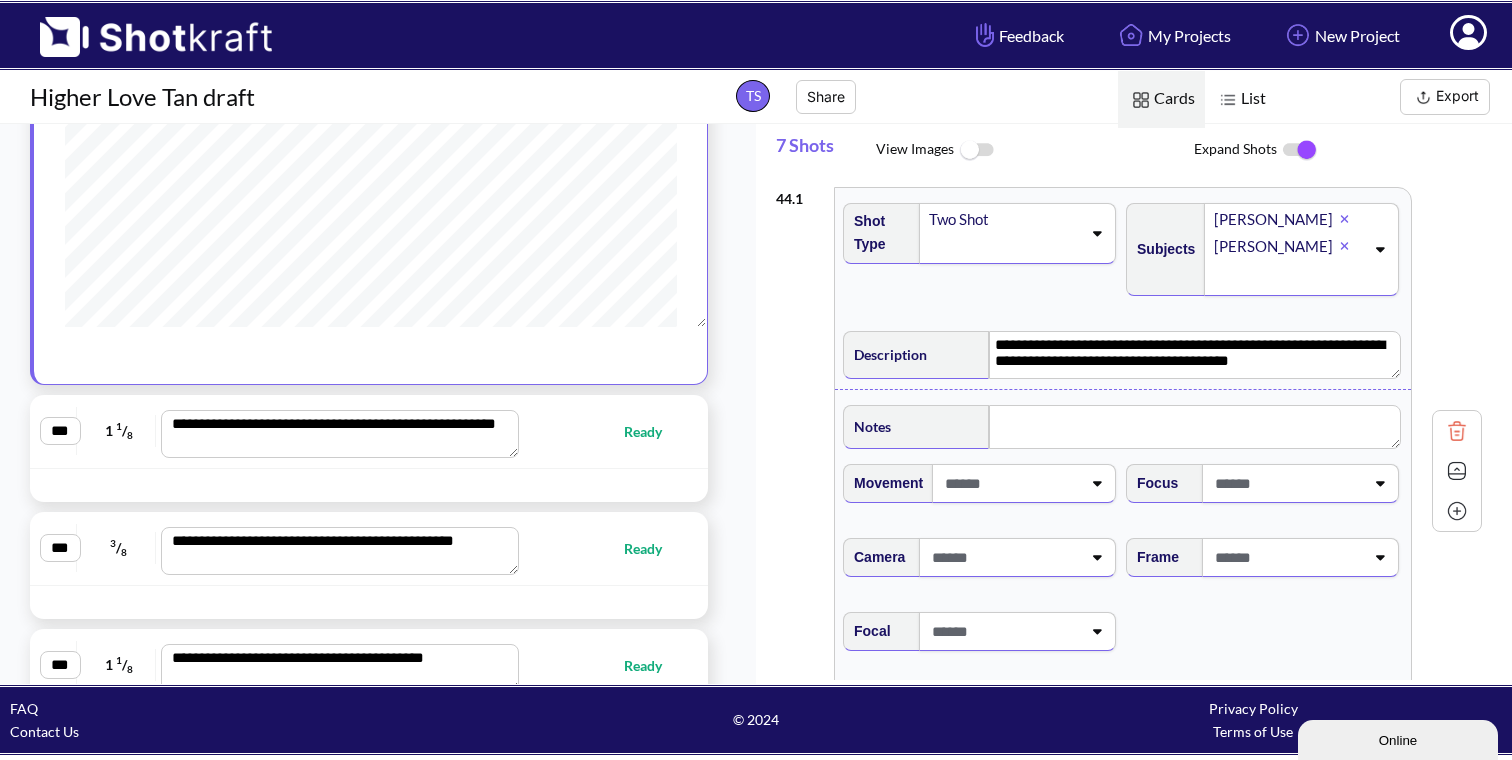 click on "Ready" at bounding box center (604, 431) 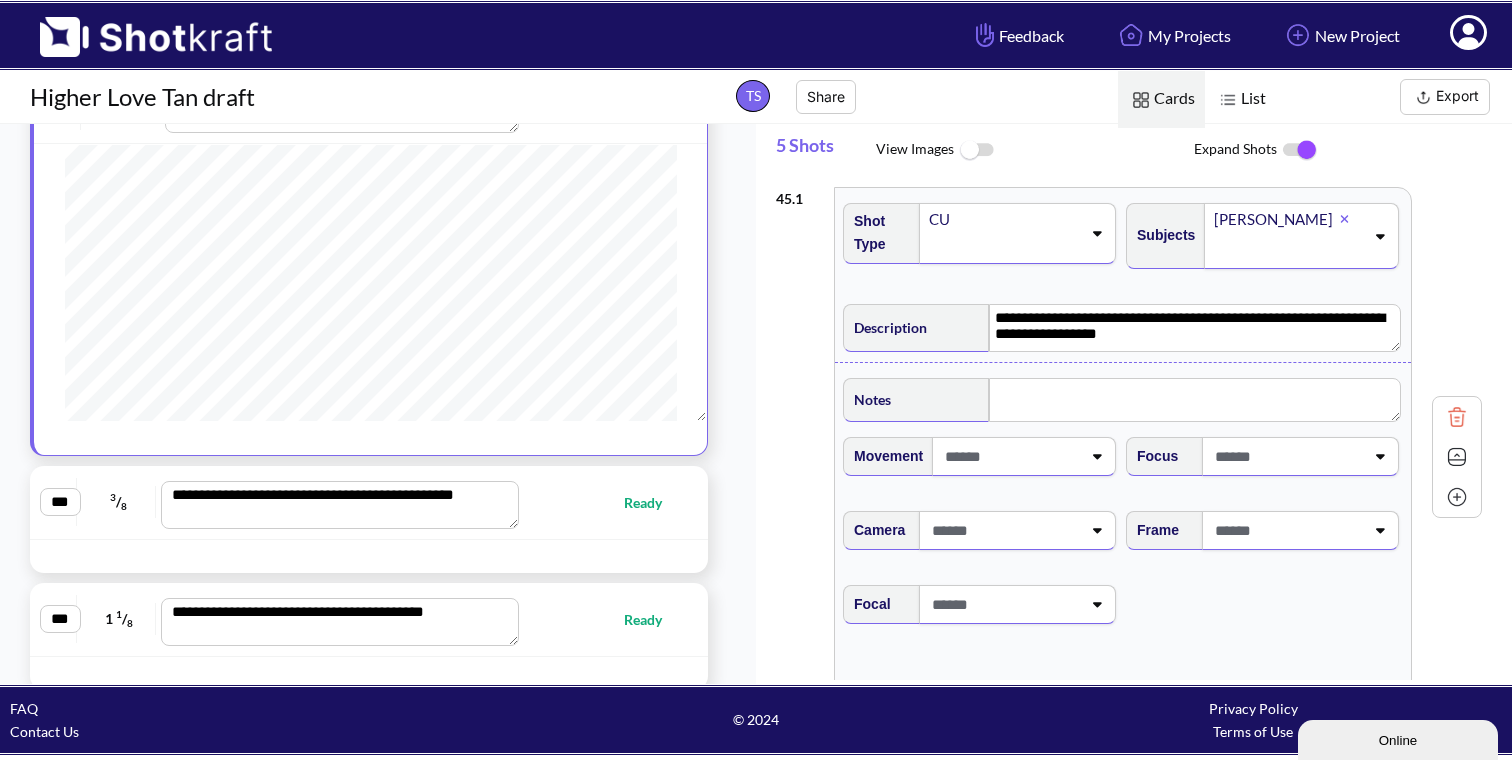 click on "Ready" at bounding box center (653, 502) 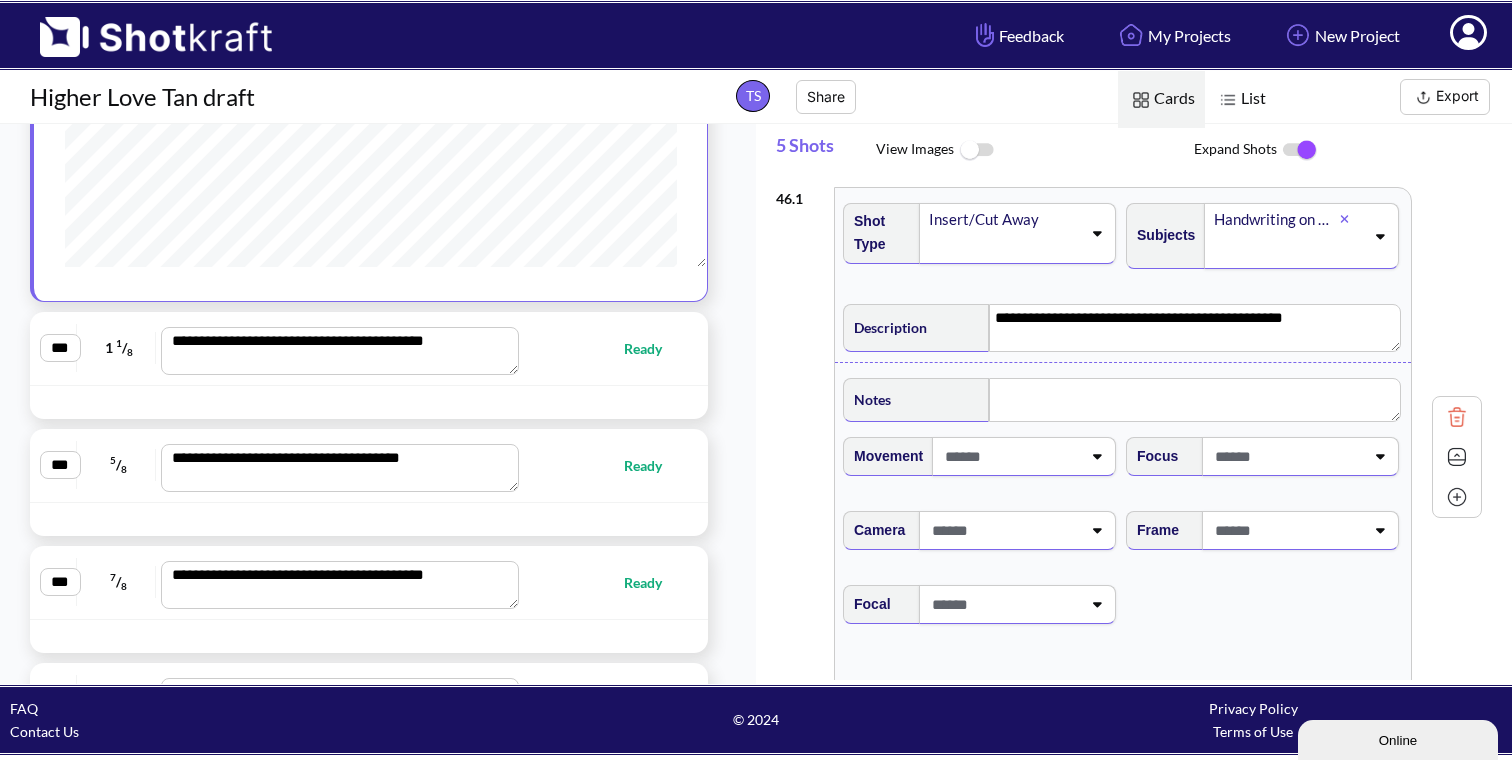 click on "**********" at bounding box center [369, 349] 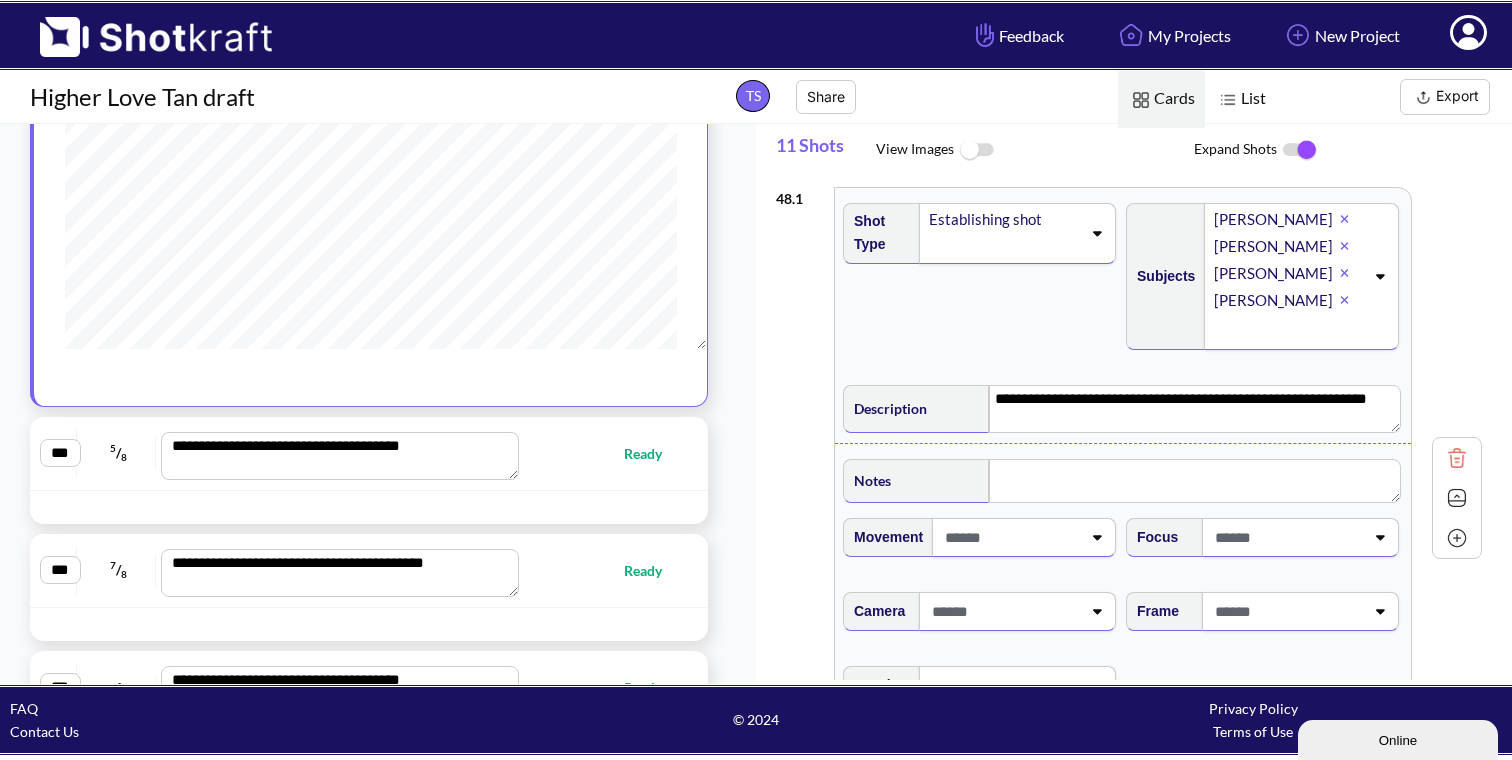 click on "**********" at bounding box center [369, 454] 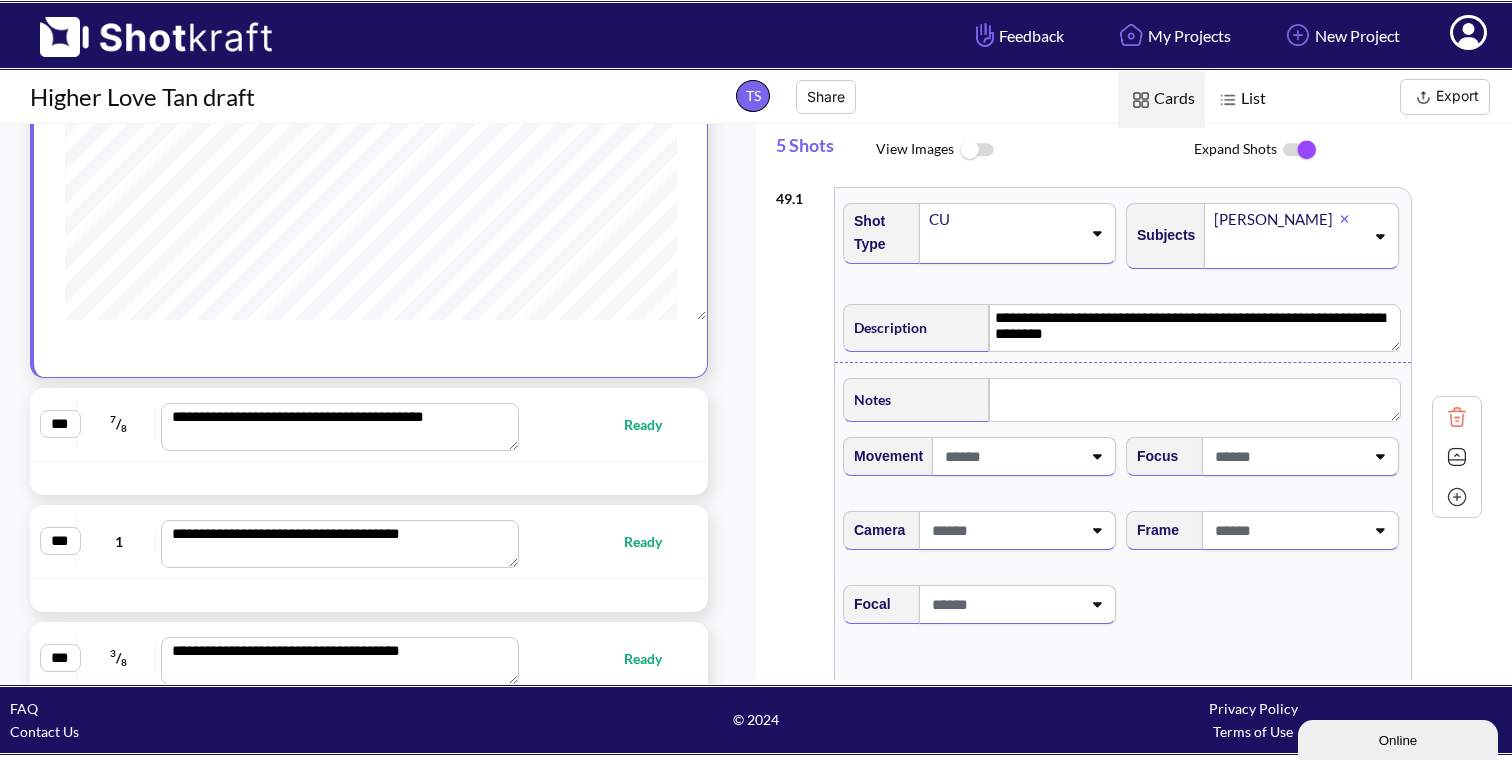 click on "Ready" at bounding box center (604, 424) 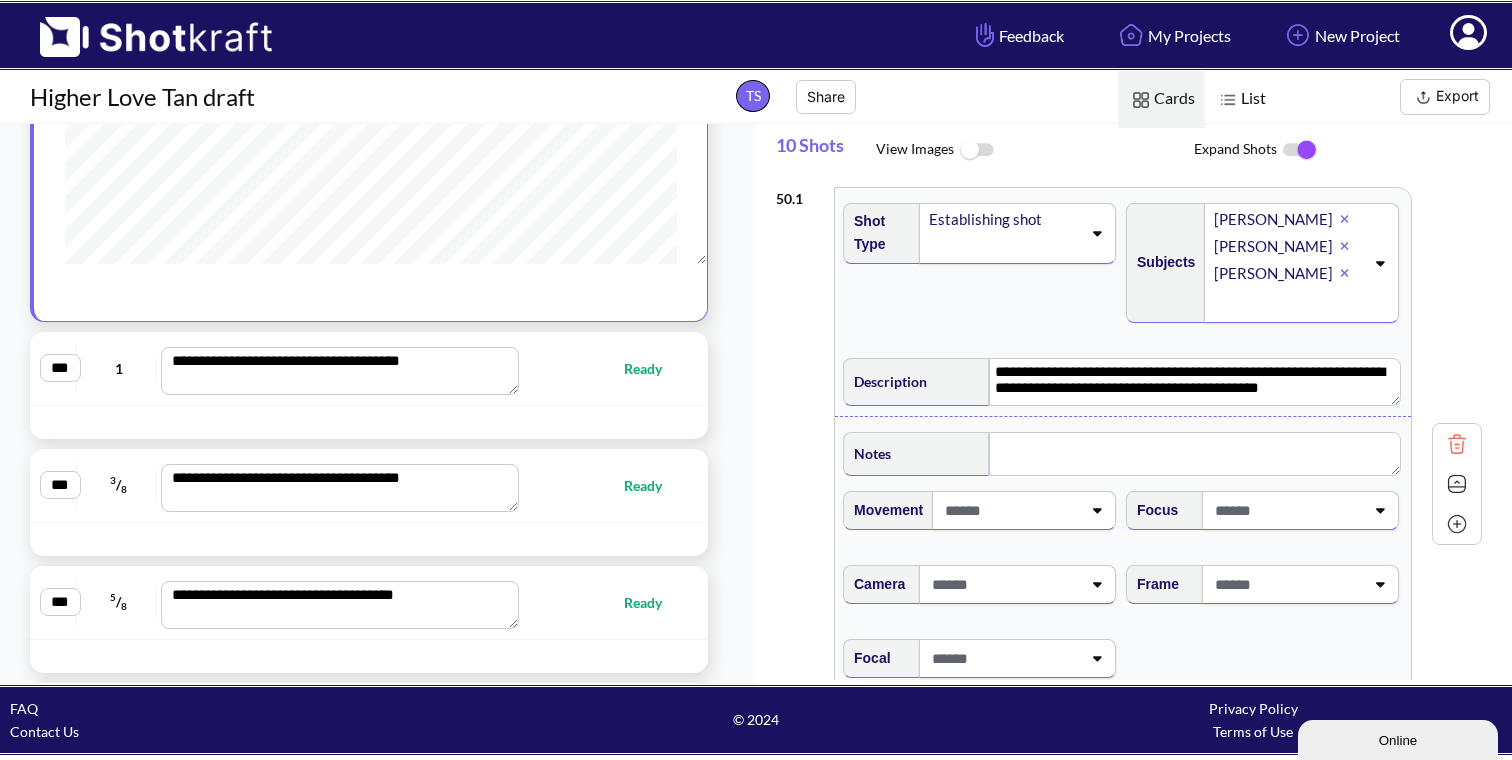 click on "**********" at bounding box center [369, 369] 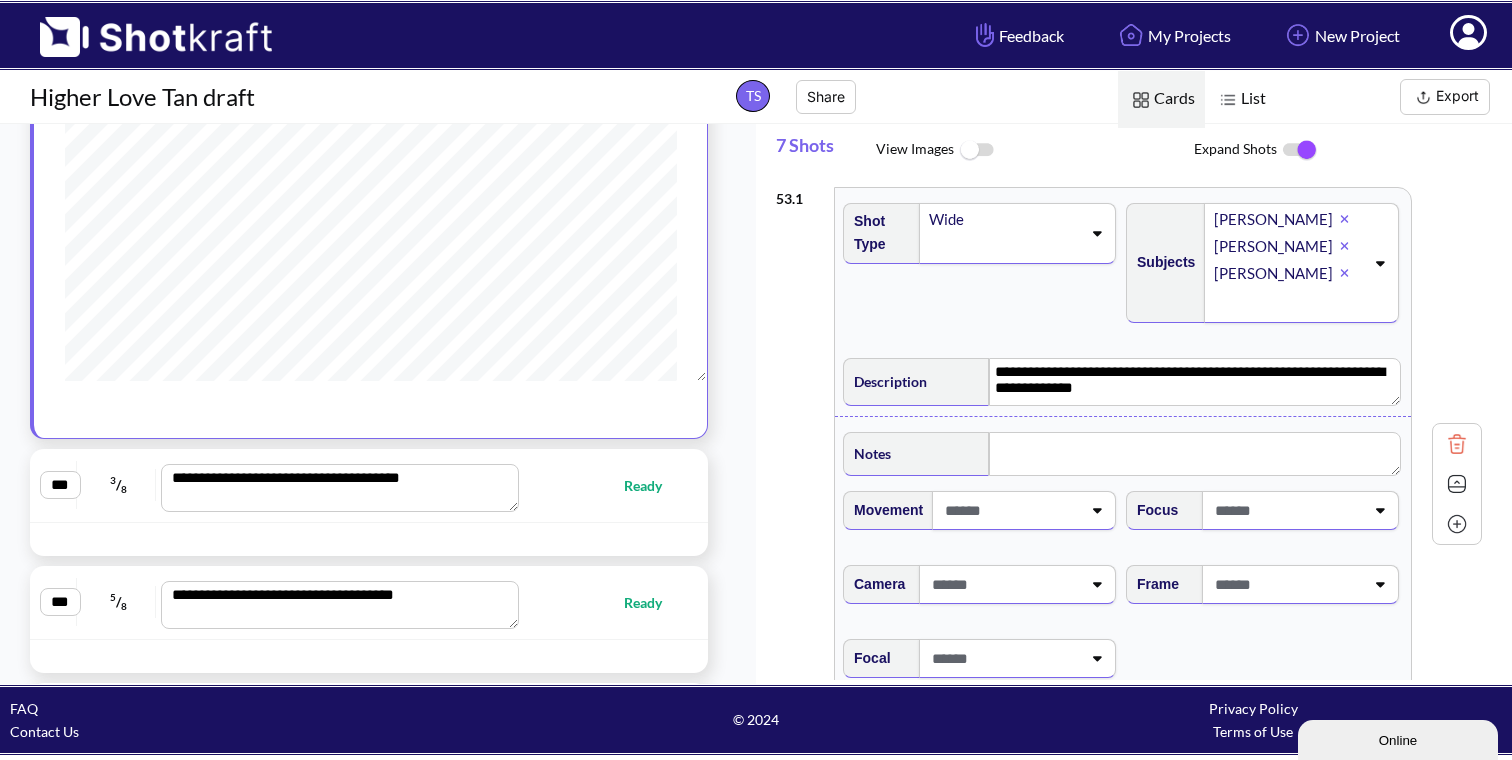 click on "**********" at bounding box center (369, 486) 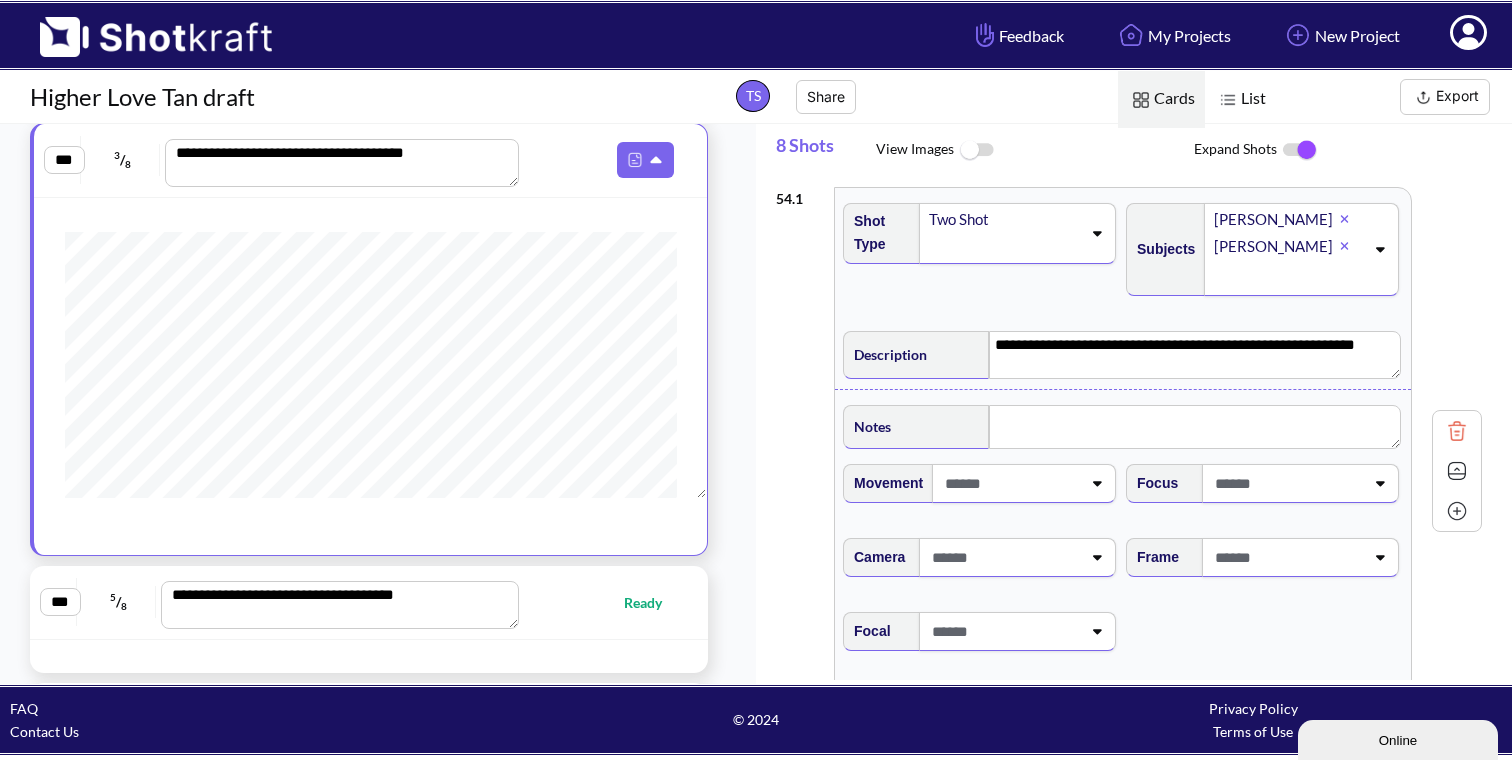 scroll, scrollTop: 6480, scrollLeft: 0, axis: vertical 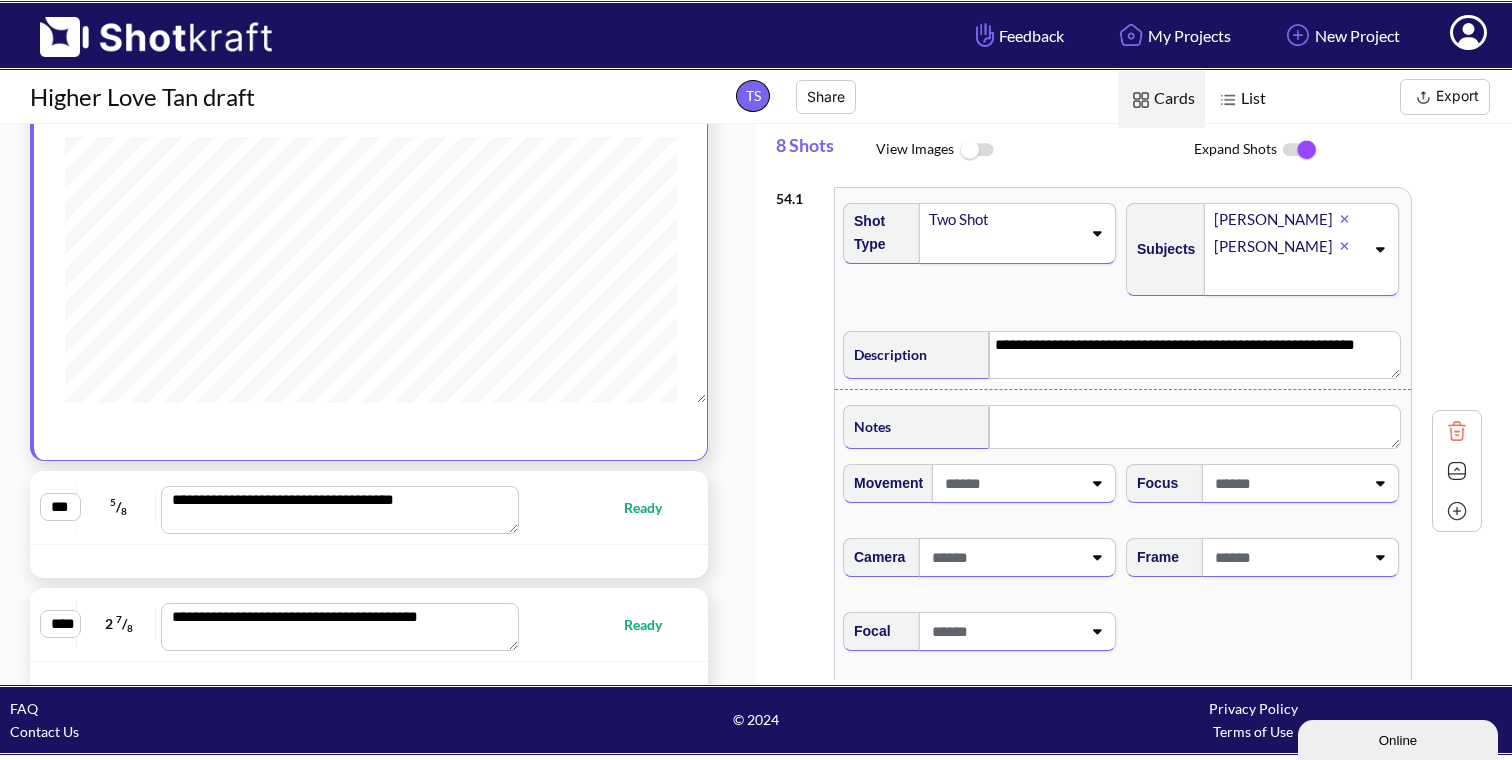 click at bounding box center [369, 561] 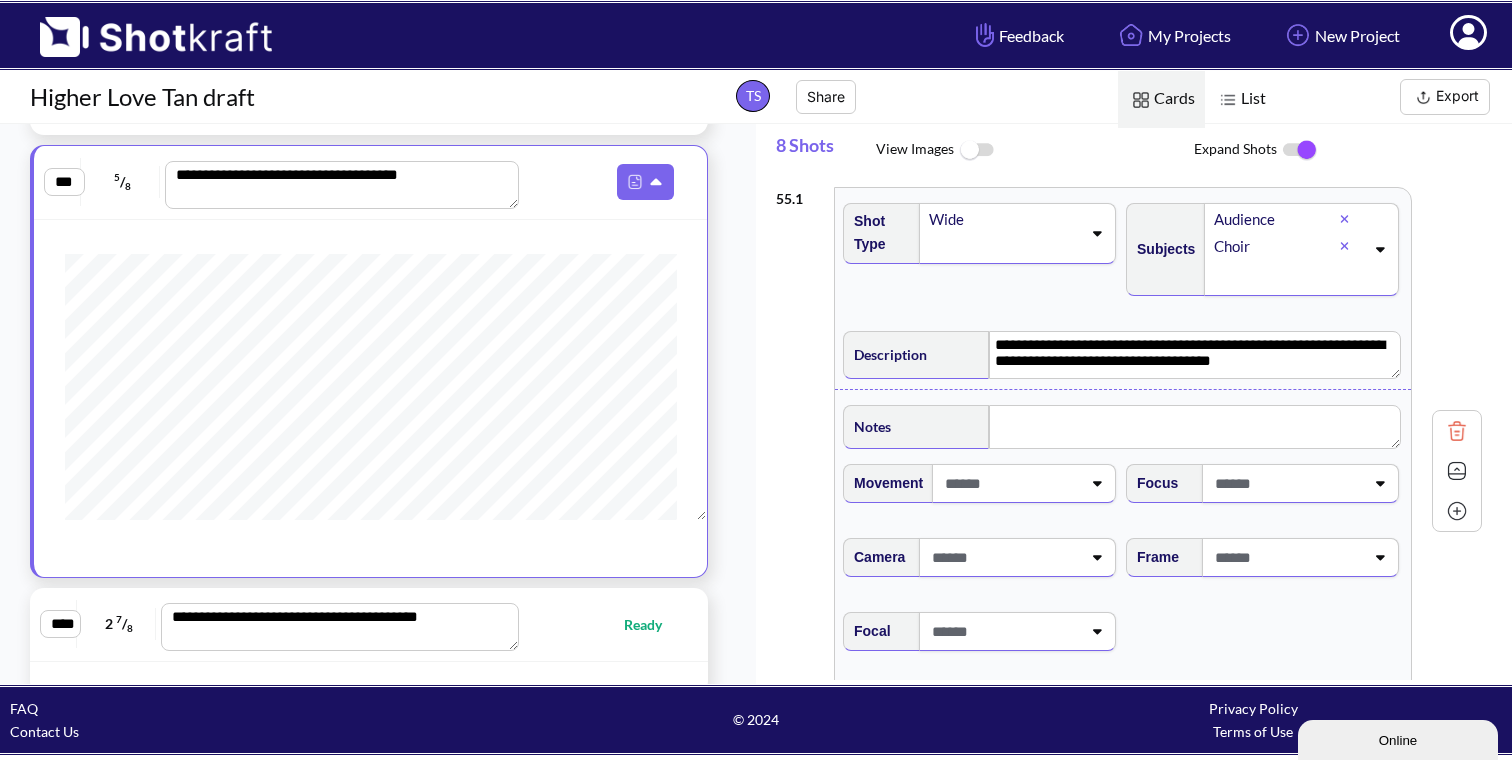 click on "**********" at bounding box center (369, 624) 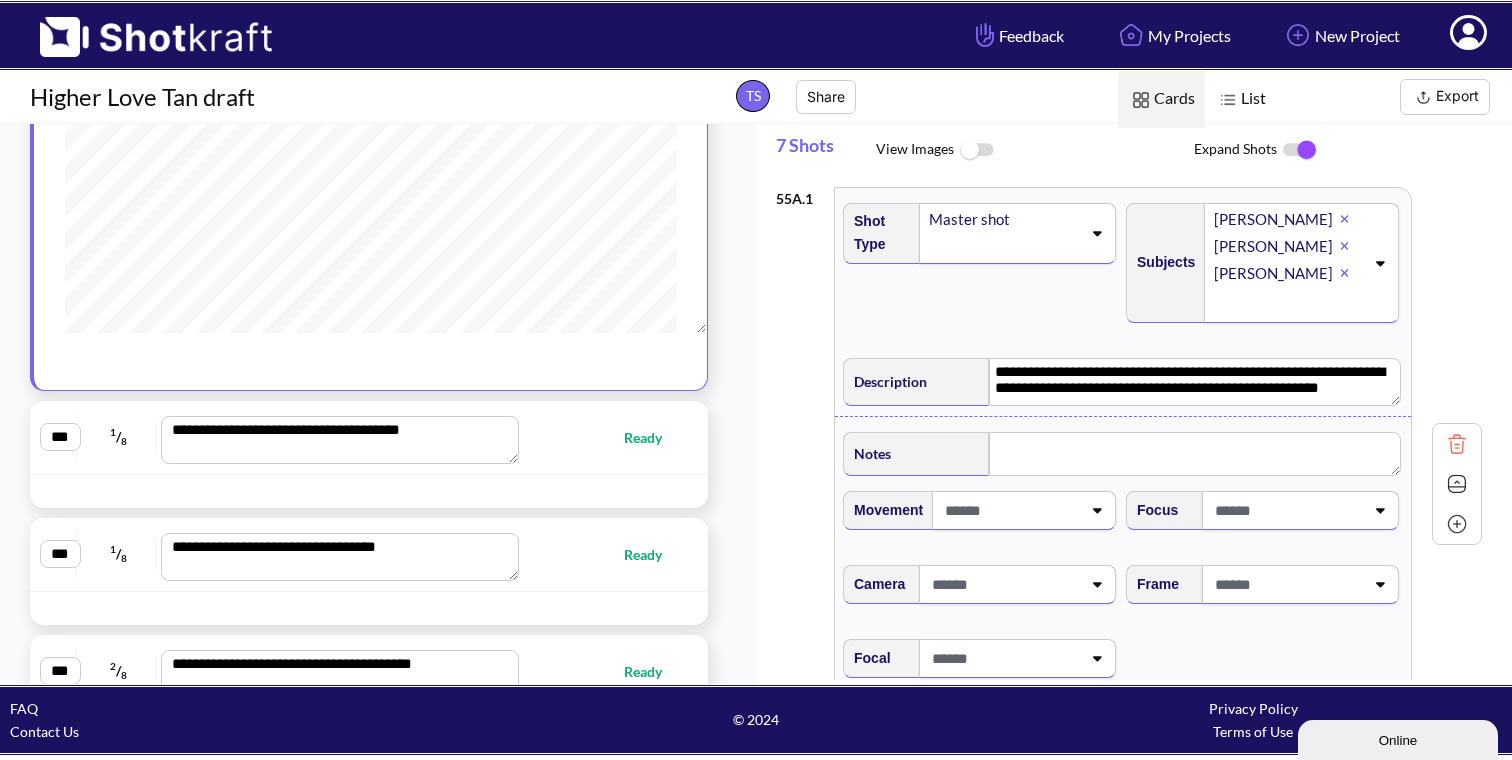 scroll, scrollTop: 6861, scrollLeft: 0, axis: vertical 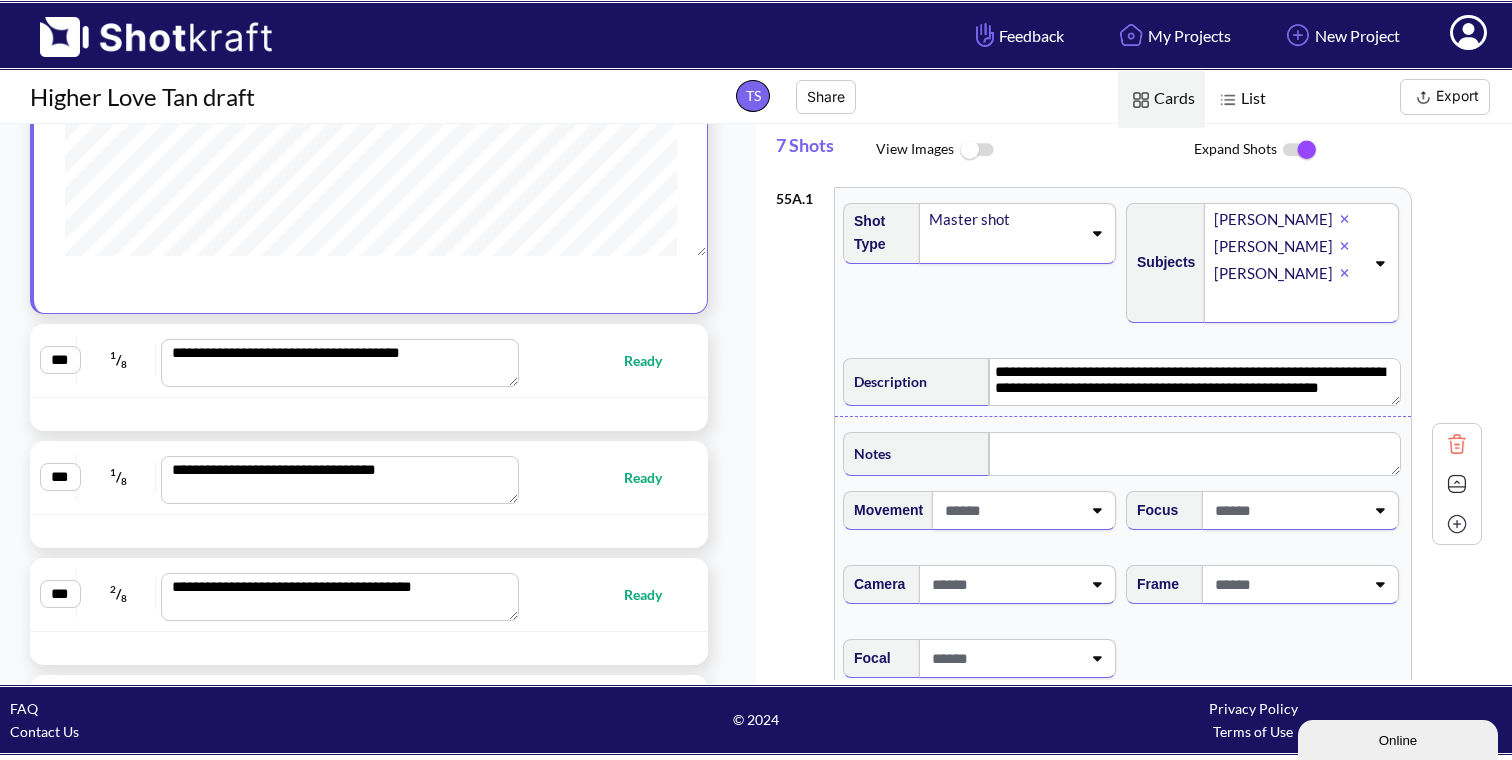 click on "**********" at bounding box center (369, 360) 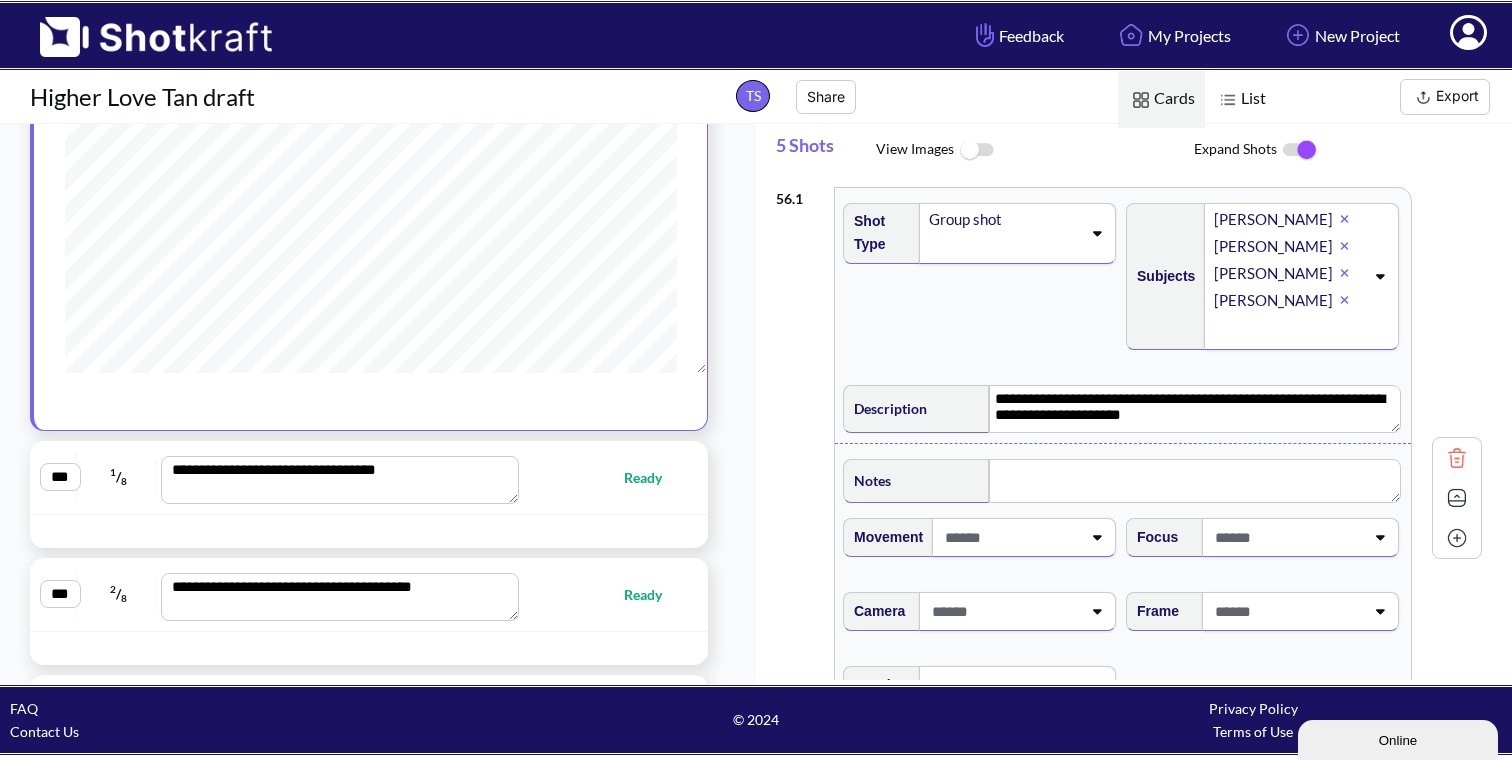 click on "Ready" at bounding box center [604, 477] 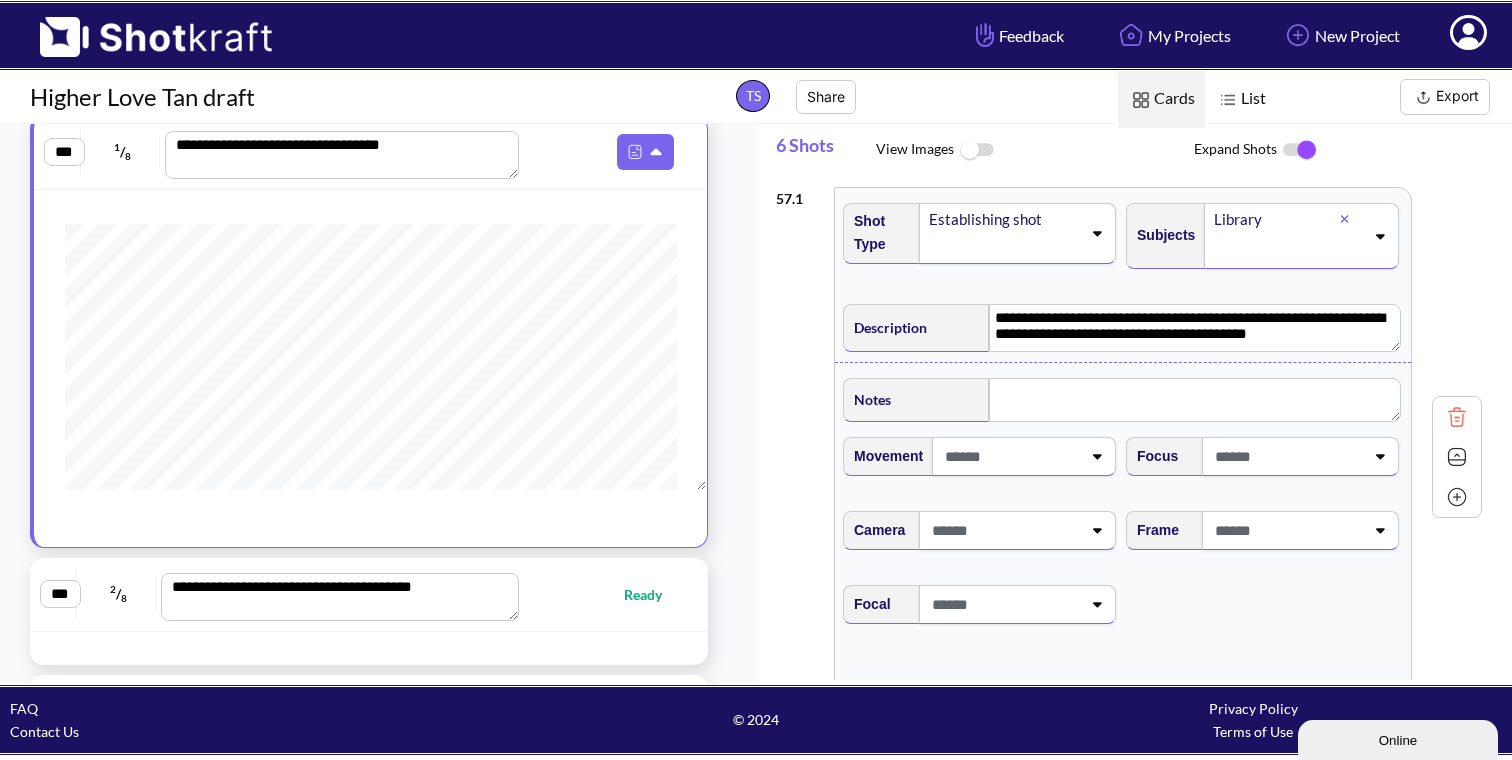 click on "**********" at bounding box center (369, 594) 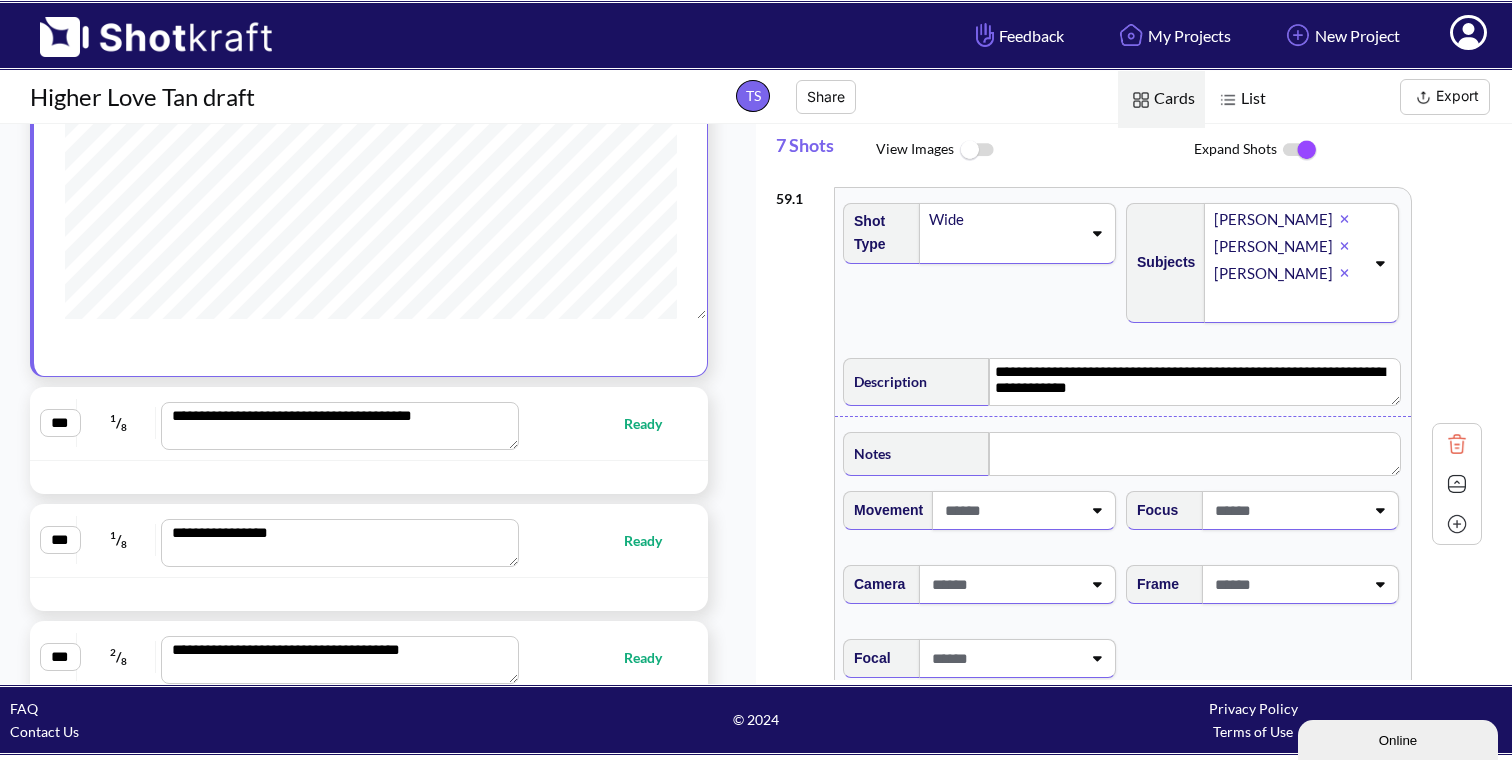 scroll, scrollTop: 7169, scrollLeft: 0, axis: vertical 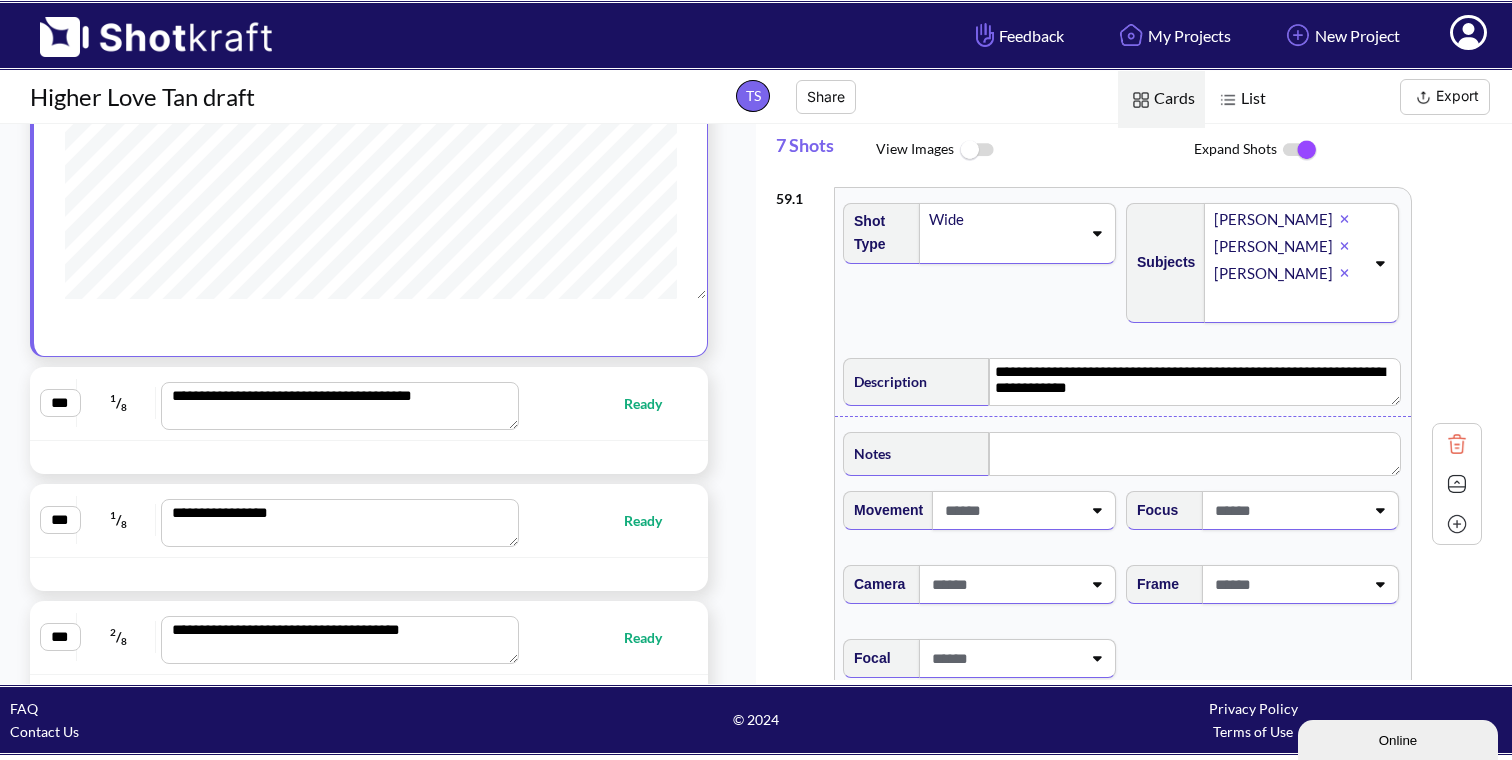 click on "**********" at bounding box center [369, 404] 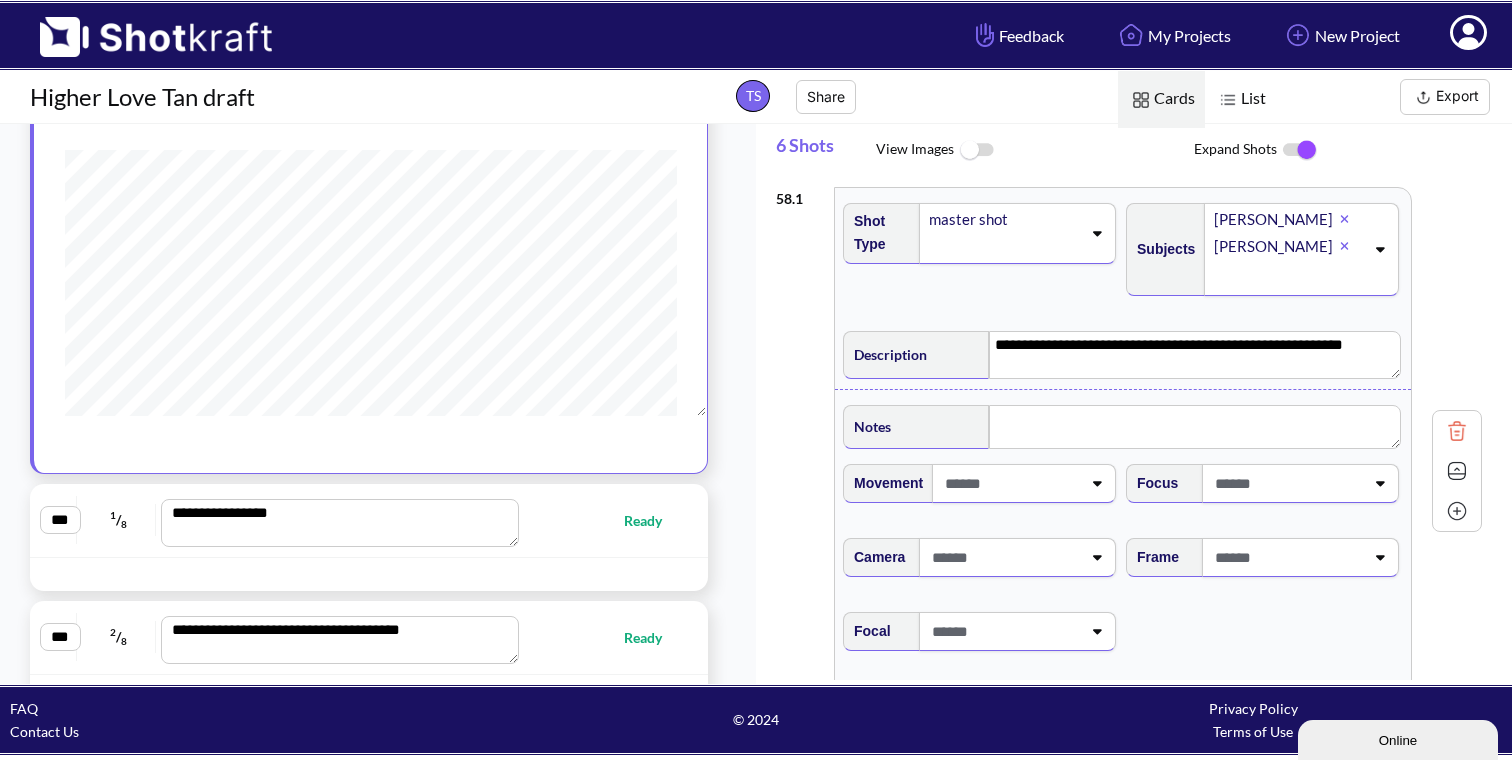 click on "Ready" at bounding box center (653, 520) 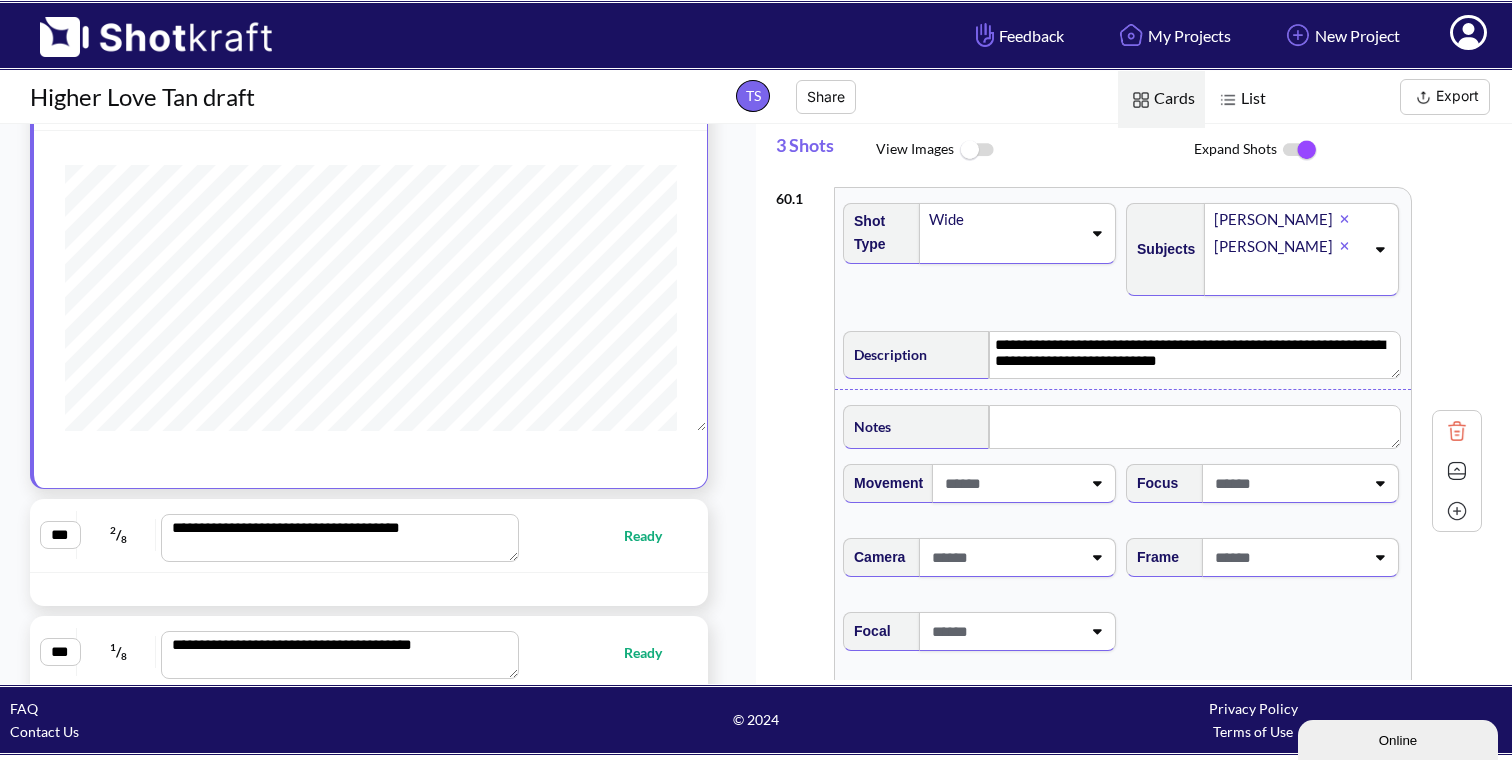 scroll, scrollTop: 7320, scrollLeft: 0, axis: vertical 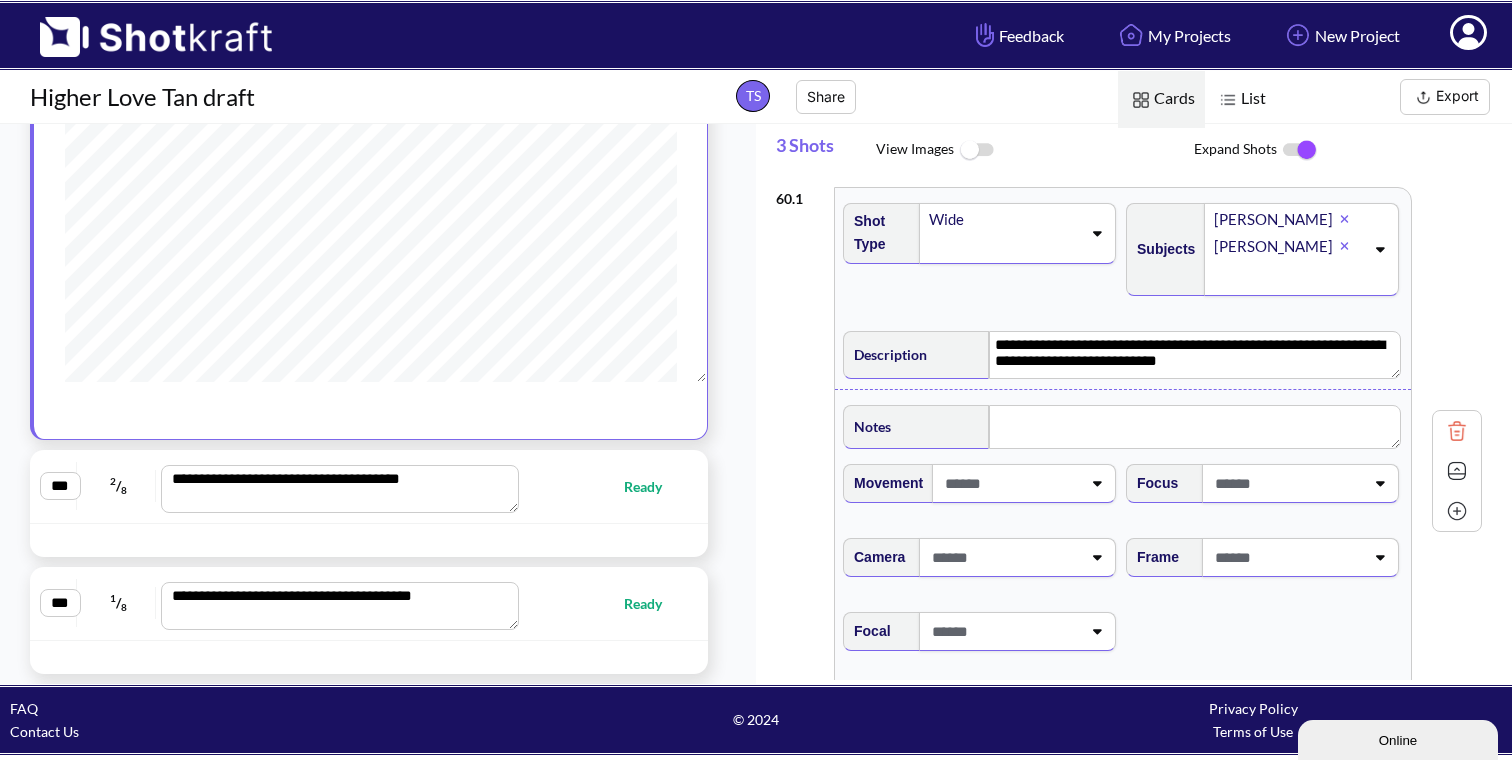 click on "**********" at bounding box center [369, 486] 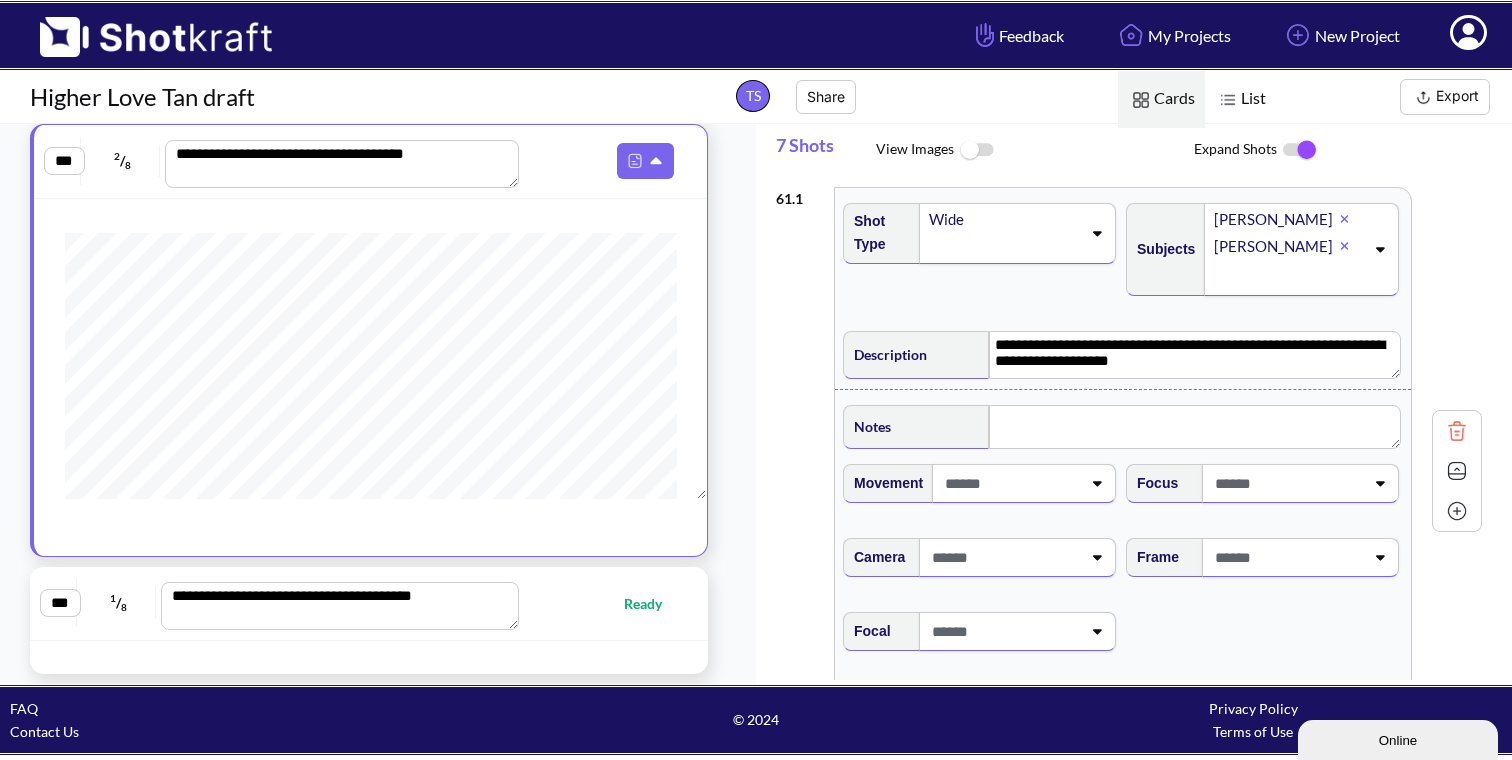 click on "Ready" at bounding box center (604, 603) 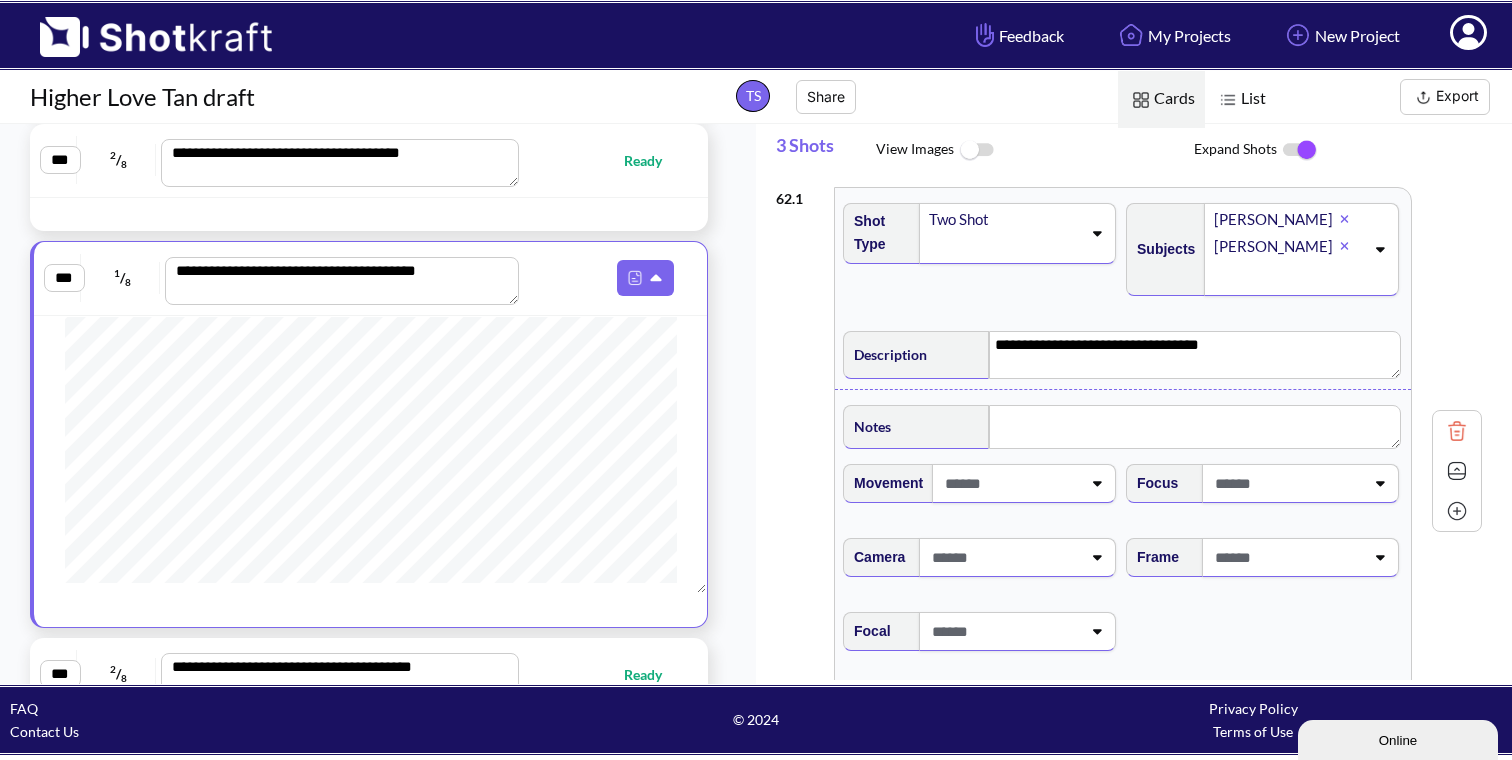 scroll, scrollTop: 1328, scrollLeft: 0, axis: vertical 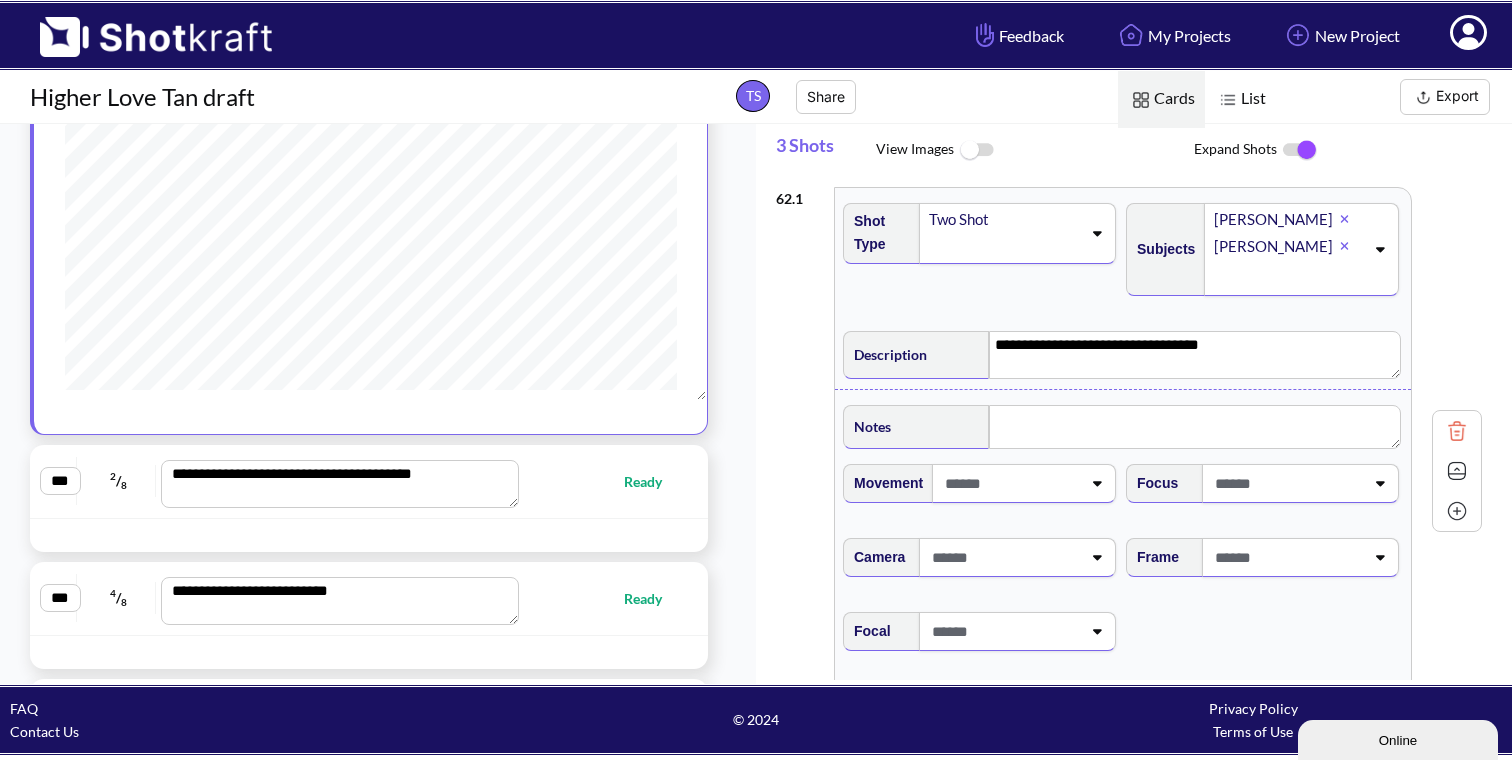 click on "**********" at bounding box center [369, 481] 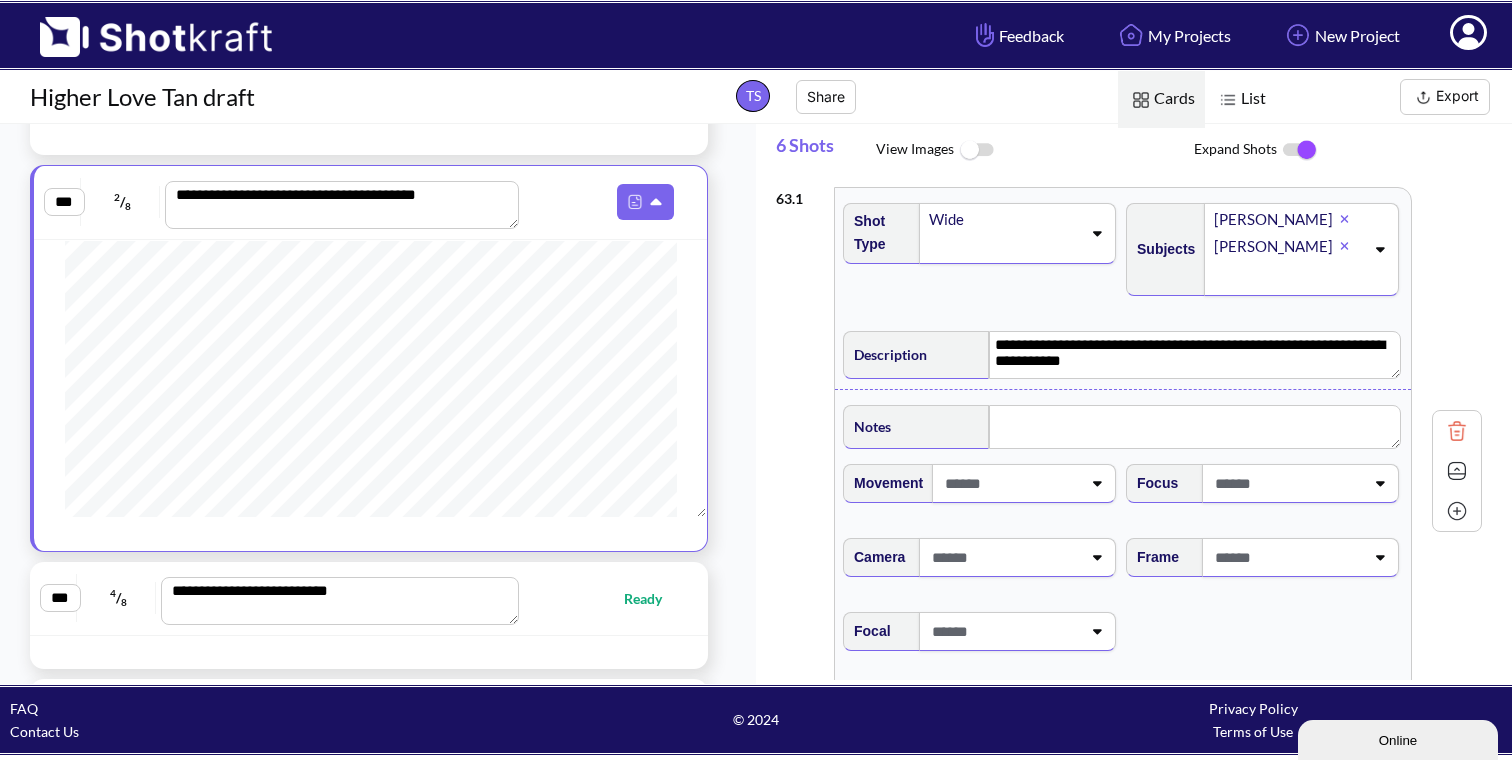 scroll, scrollTop: 115, scrollLeft: 0, axis: vertical 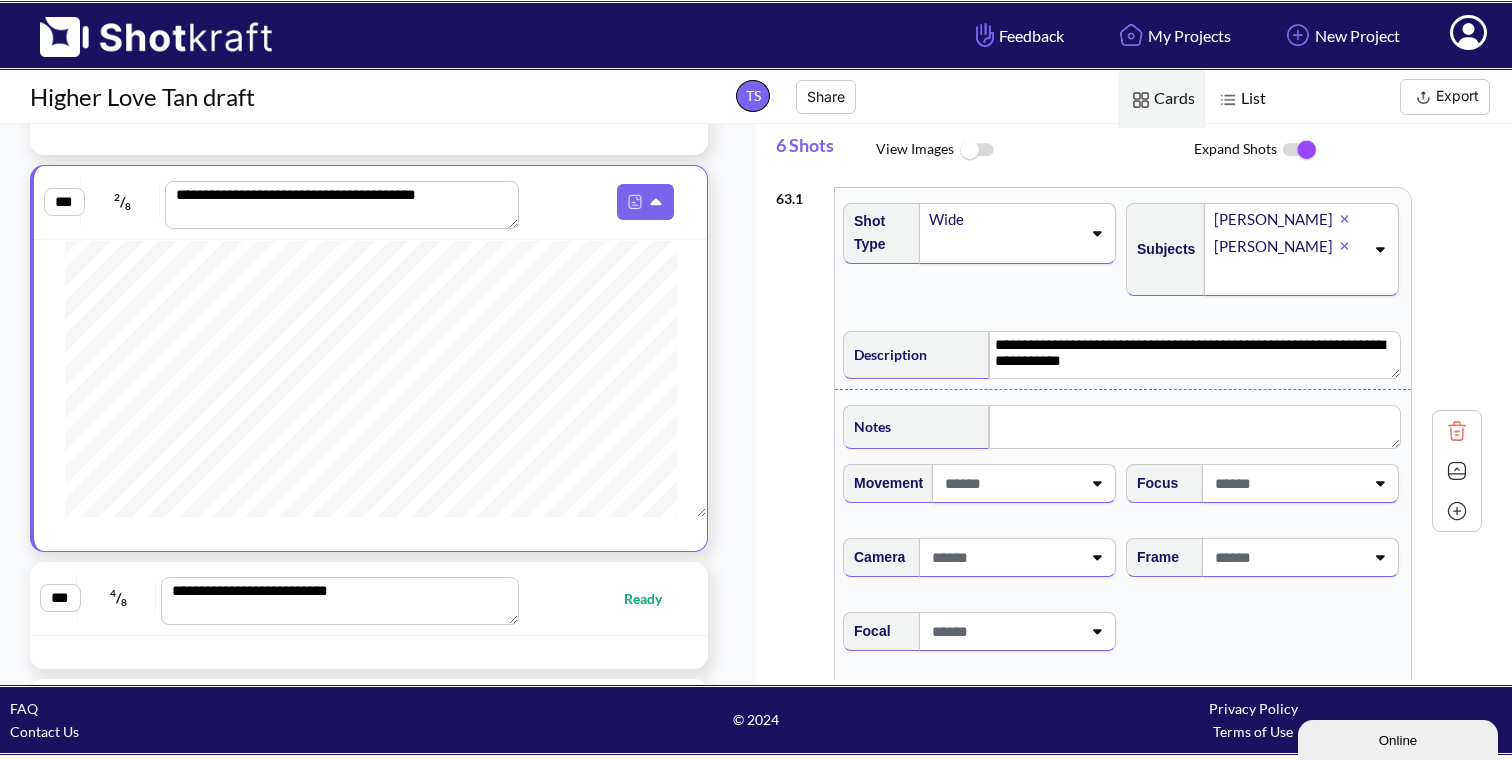 click on "**********" at bounding box center [369, 598] 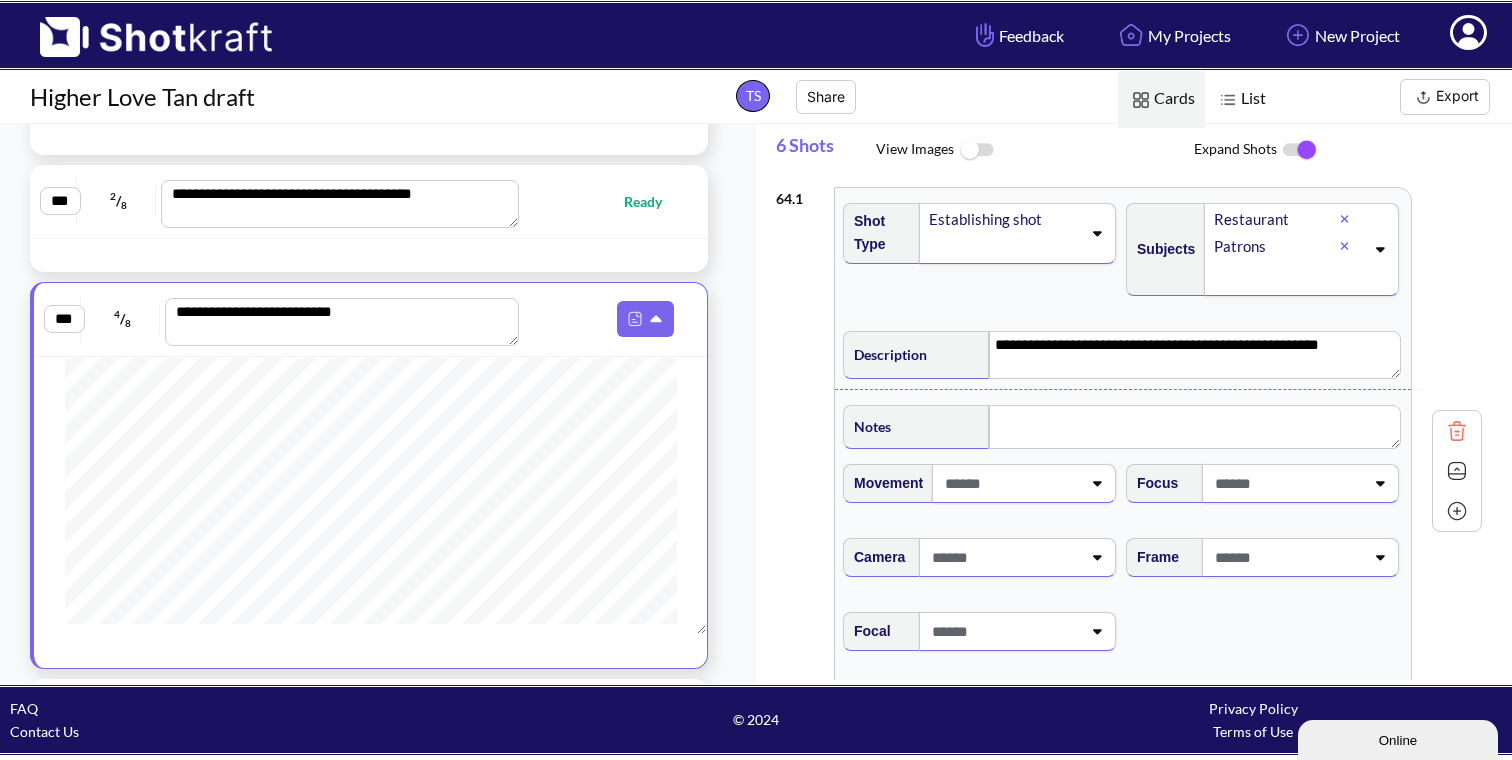 scroll, scrollTop: 536, scrollLeft: 0, axis: vertical 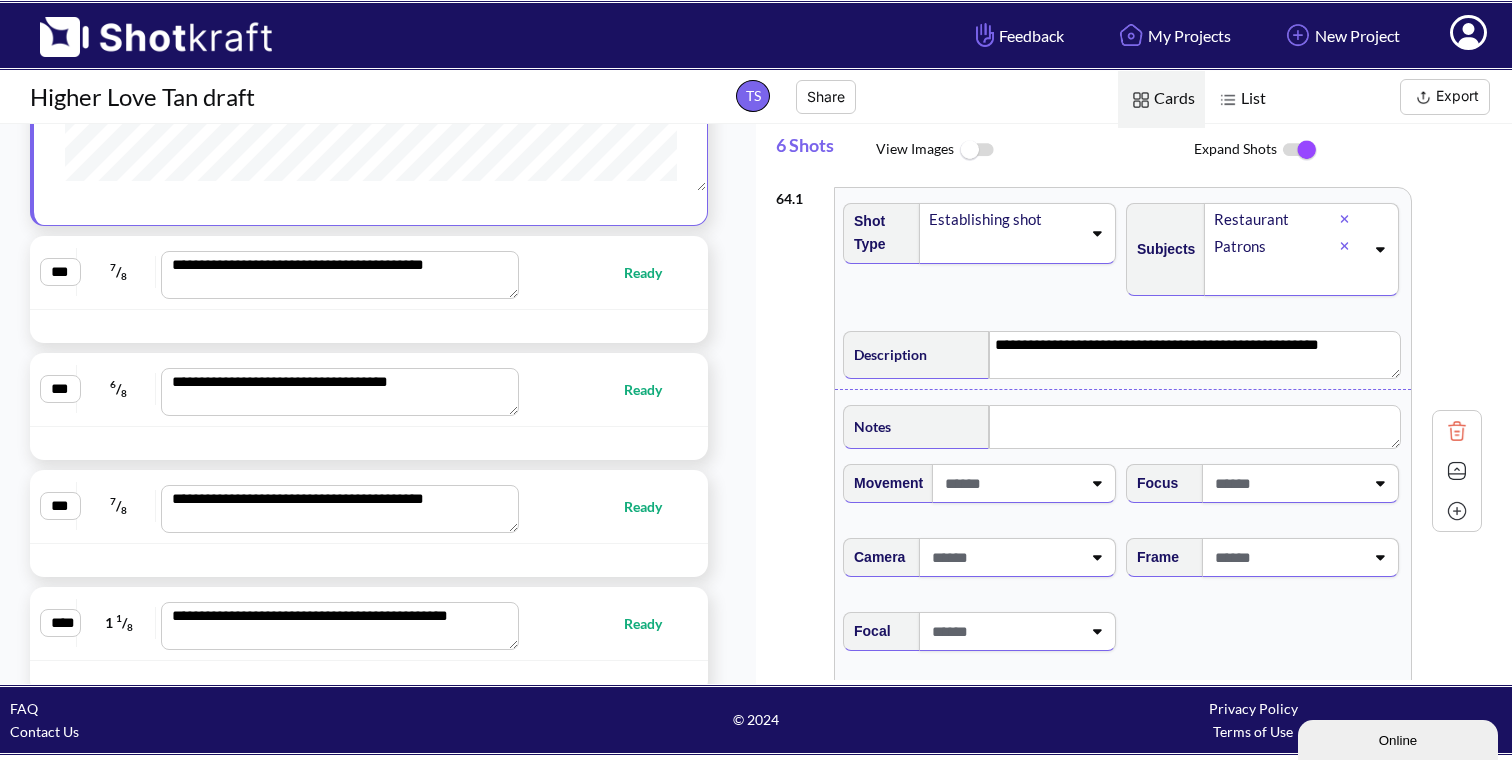 click at bounding box center [369, 326] 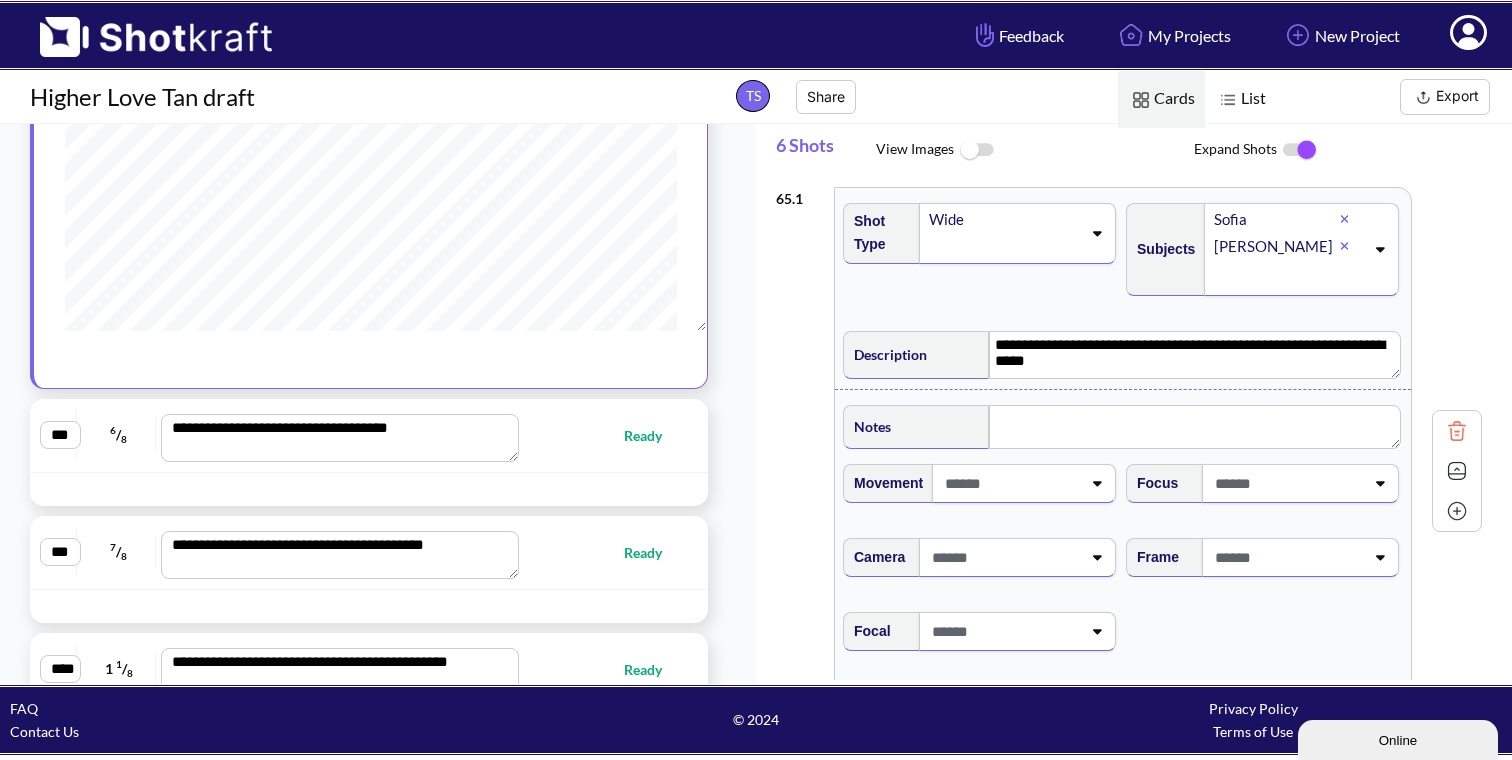 click at bounding box center [636, 489] 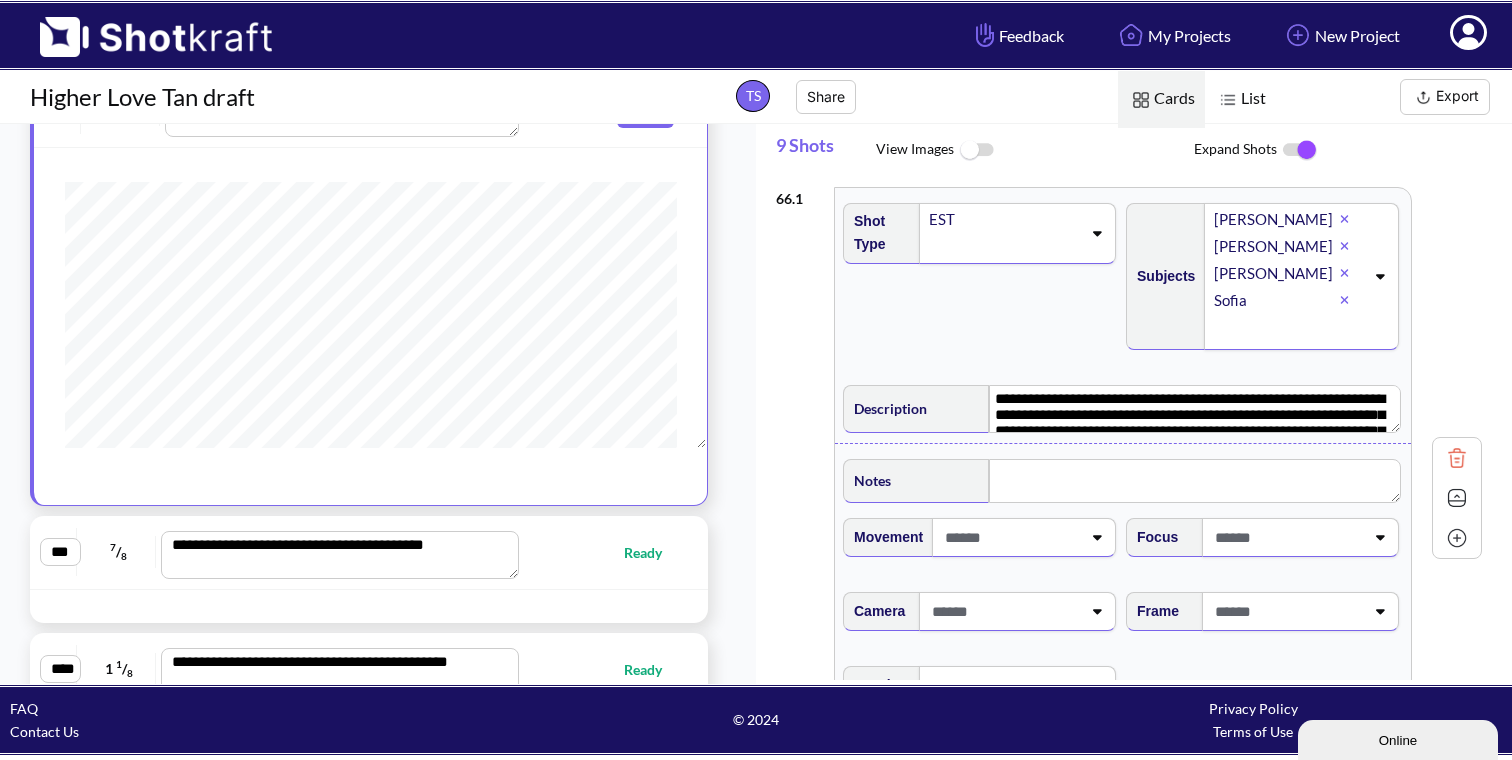 click on "Ready" at bounding box center (653, 552) 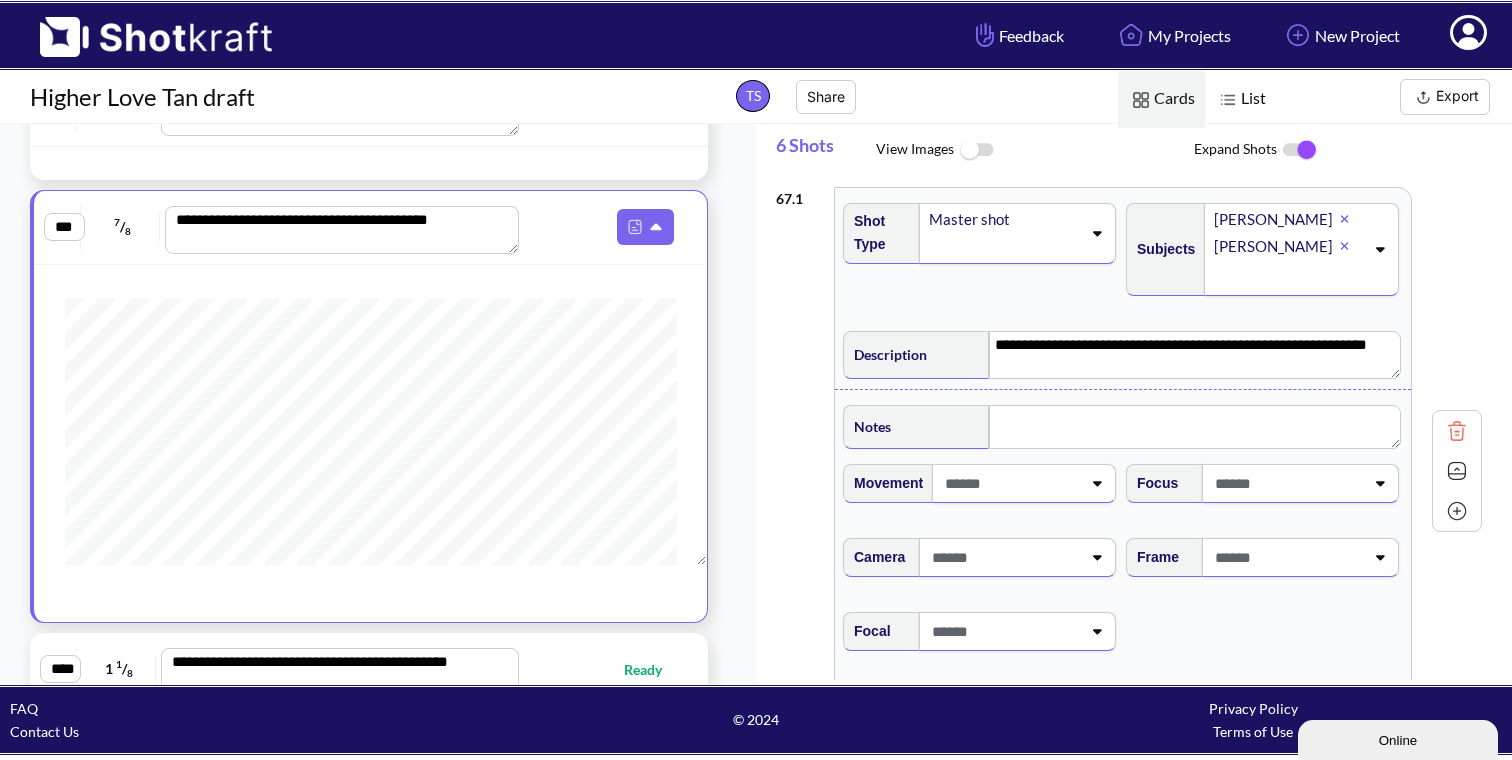 click on "**********" at bounding box center (369, 669) 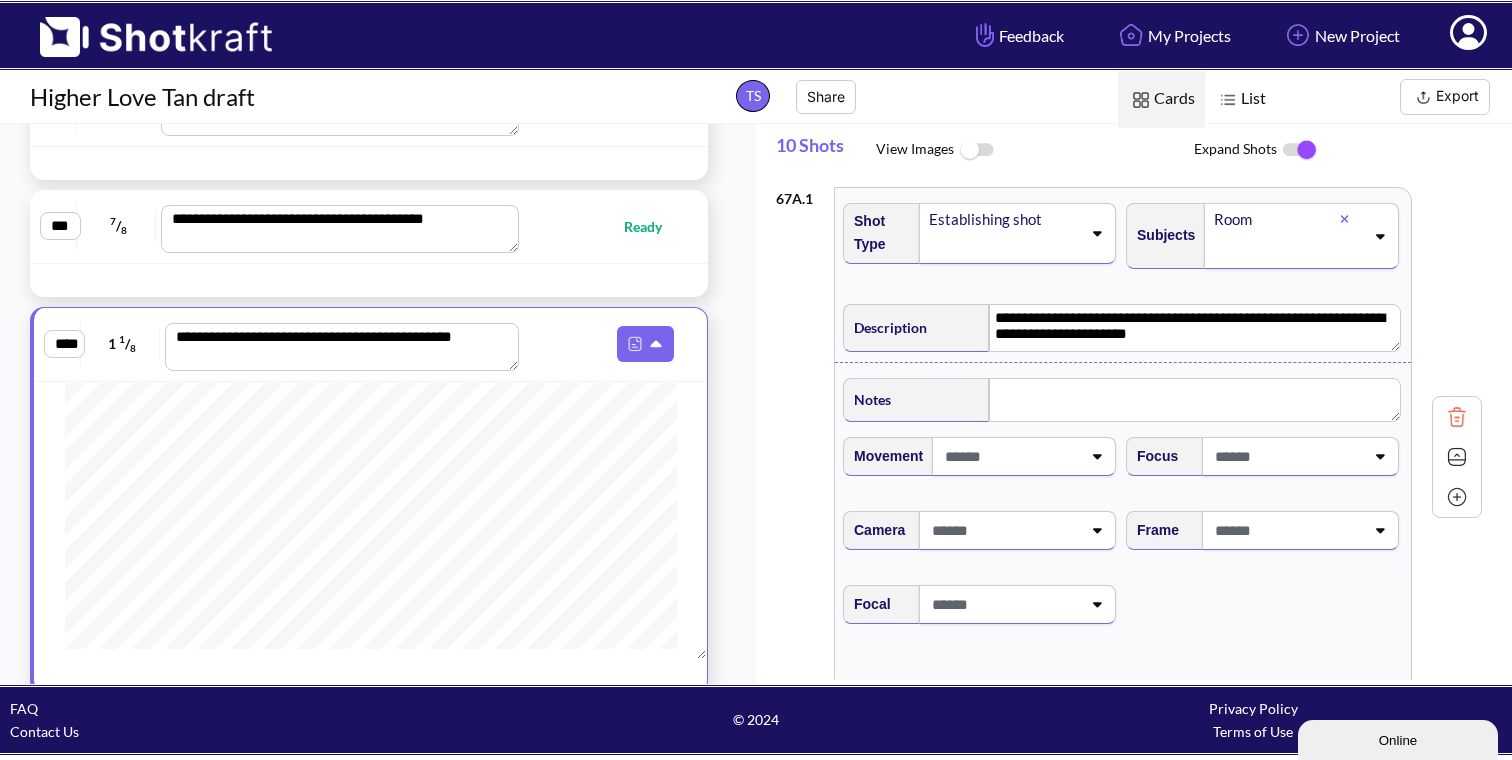 scroll, scrollTop: 2120, scrollLeft: 0, axis: vertical 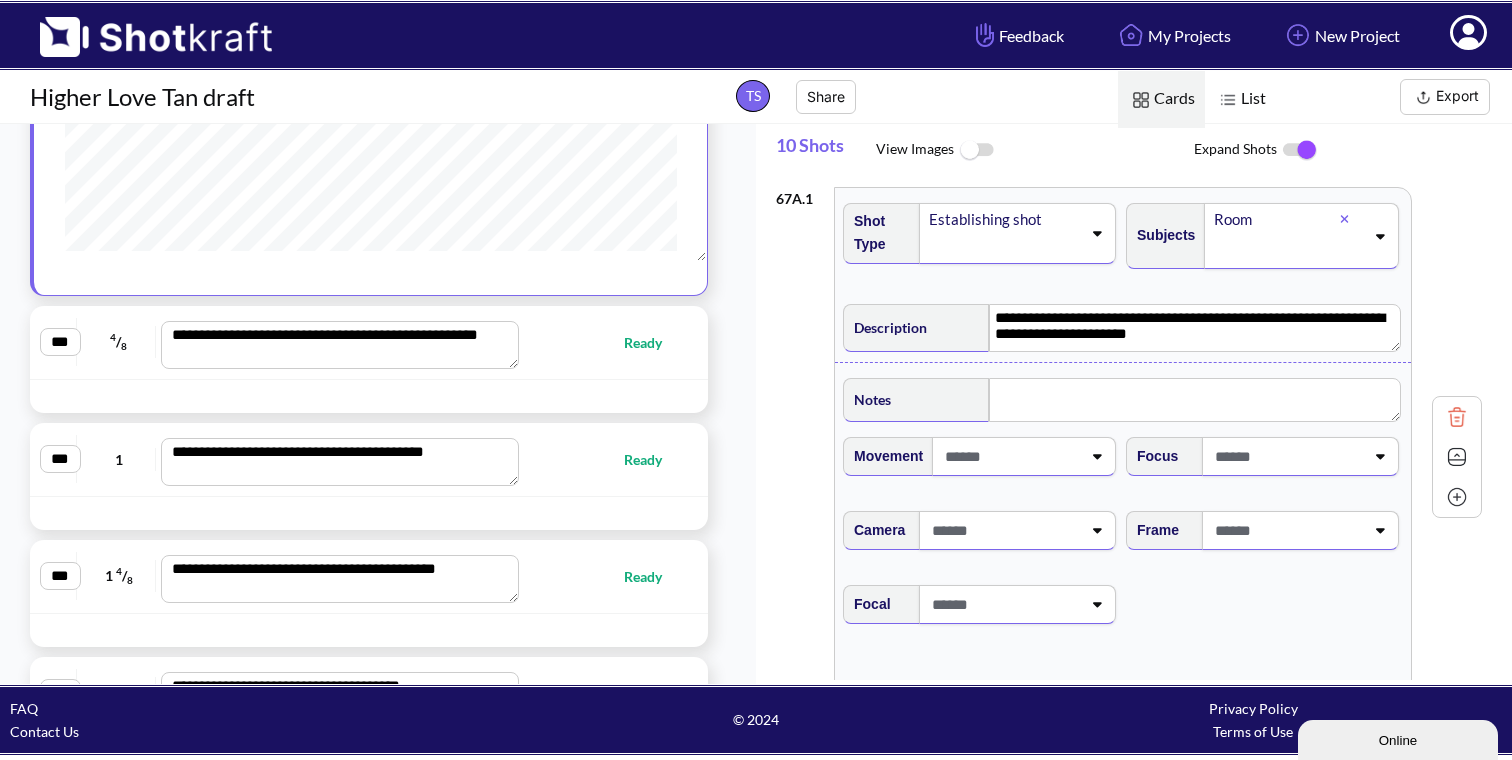 click on "Ready" at bounding box center [604, 342] 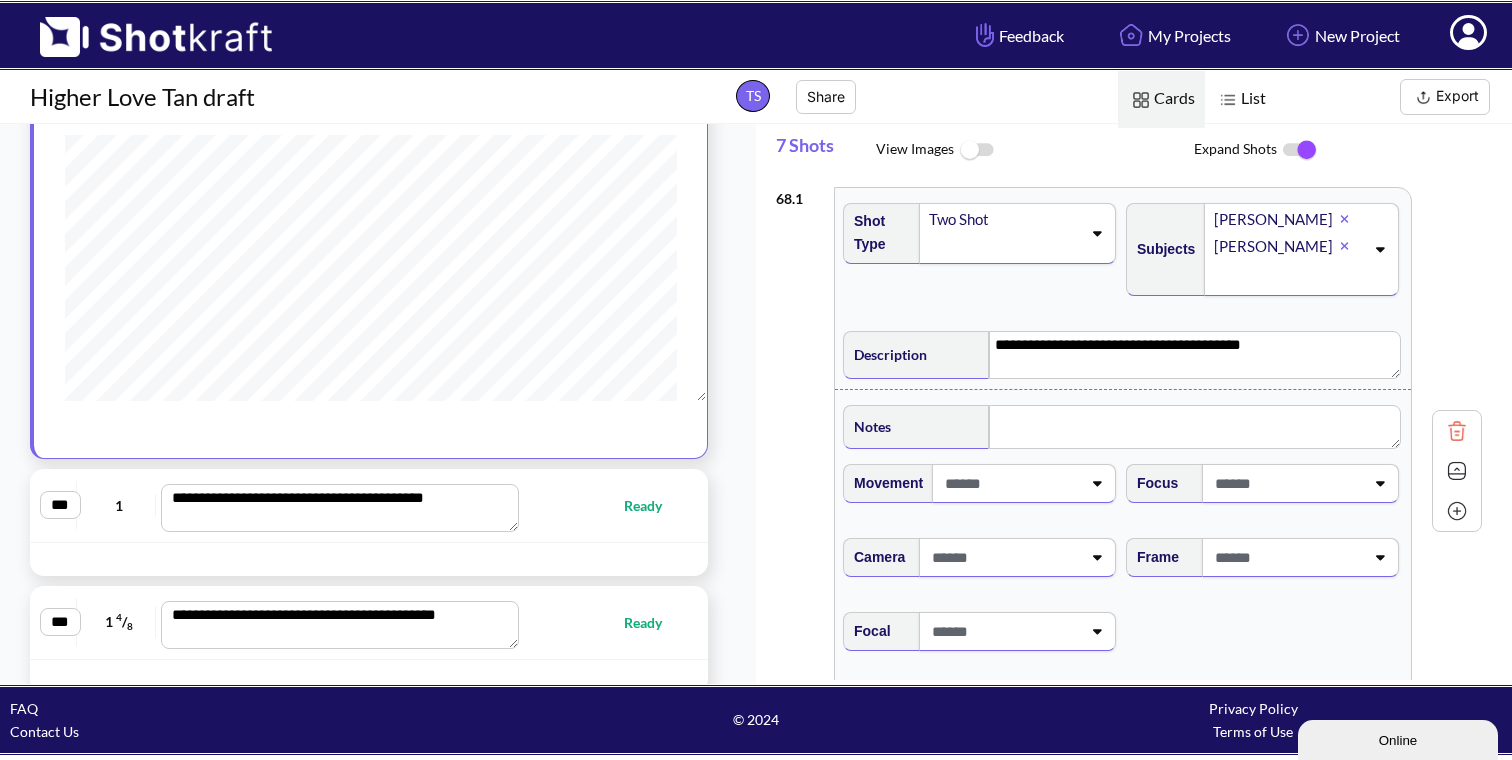 click on "**********" at bounding box center (369, 506) 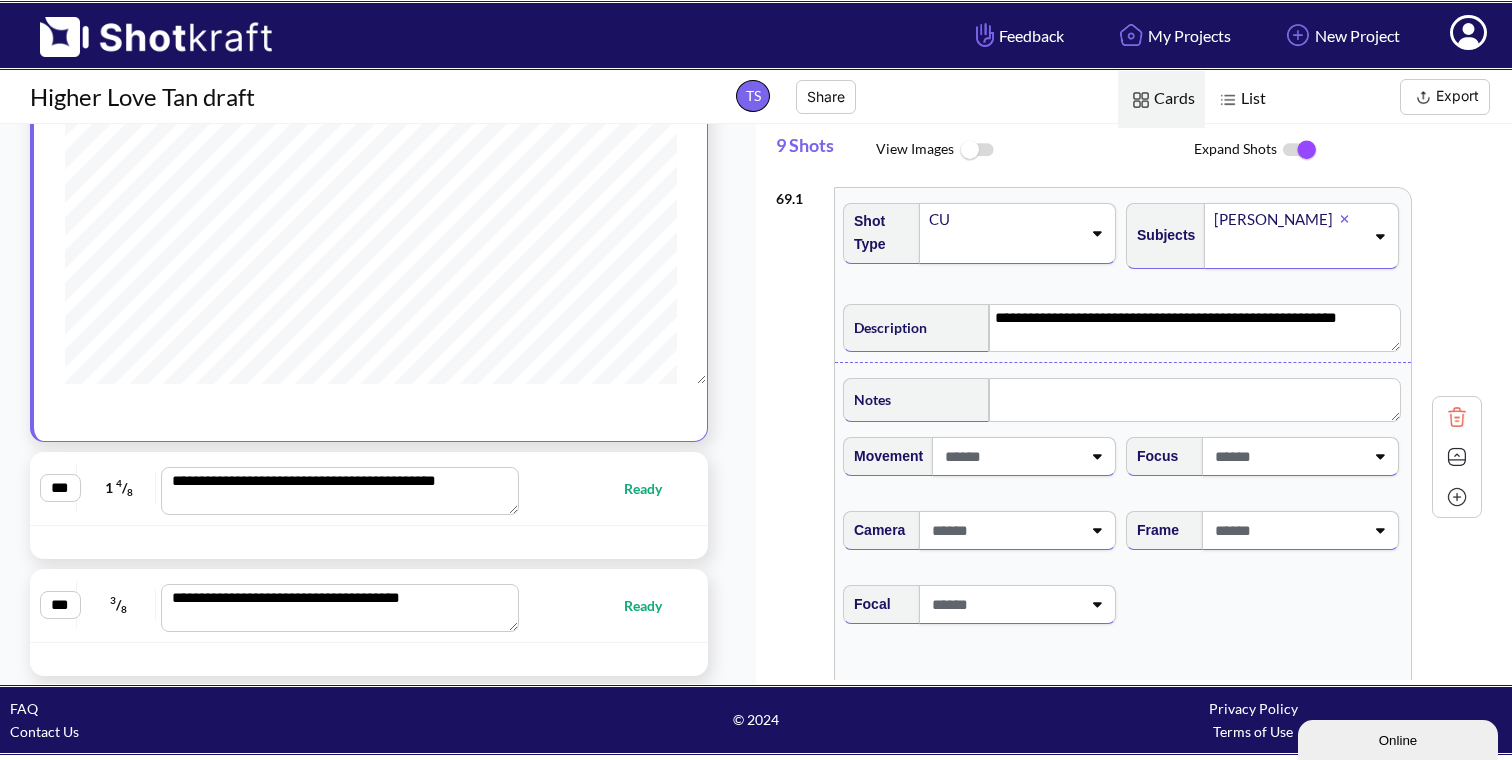 scroll, scrollTop: 8492, scrollLeft: 0, axis: vertical 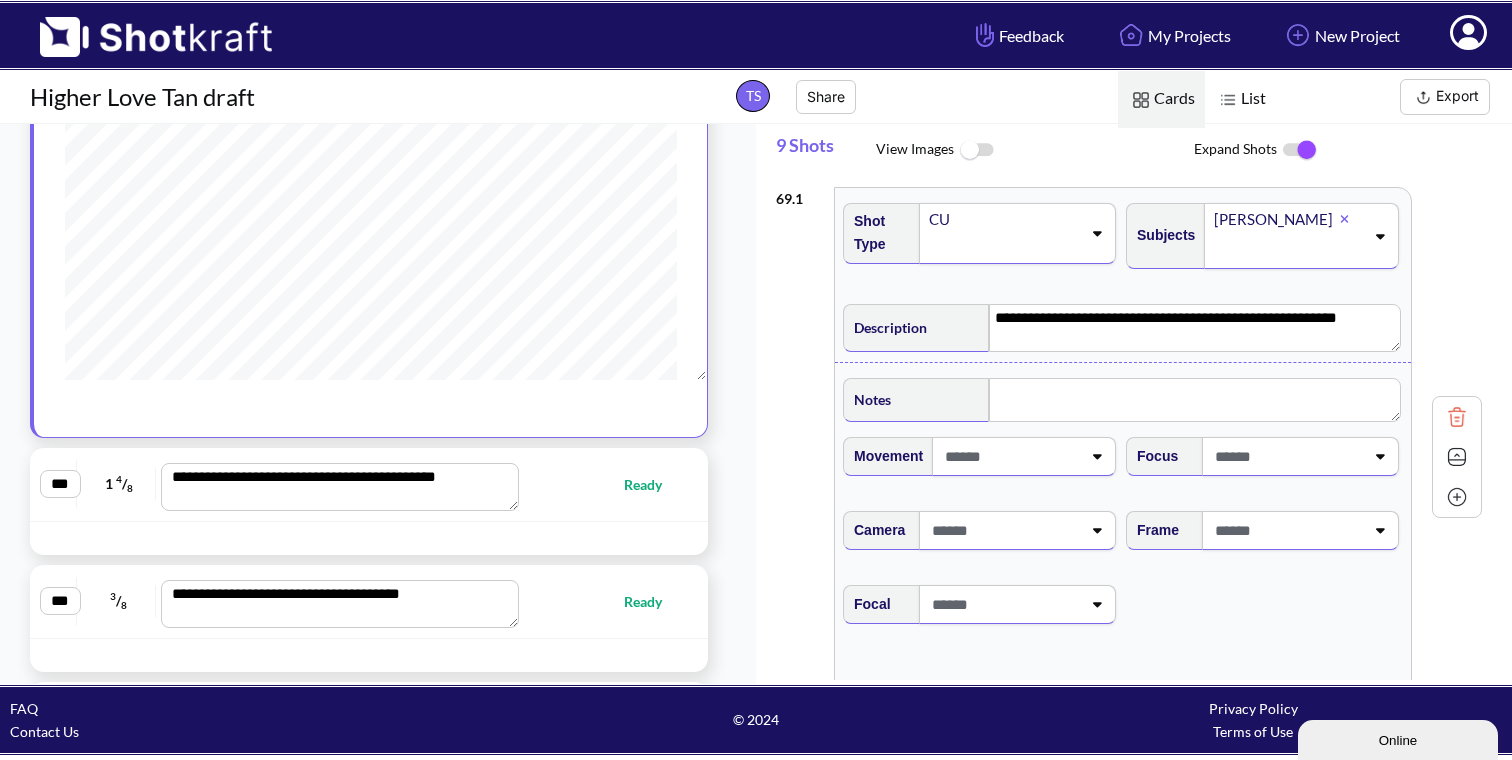 click on "Ready" at bounding box center (604, 484) 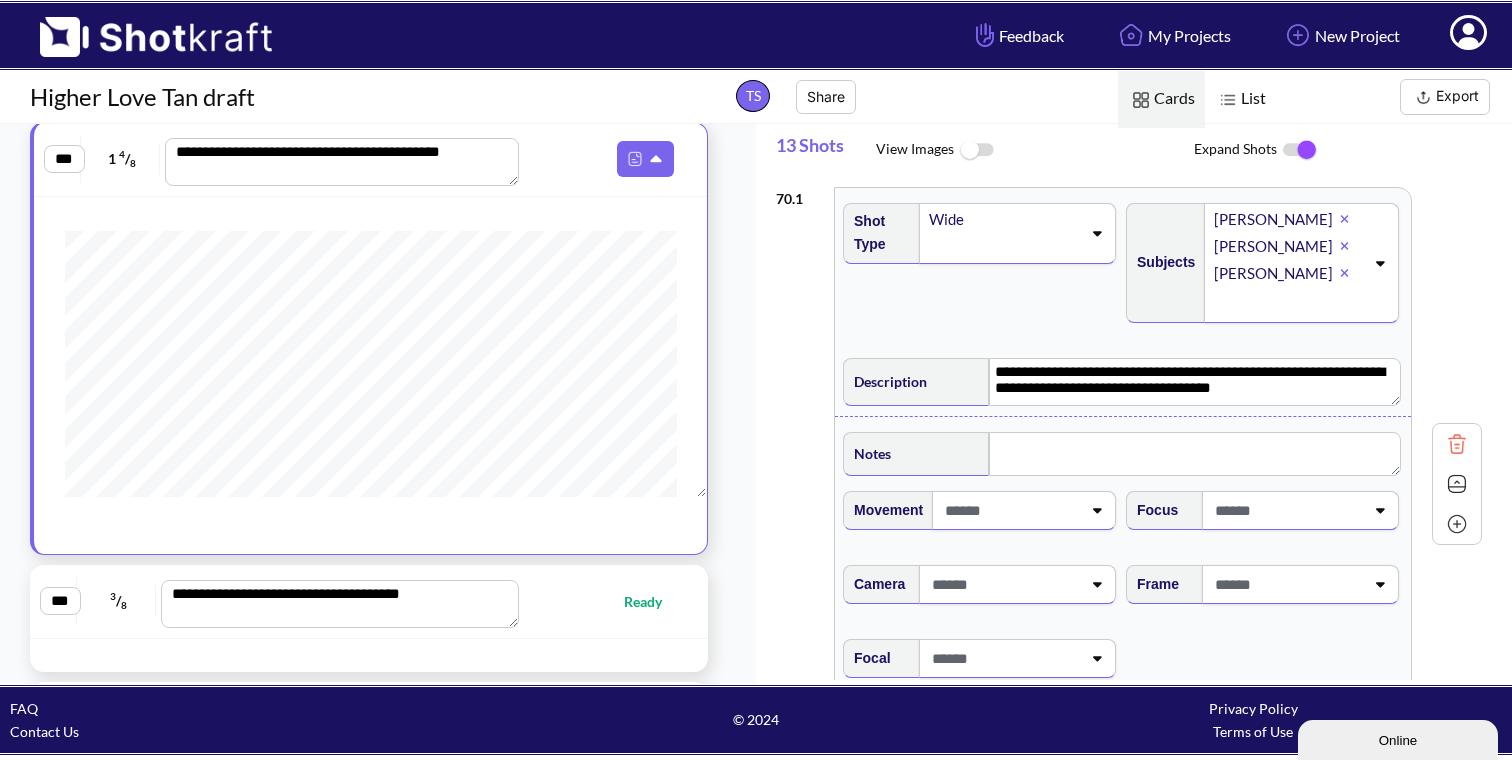 click on "Ready" at bounding box center [653, 601] 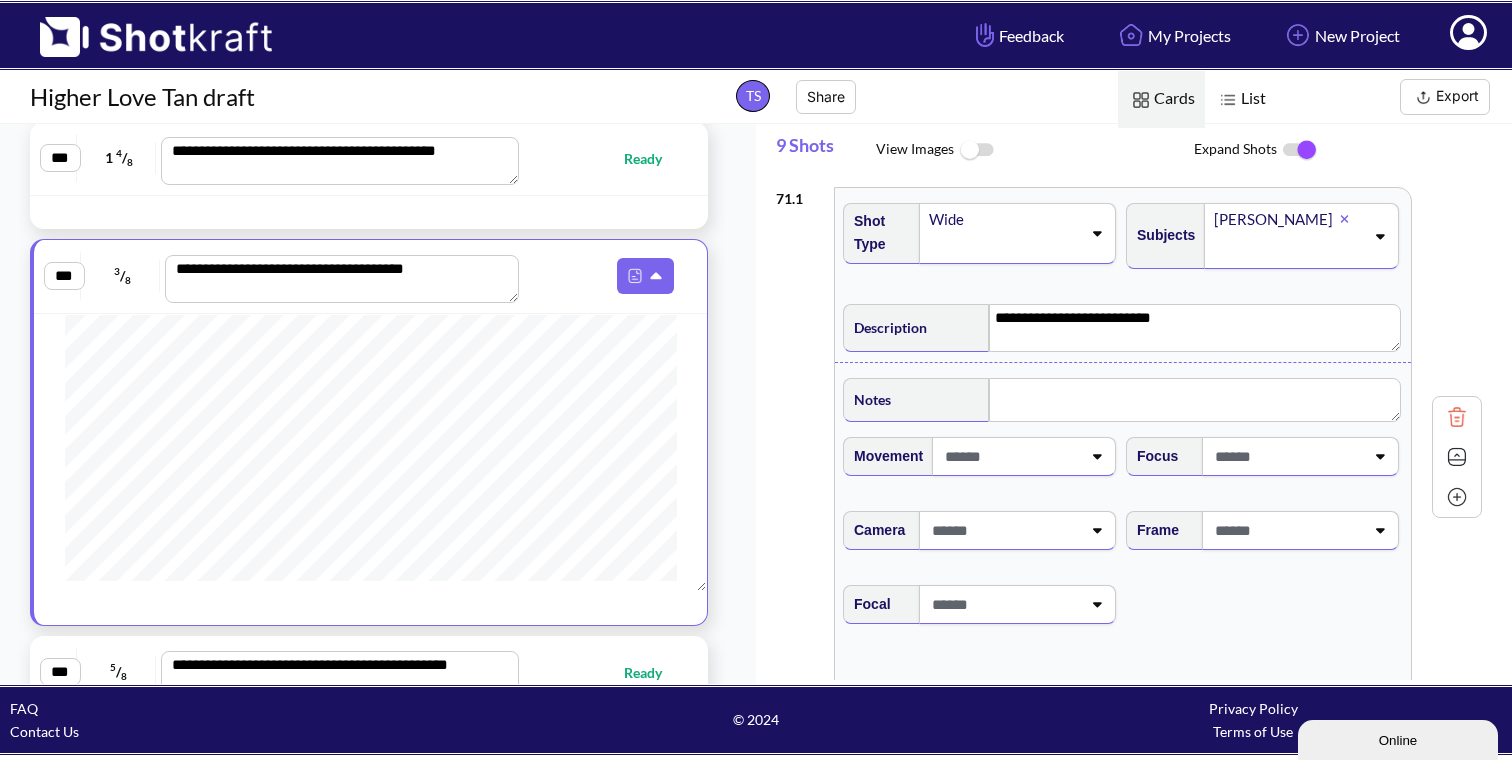 scroll, scrollTop: 536, scrollLeft: 0, axis: vertical 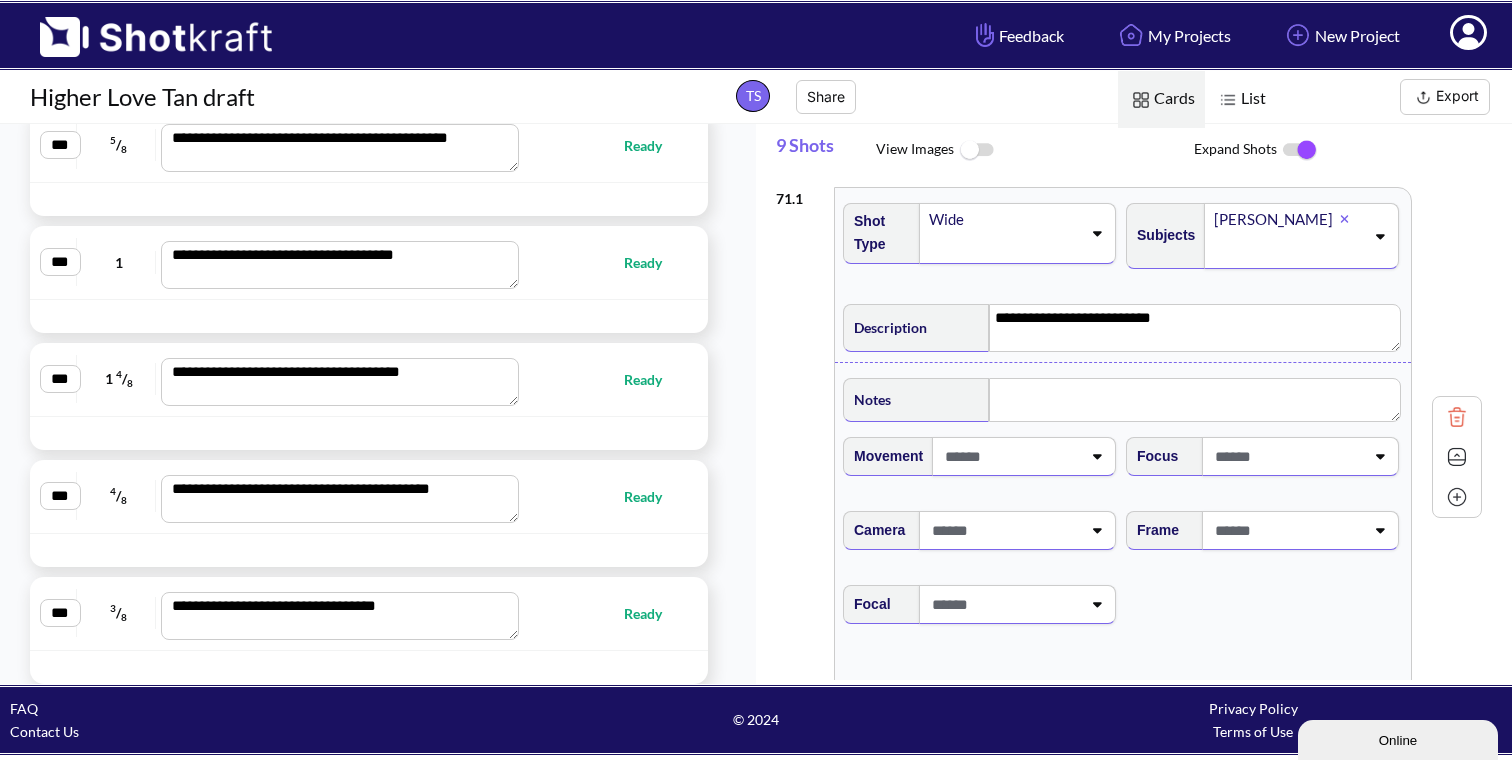 click at bounding box center [636, 199] 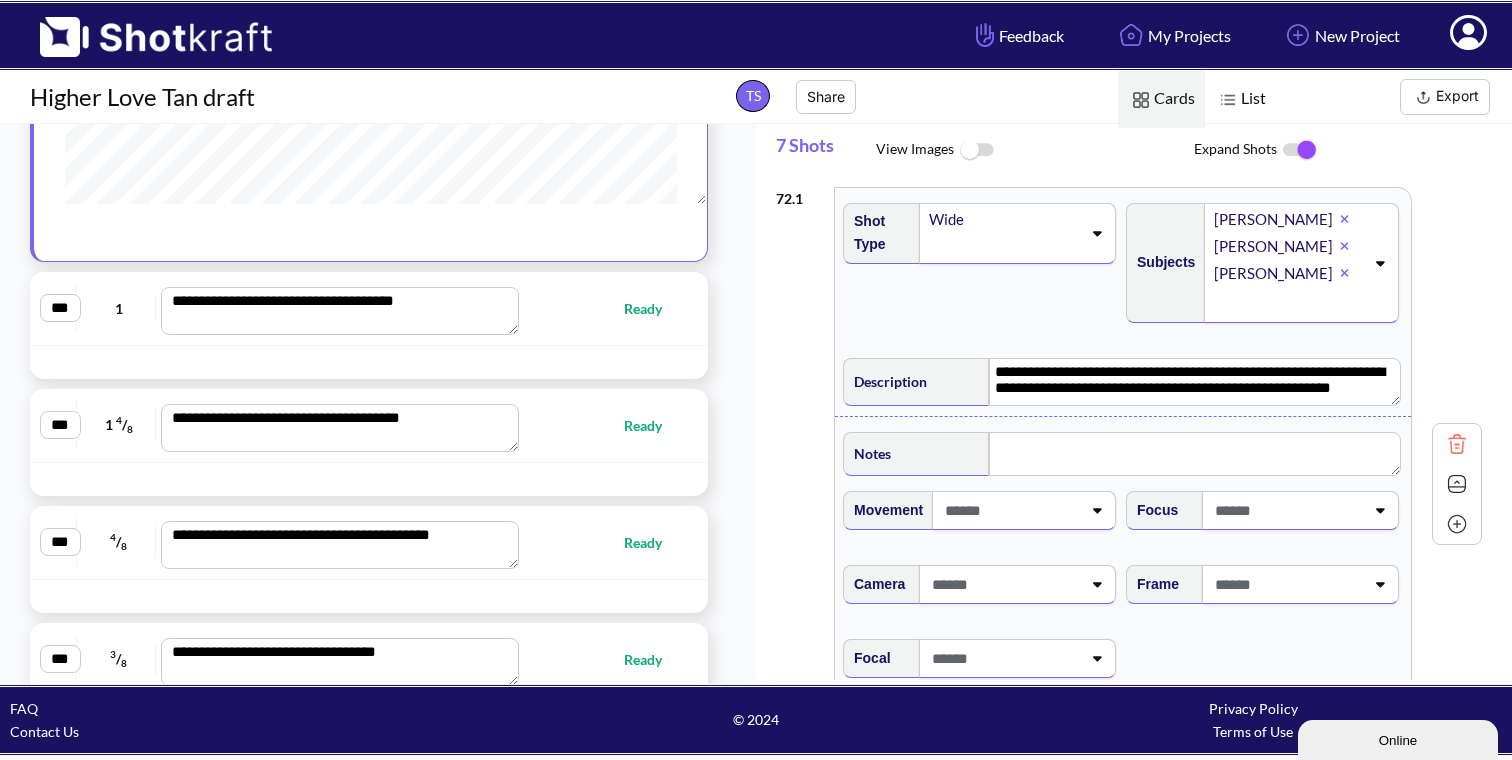 click at bounding box center [636, 362] 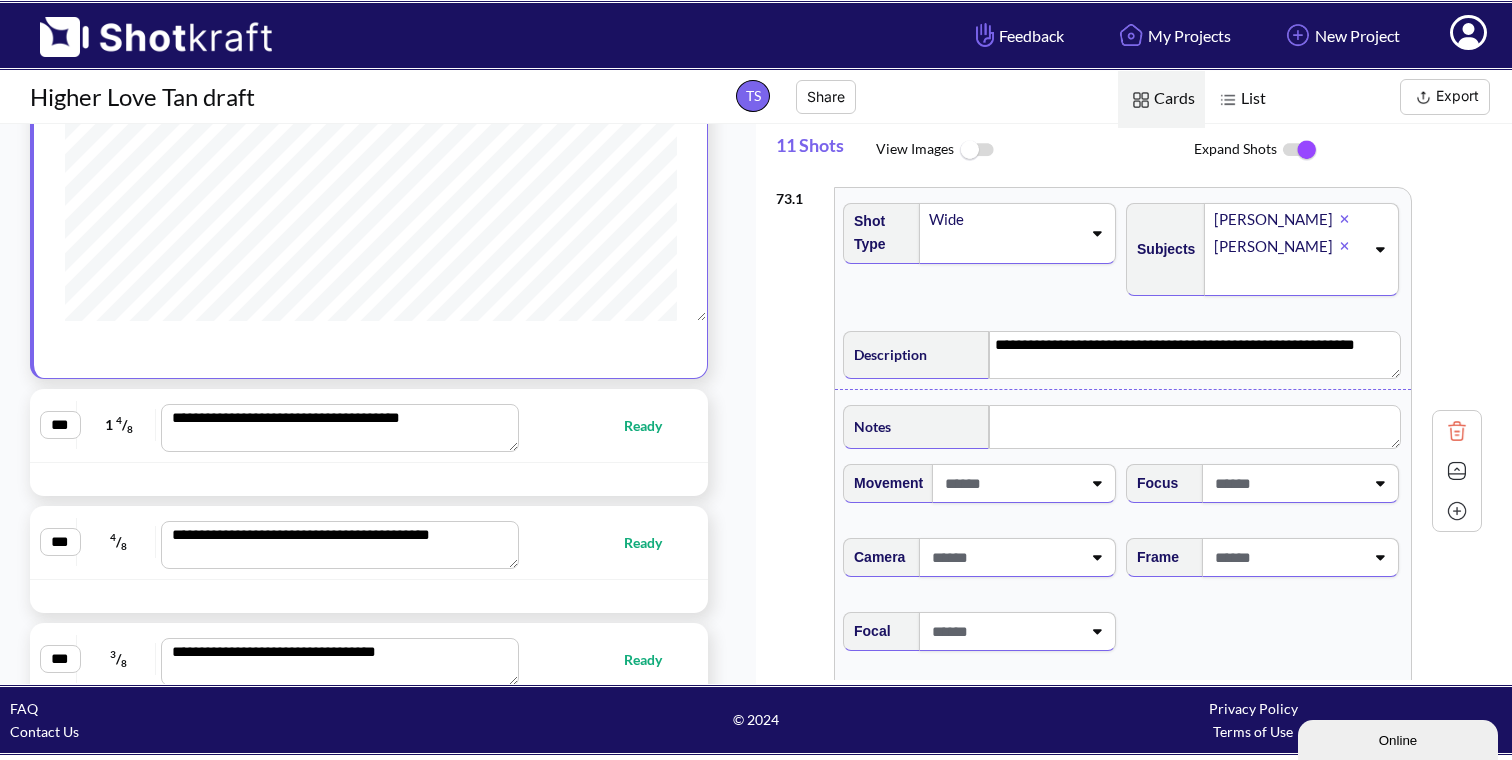 click at bounding box center (369, 479) 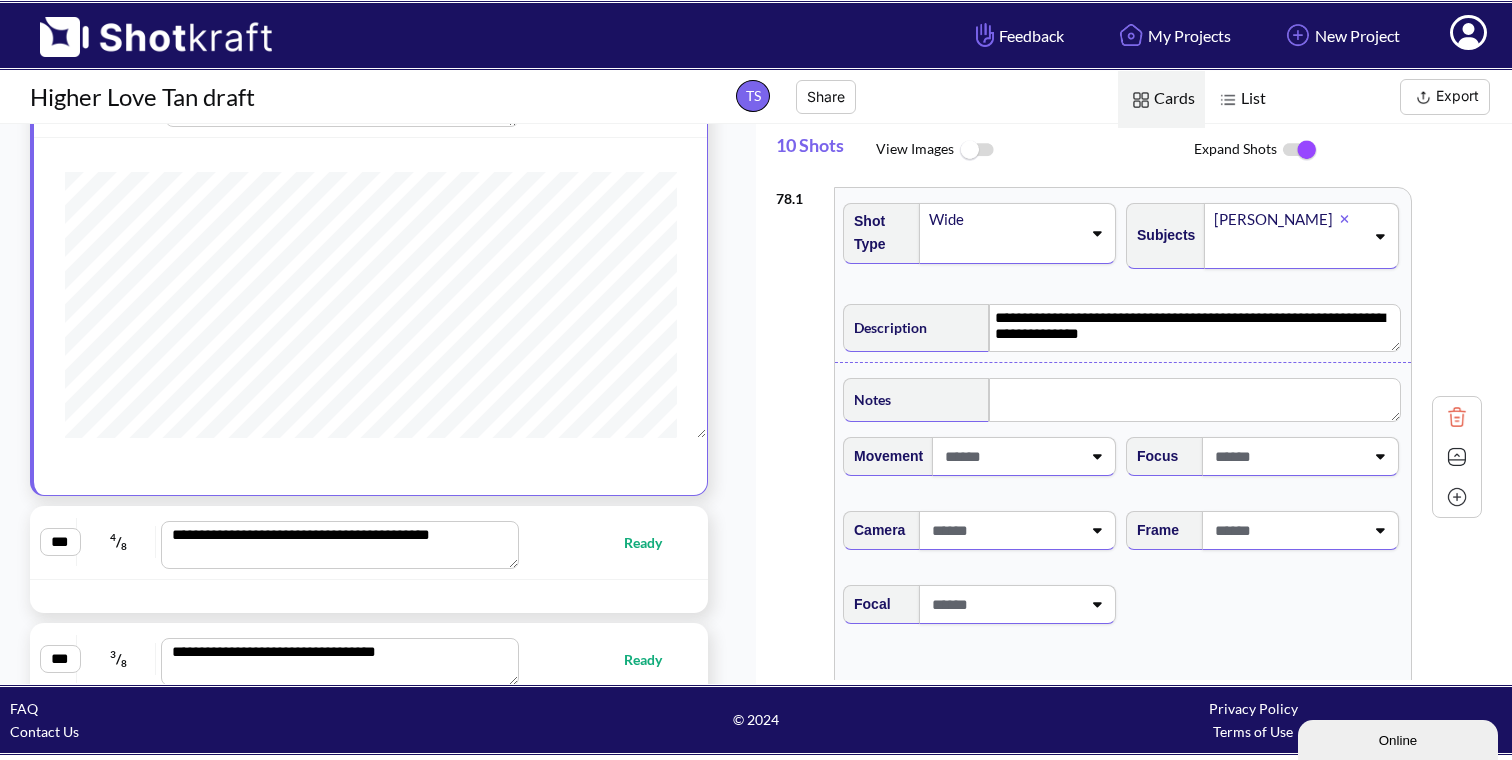 click on "Ready" at bounding box center (653, 542) 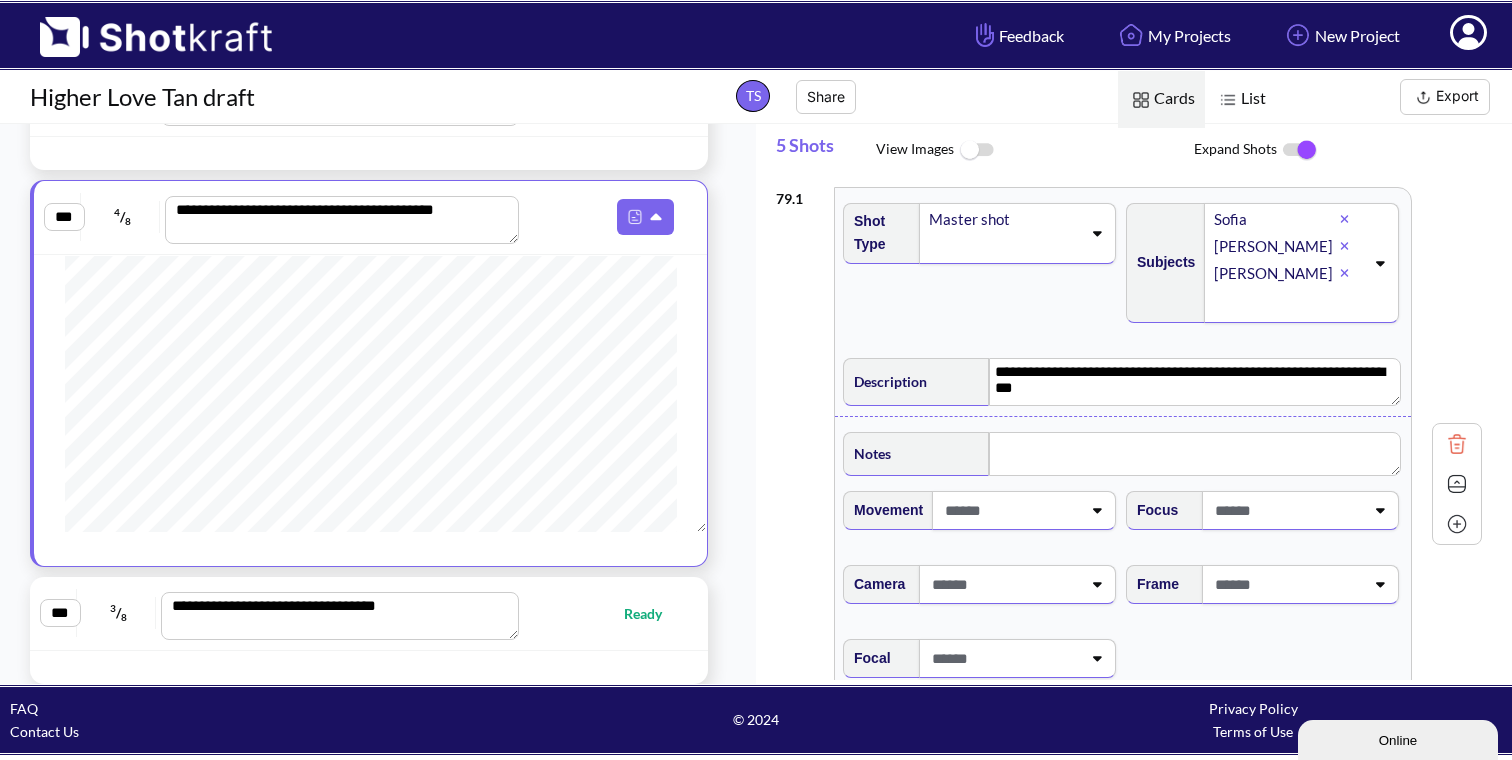 scroll, scrollTop: 286, scrollLeft: 0, axis: vertical 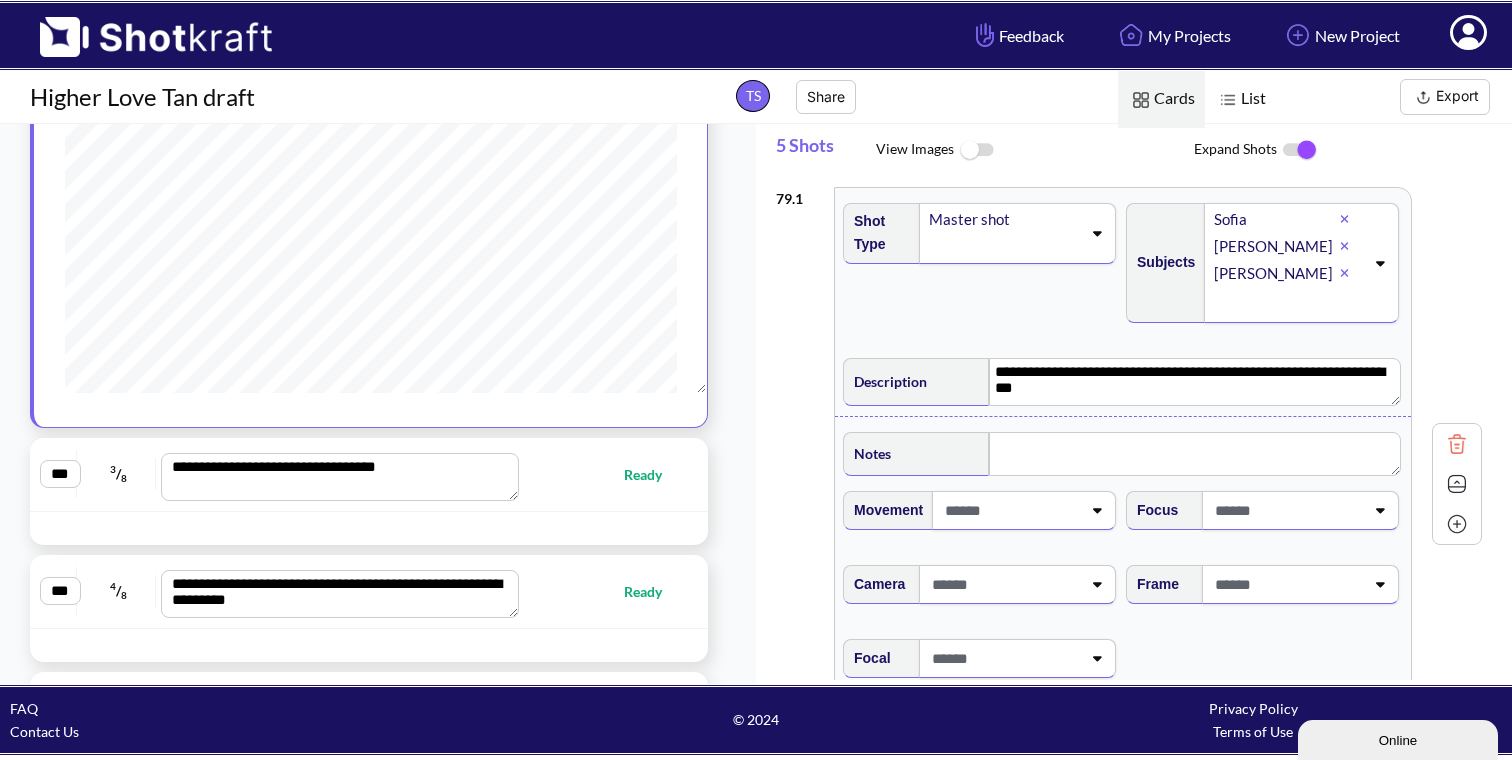 click on "Ready" at bounding box center [653, 474] 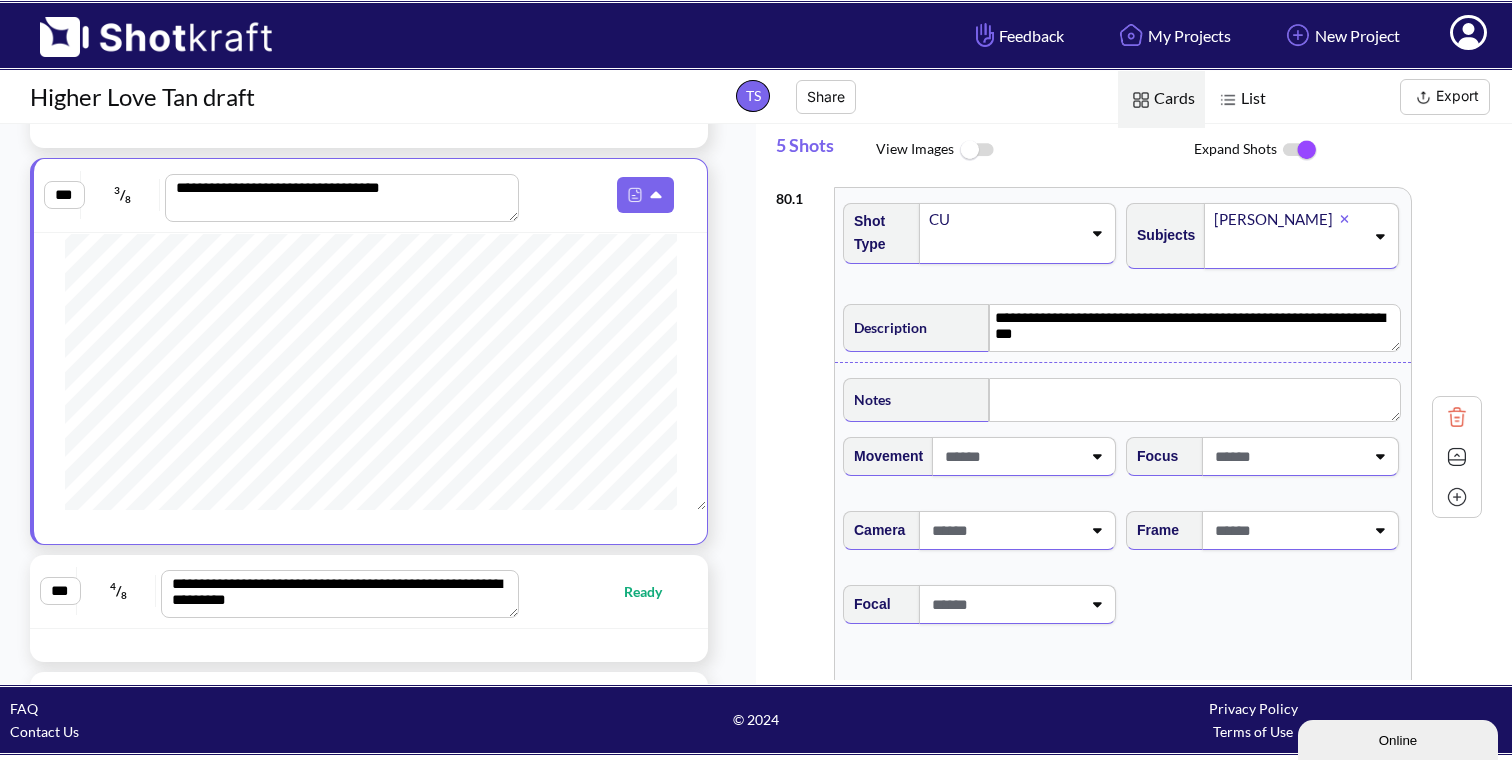 scroll, scrollTop: 111, scrollLeft: 0, axis: vertical 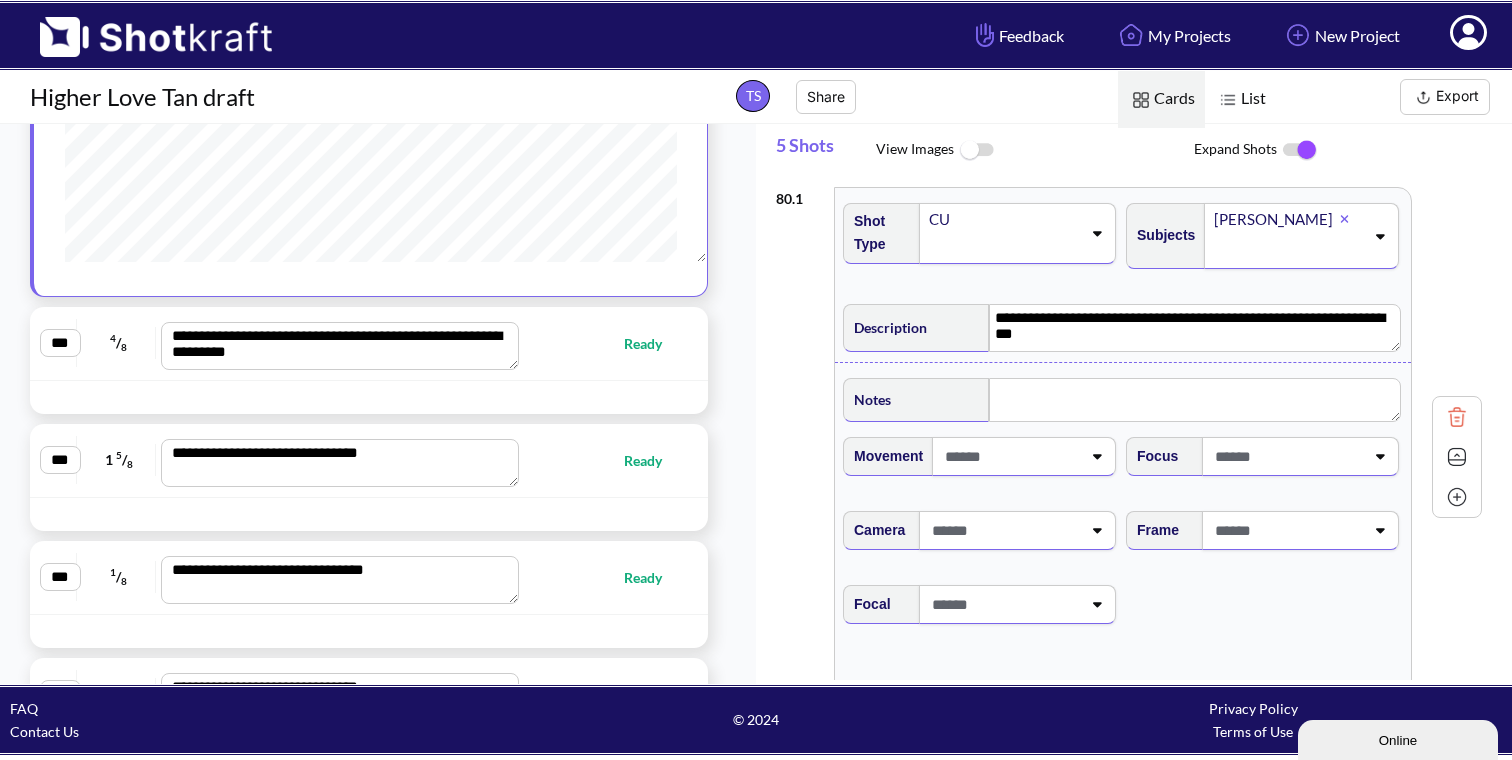 click at bounding box center (636, 397) 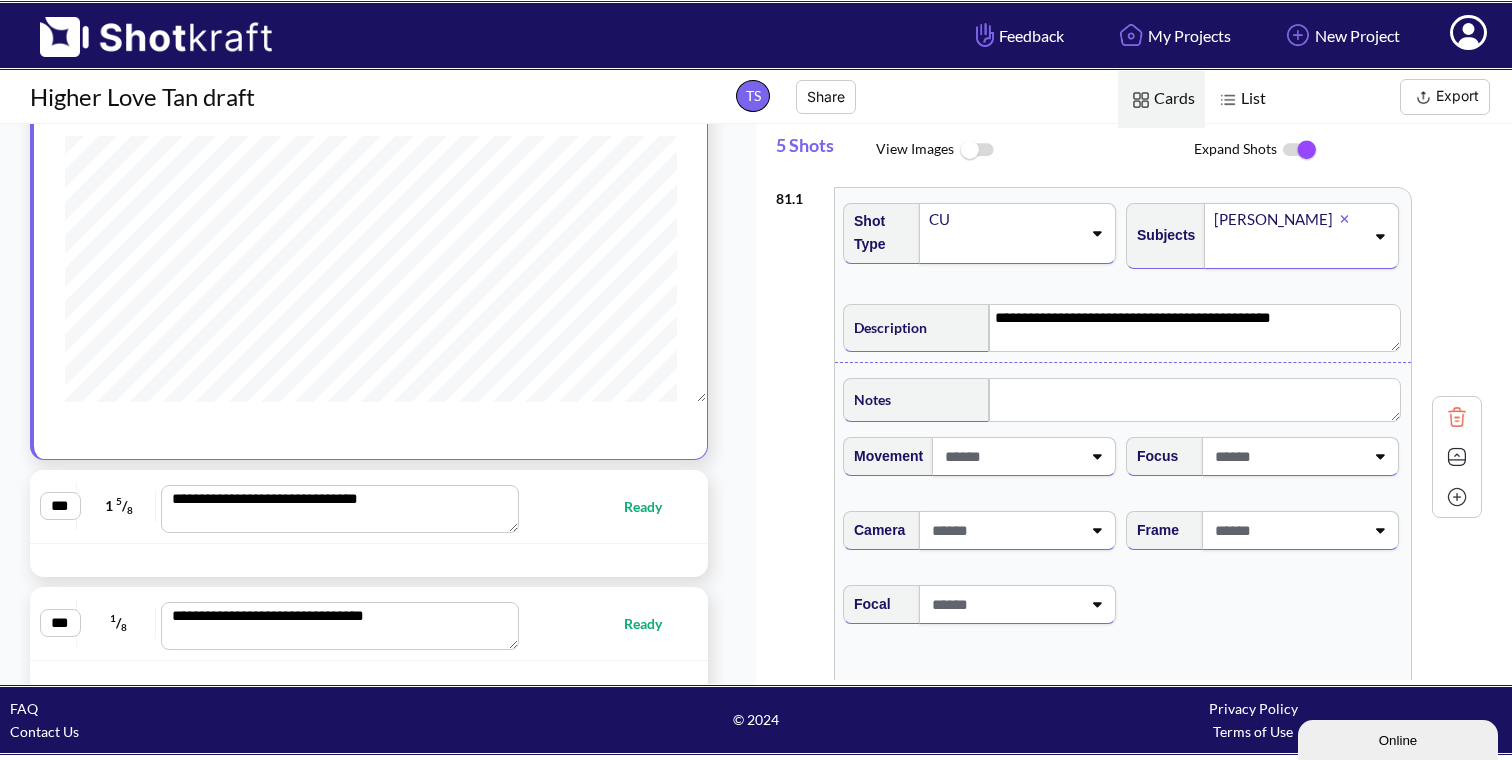 click on "Ready" at bounding box center (653, 506) 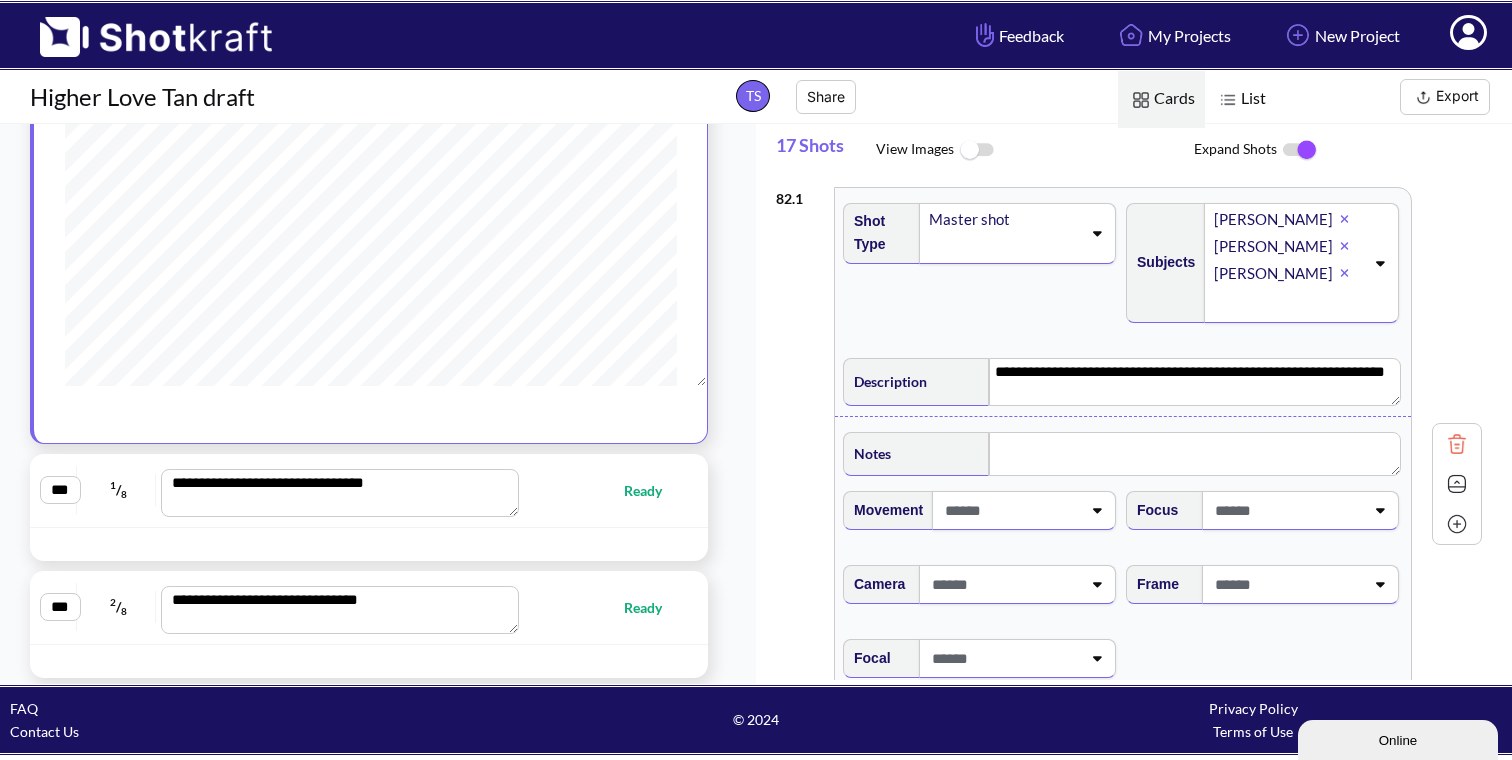 click on "**********" at bounding box center [369, 490] 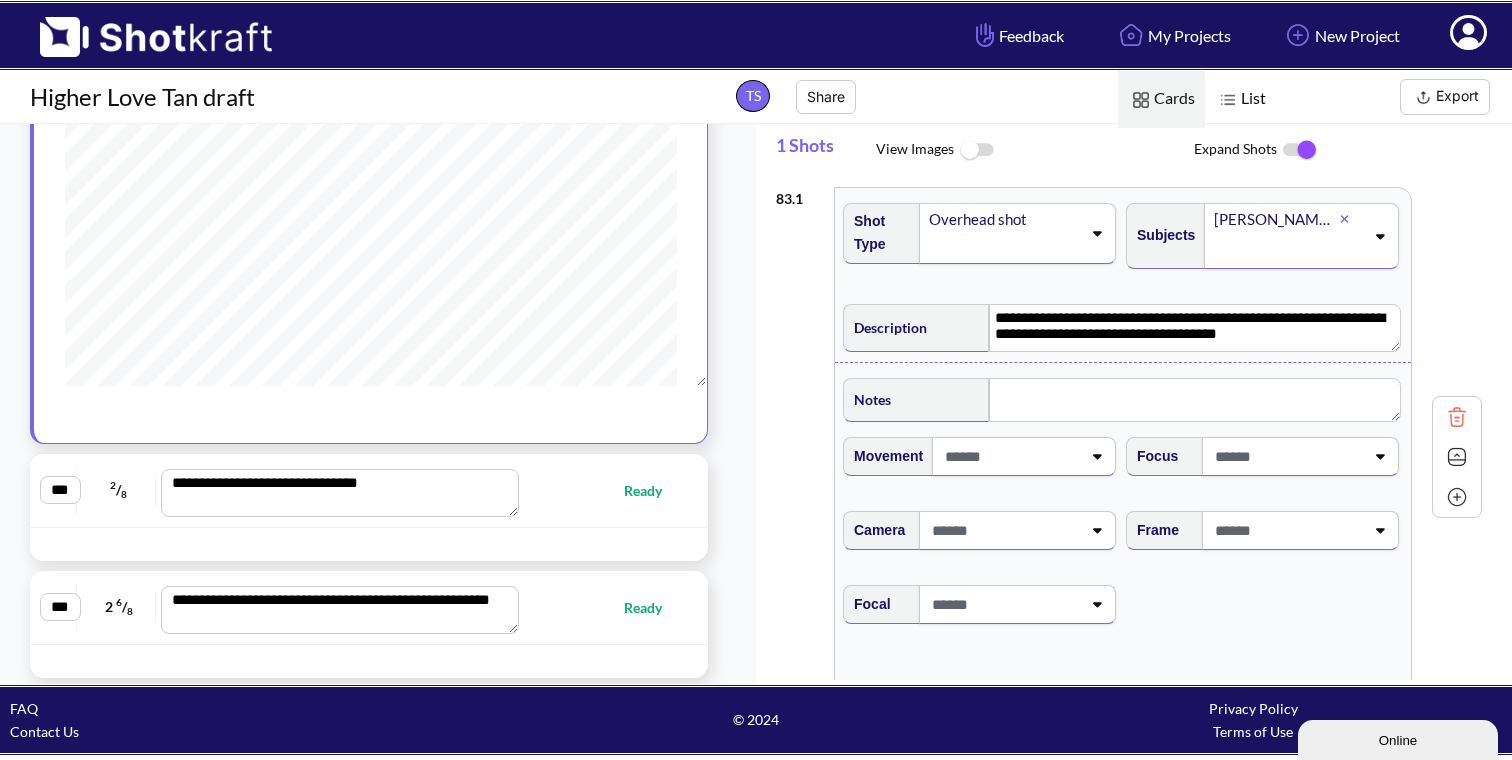 scroll, scrollTop: 9715, scrollLeft: 0, axis: vertical 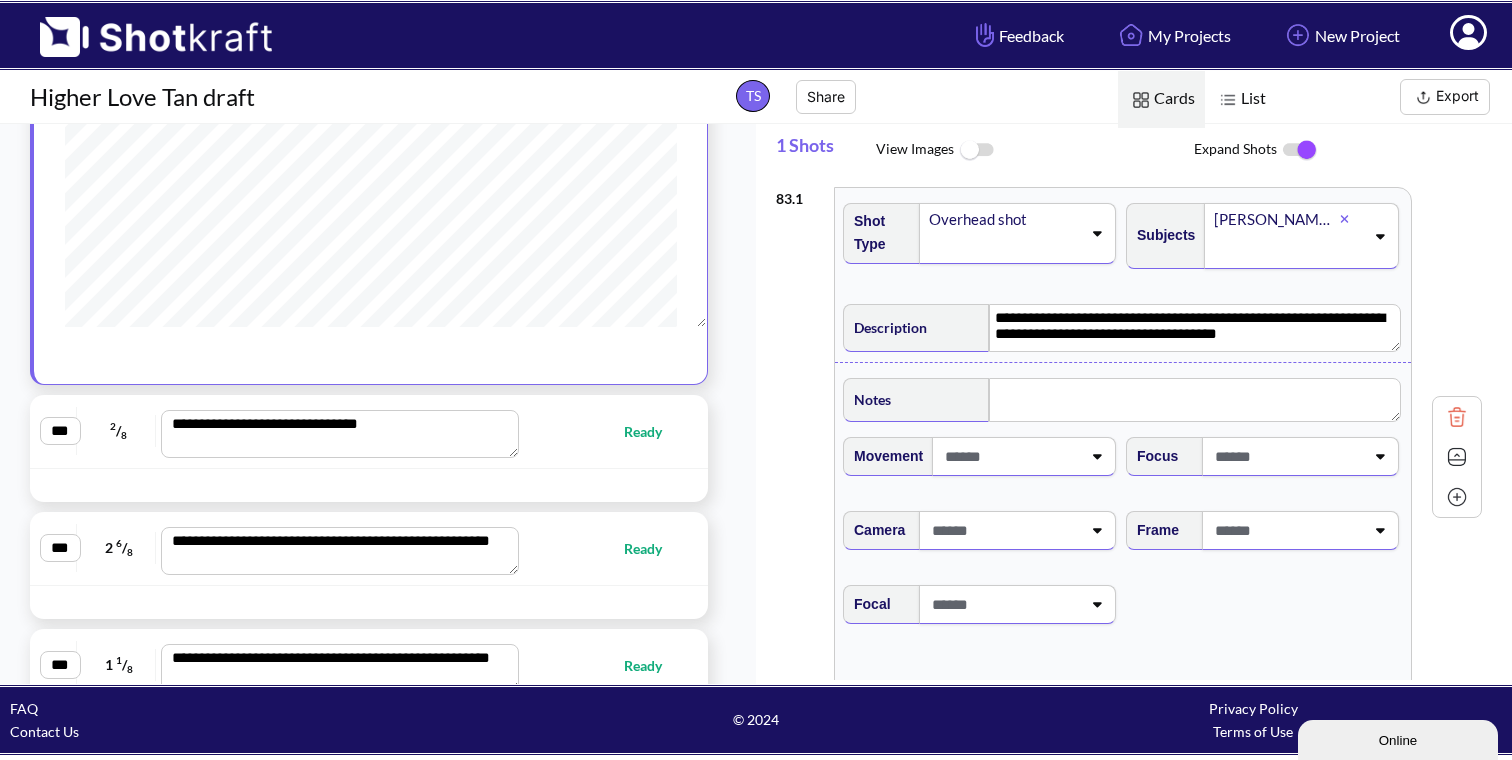 click on "Ready" at bounding box center (604, 431) 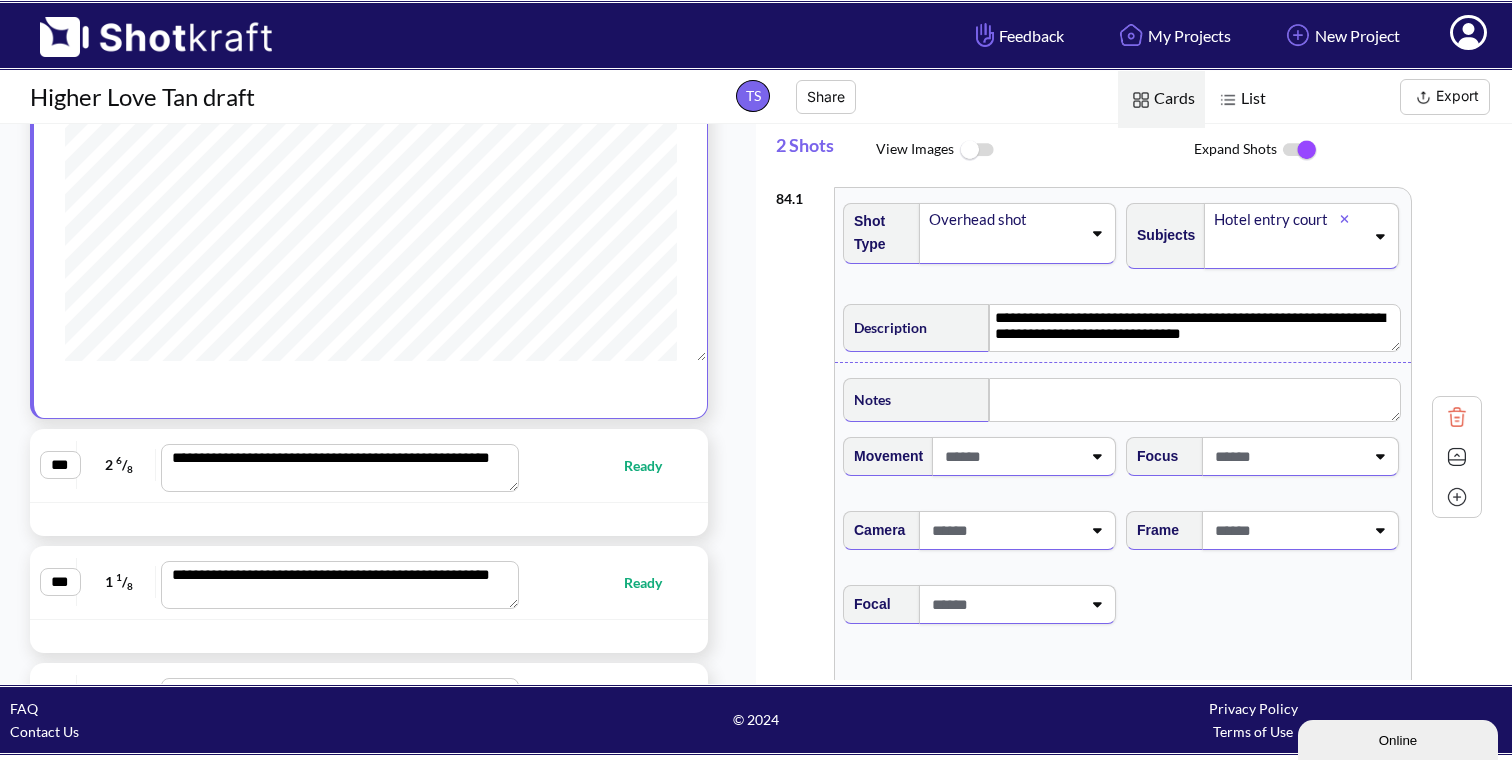 scroll, scrollTop: 9816, scrollLeft: 0, axis: vertical 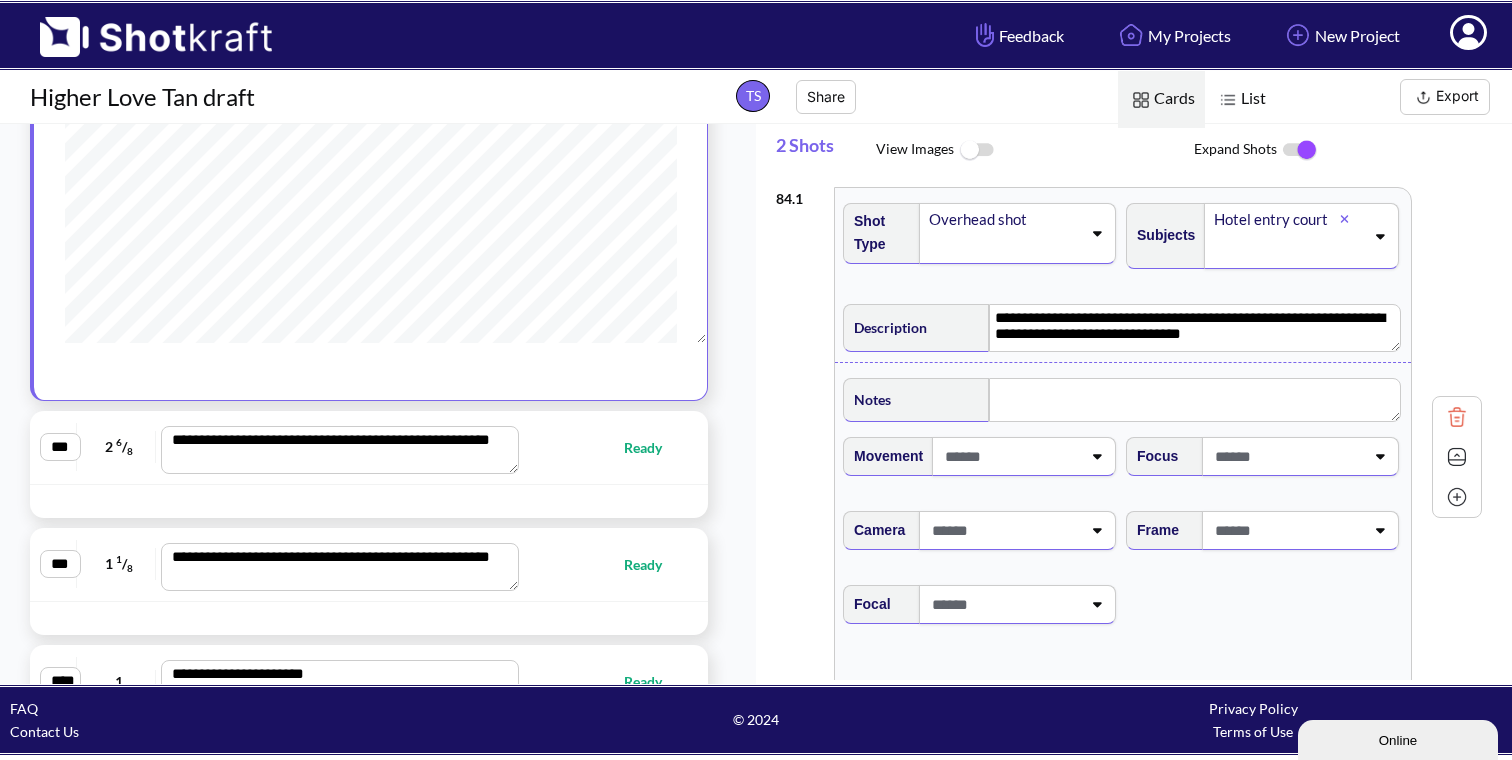 click on "**********" at bounding box center (369, 448) 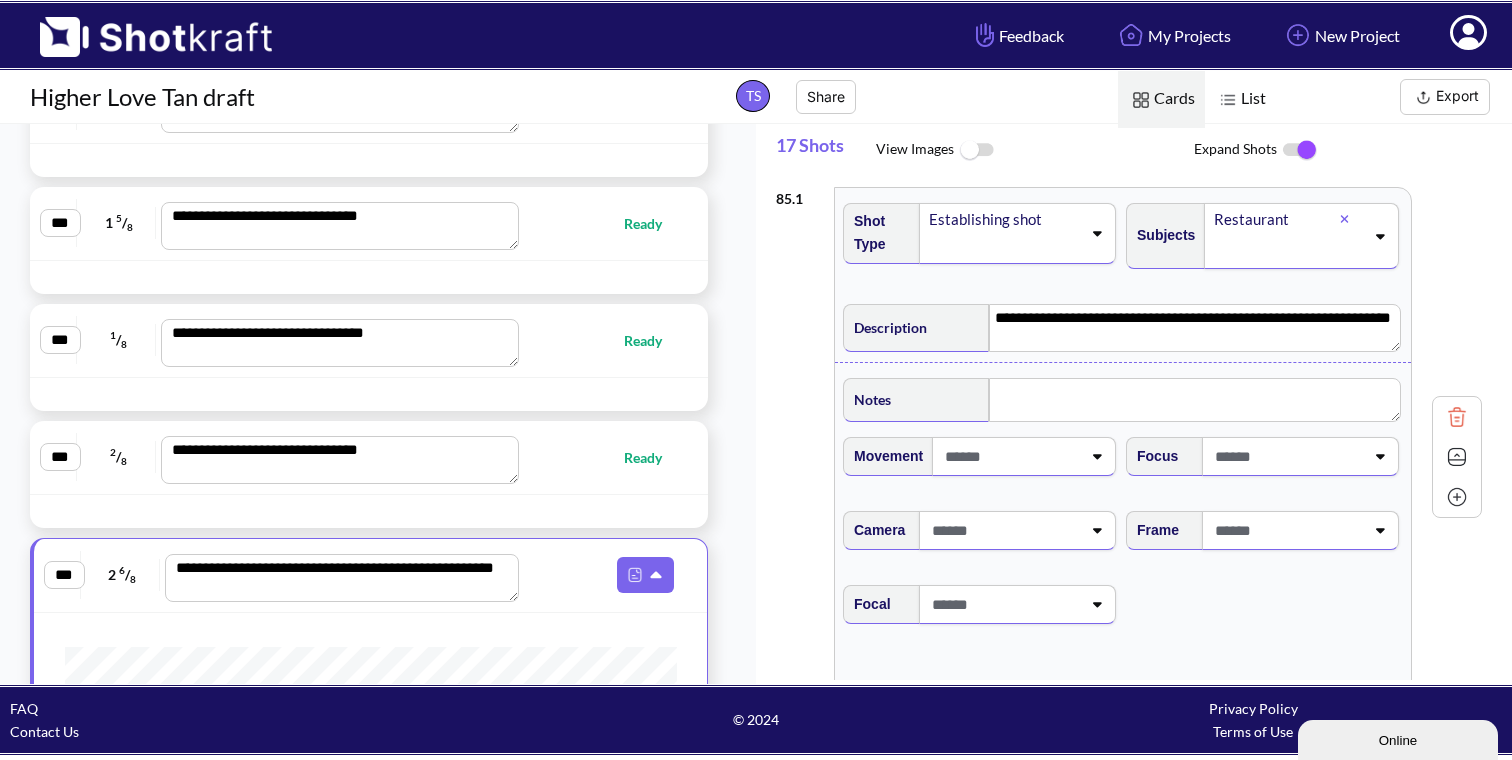 scroll, scrollTop: 9340, scrollLeft: 0, axis: vertical 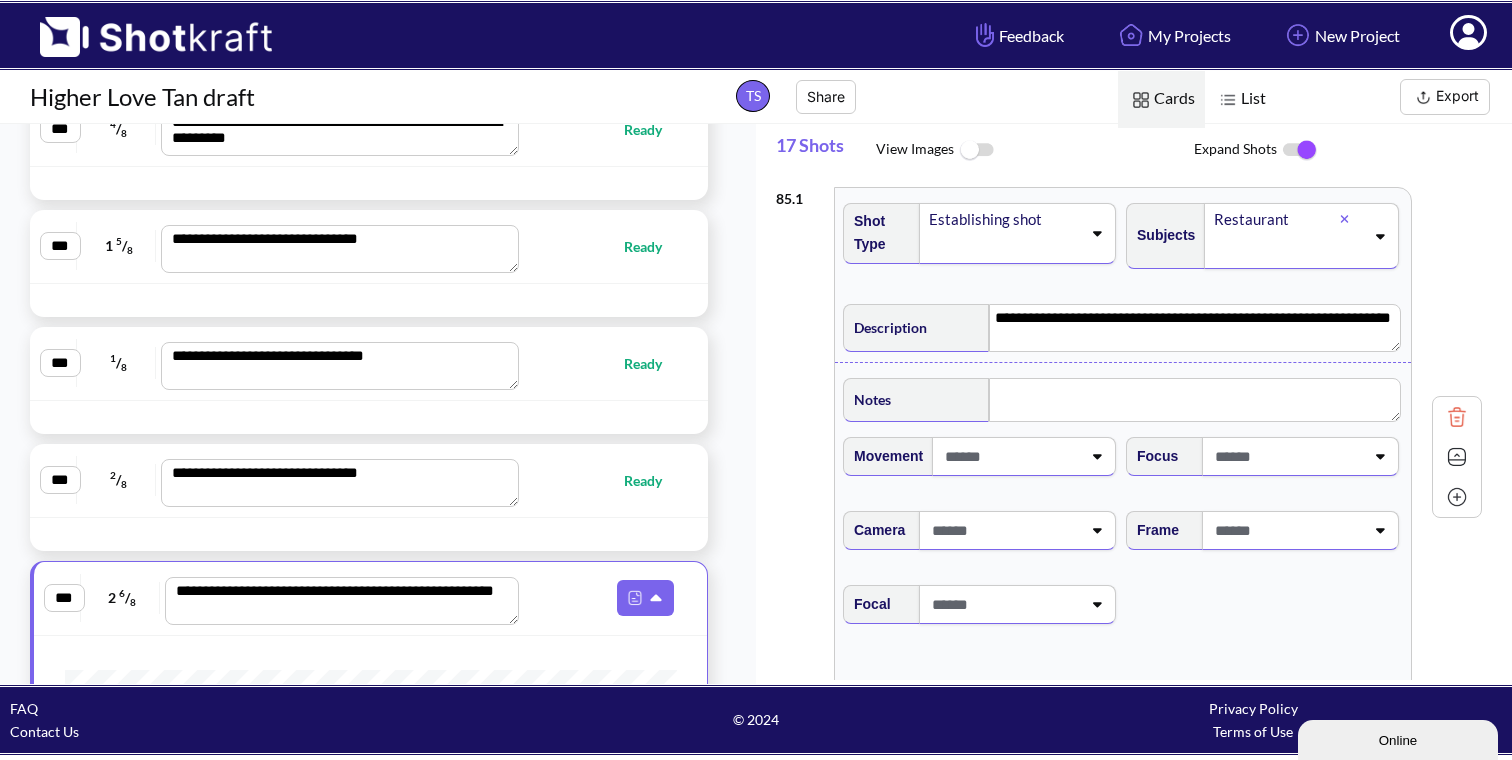 click on "Ready" at bounding box center [653, 480] 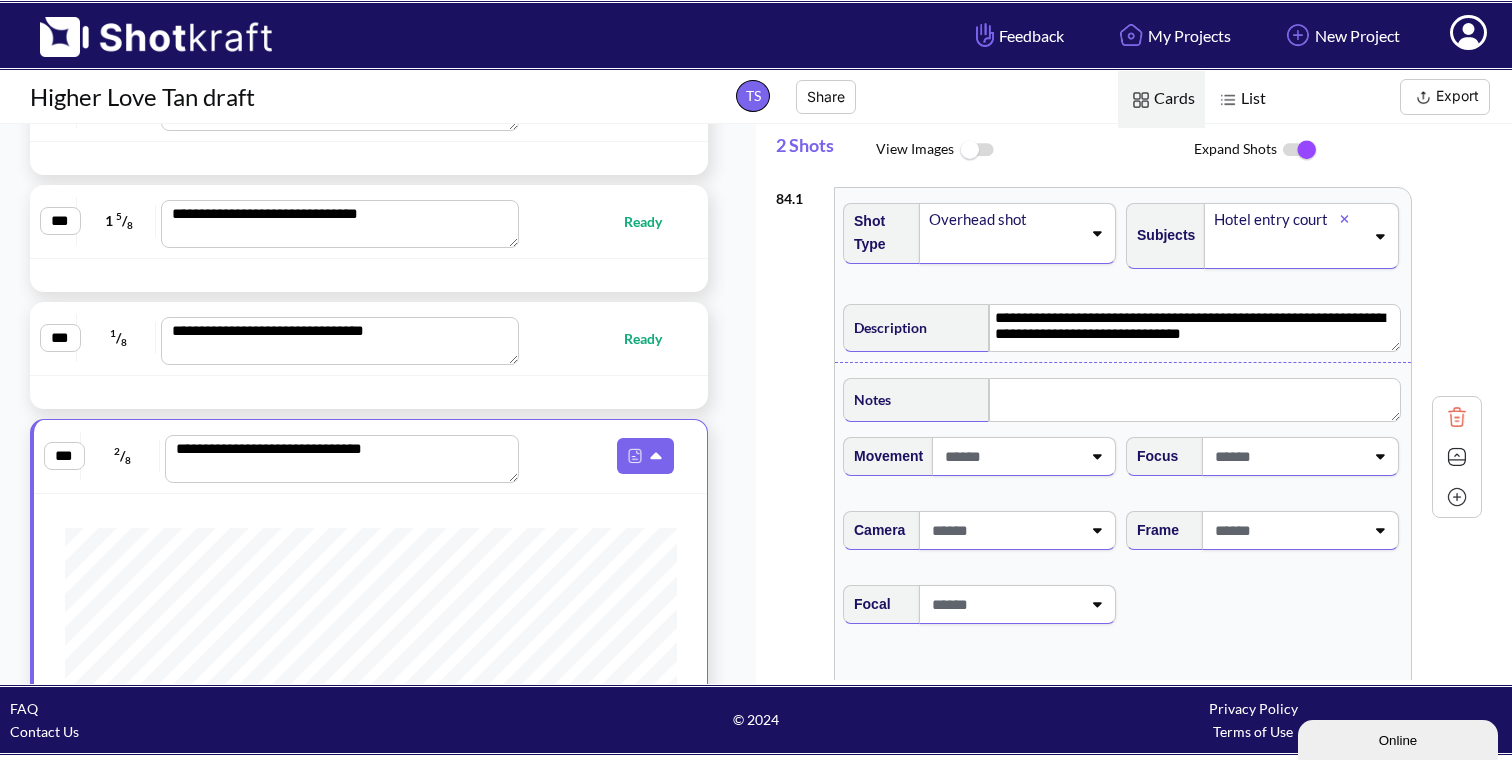 scroll, scrollTop: 9378, scrollLeft: 0, axis: vertical 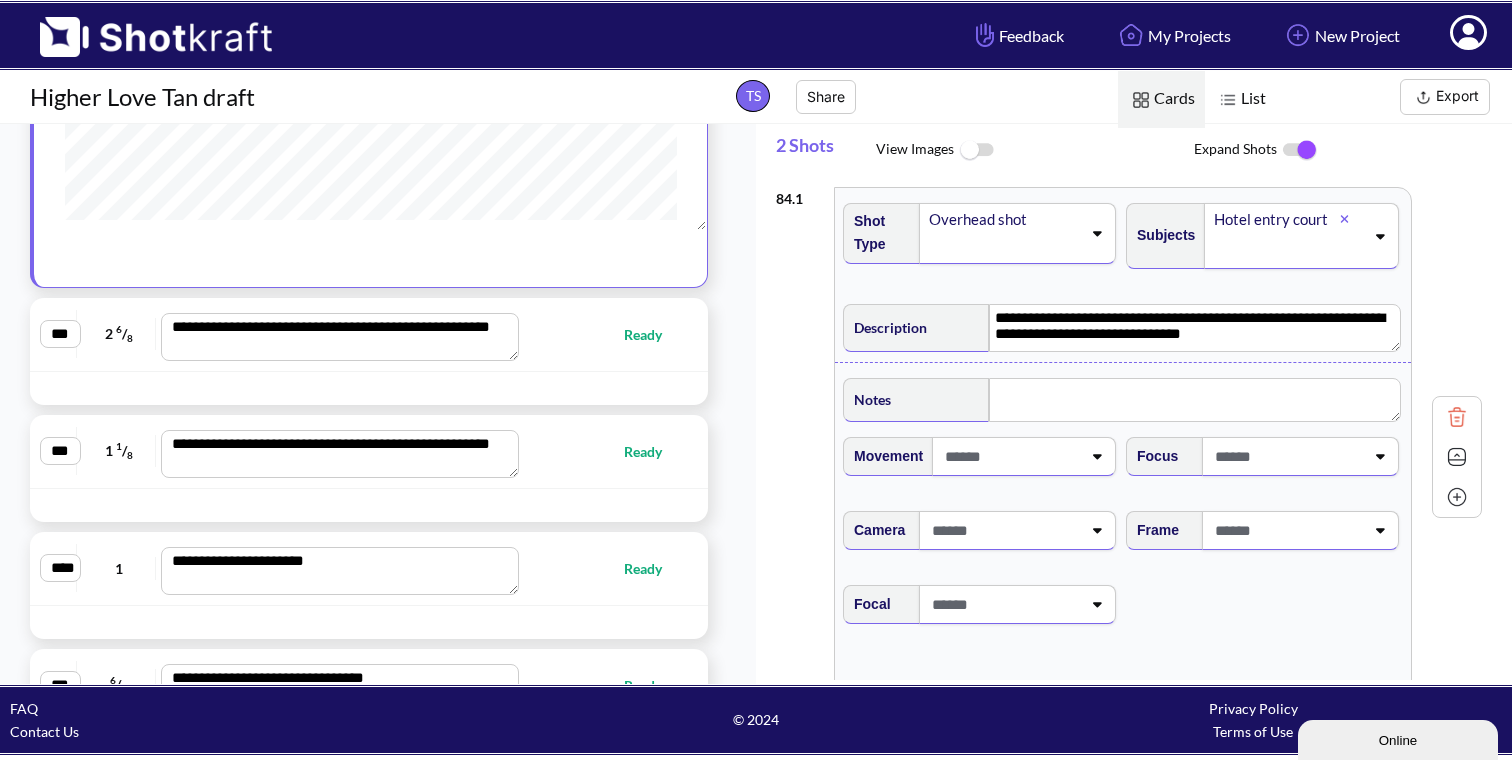 click on "**********" at bounding box center (369, 334) 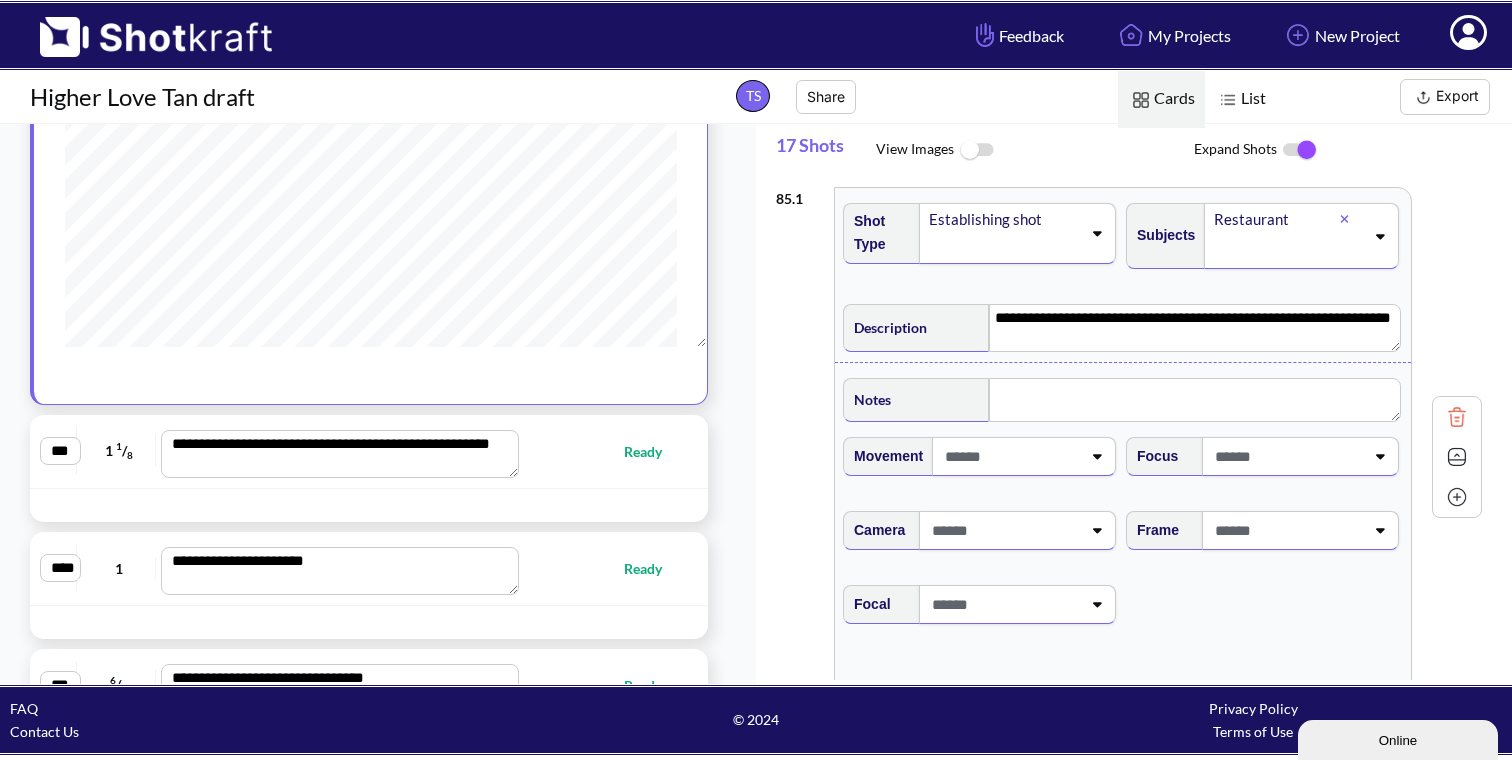 click on "Ready" at bounding box center (653, 451) 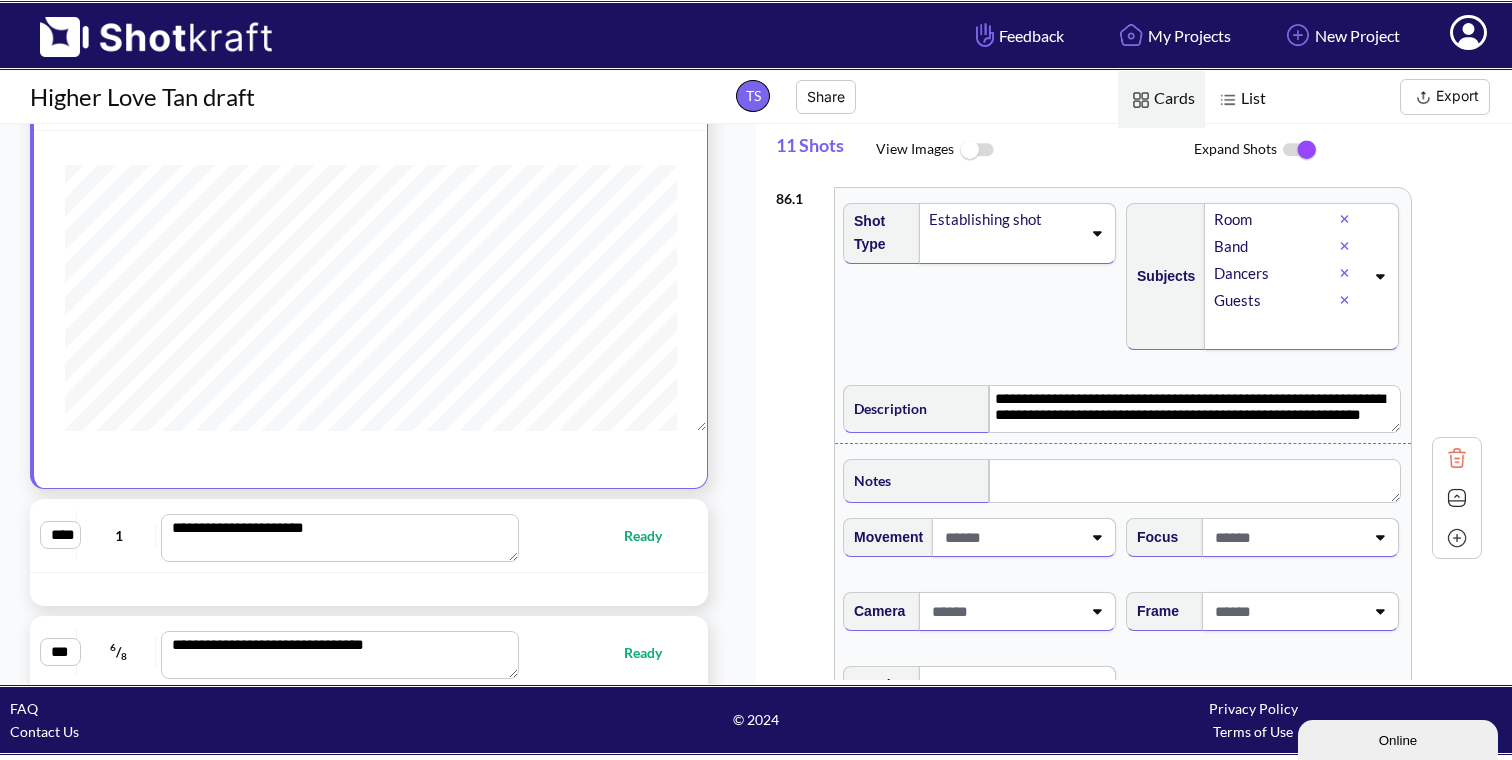 scroll, scrollTop: 9971, scrollLeft: 0, axis: vertical 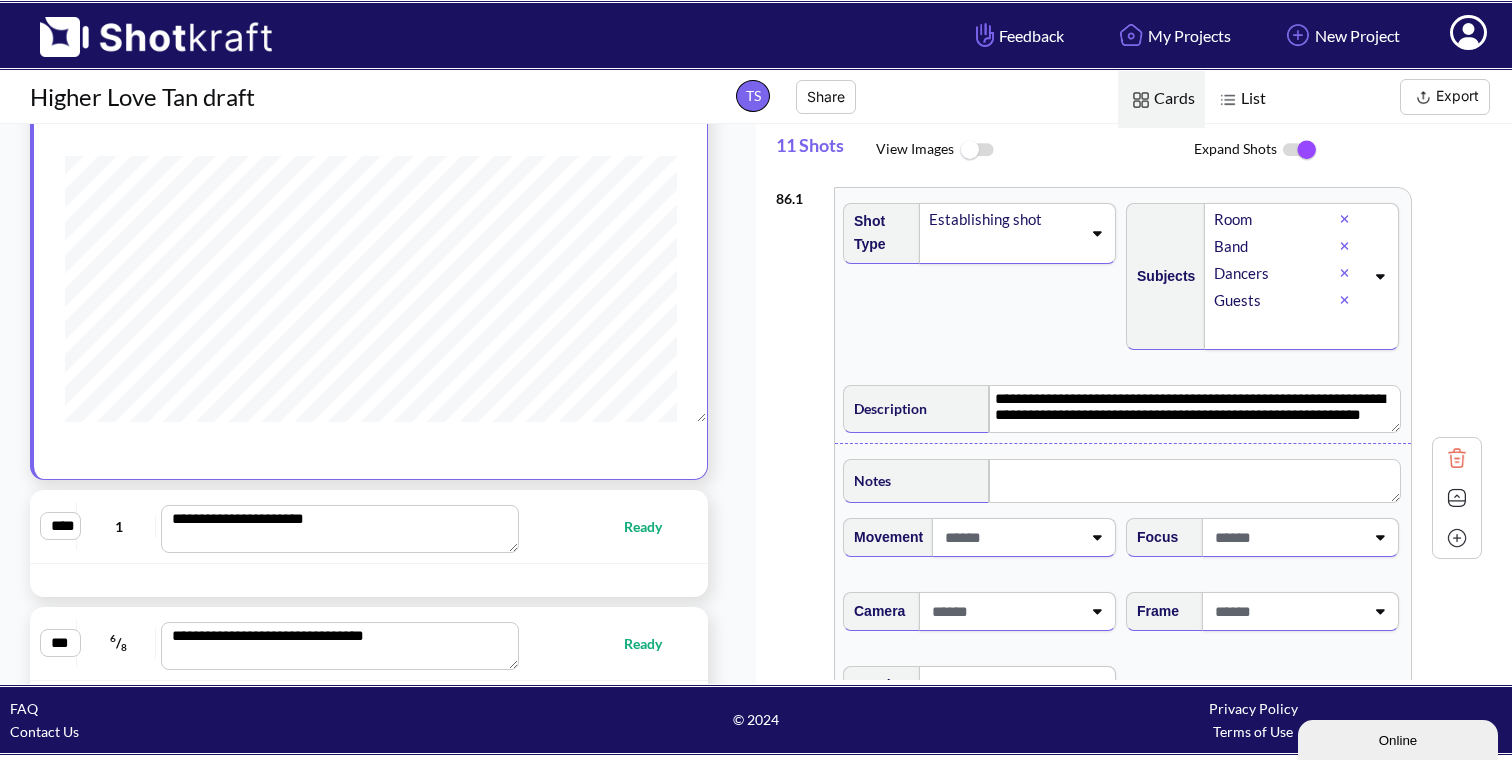 click on "**********" at bounding box center [369, 527] 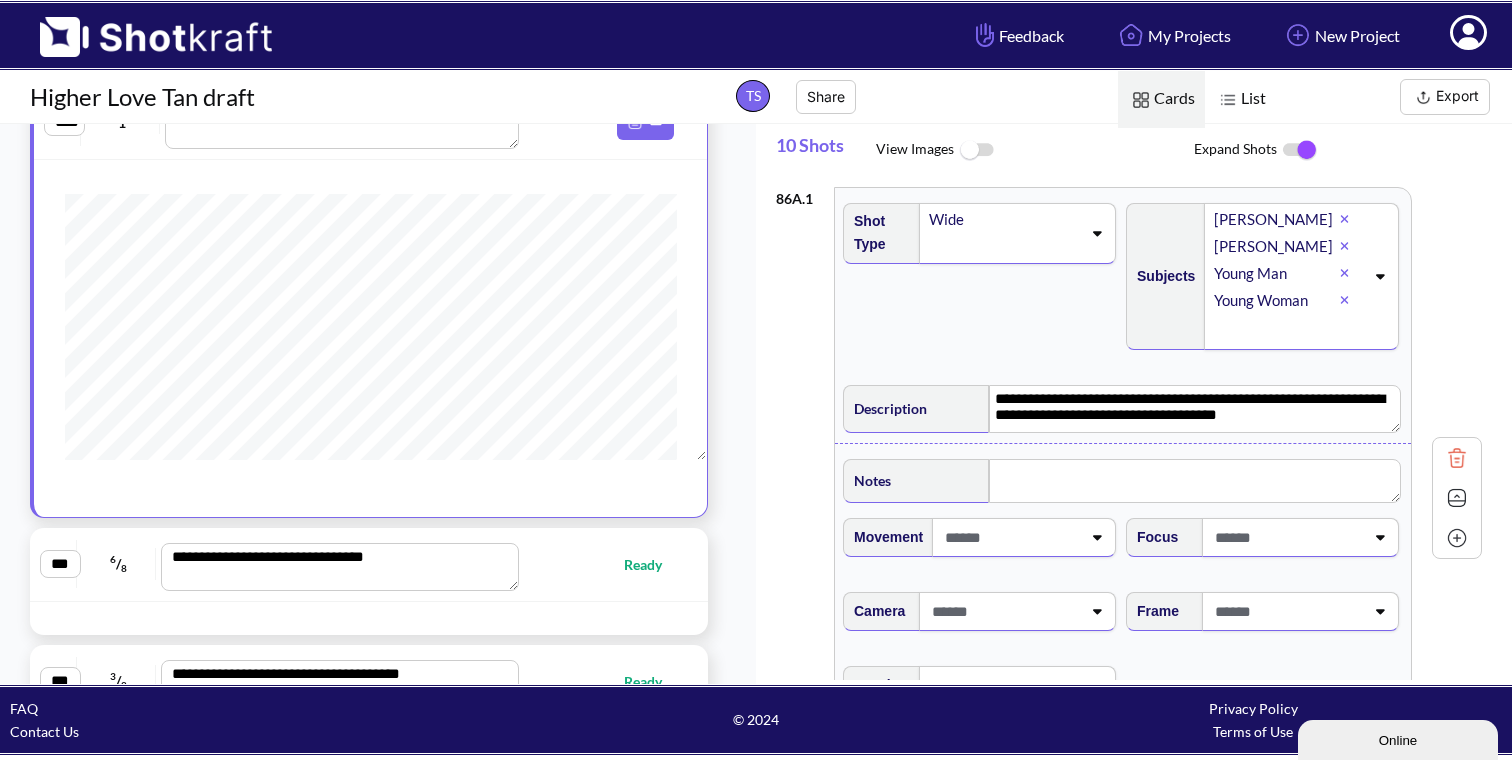 click on "**********" at bounding box center [369, 564] 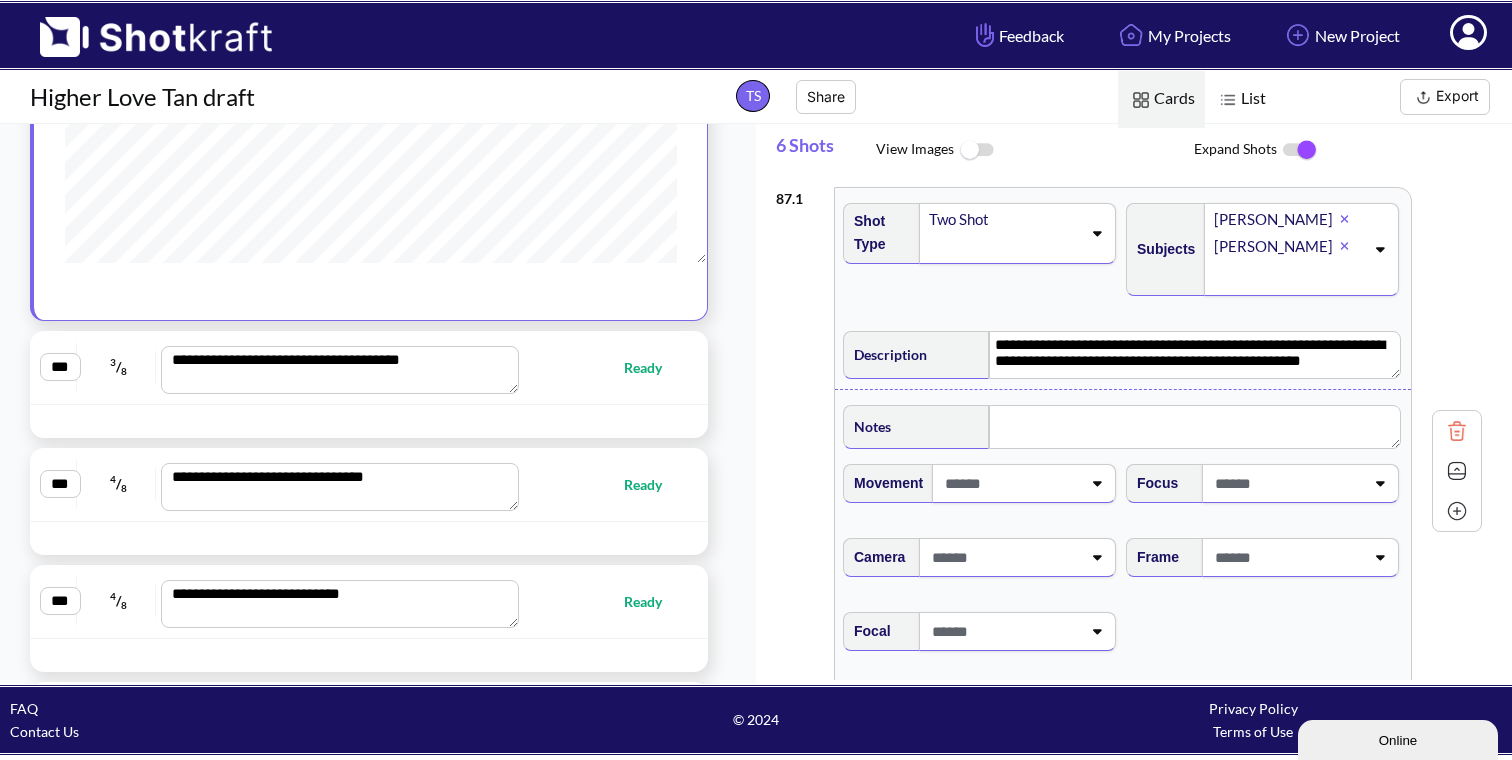 scroll, scrollTop: 10384, scrollLeft: 0, axis: vertical 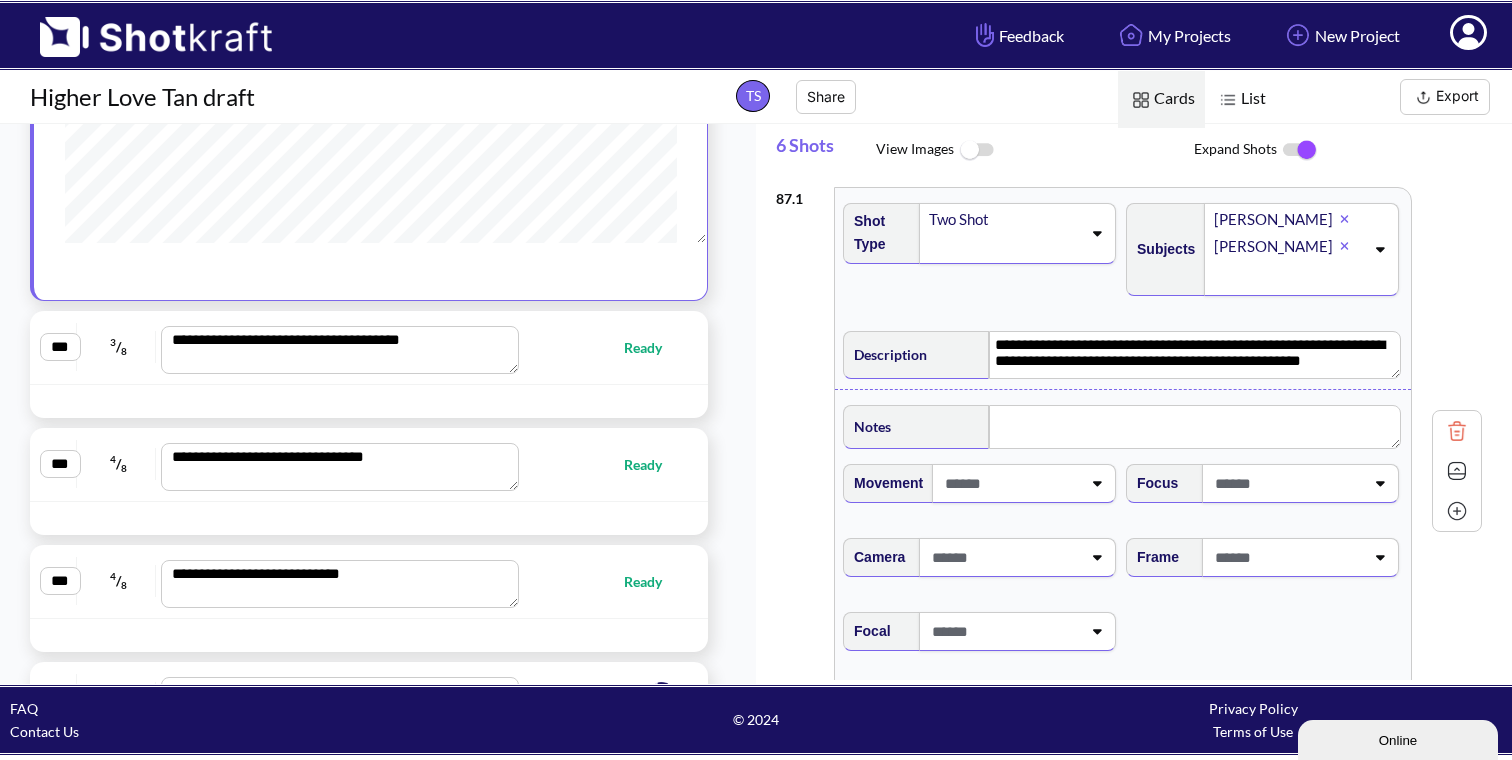 click on "**********" at bounding box center (369, 348) 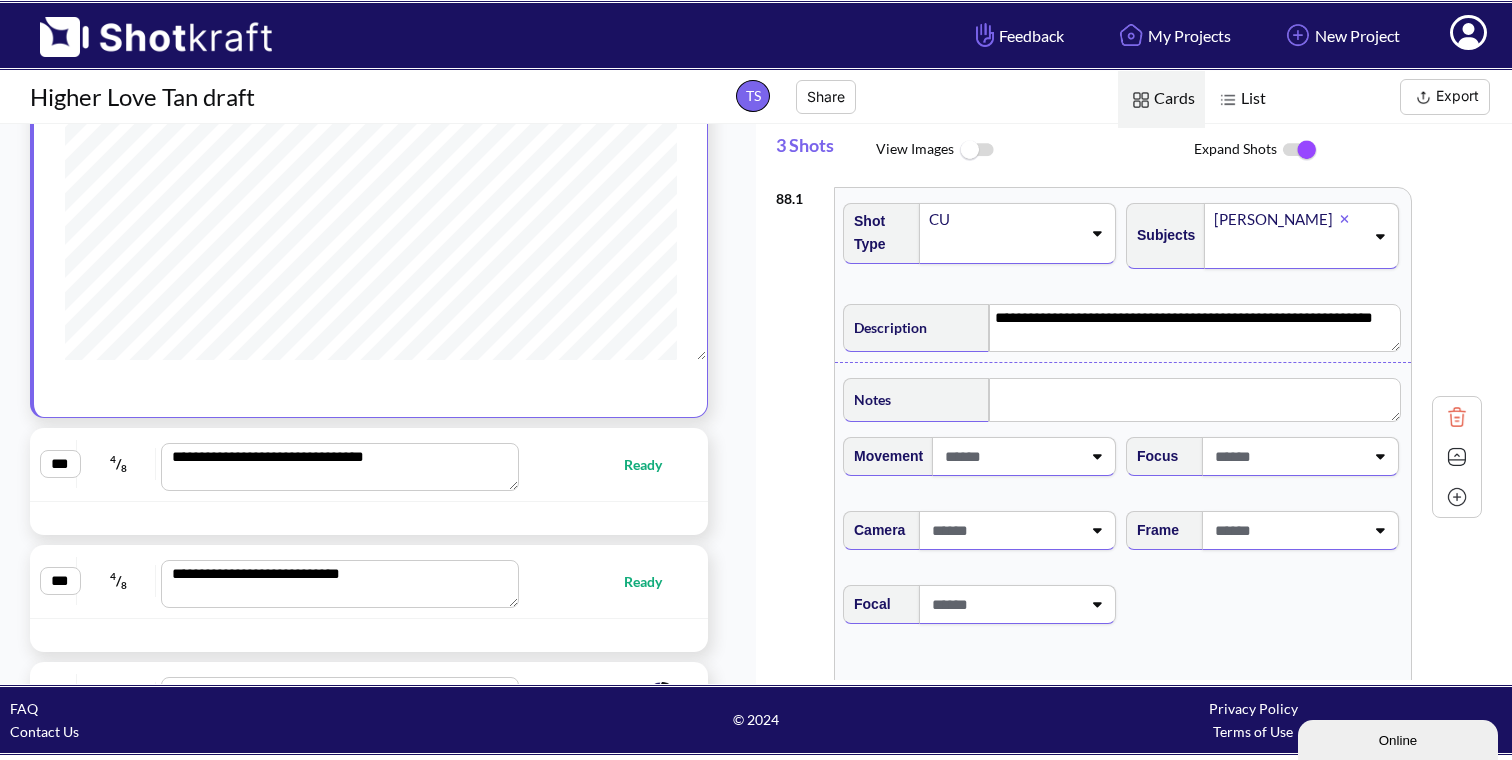 click on "**********" at bounding box center [369, 465] 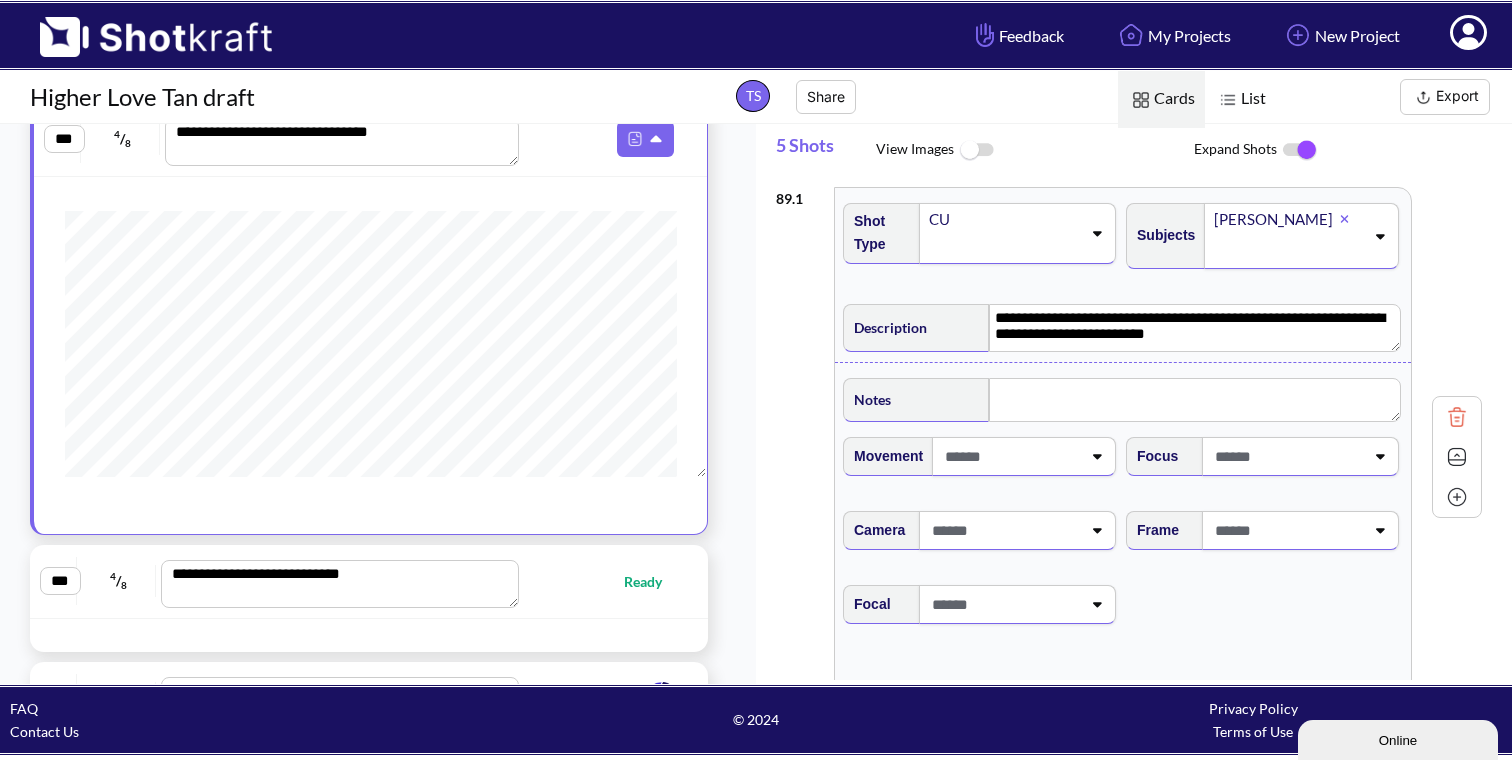 scroll, scrollTop: 10426, scrollLeft: 0, axis: vertical 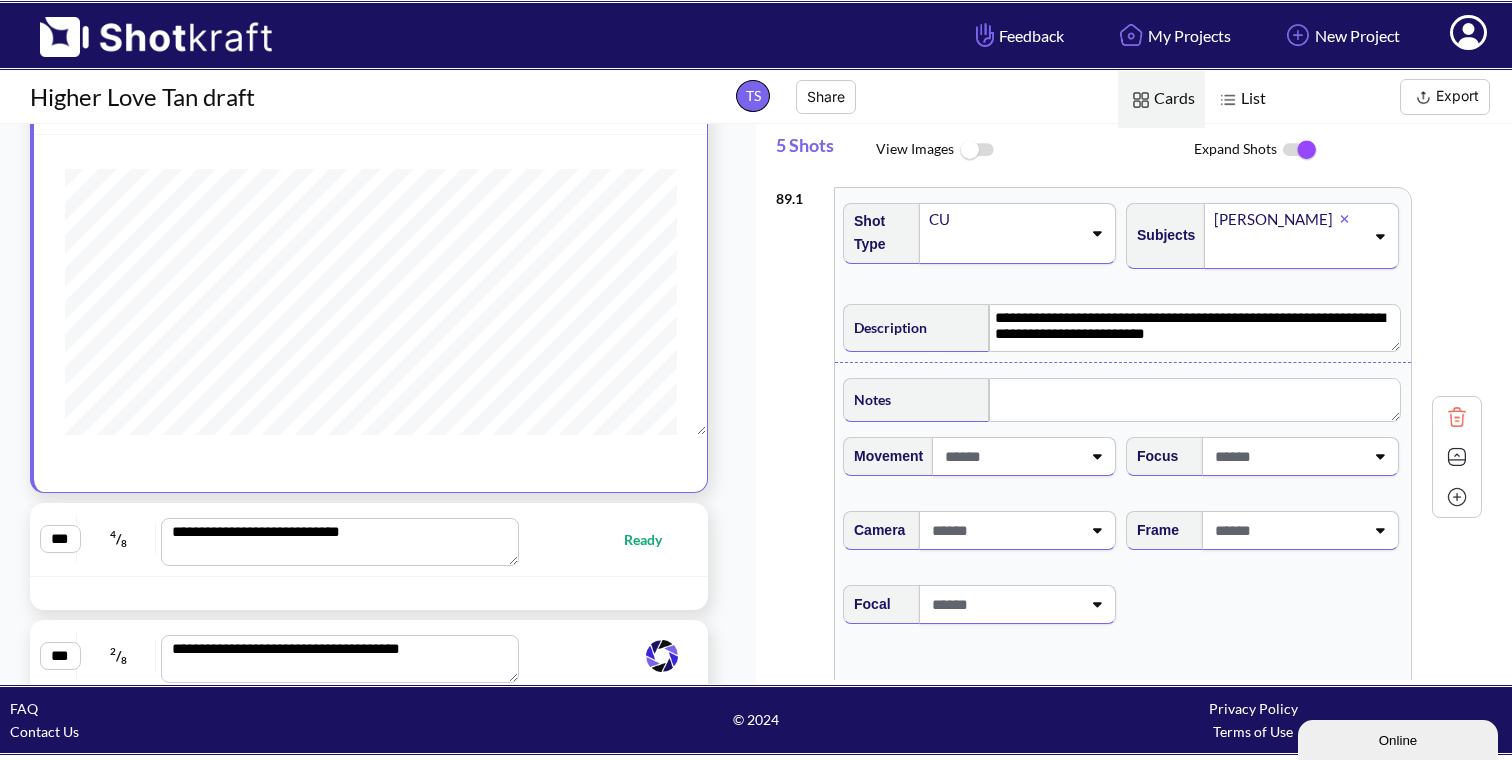 click on "Ready" at bounding box center (653, 539) 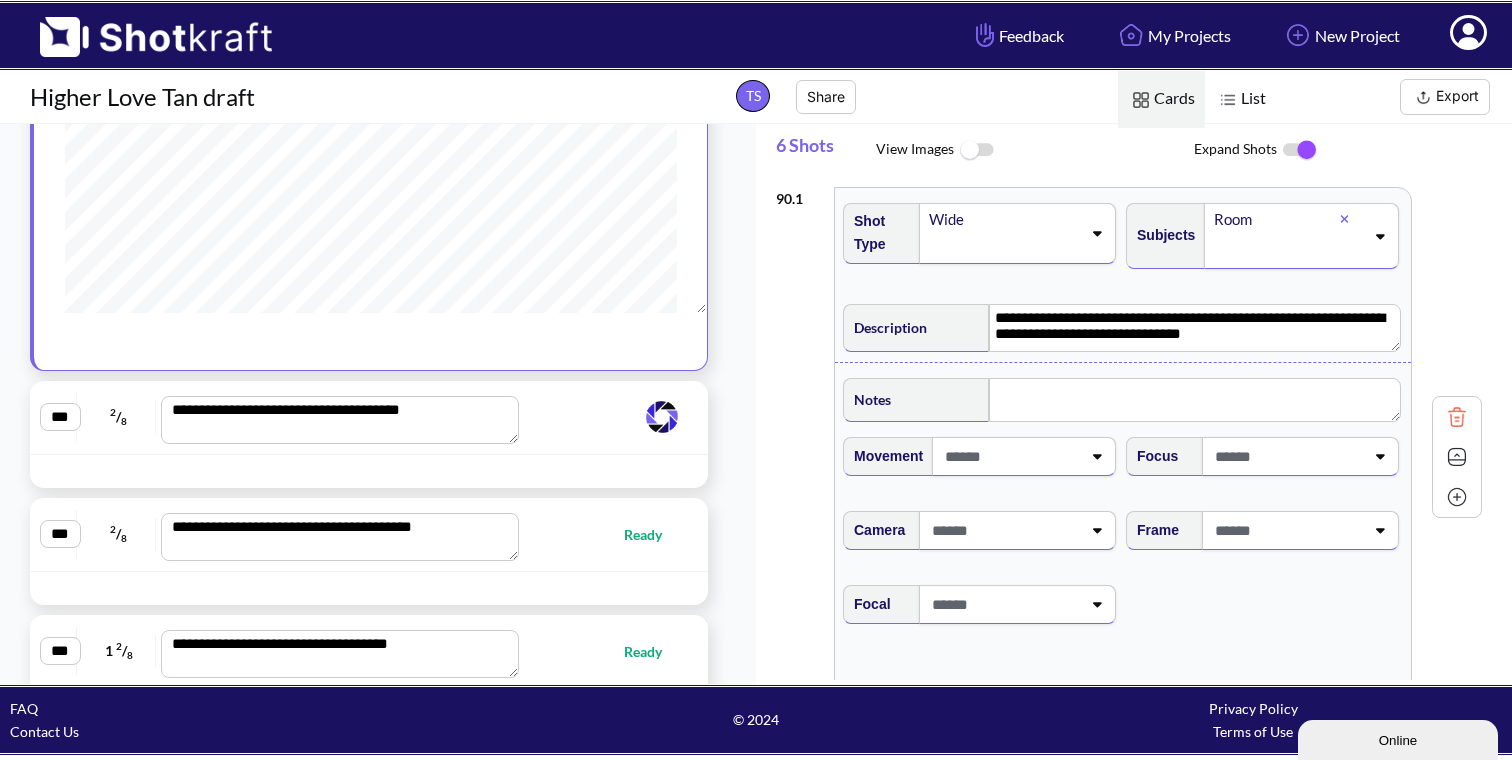 scroll, scrollTop: 10727, scrollLeft: 0, axis: vertical 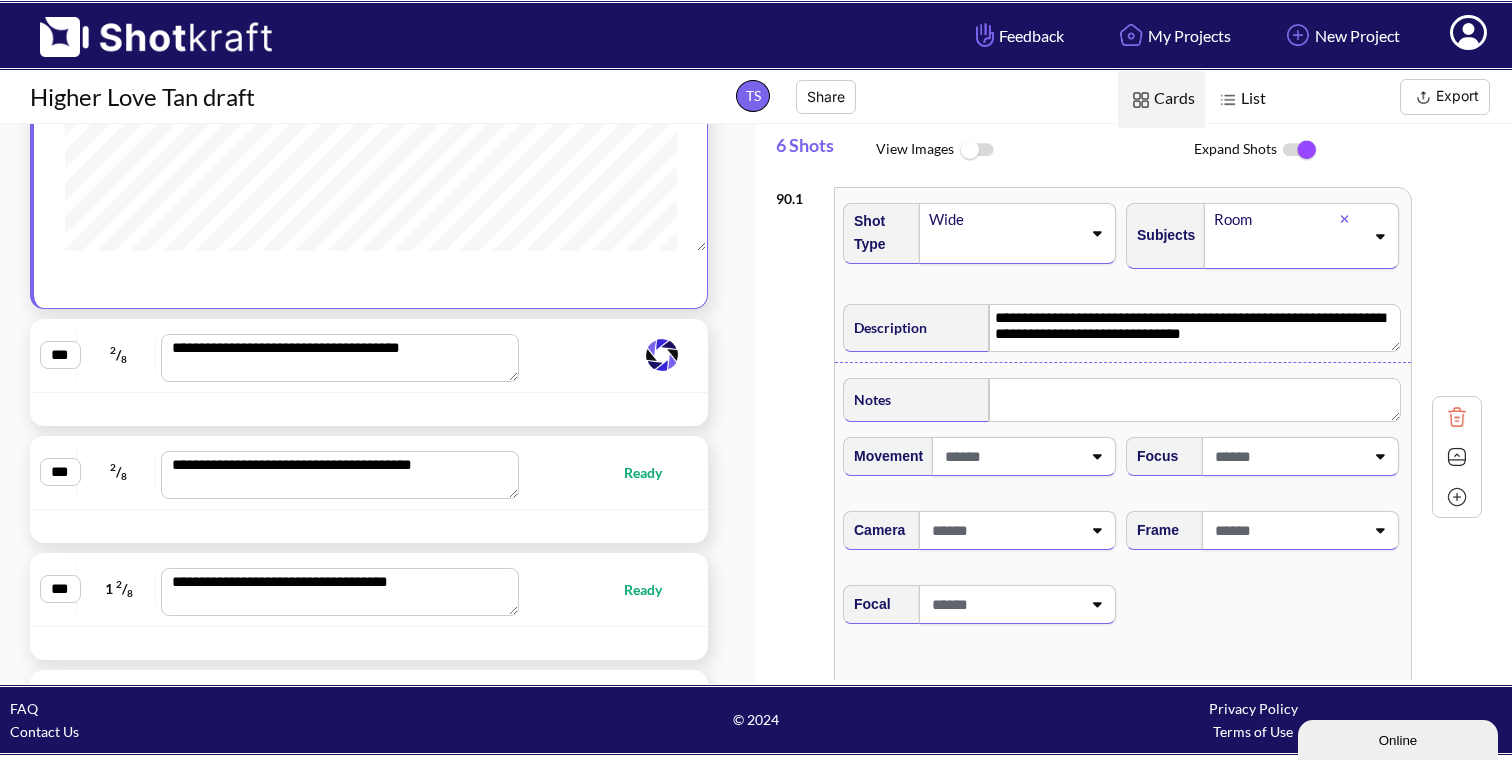 click at bounding box center [604, 355] 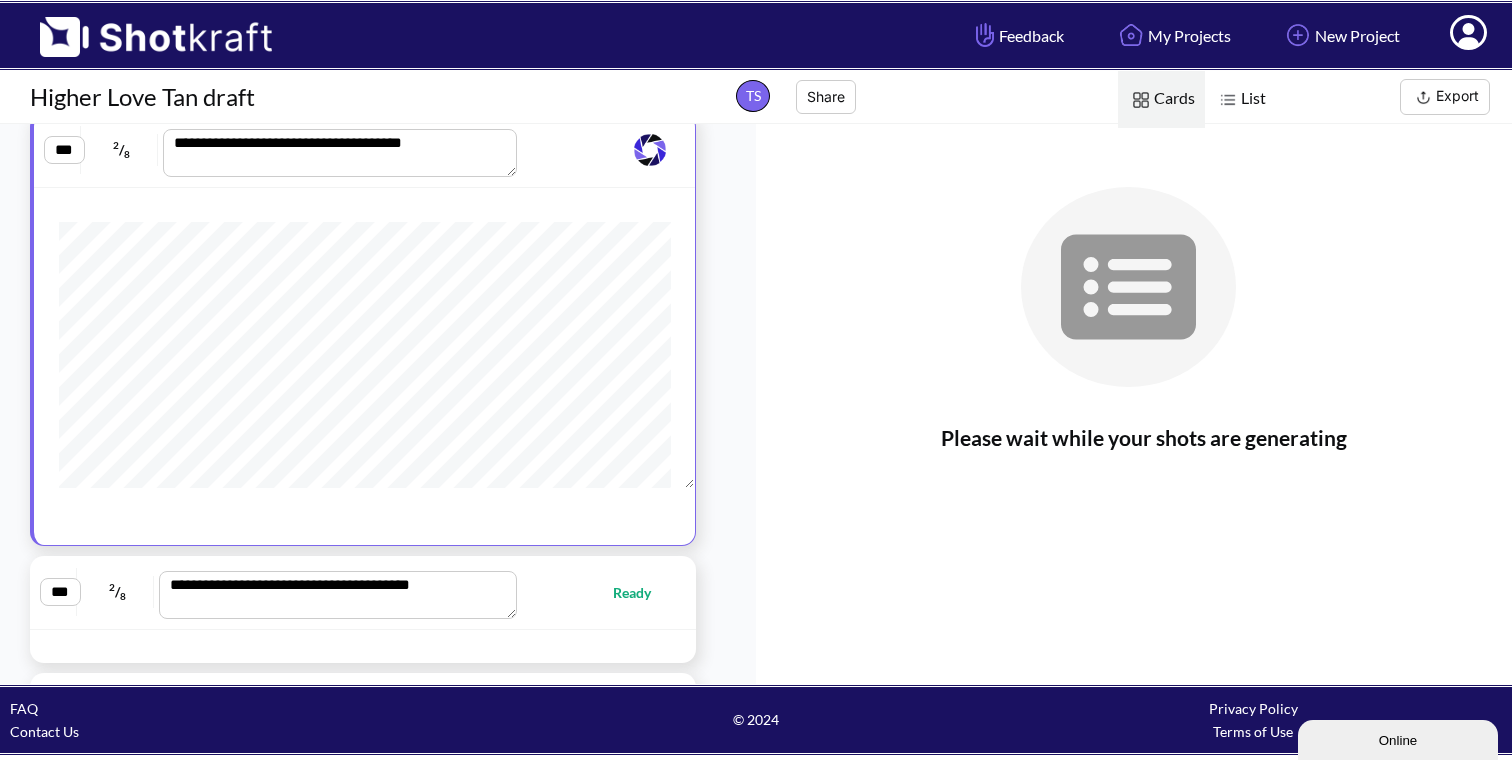 scroll, scrollTop: 10656, scrollLeft: 0, axis: vertical 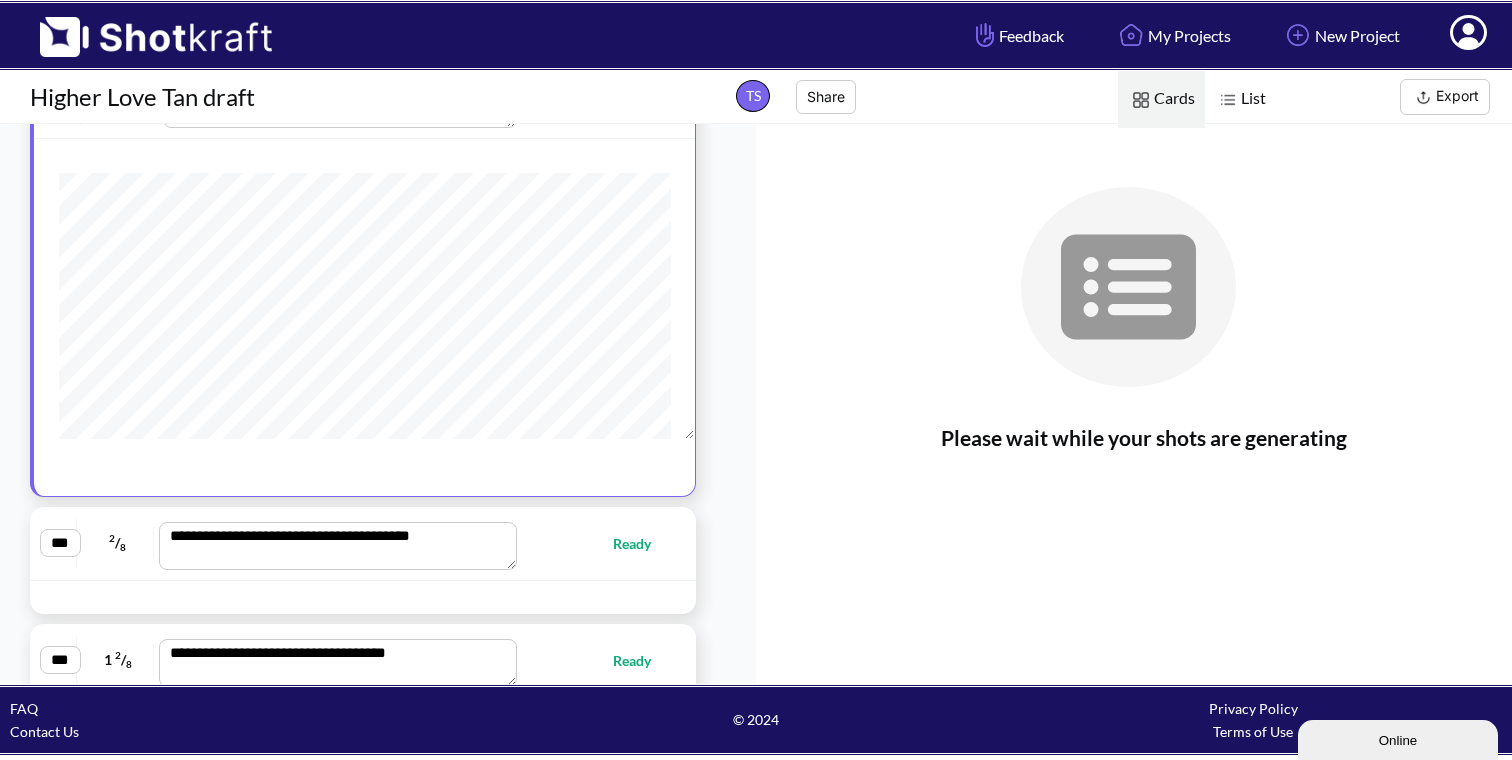 click on "**********" at bounding box center [363, 543] 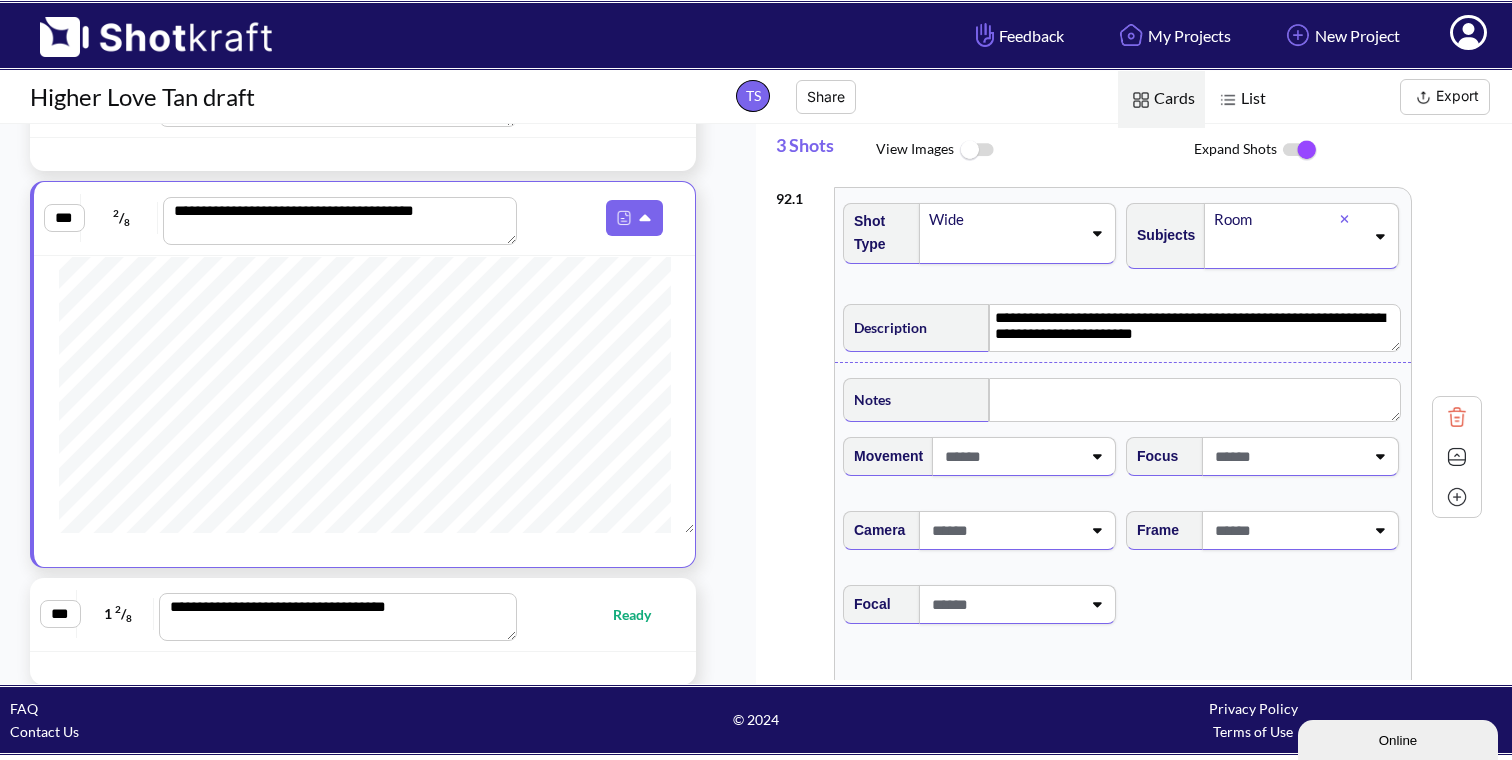 scroll, scrollTop: 132, scrollLeft: 0, axis: vertical 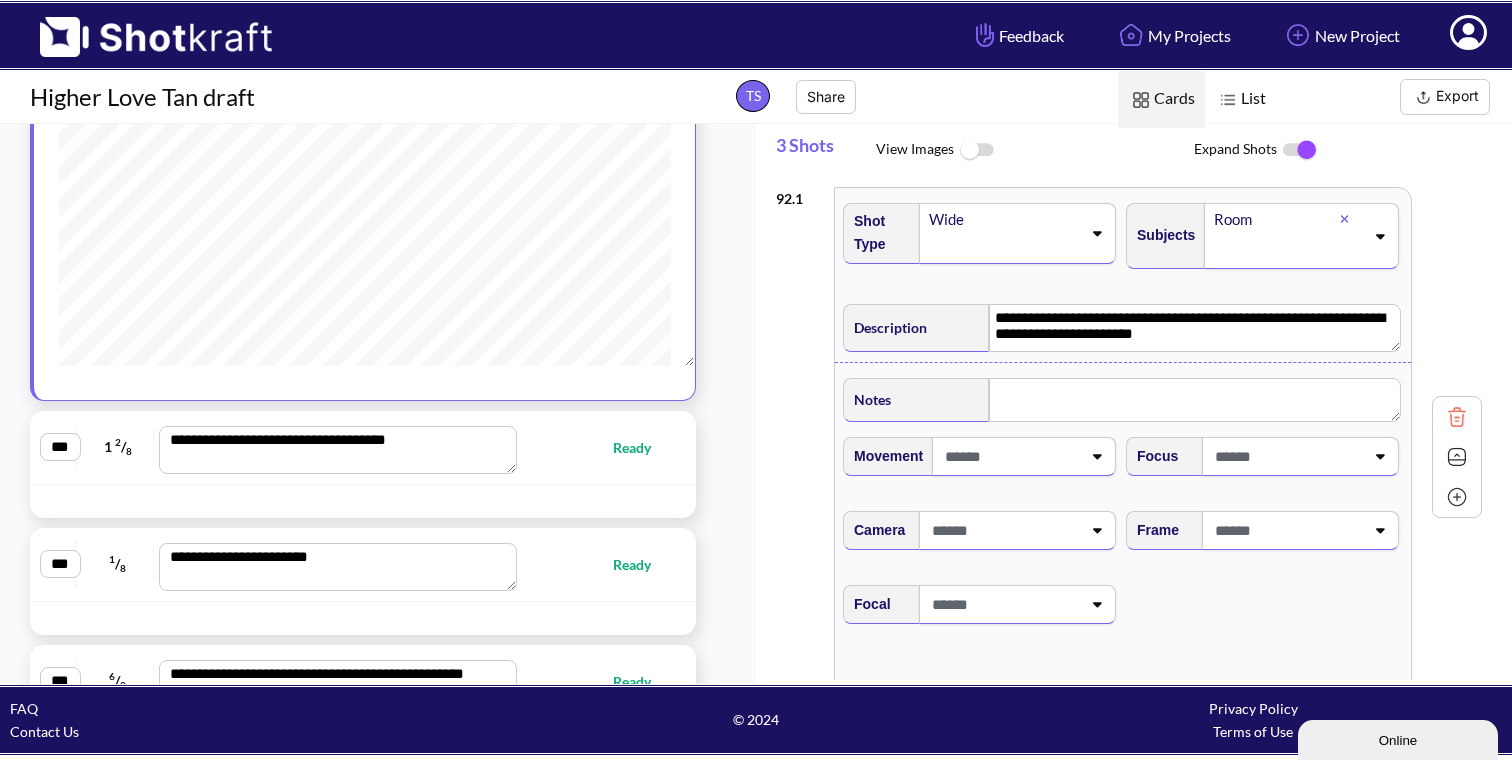 click on "**********" at bounding box center (363, 448) 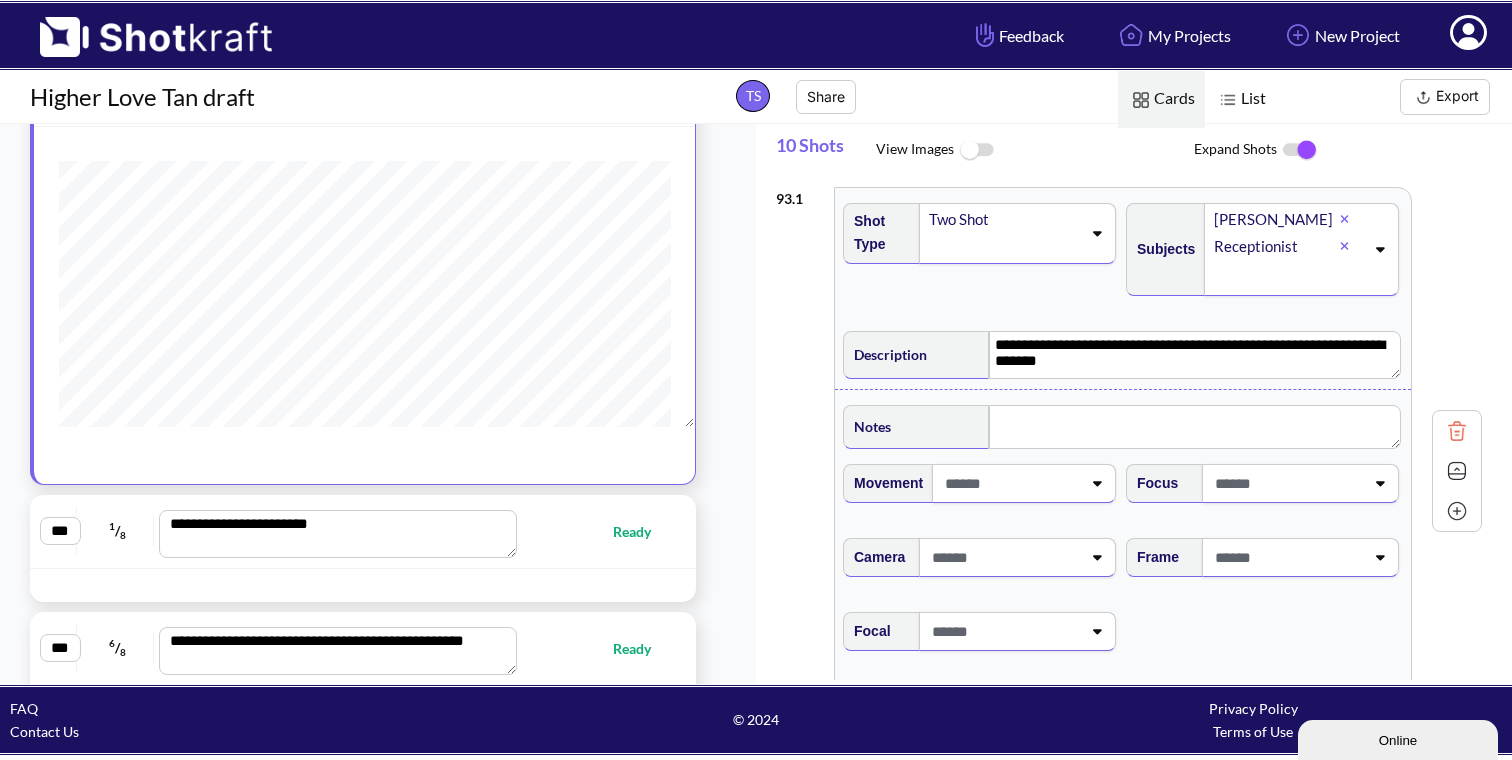 scroll, scrollTop: 10904, scrollLeft: 0, axis: vertical 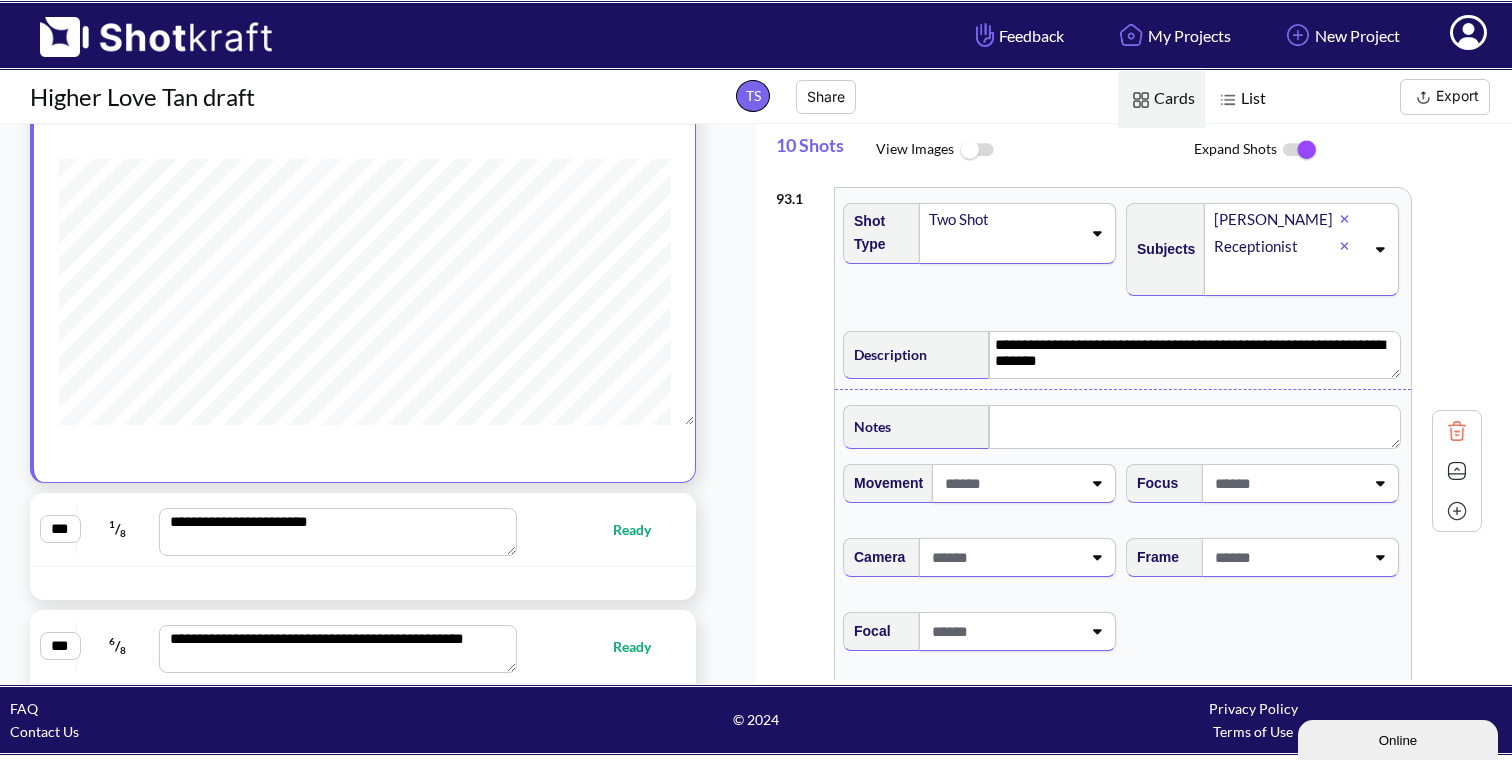 click on "**********" at bounding box center [363, 530] 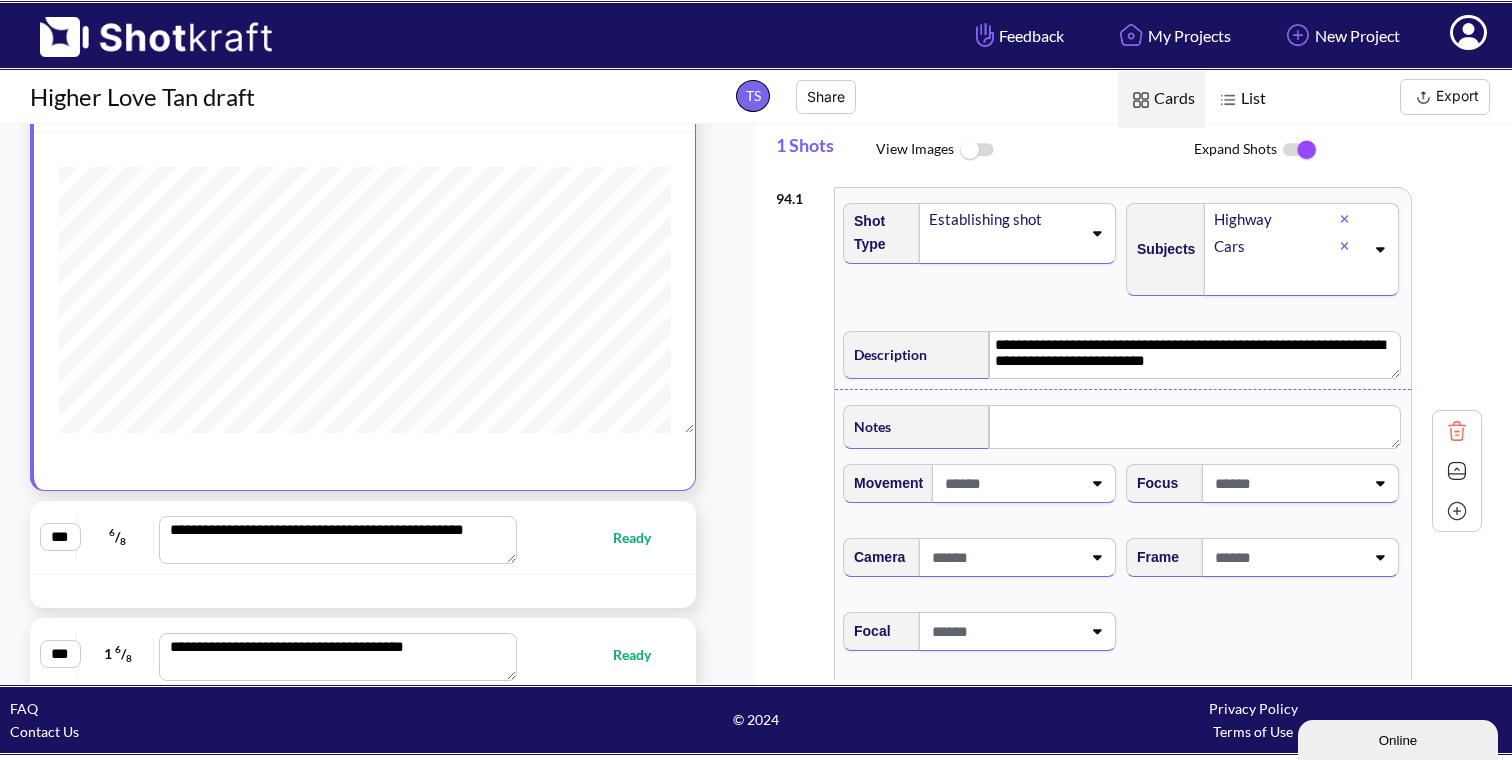 scroll, scrollTop: 11054, scrollLeft: 0, axis: vertical 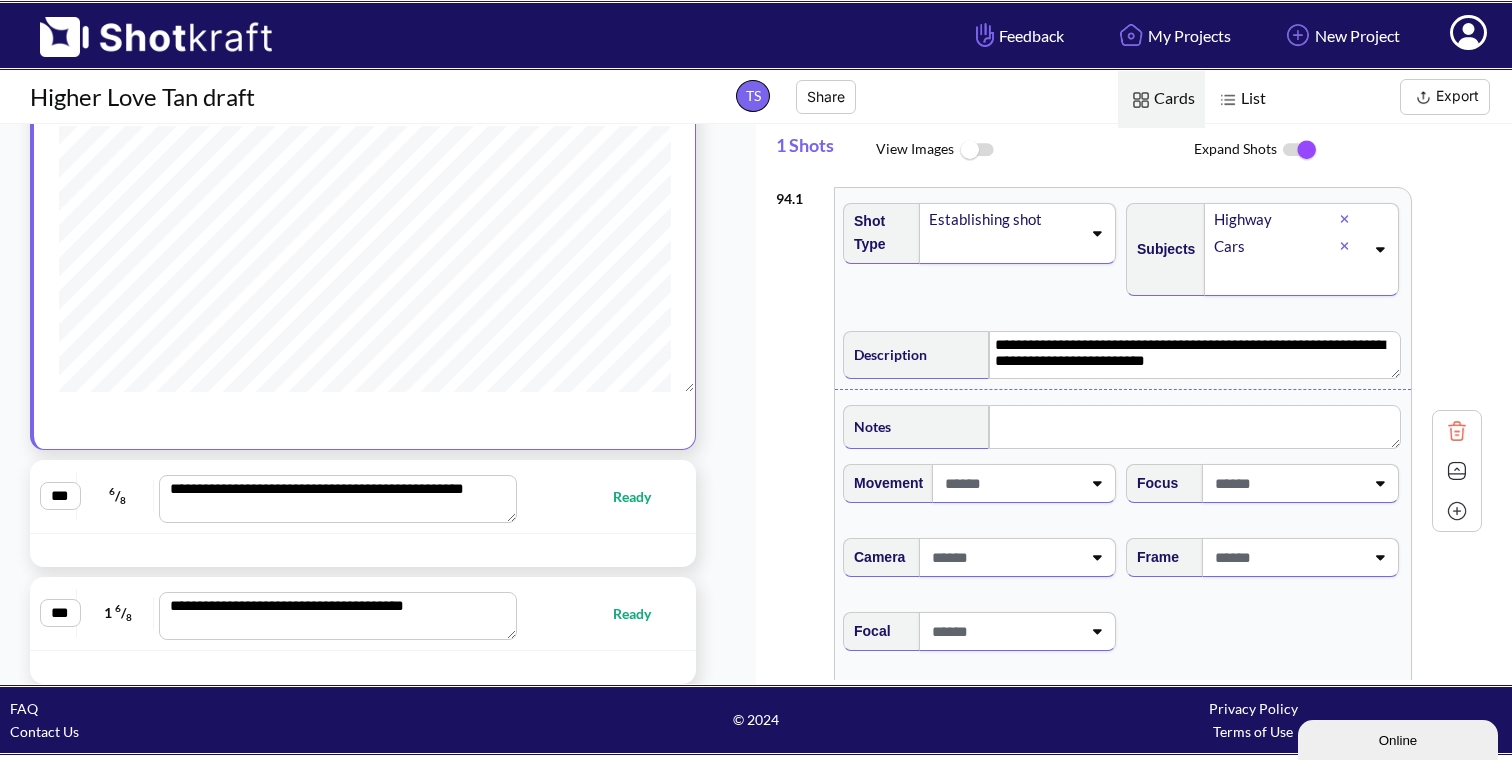 click on "Ready" at bounding box center [594, 496] 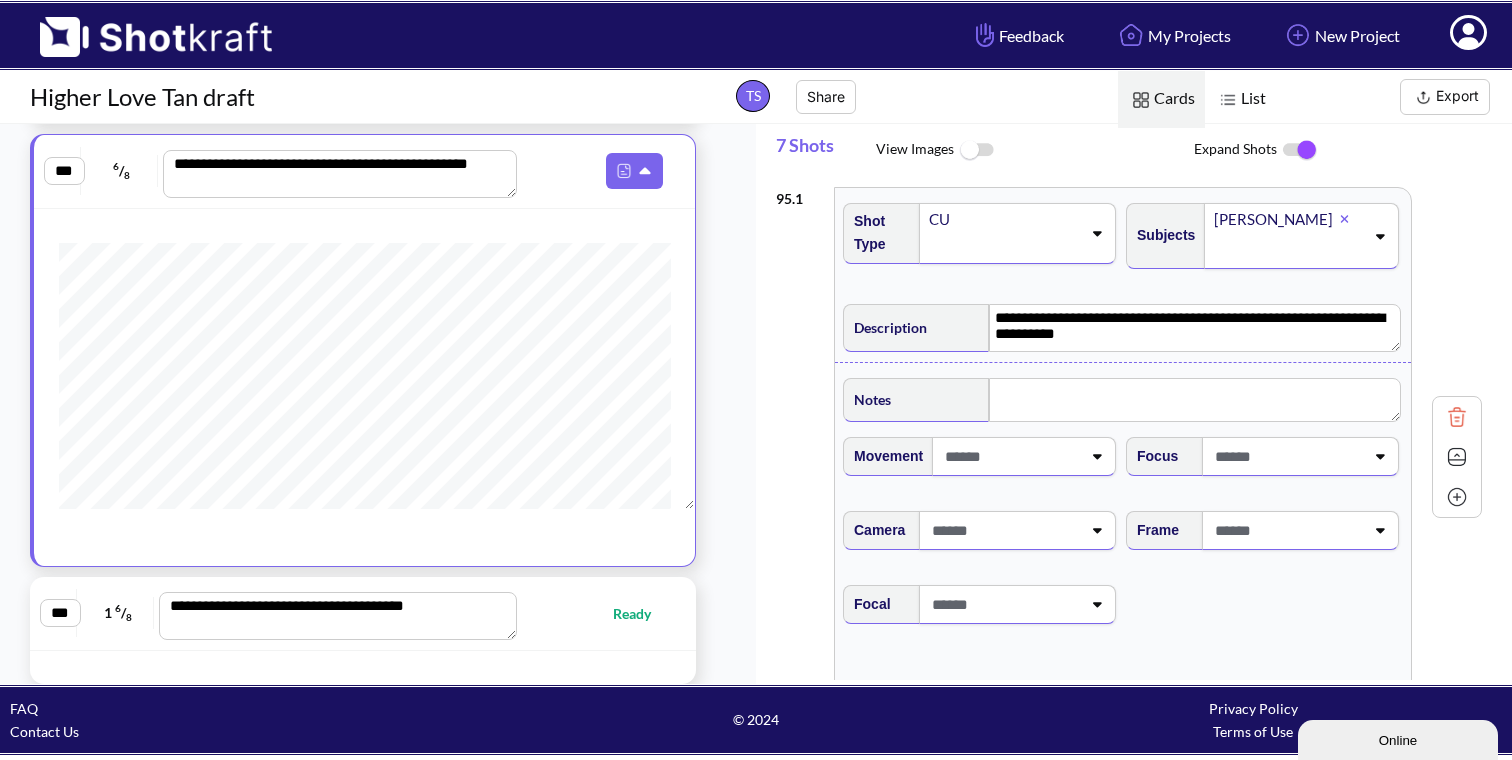 click on "Ready" at bounding box center [594, 613] 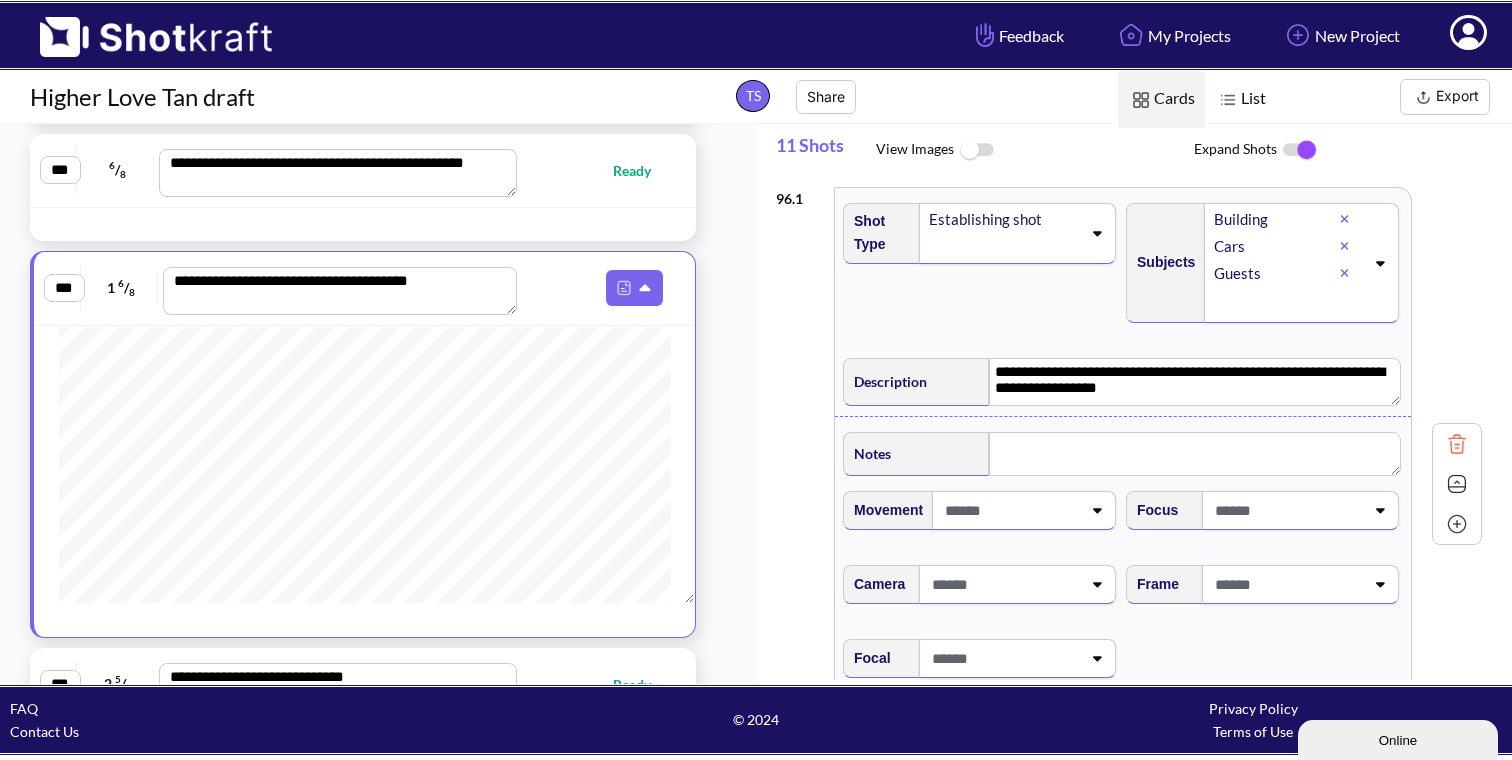 scroll, scrollTop: 2120, scrollLeft: 0, axis: vertical 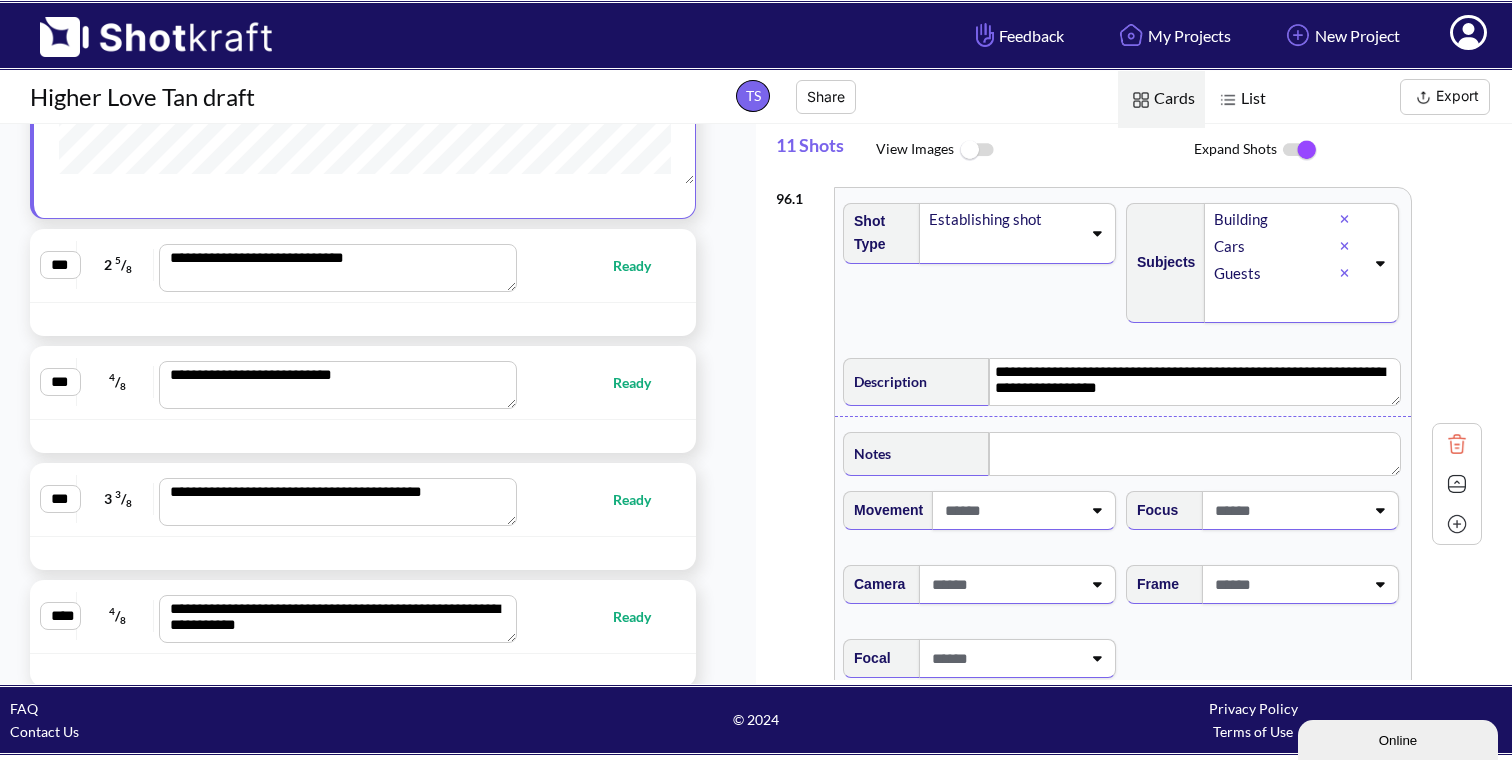 click on "**********" at bounding box center [363, 265] 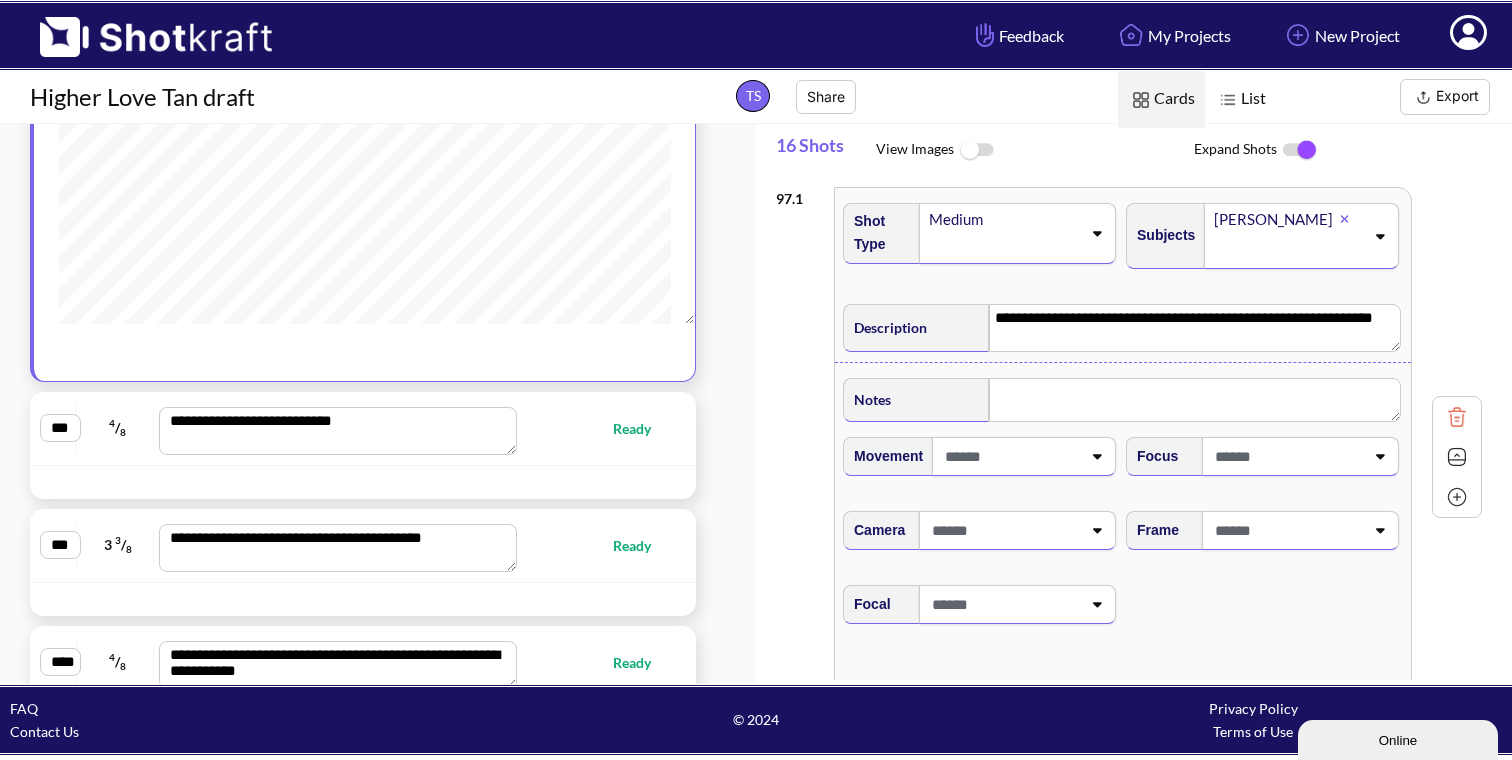 click on "**********" at bounding box center [363, 429] 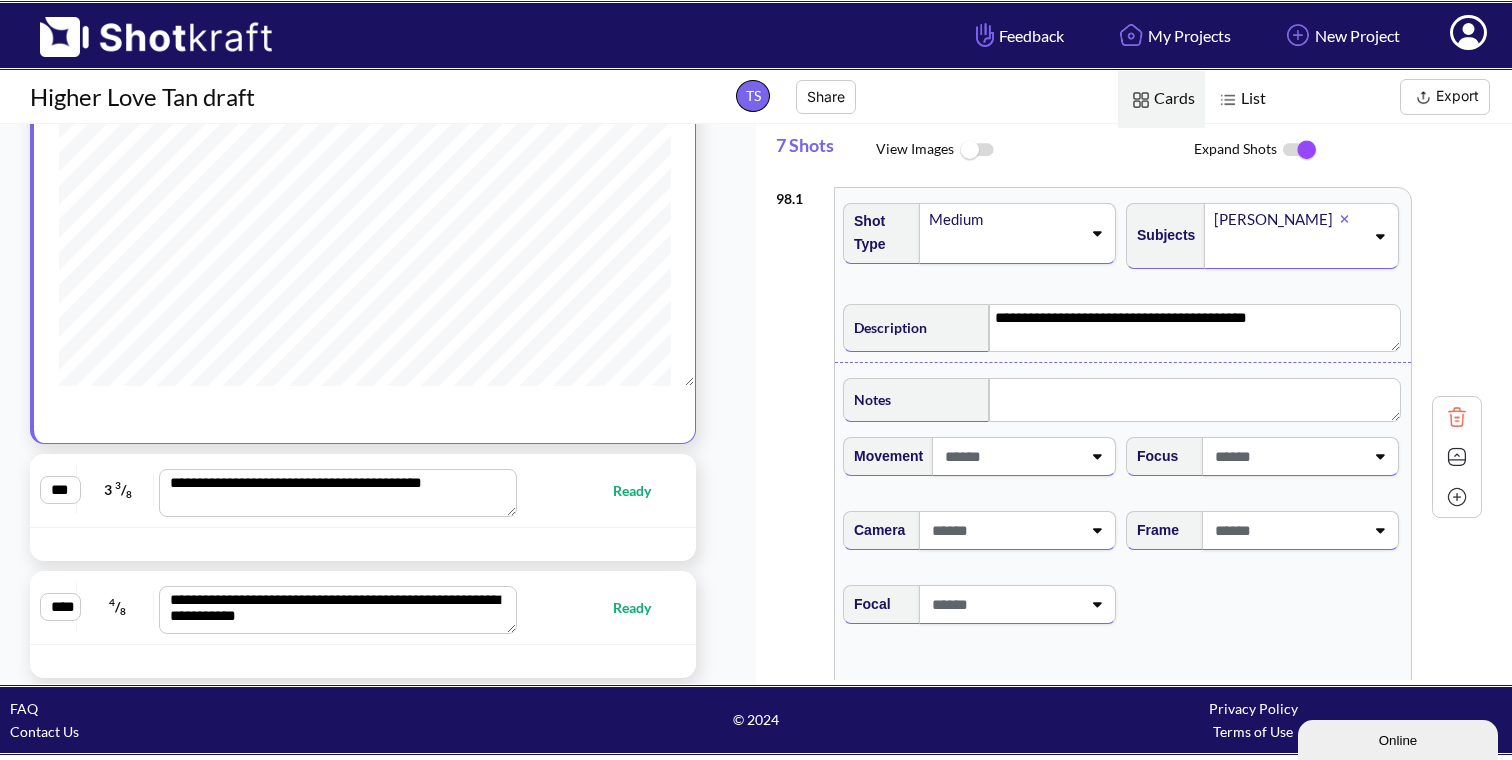 scroll, scrollTop: 11535, scrollLeft: 0, axis: vertical 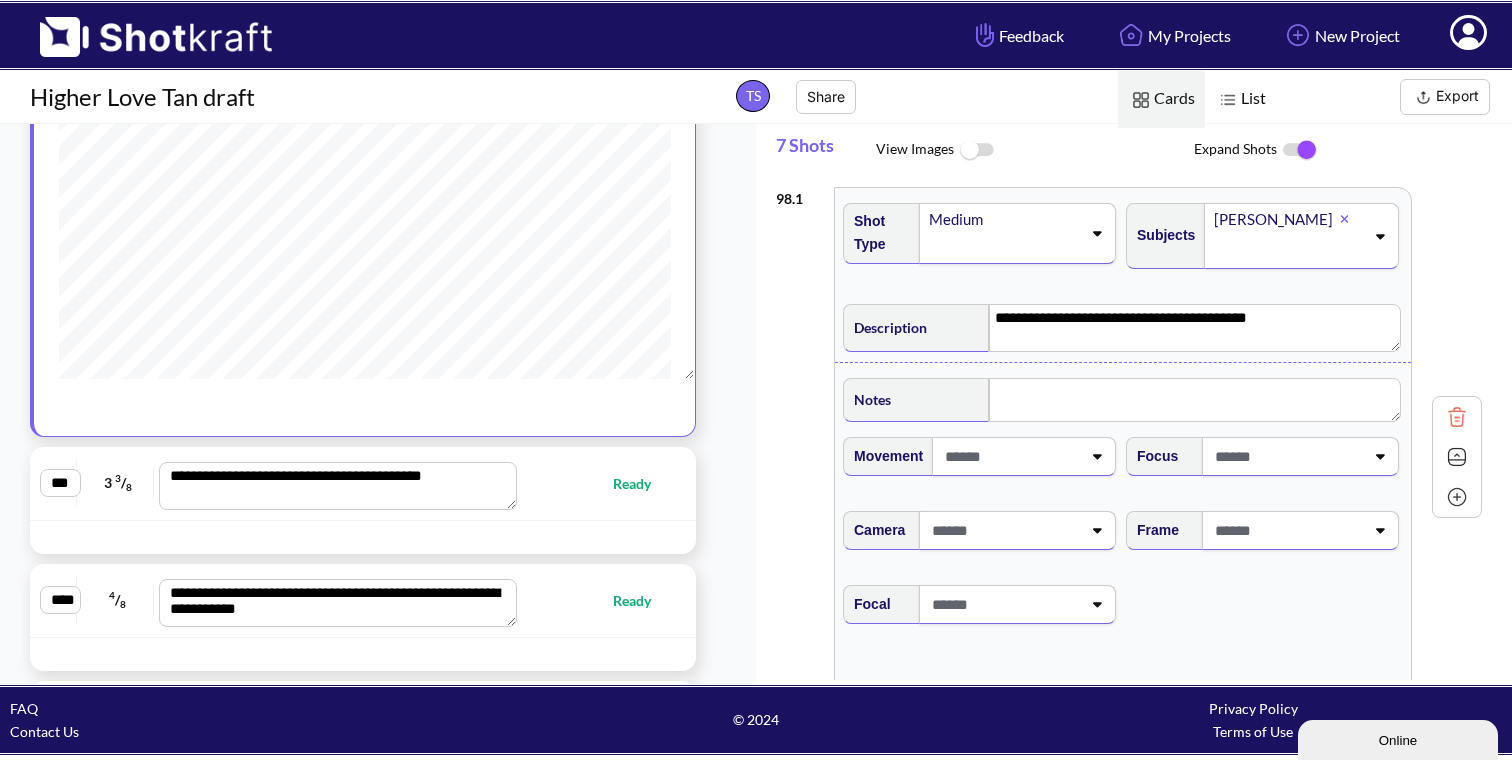 click on "**********" at bounding box center [363, 484] 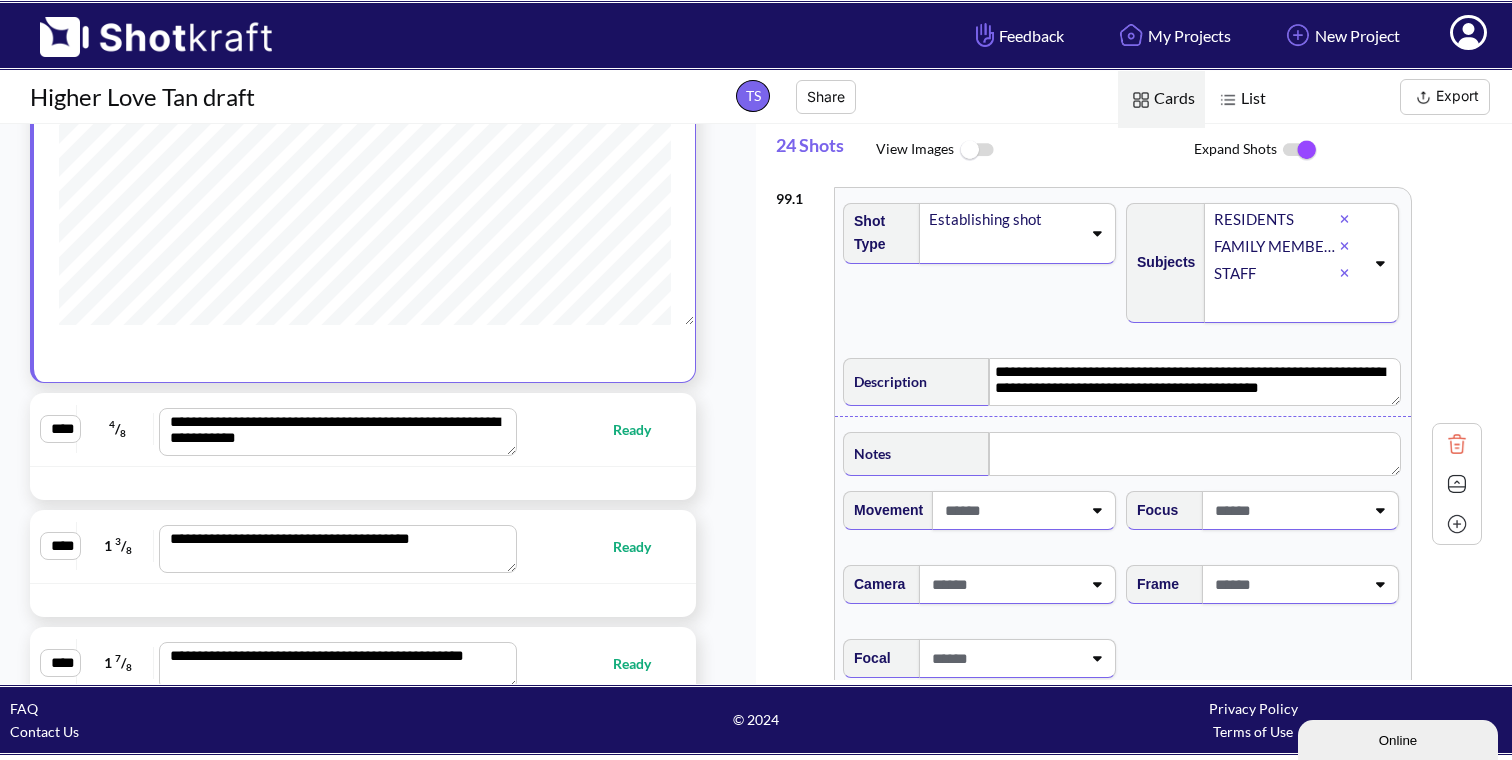 scroll, scrollTop: 11717, scrollLeft: 0, axis: vertical 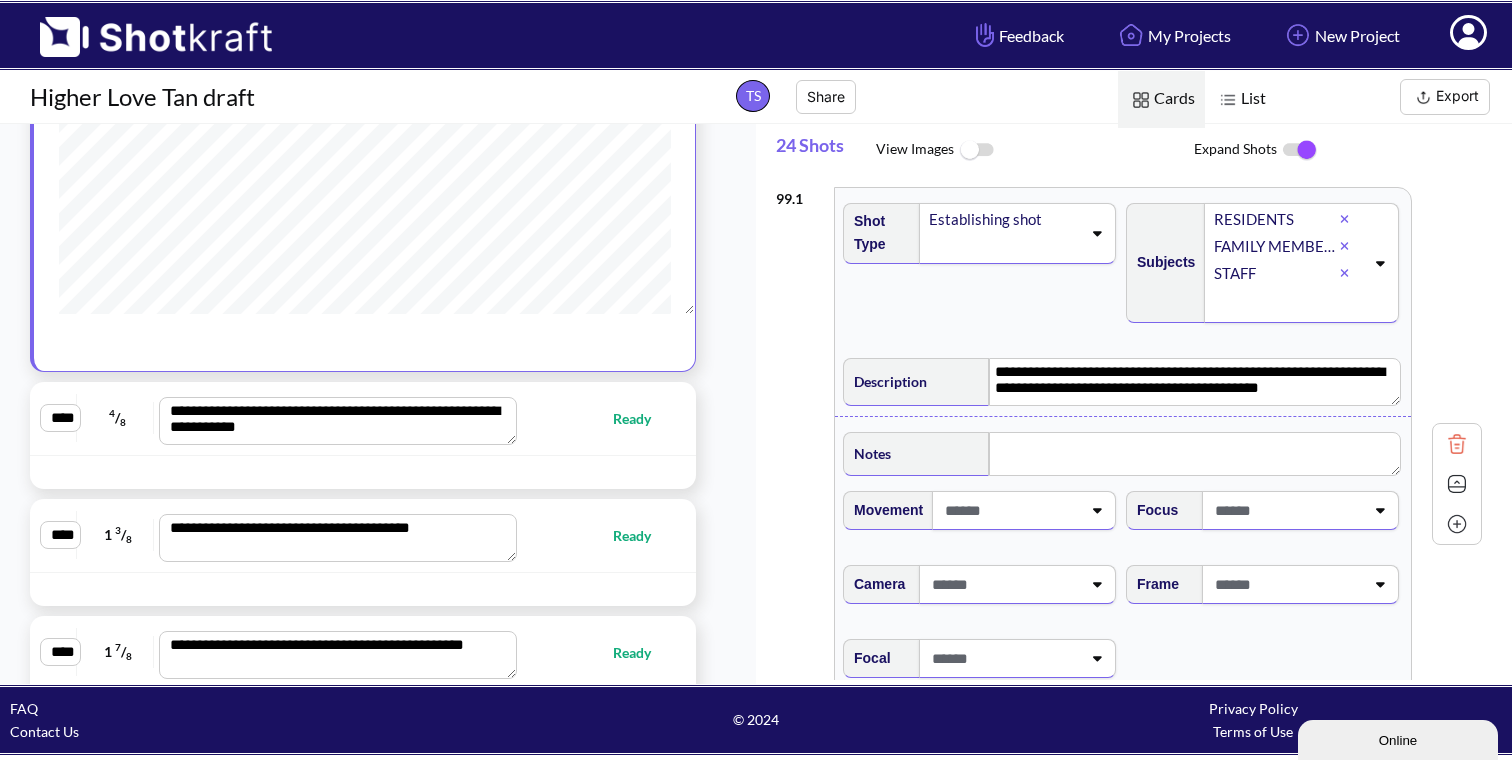click on "Ready" at bounding box center (642, 418) 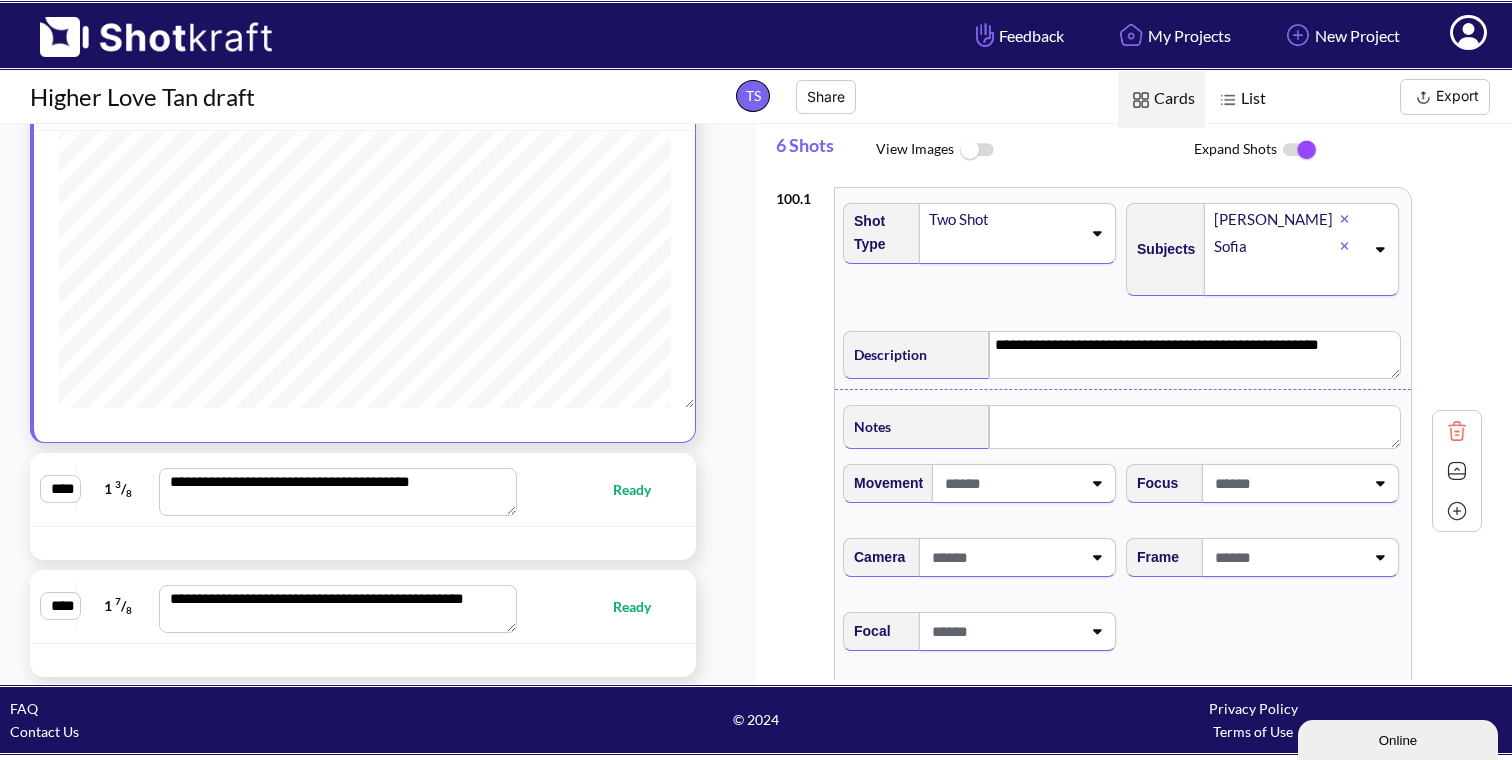 scroll, scrollTop: 57, scrollLeft: 0, axis: vertical 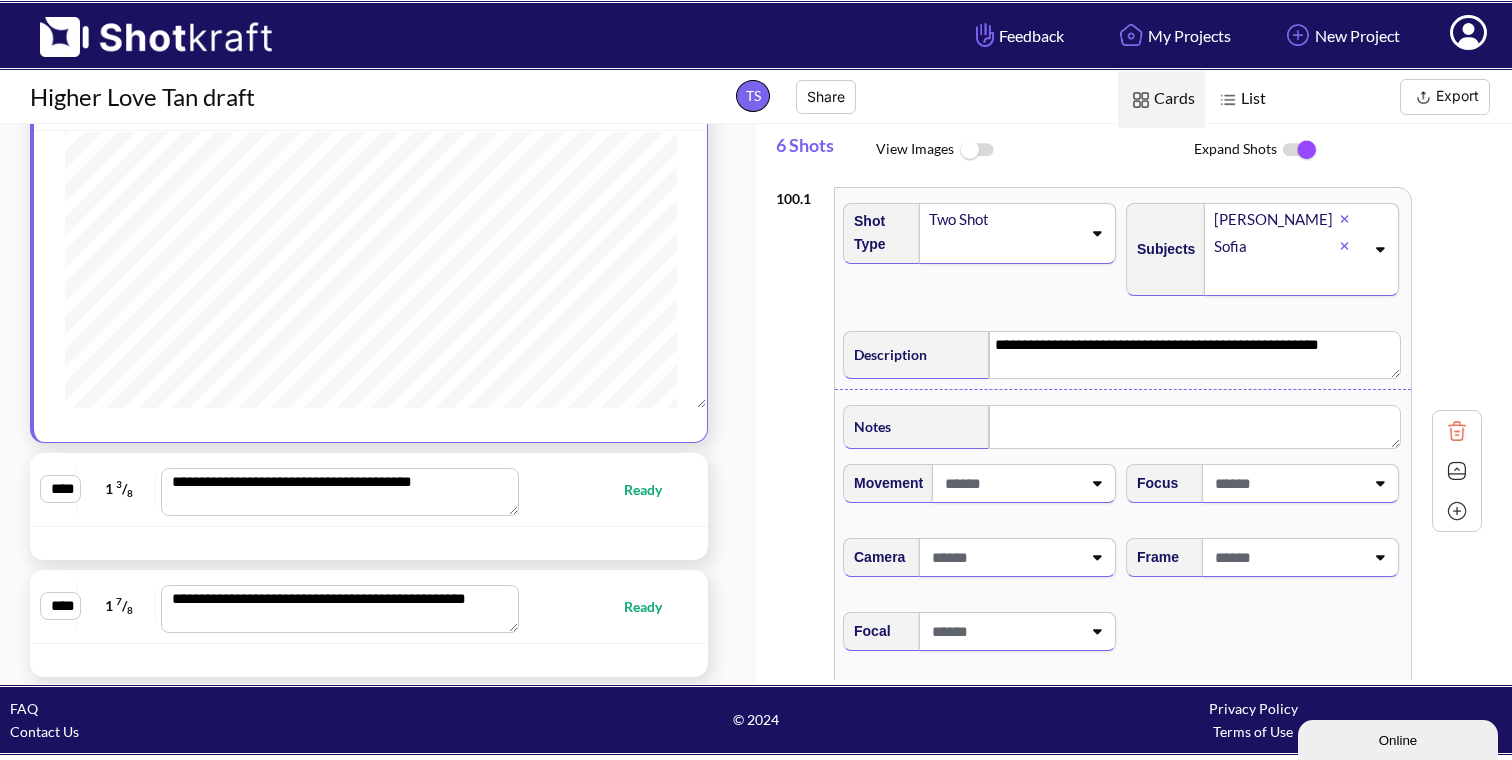 click on "Ready" at bounding box center (653, 489) 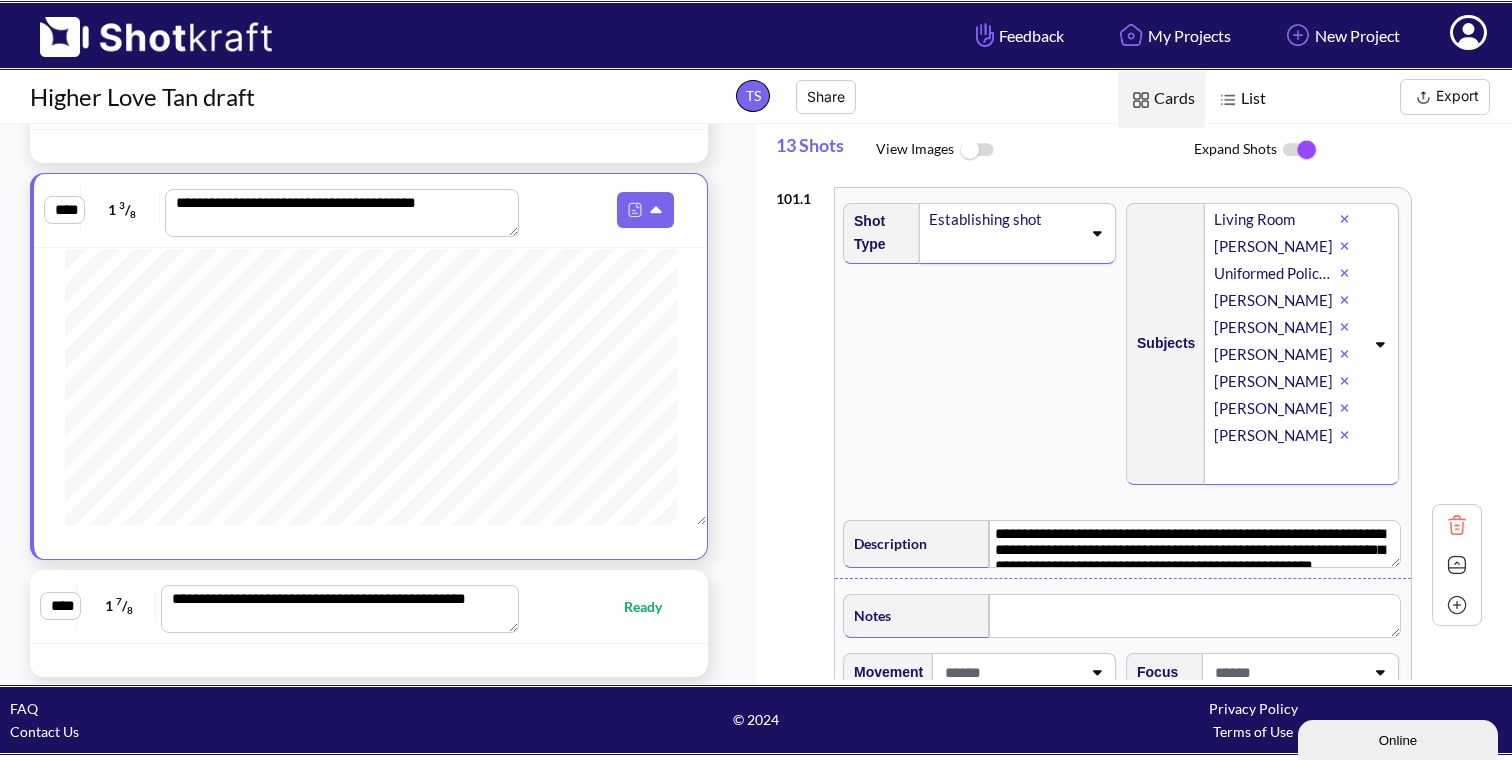 scroll, scrollTop: 124, scrollLeft: 0, axis: vertical 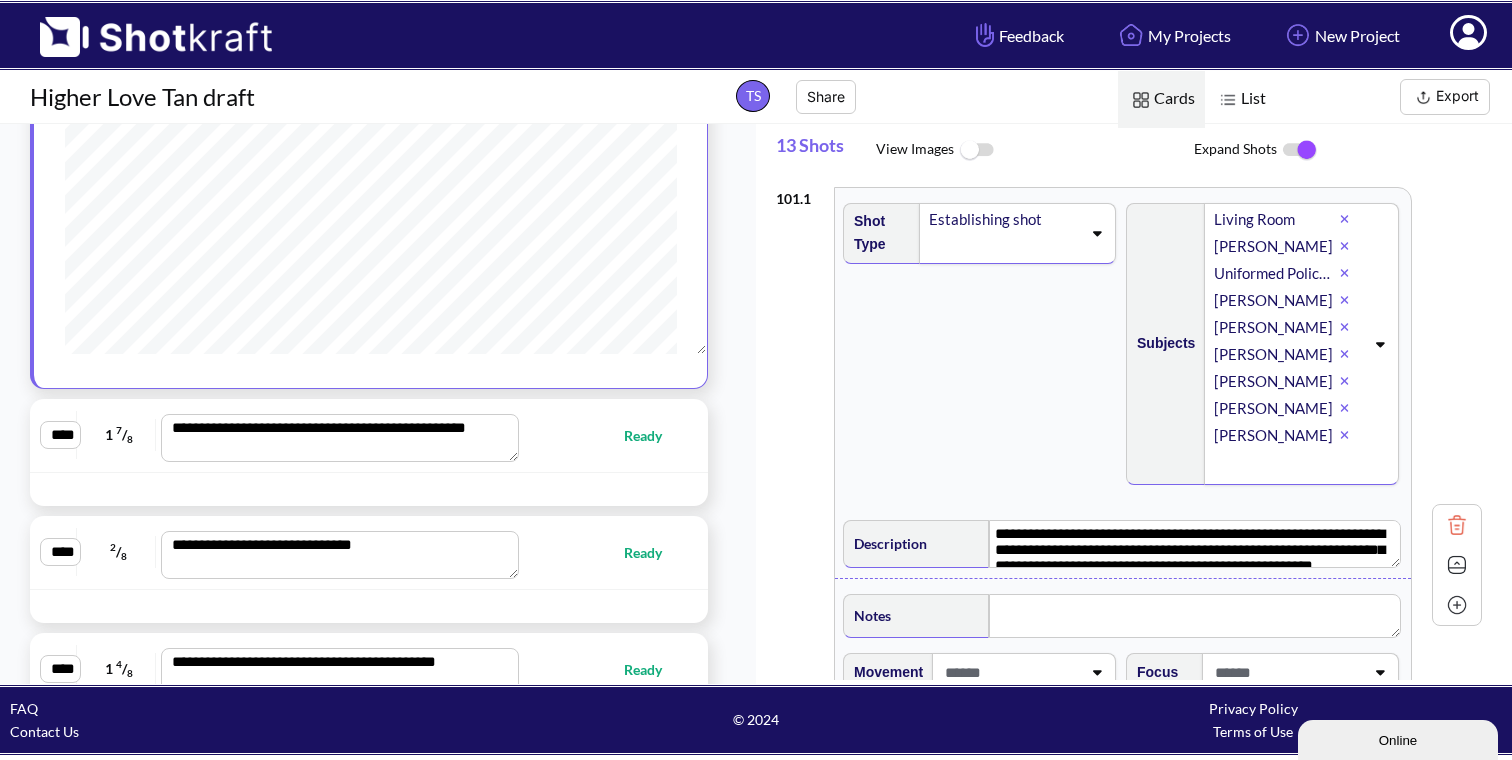click on "Ready" at bounding box center [604, 435] 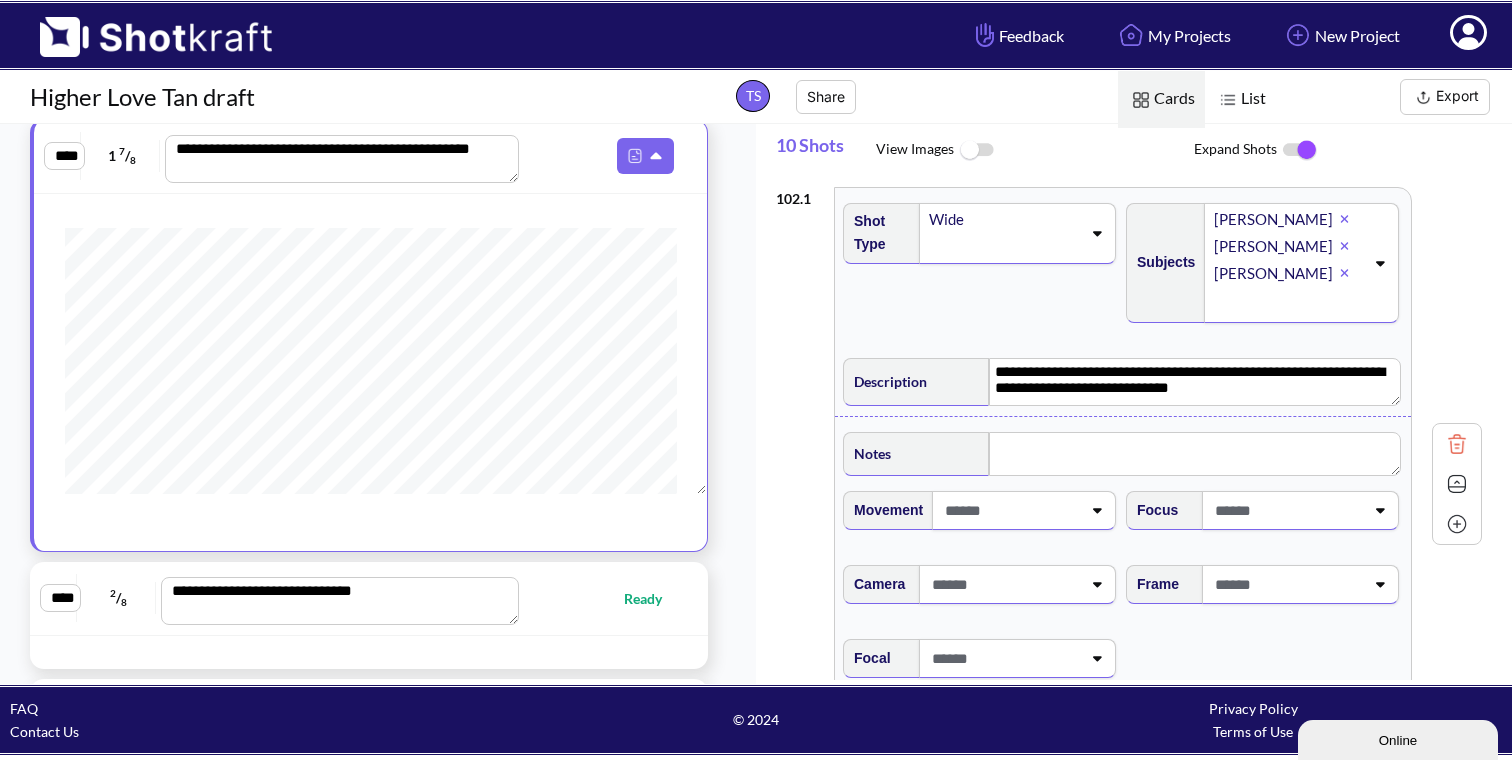 click on "Ready" at bounding box center (604, 598) 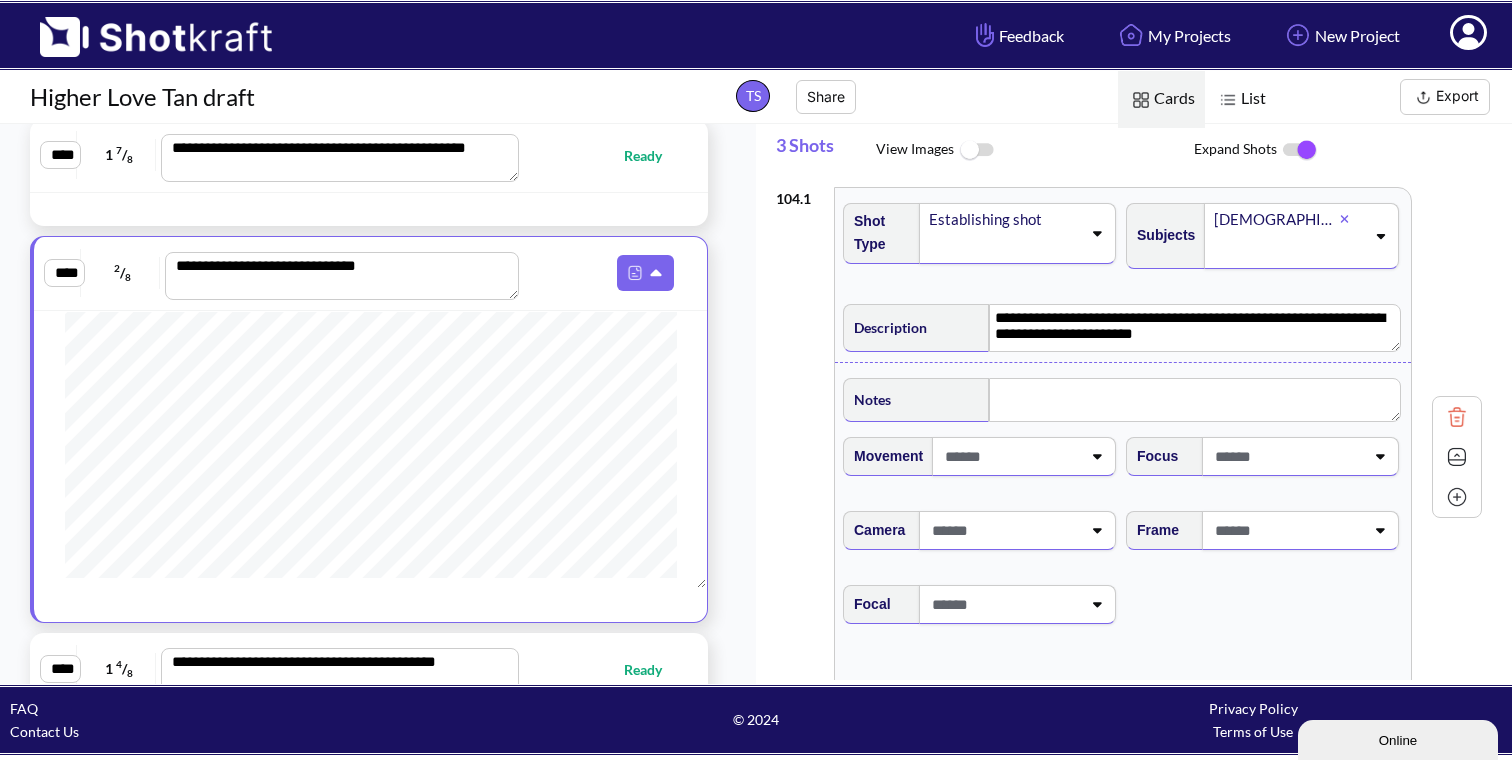 scroll, scrollTop: 536, scrollLeft: 0, axis: vertical 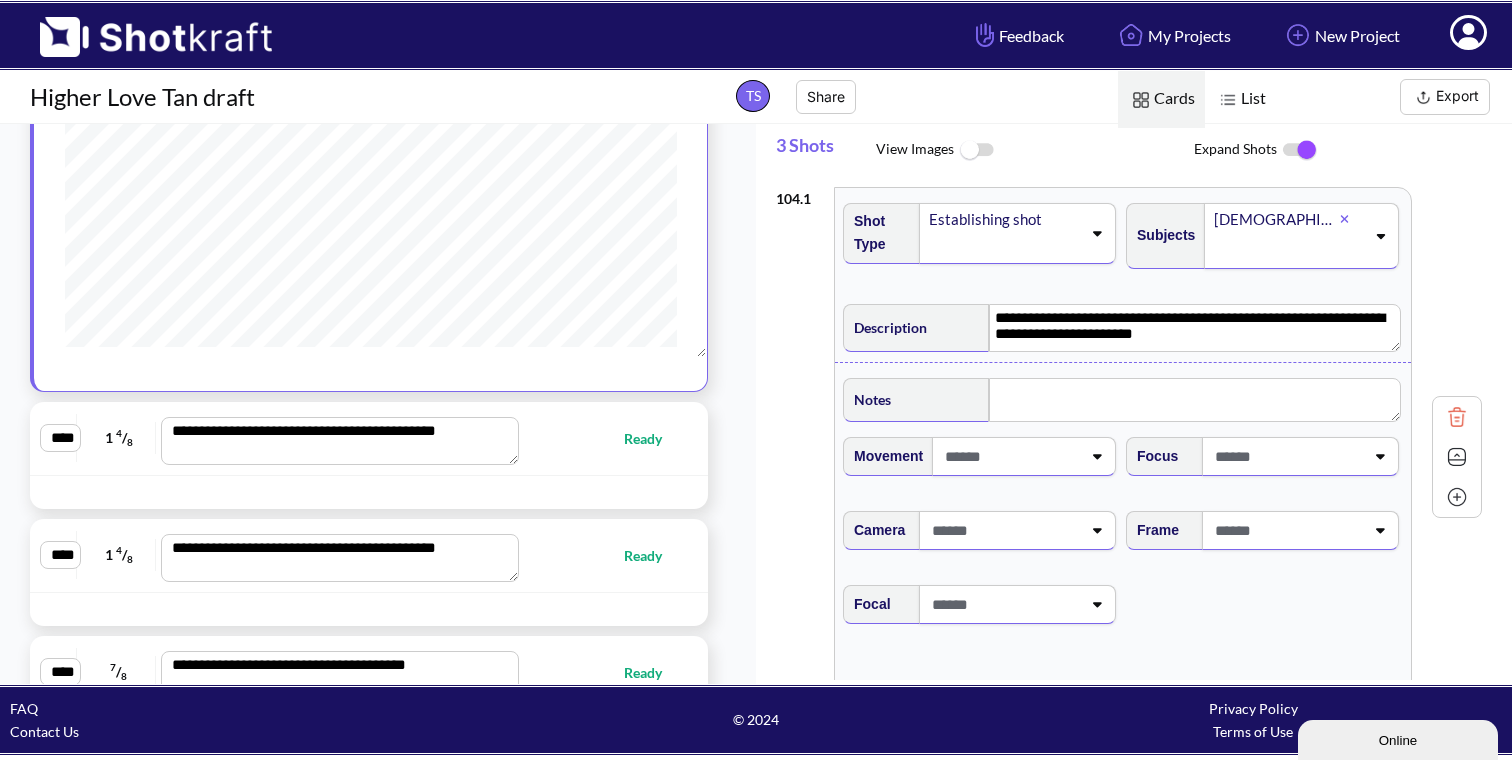 click on "Ready" at bounding box center [604, 438] 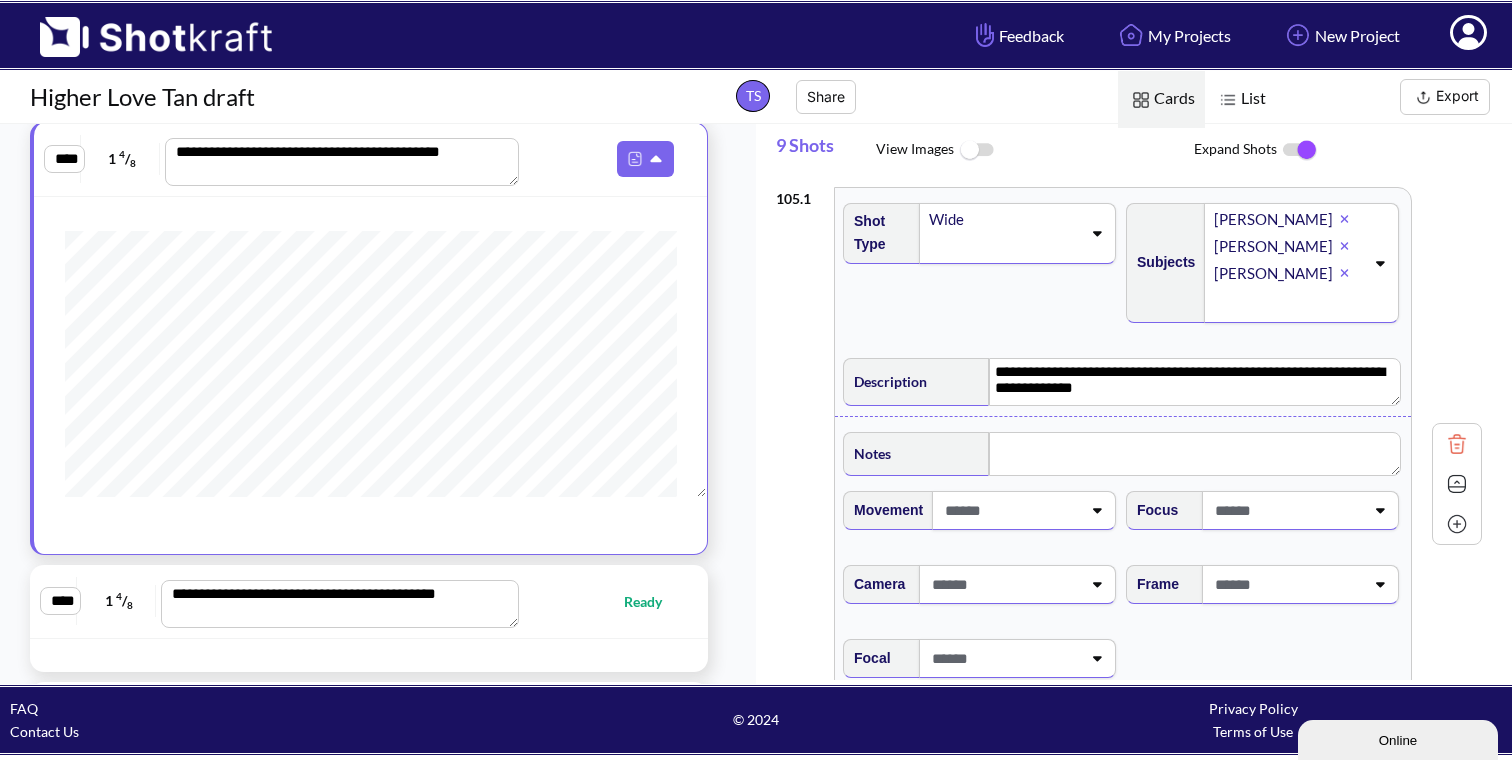 click on "**********" at bounding box center [369, 601] 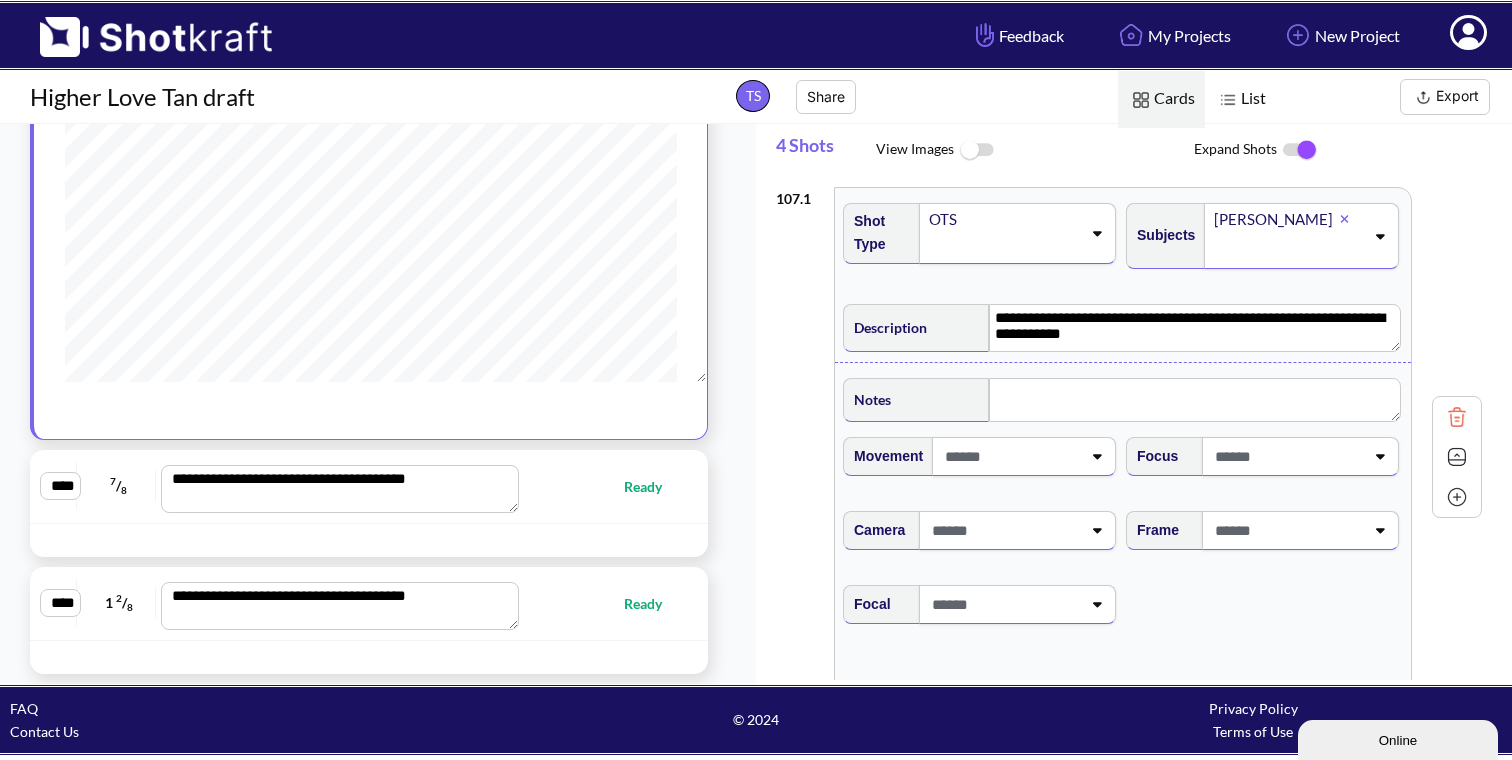 scroll, scrollTop: 12352, scrollLeft: 0, axis: vertical 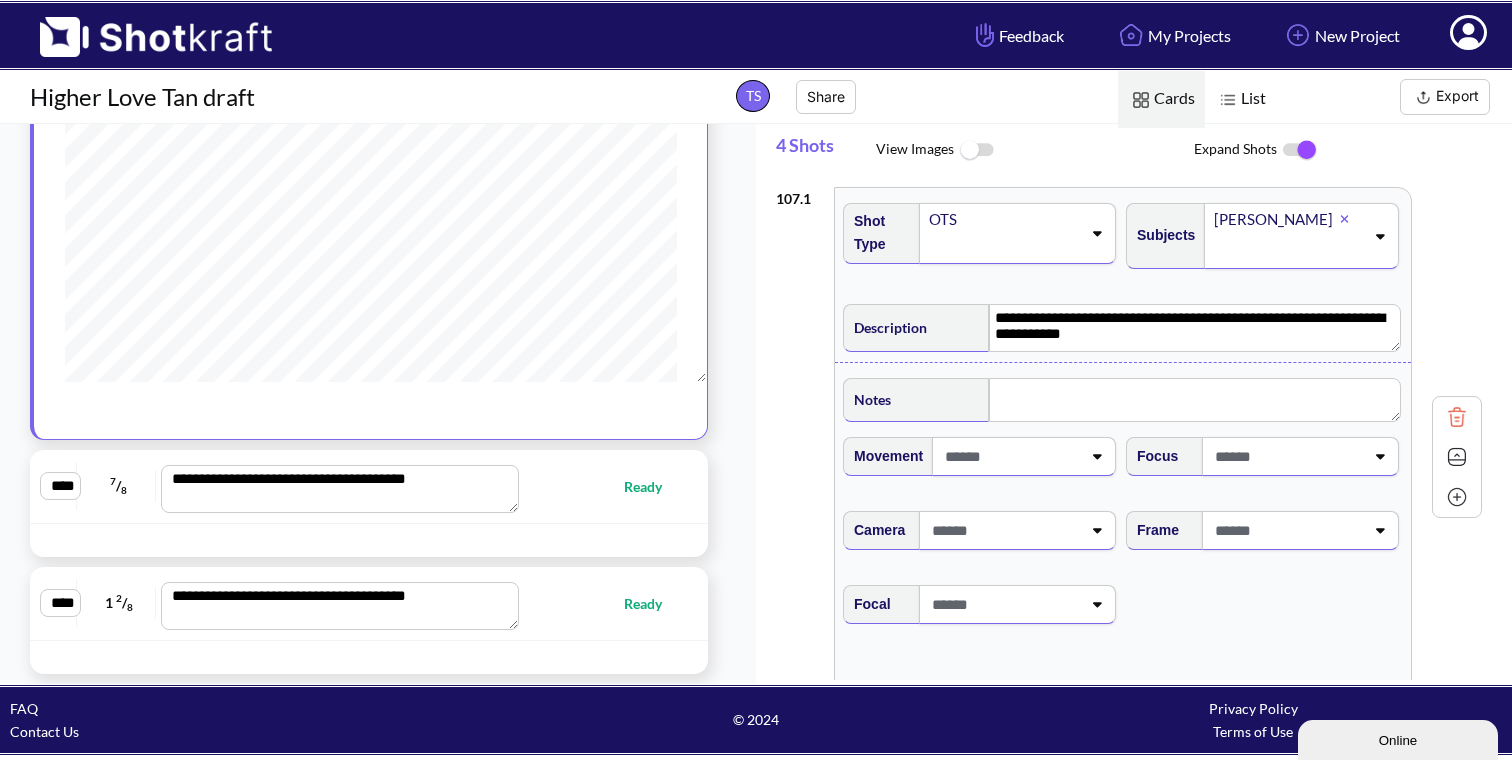 click on "Ready" at bounding box center [653, 486] 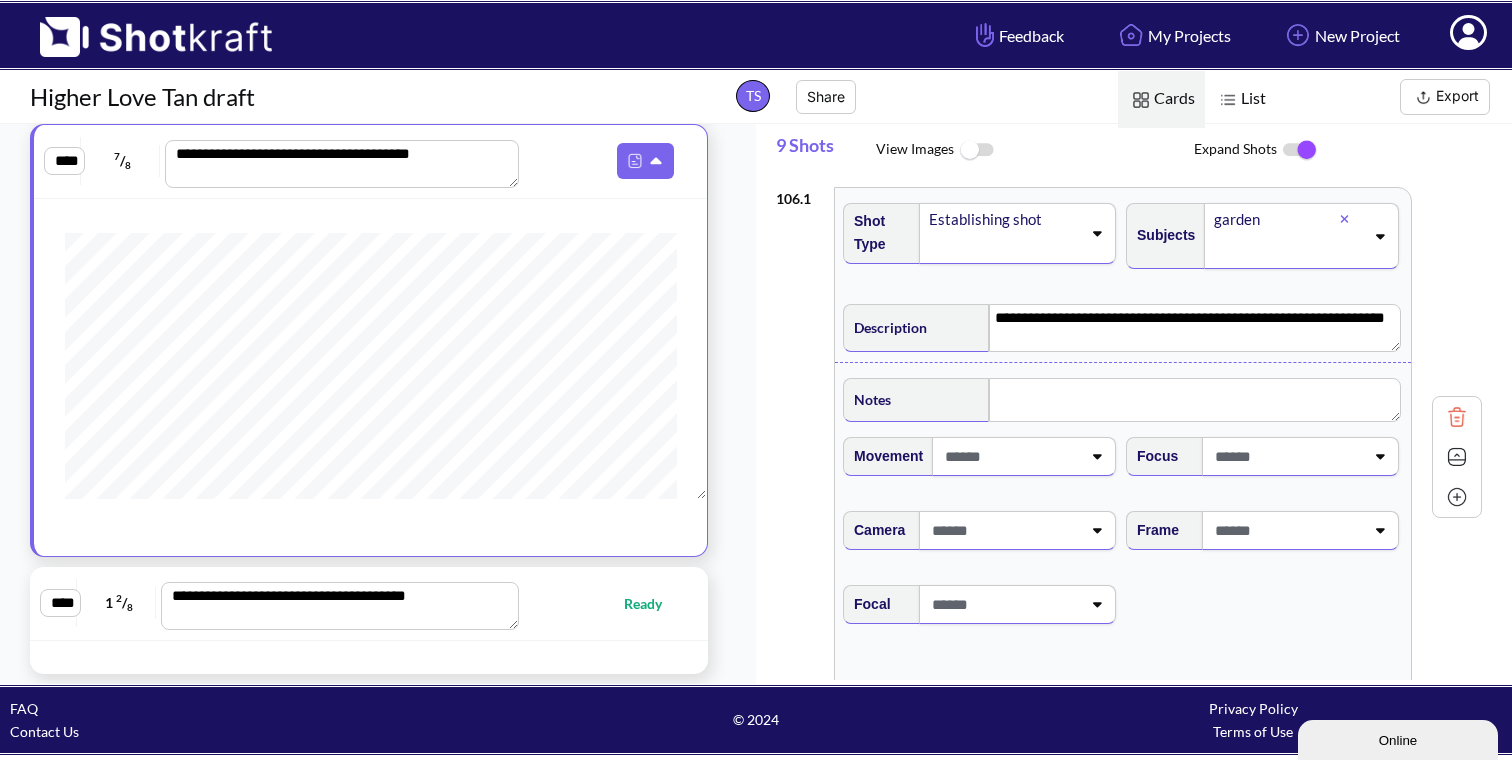 scroll, scrollTop: 0, scrollLeft: 0, axis: both 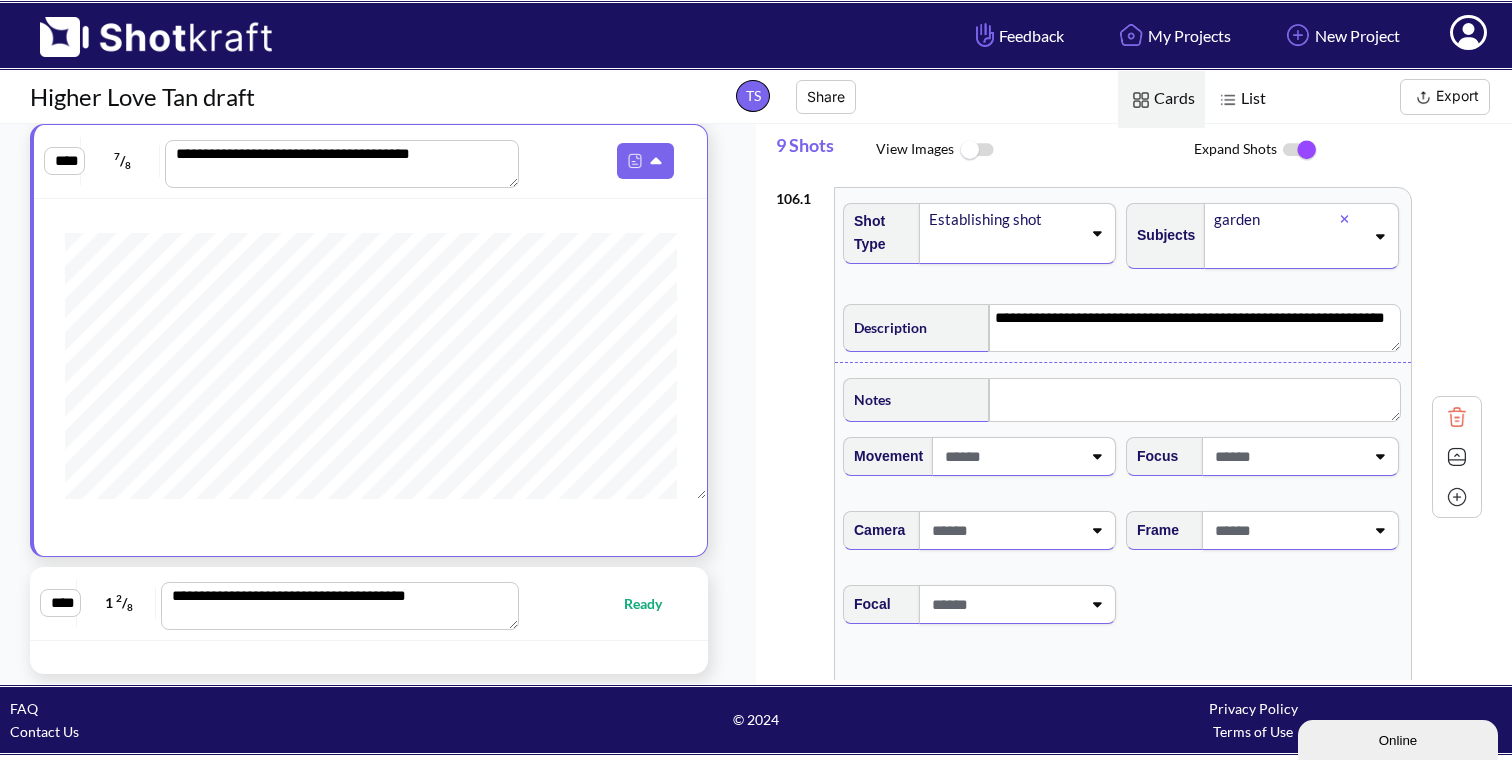 click on "Ready" at bounding box center [653, 603] 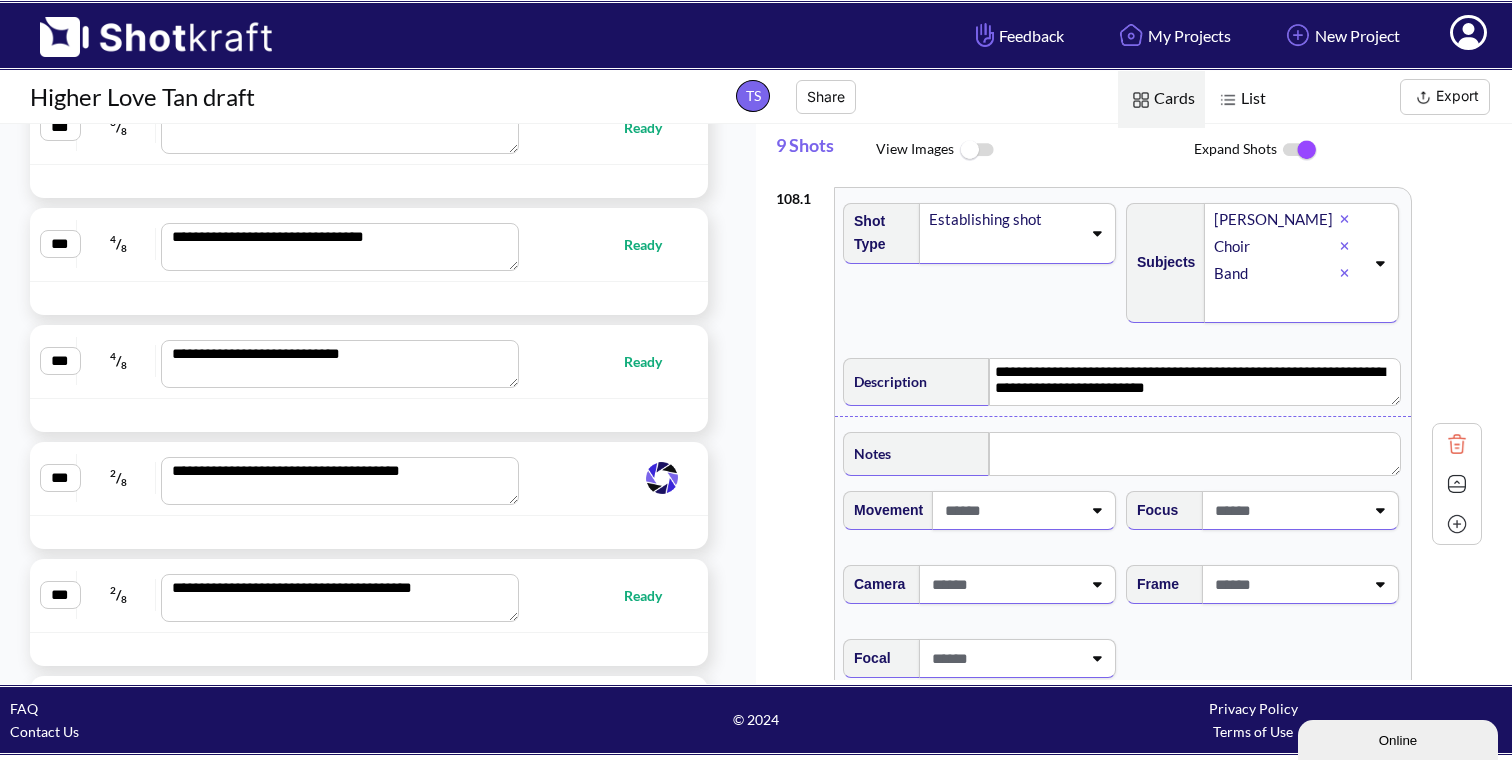 click at bounding box center (662, 478) 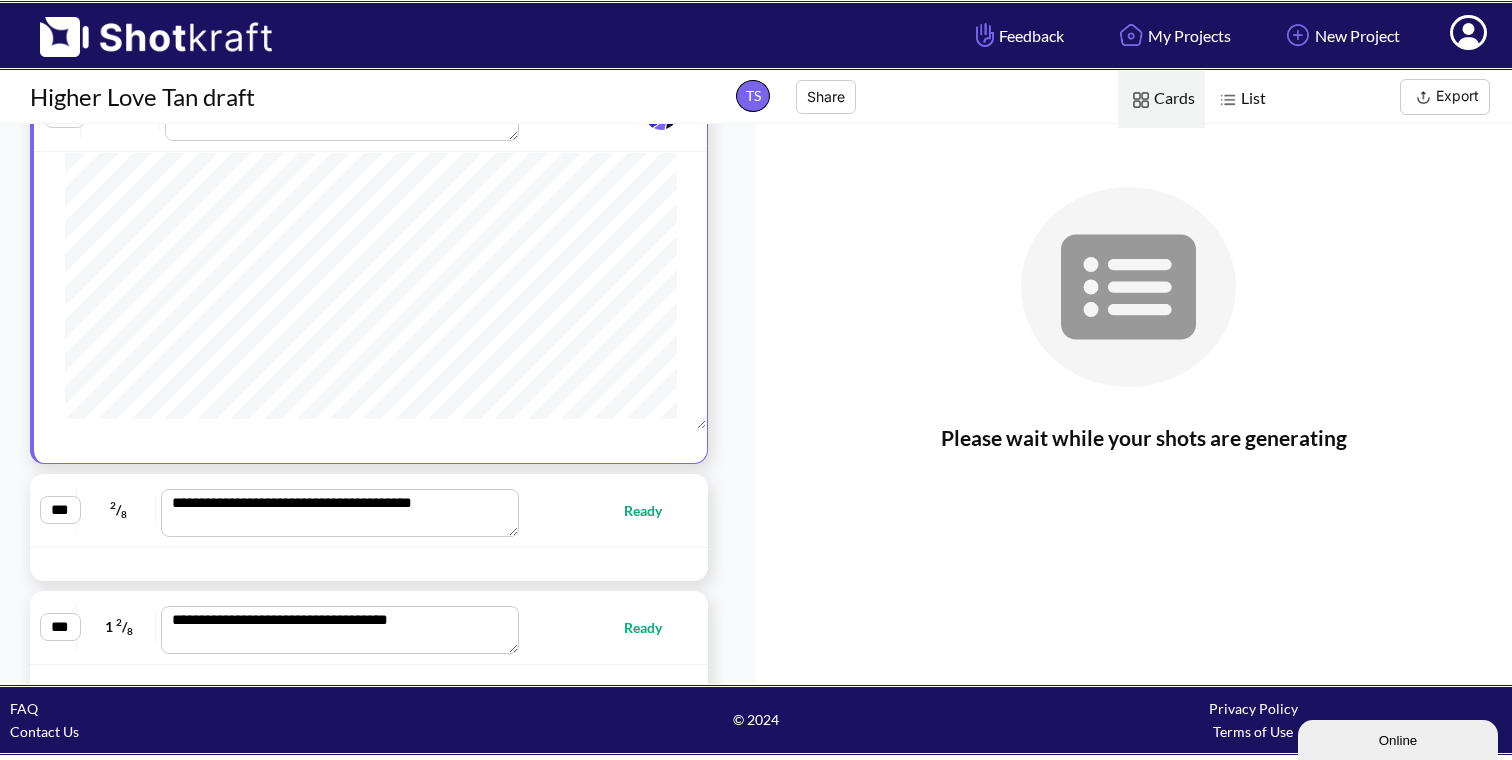 click on "Ready" at bounding box center [604, 510] 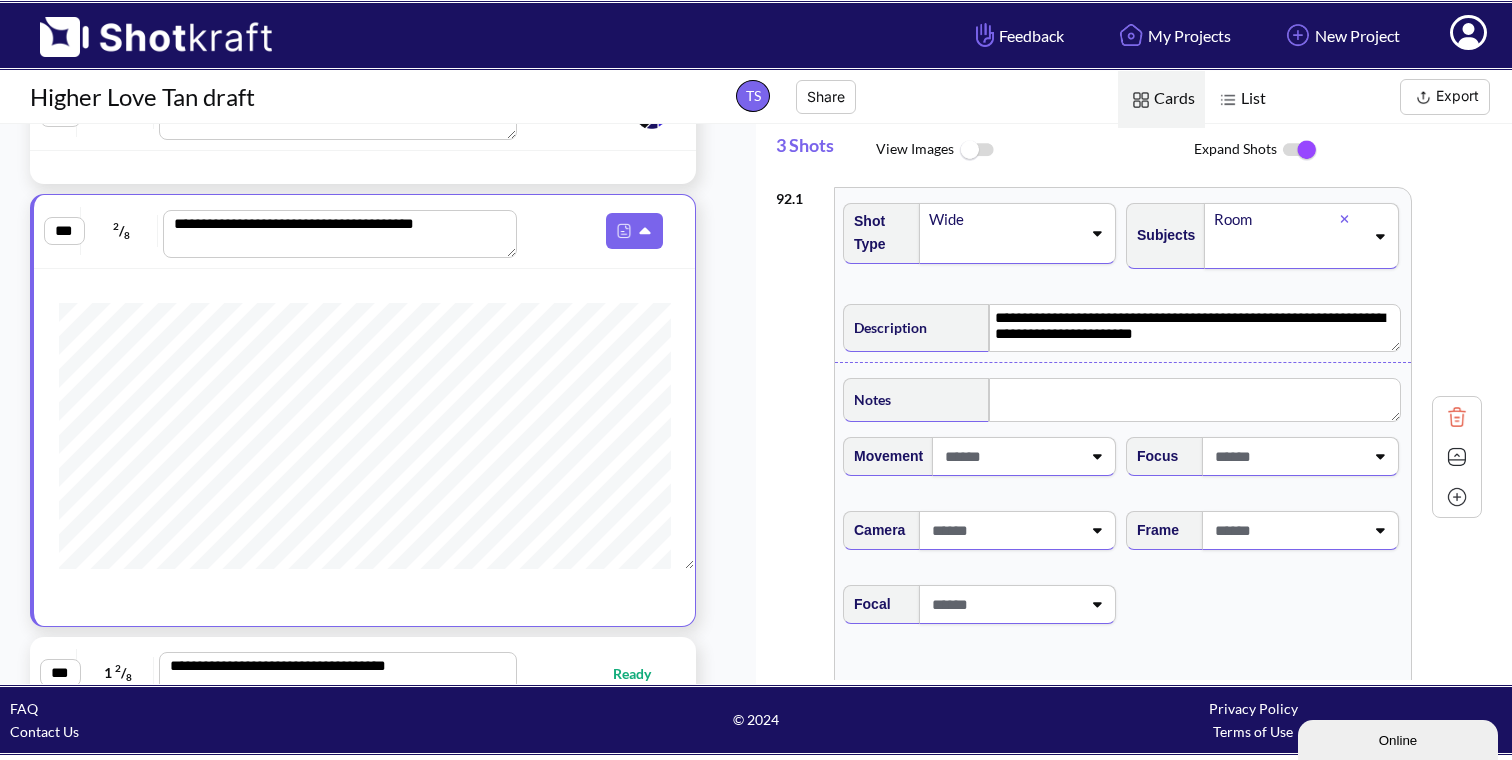 click at bounding box center (1423, 97) 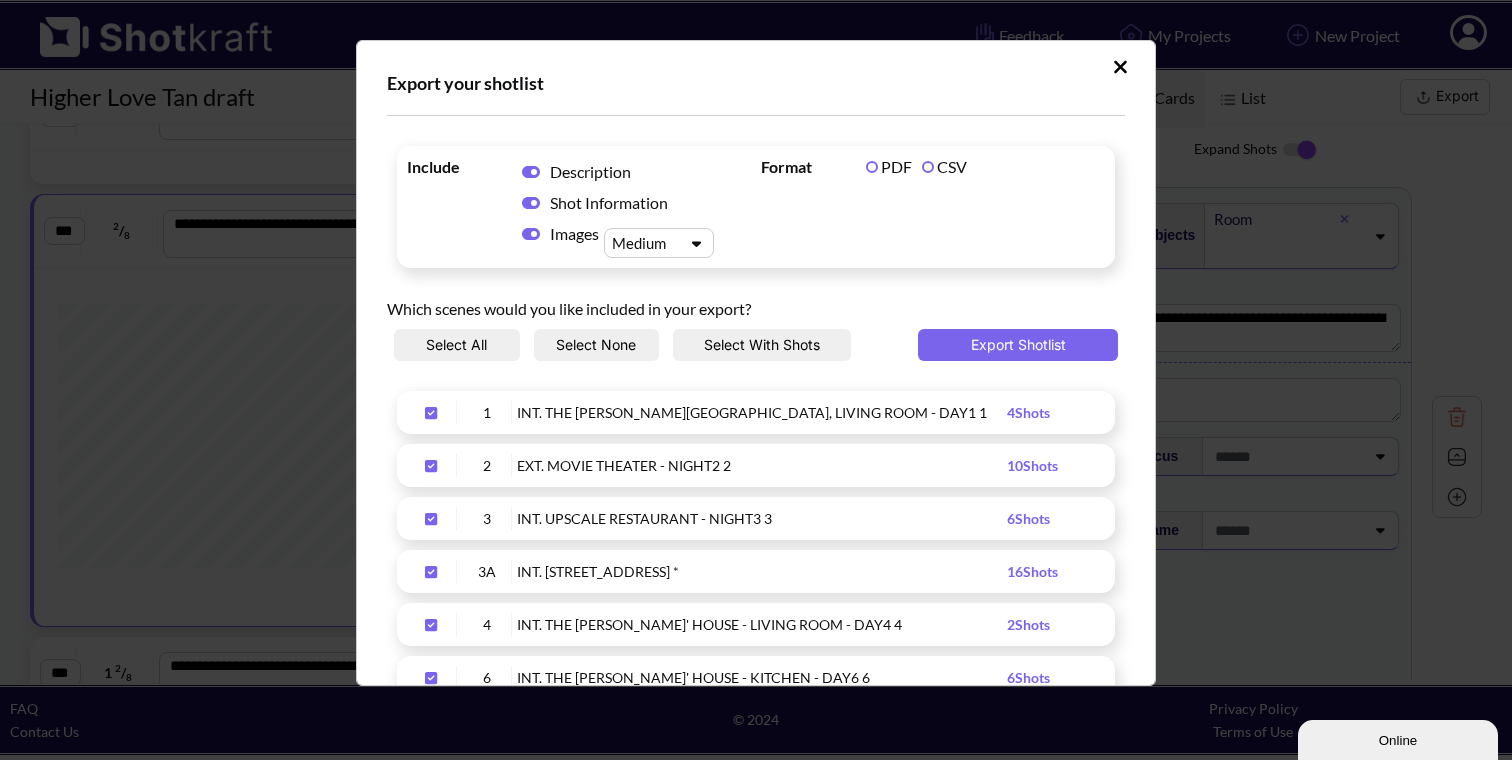 click on "Select All" at bounding box center (457, 345) 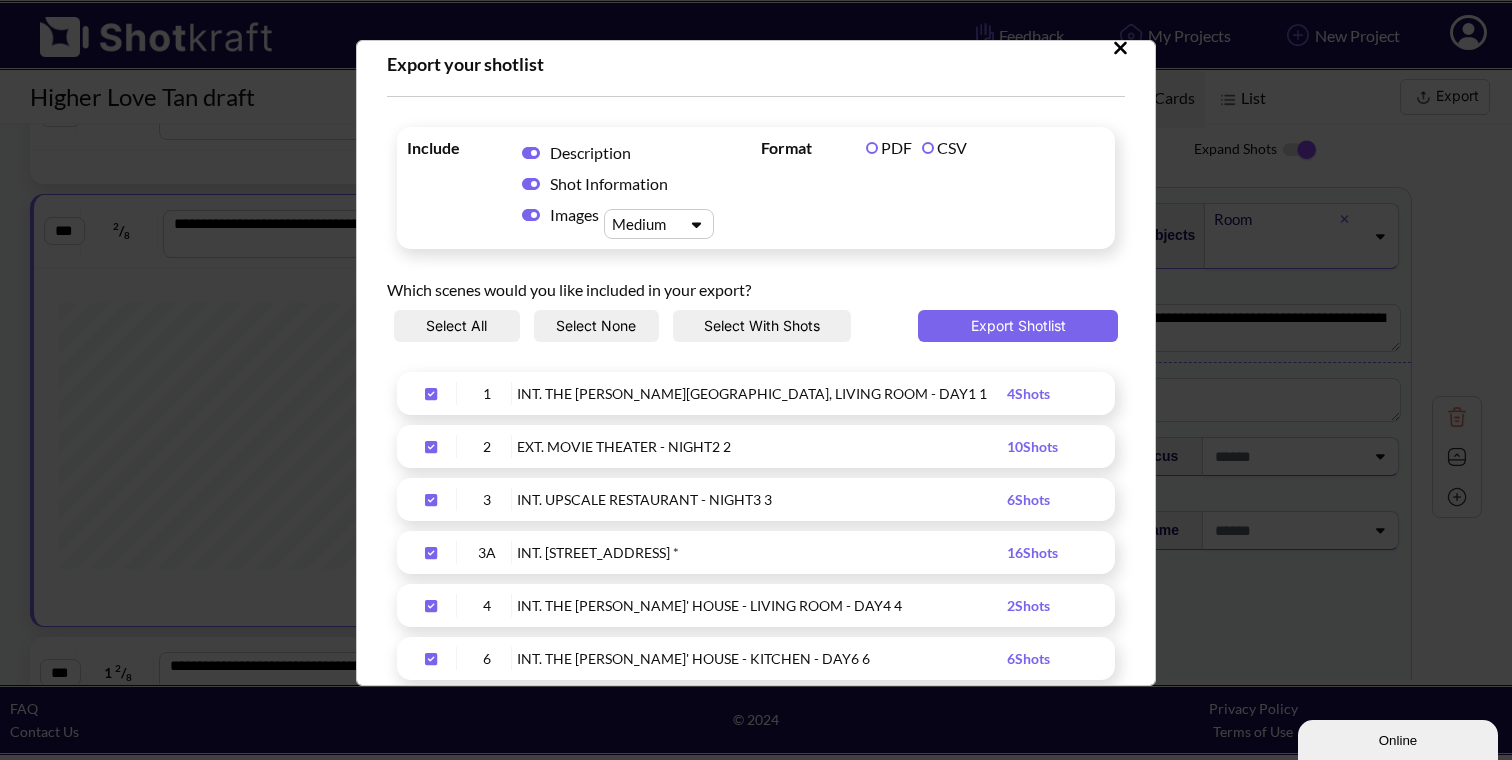 click at bounding box center (642, 224) 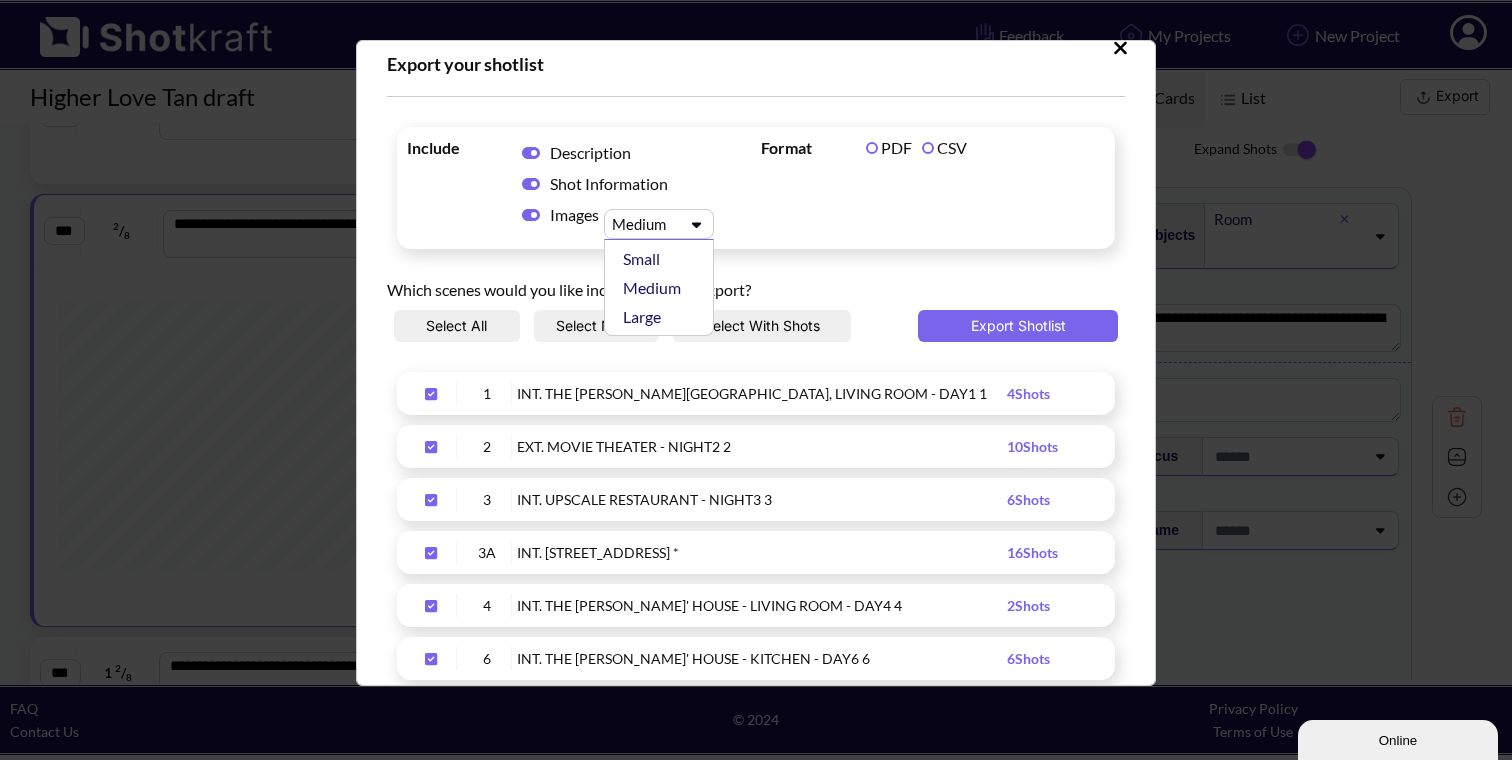 click on "Format    PDF  CSV" at bounding box center (933, 188) 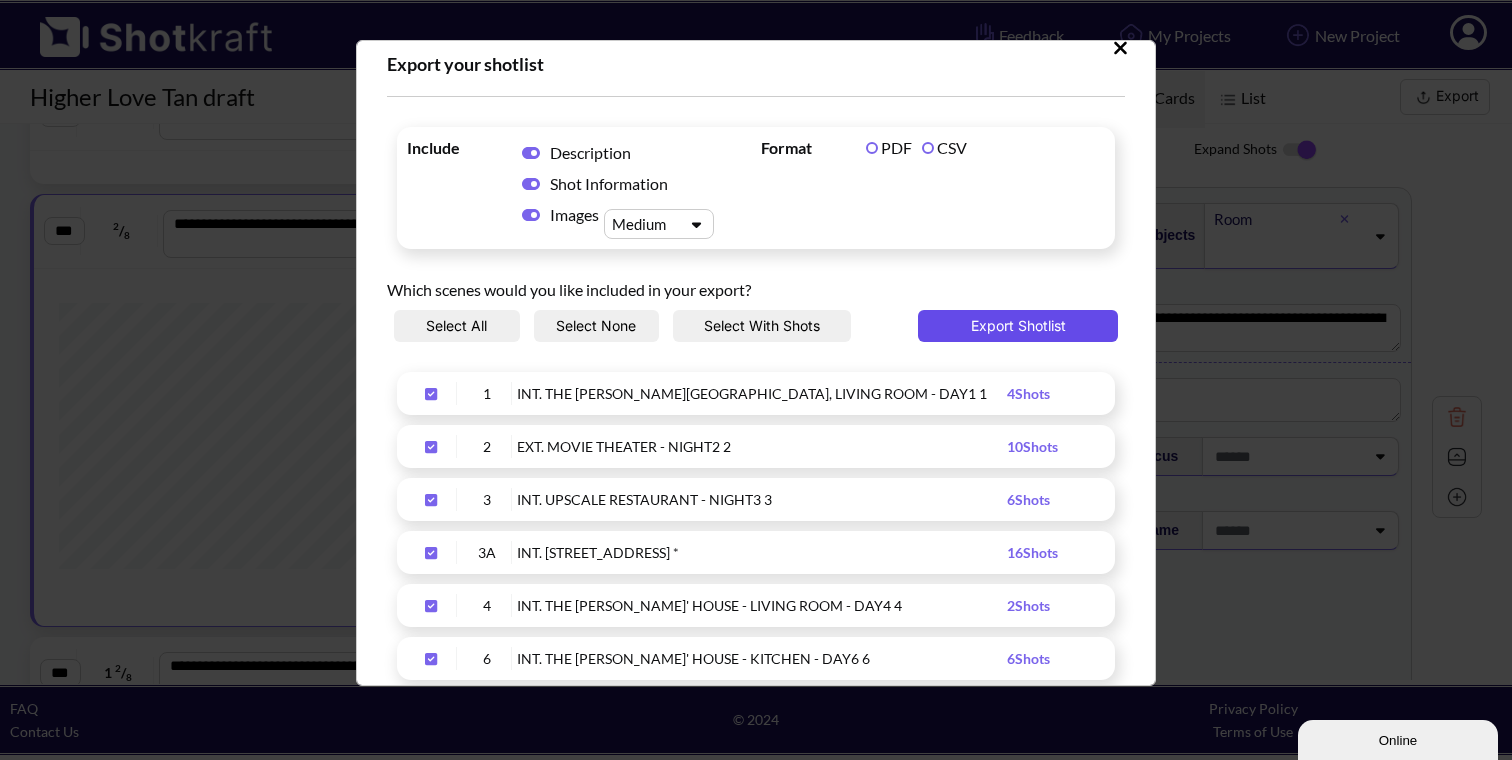 click on "Export Shotlist" at bounding box center [1018, 326] 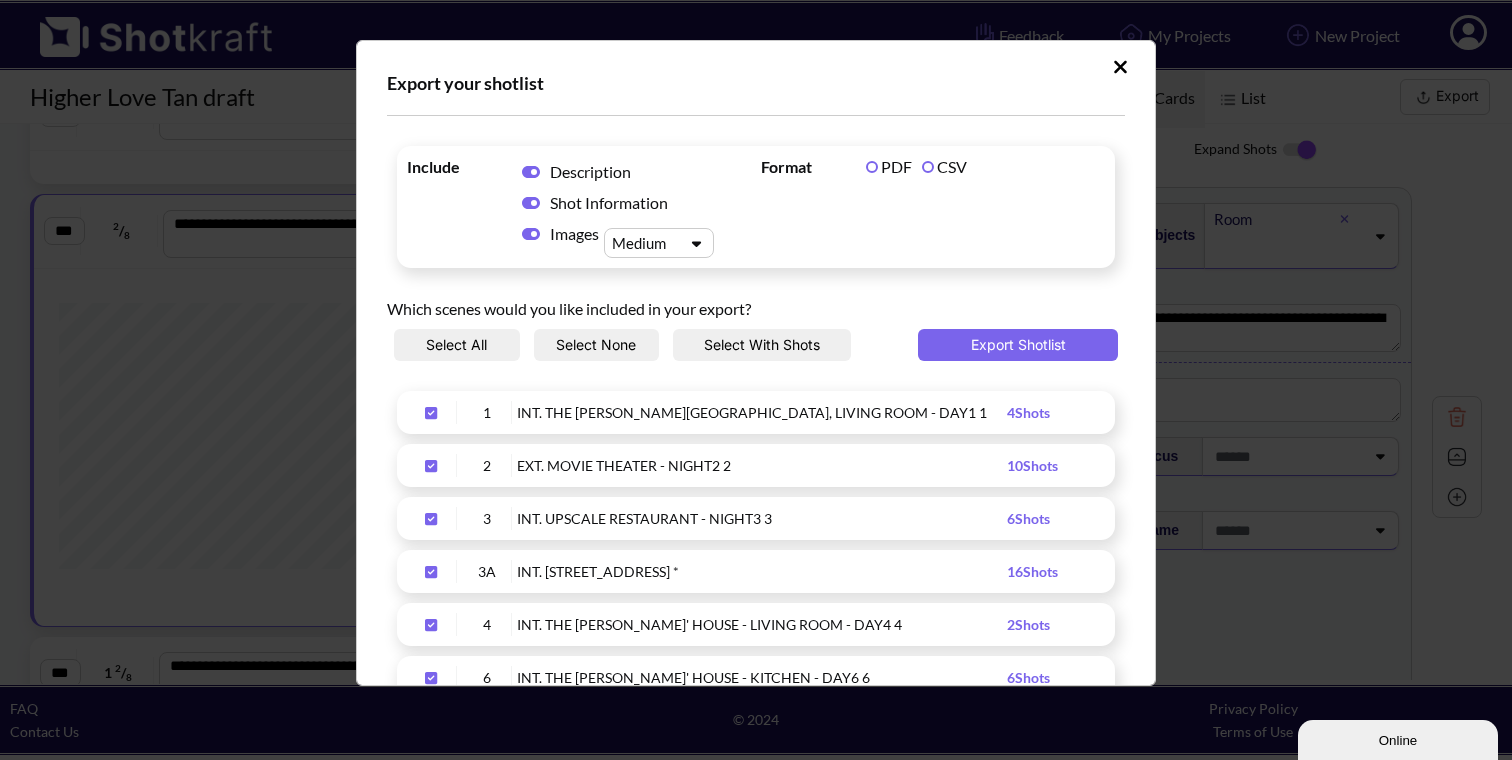 click on "CSV" at bounding box center [944, 166] 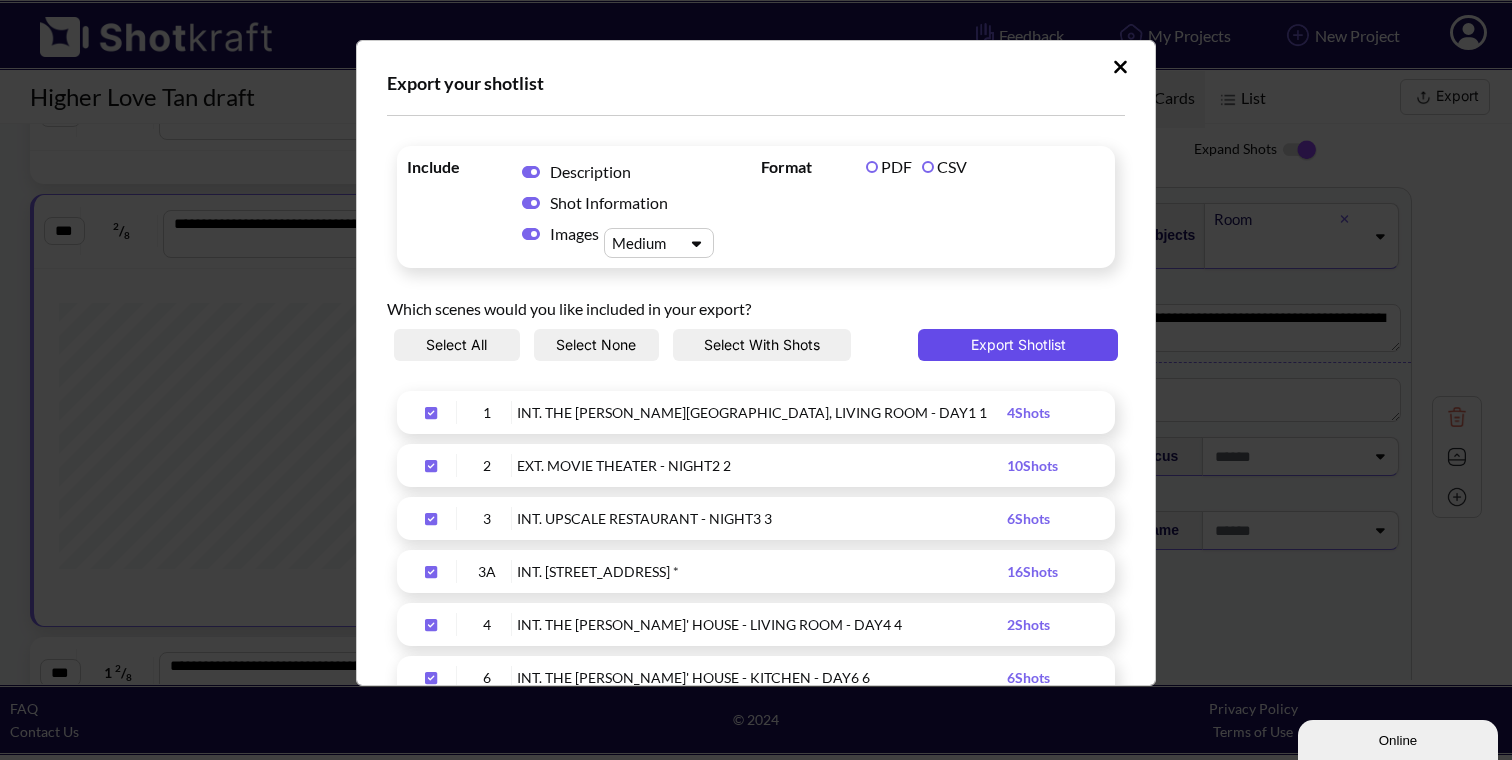 click on "Export Shotlist" at bounding box center [1018, 345] 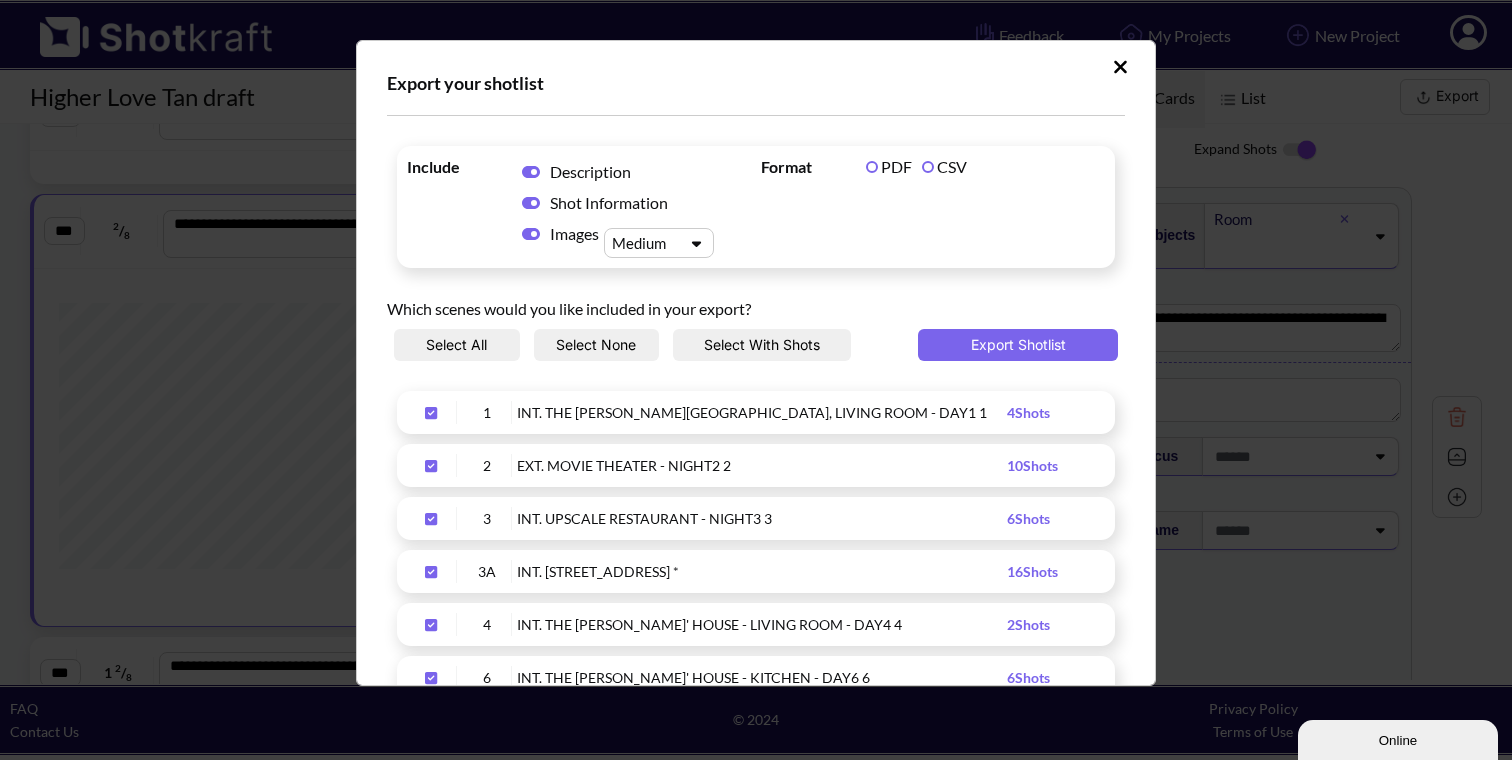click 